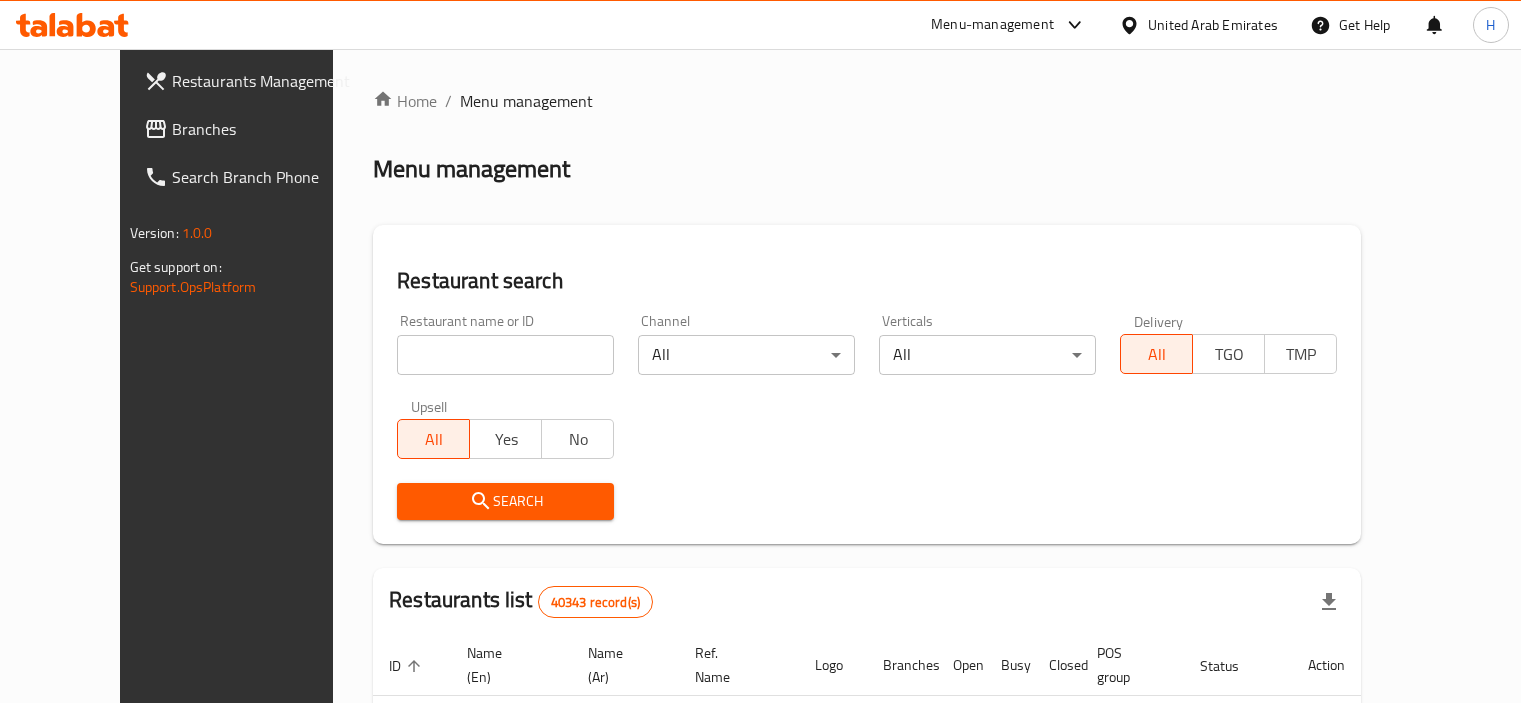 scroll, scrollTop: 0, scrollLeft: 0, axis: both 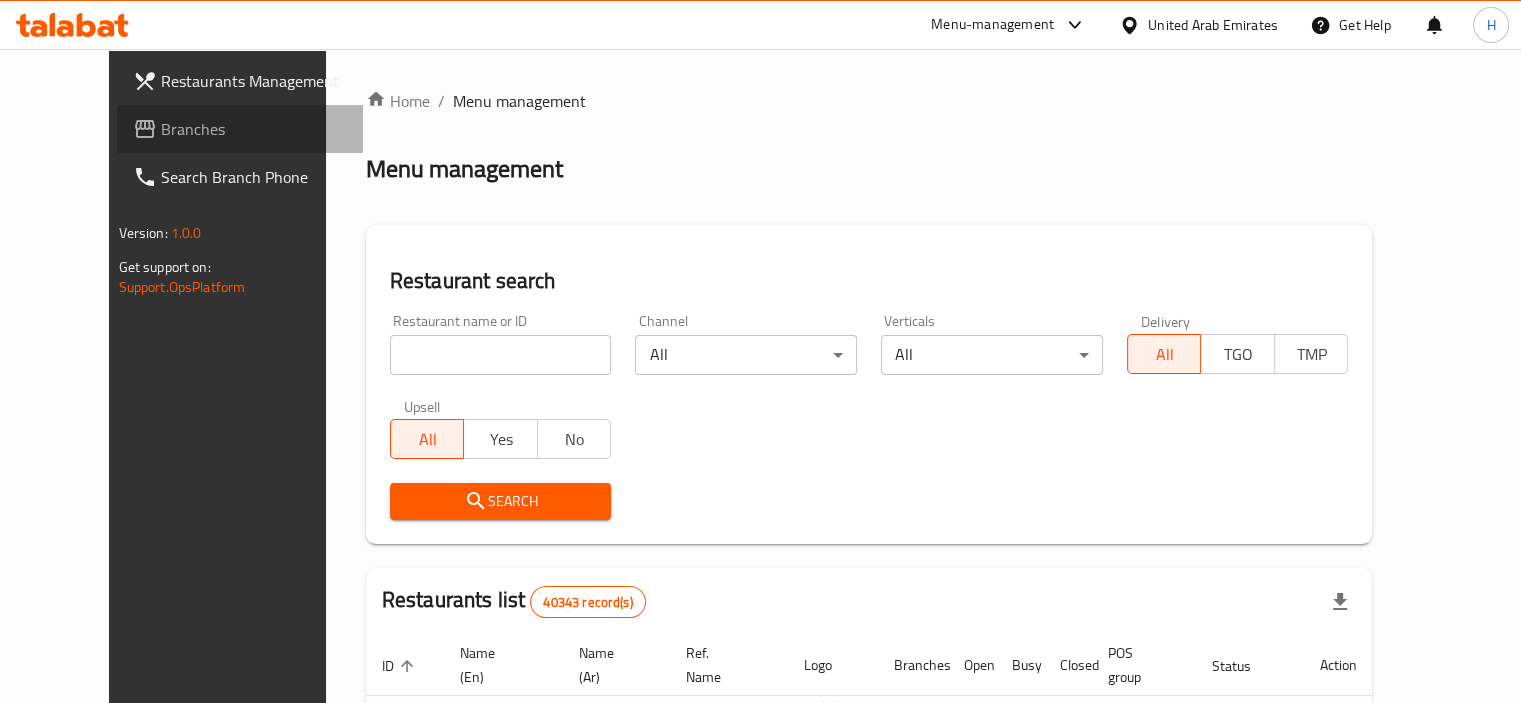 click on "Branches" at bounding box center [254, 129] 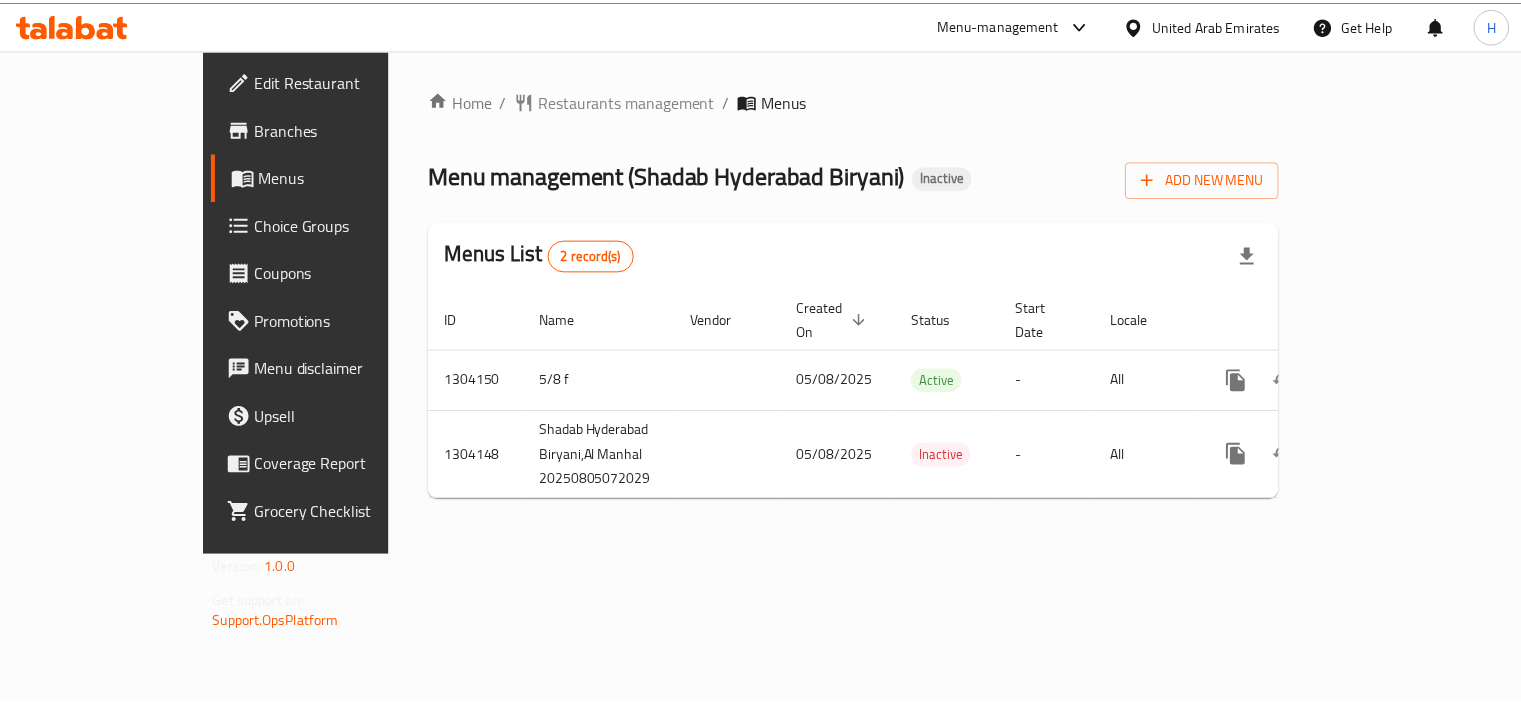 scroll, scrollTop: 0, scrollLeft: 0, axis: both 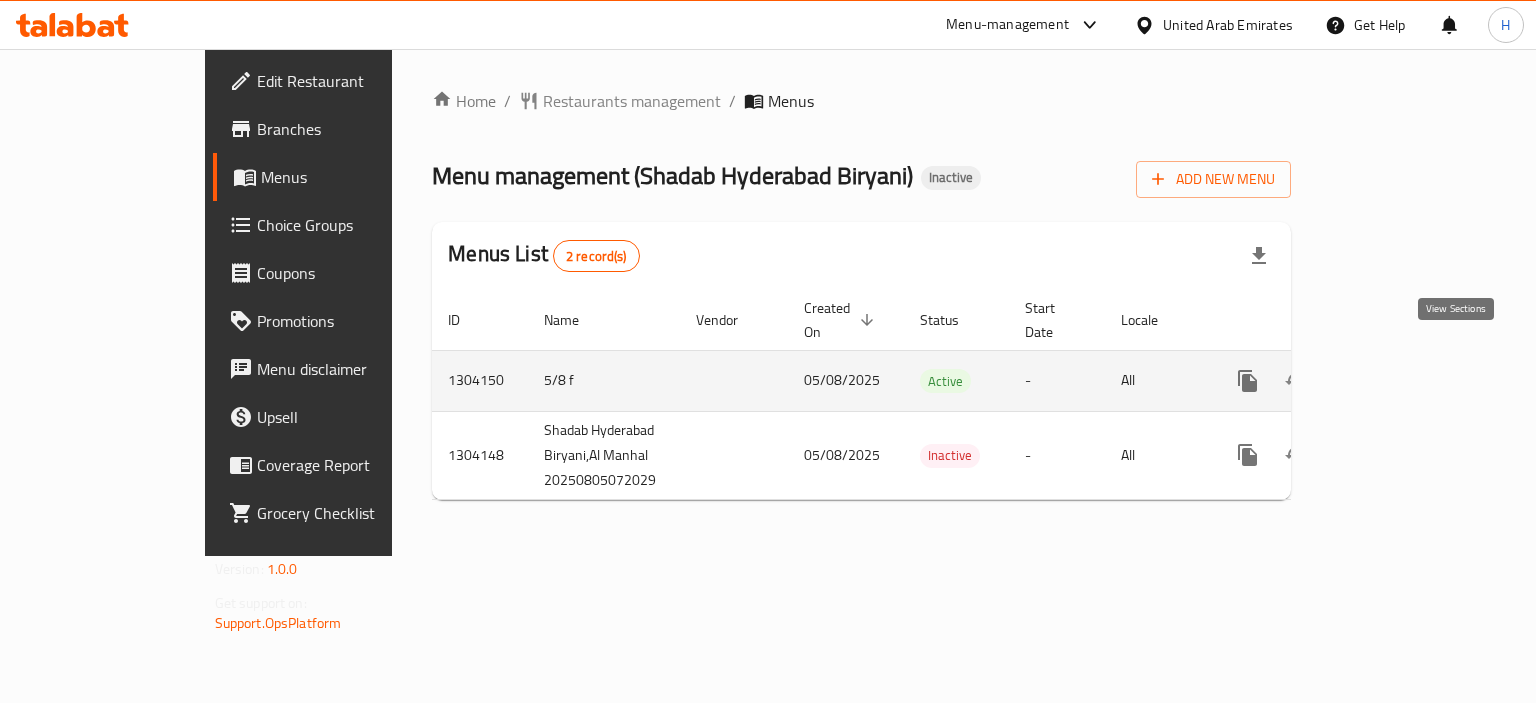 click 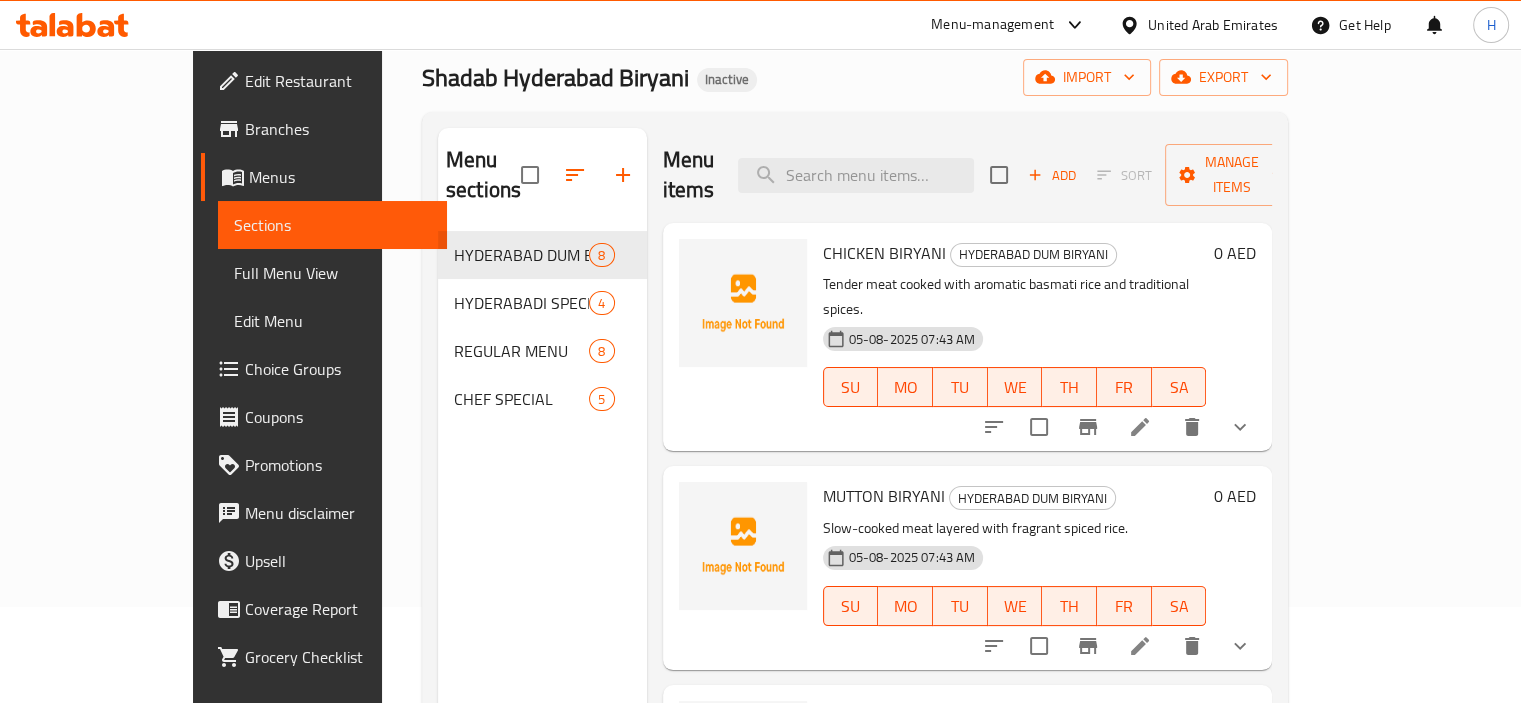 scroll, scrollTop: 98, scrollLeft: 0, axis: vertical 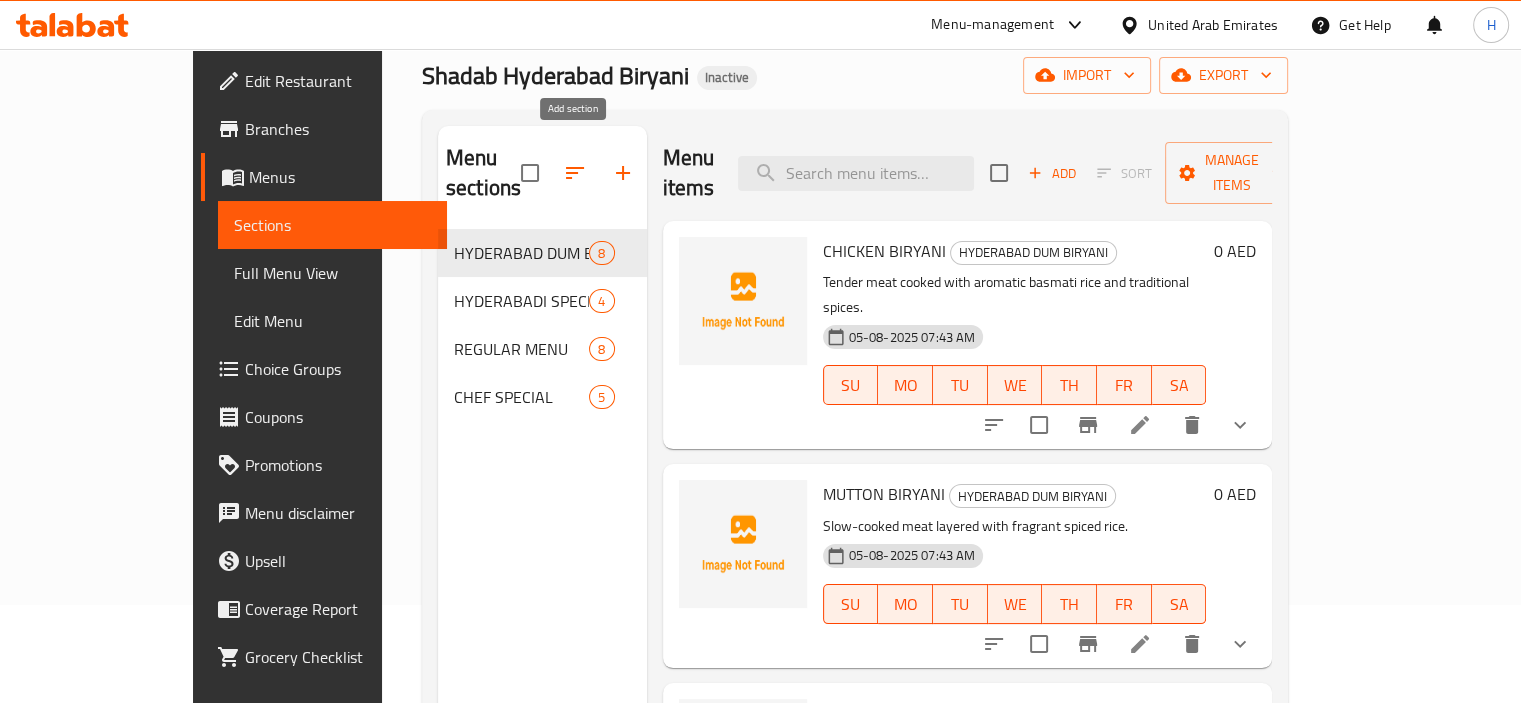 click 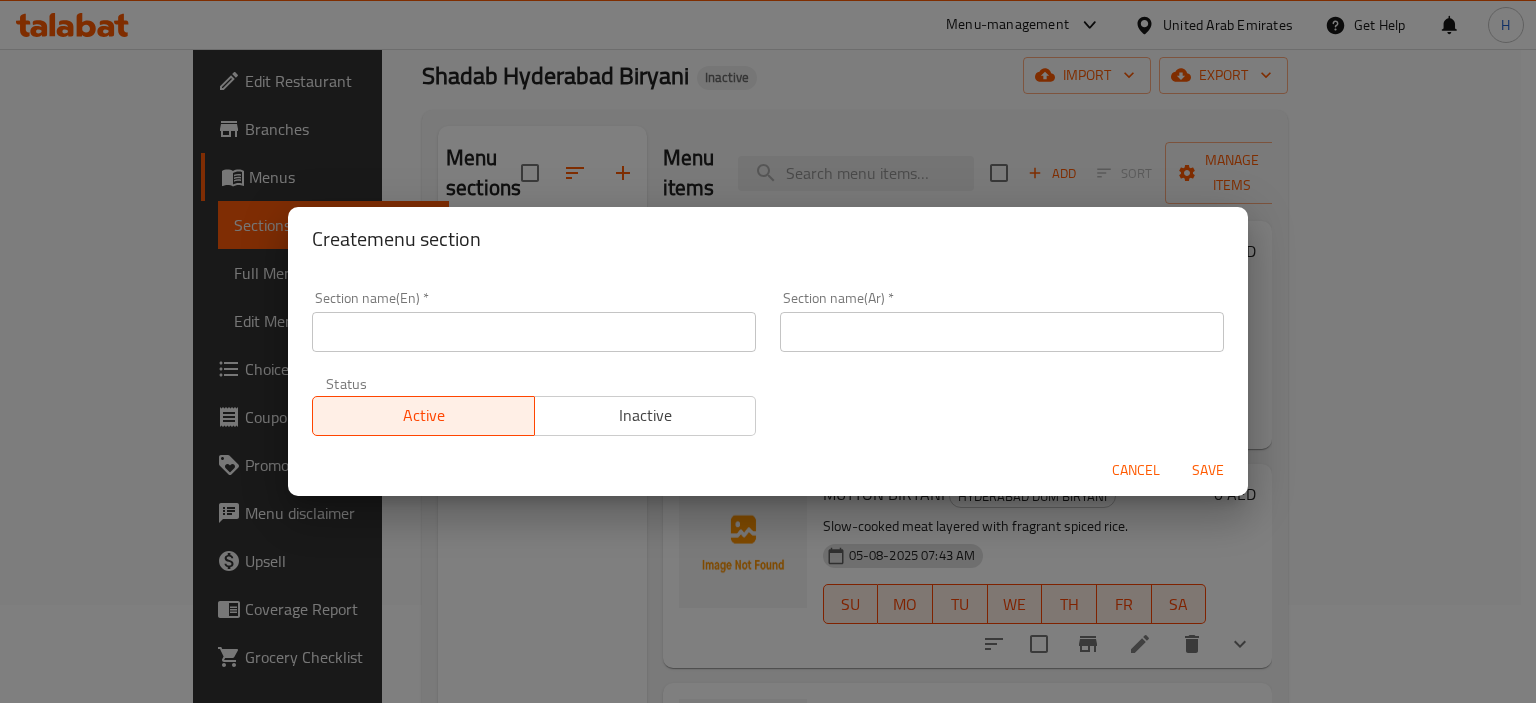 click on "Cancel" at bounding box center [1136, 470] 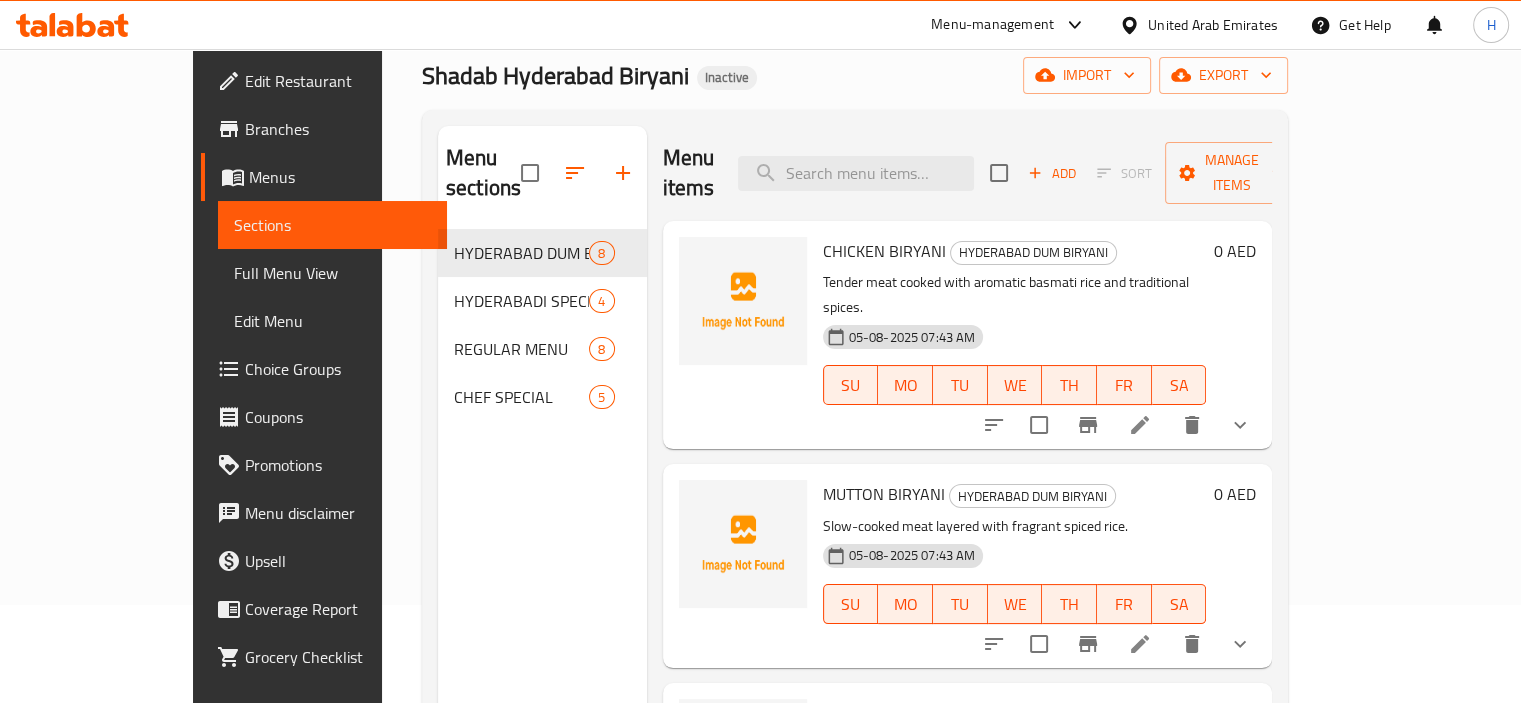 click on "Shadab Hyderabad Biryani Inactive import export" at bounding box center [855, 75] 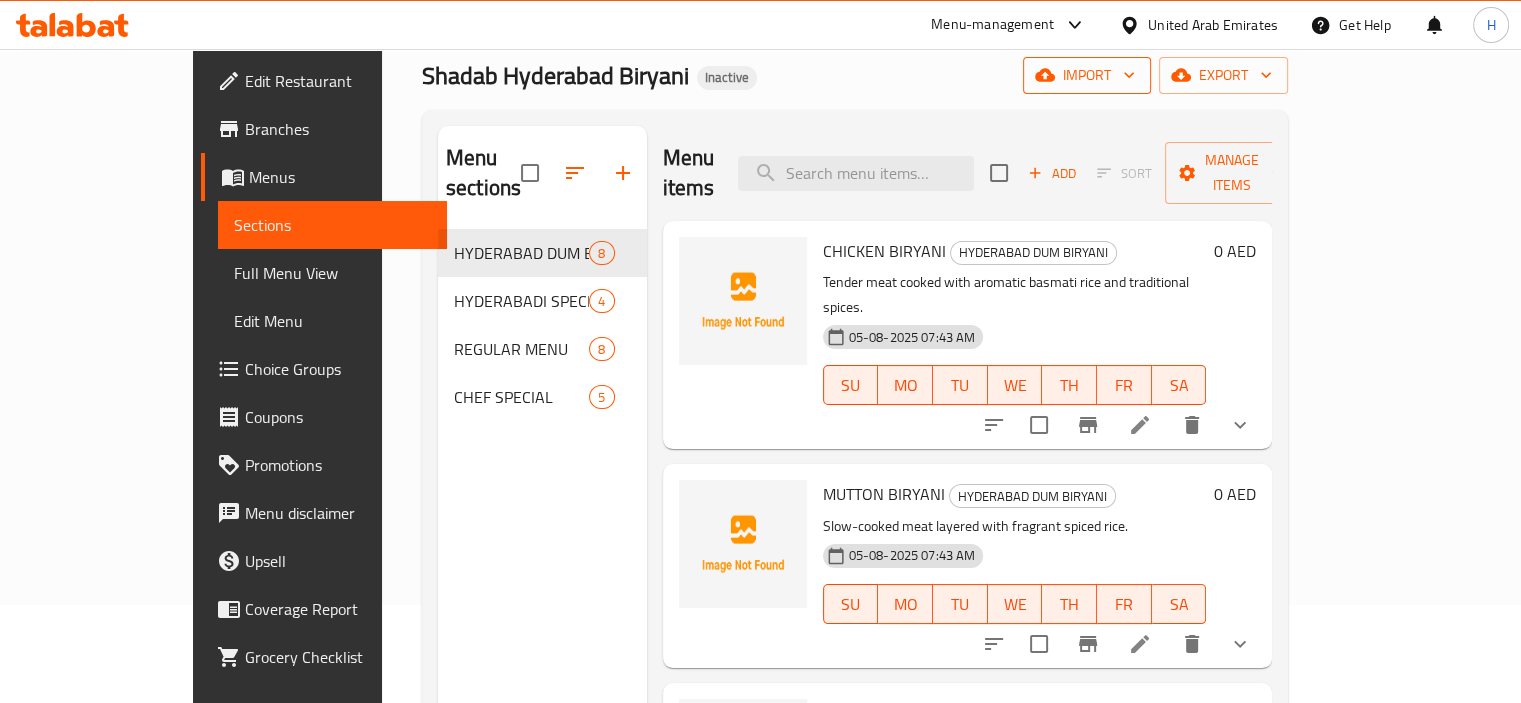 click on "import" at bounding box center (1087, 75) 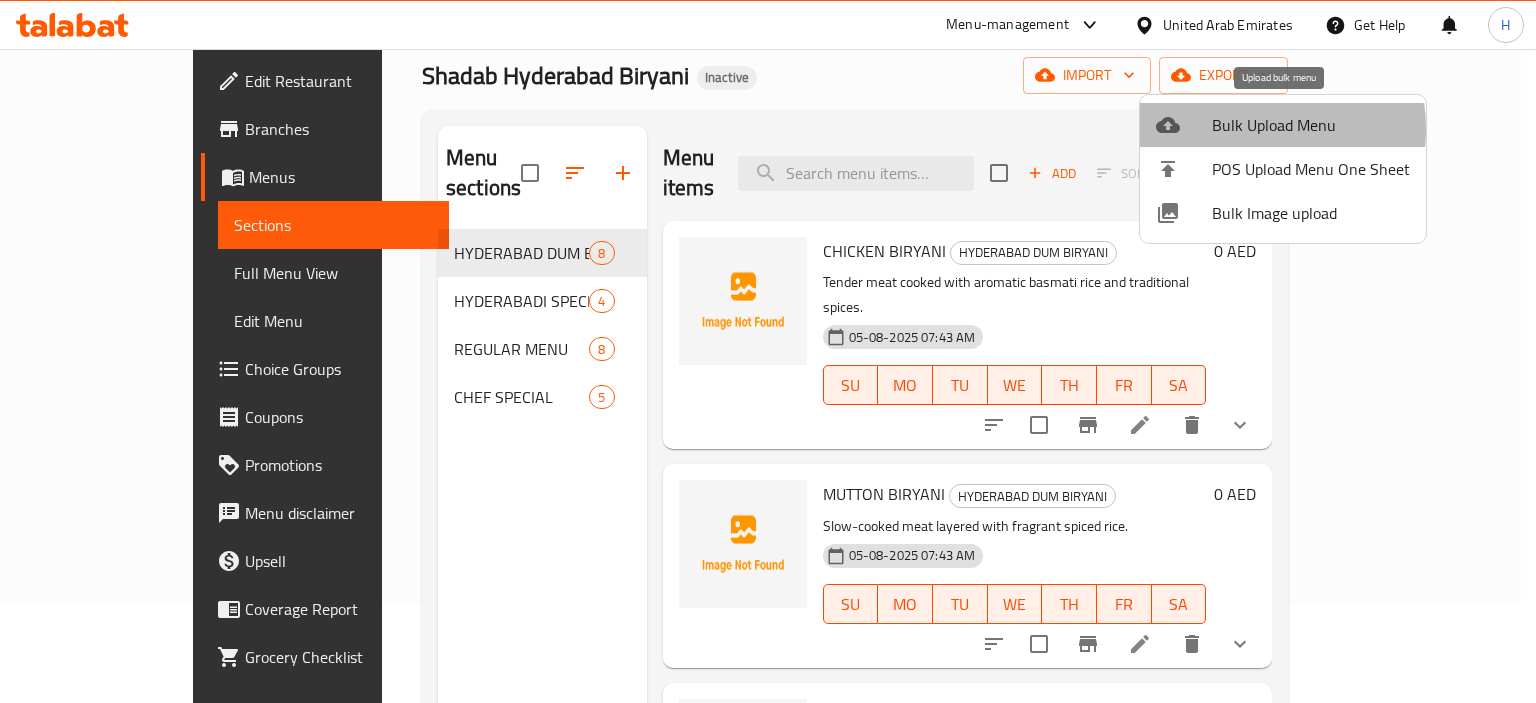 click on "Bulk Upload Menu" at bounding box center [1311, 125] 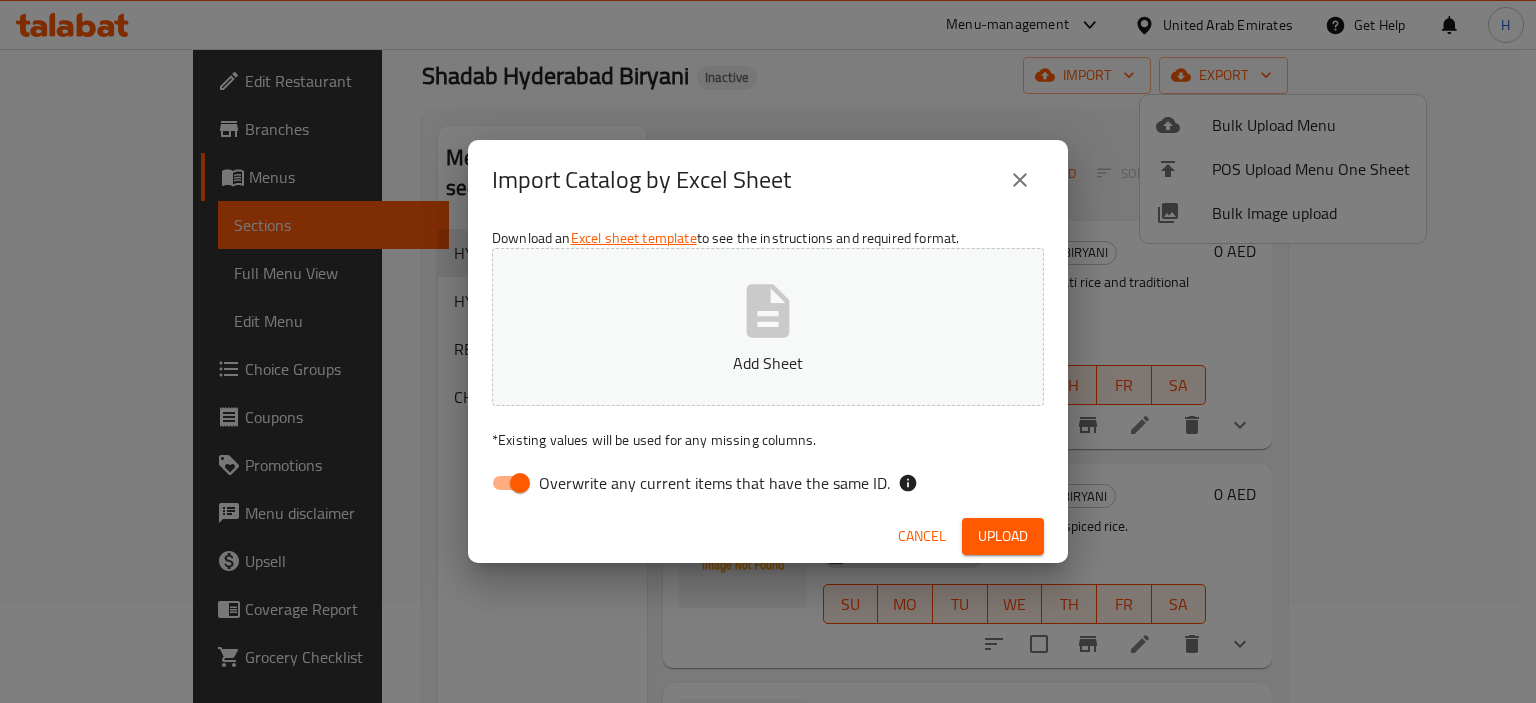 click on "Overwrite any current items that have the same ID." at bounding box center [714, 483] 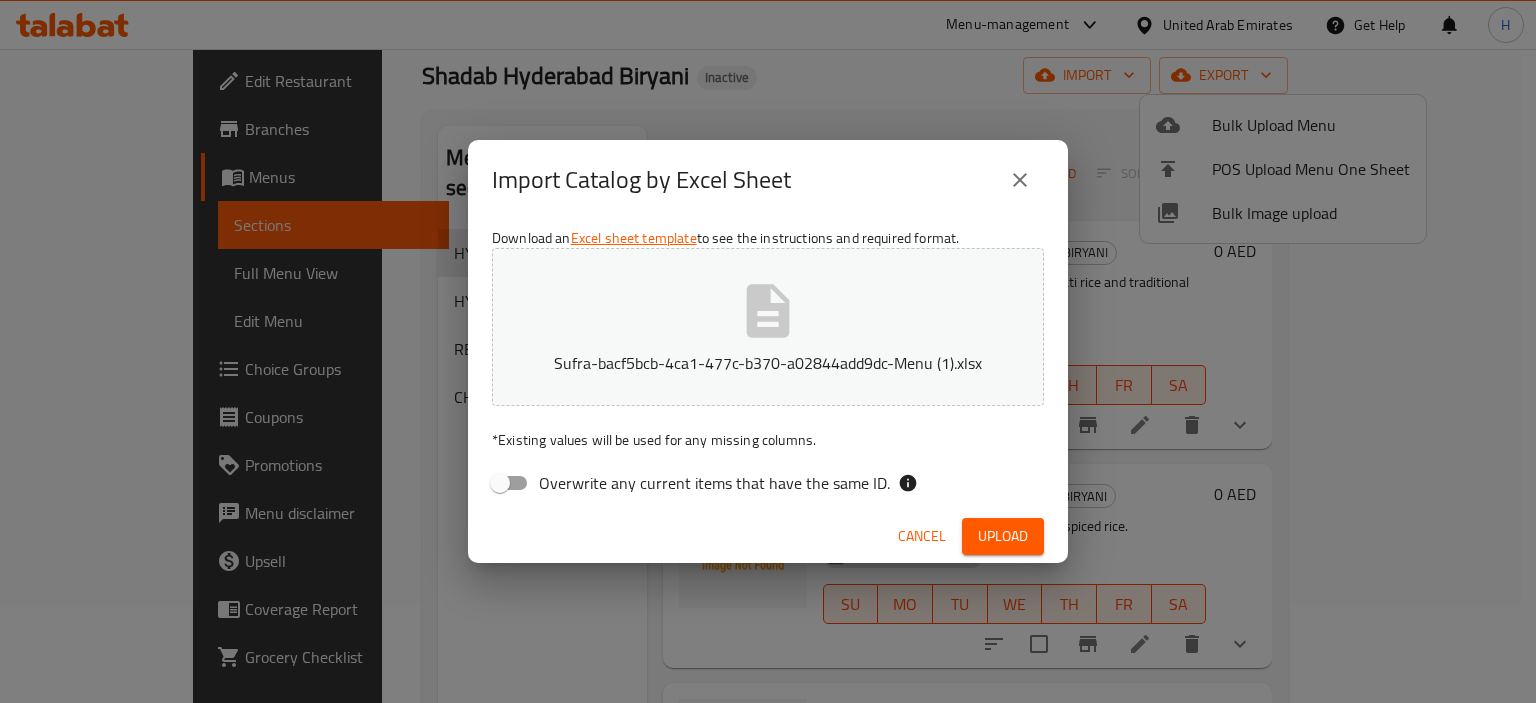 click on "Upload" at bounding box center [1003, 536] 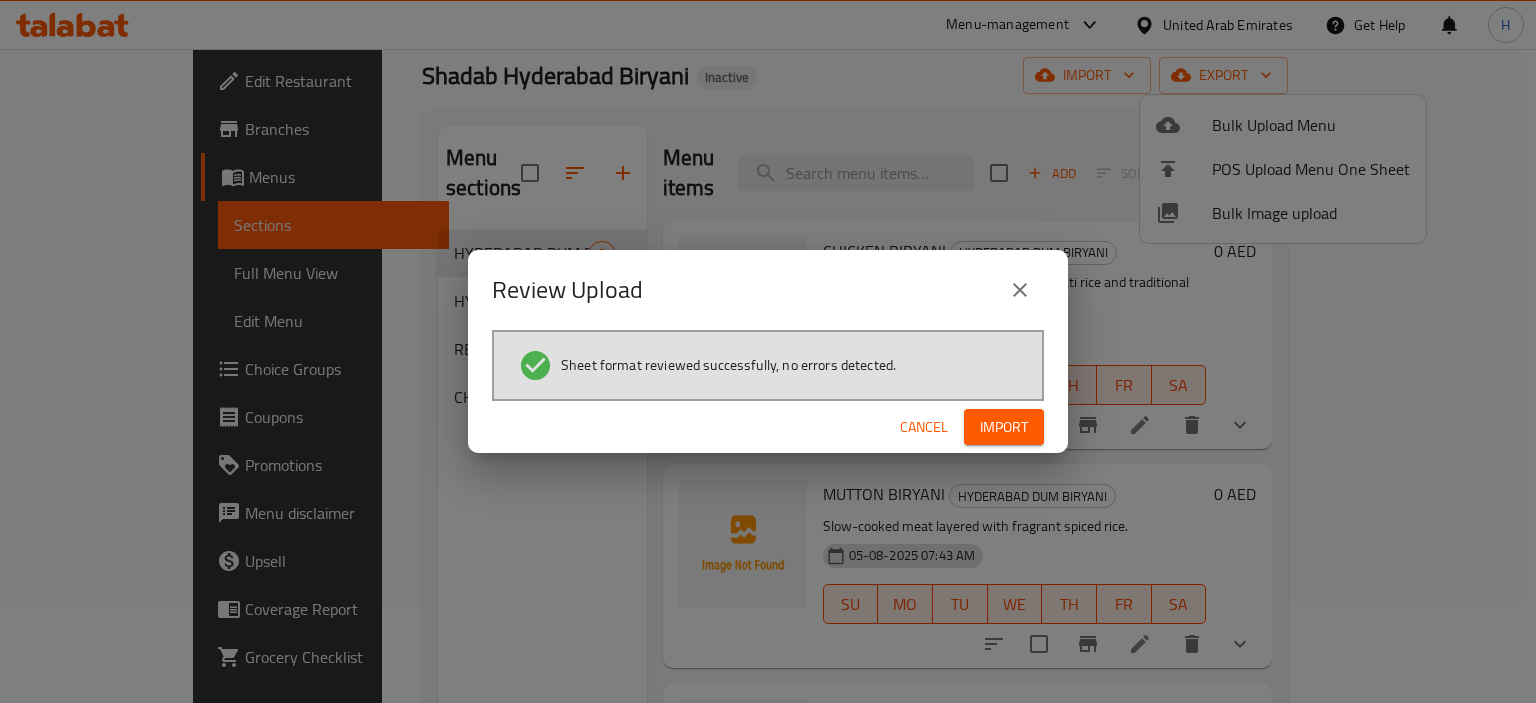 click on "Import" at bounding box center (1004, 427) 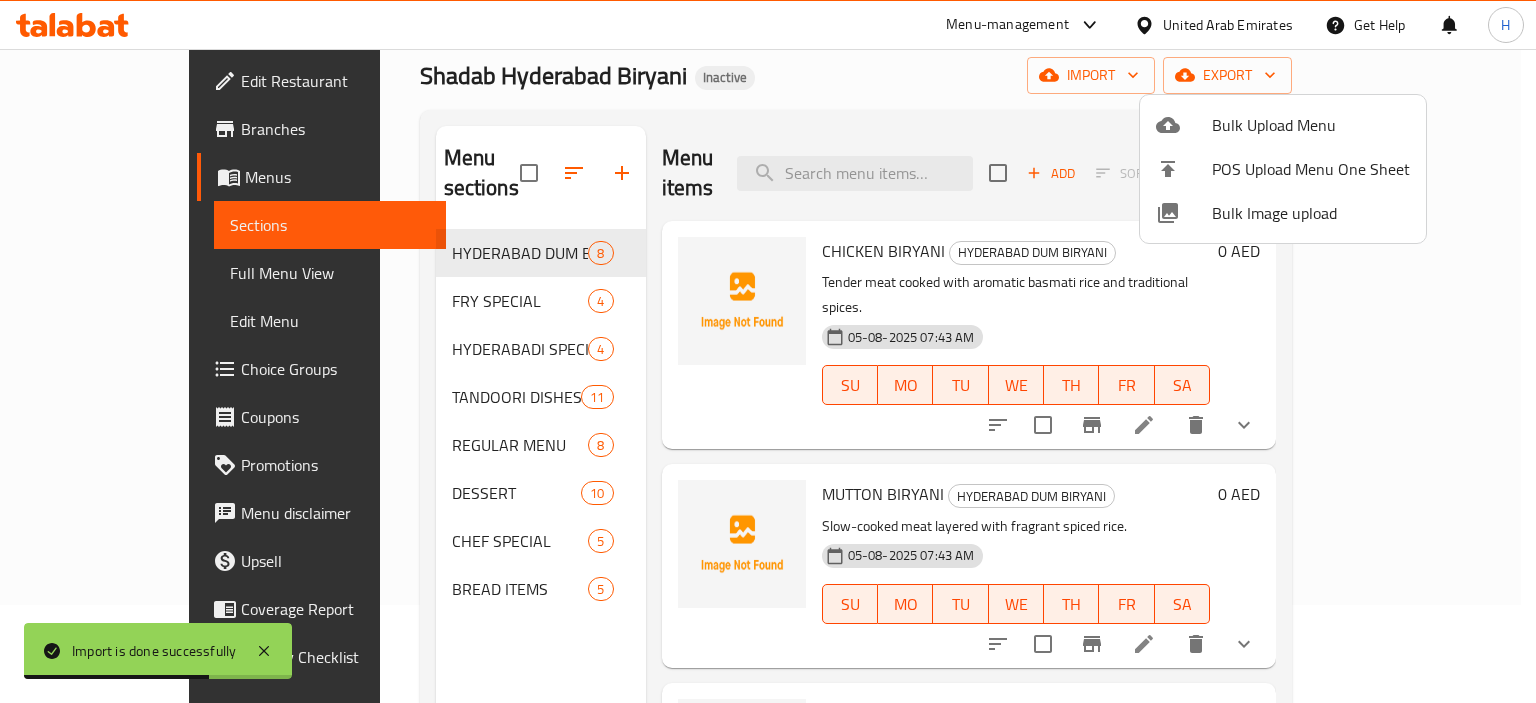 click at bounding box center [768, 351] 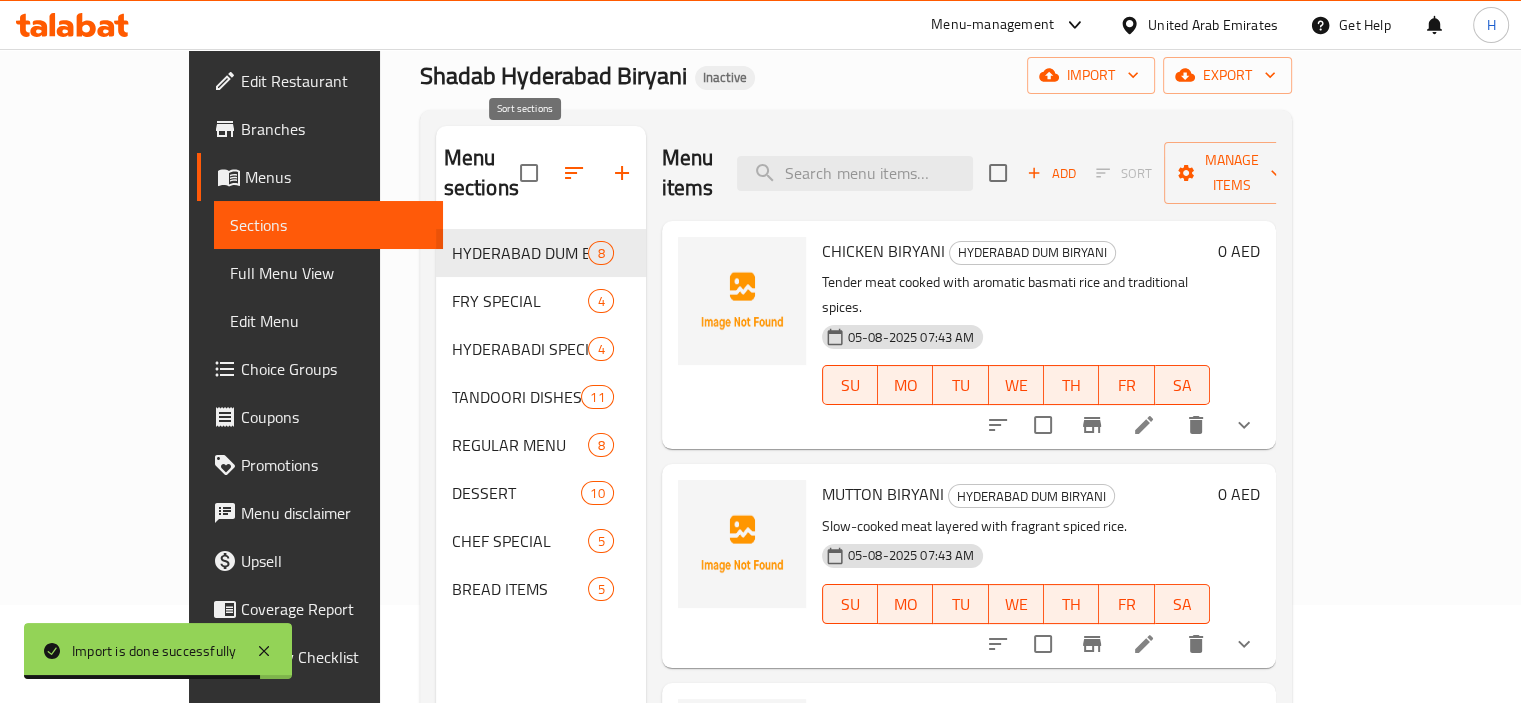 click 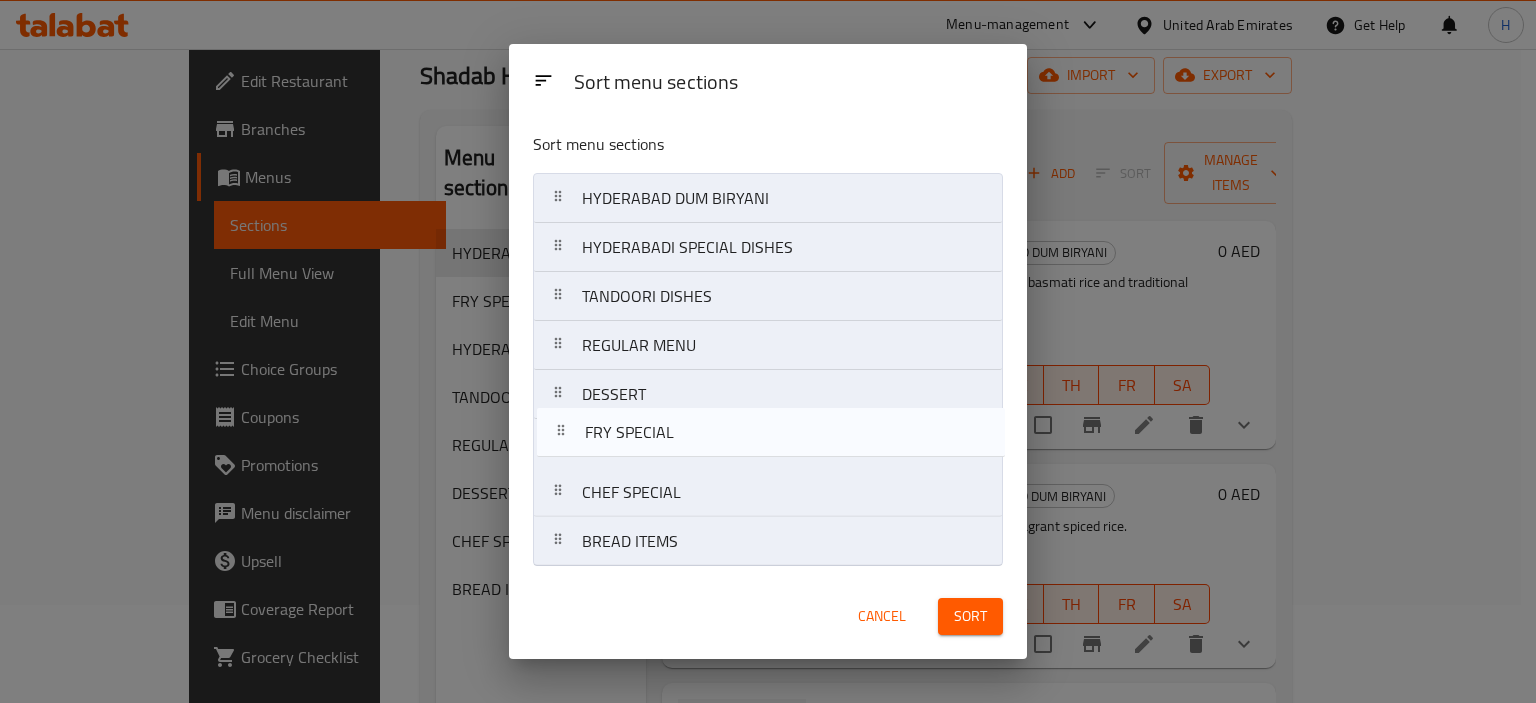 drag, startPoint x: 647, startPoint y: 257, endPoint x: 650, endPoint y: 447, distance: 190.02368 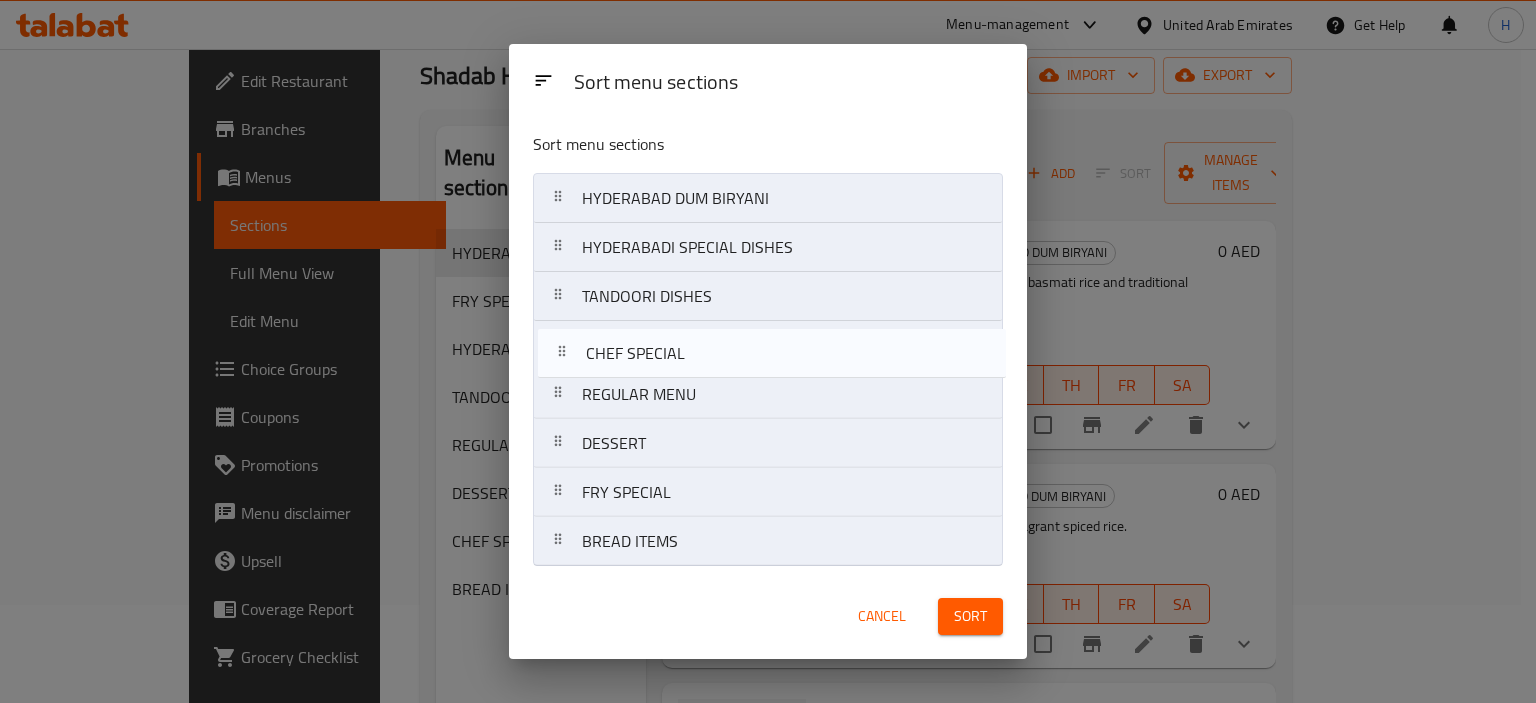 click on "HYDERABAD DUM BIRYANI HYDERABADI SPECIAL DISHES TANDOORI DISHES REGULAR MENU DESSERT FRY SPECIAL CHEF SPECIAL BREAD ITEMS" at bounding box center (767, 370) 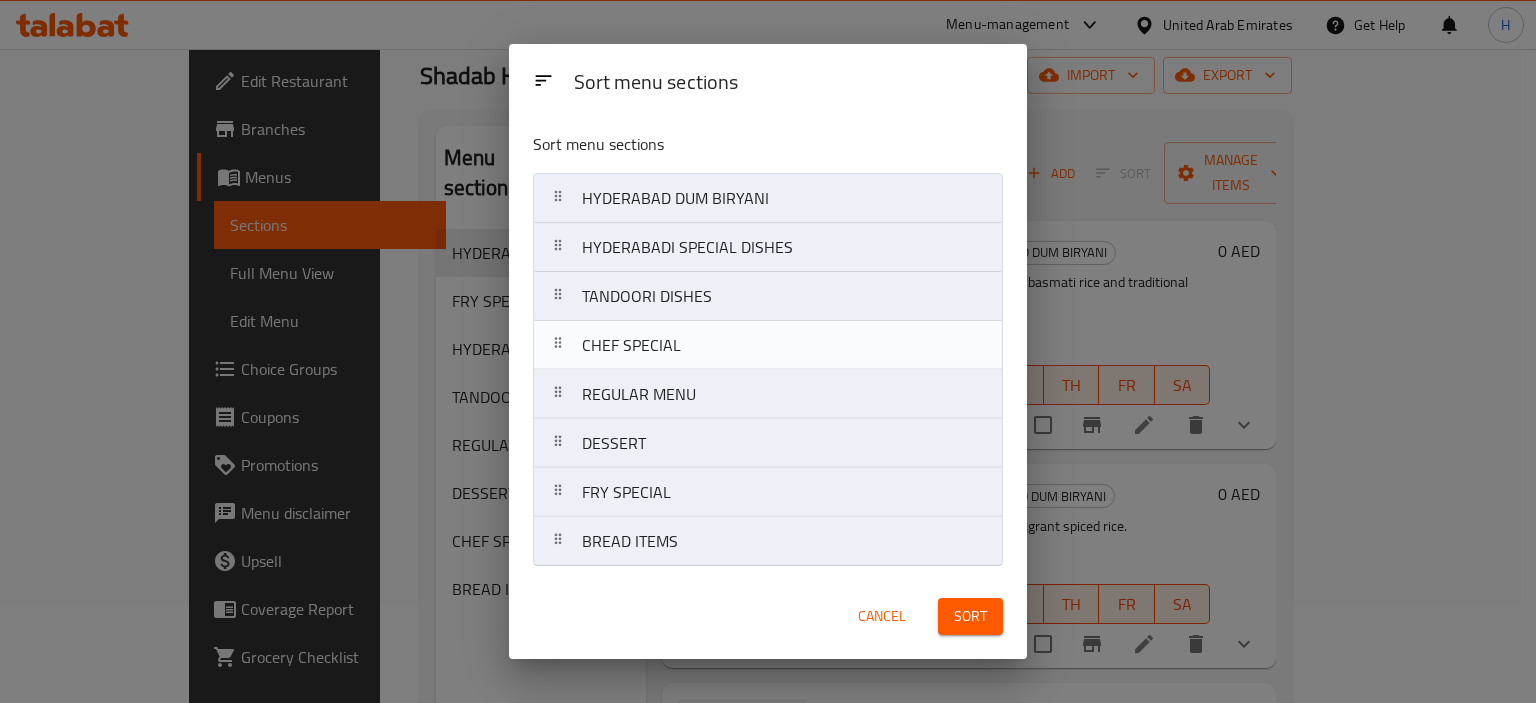 type 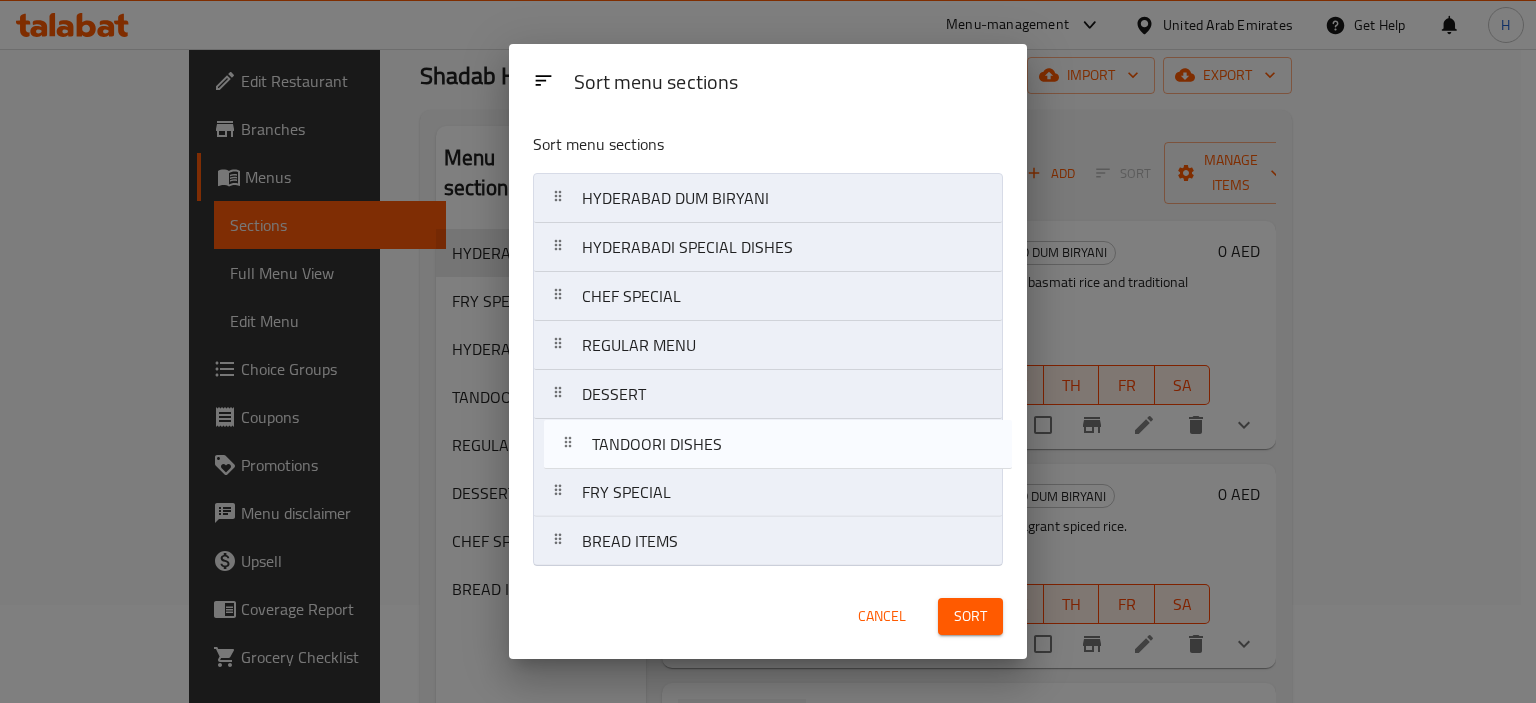 drag, startPoint x: 671, startPoint y: 299, endPoint x: 681, endPoint y: 455, distance: 156.32019 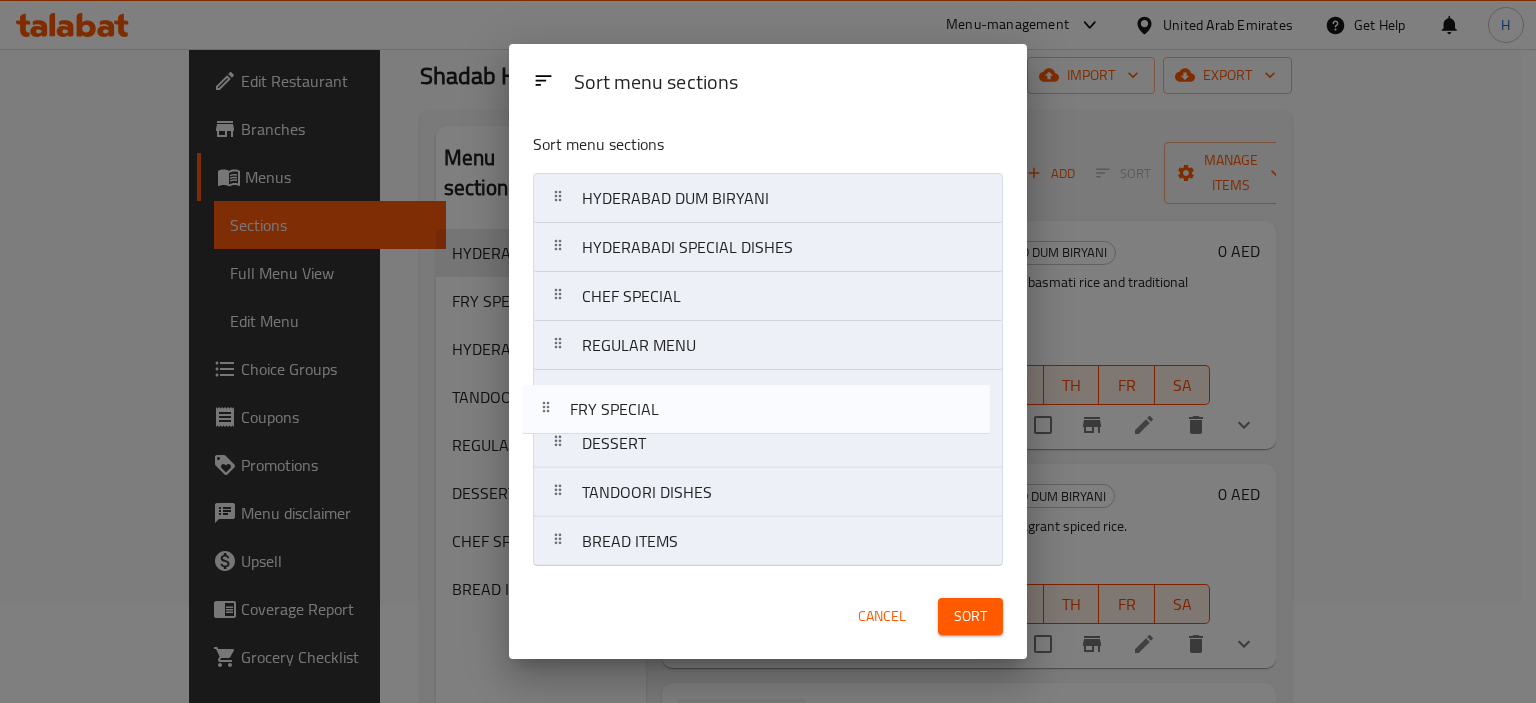drag, startPoint x: 671, startPoint y: 495, endPoint x: 656, endPoint y: 399, distance: 97.16481 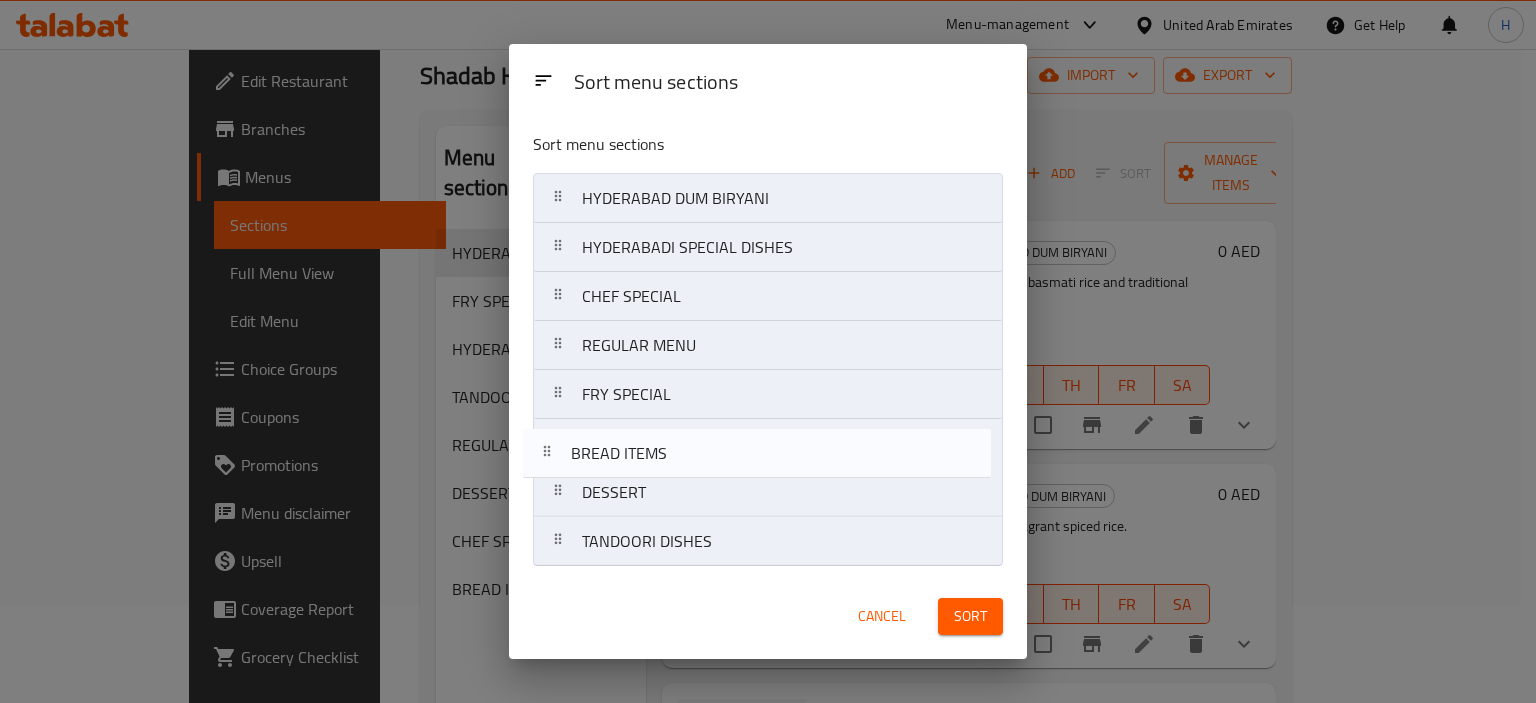 drag, startPoint x: 684, startPoint y: 515, endPoint x: 669, endPoint y: 399, distance: 116.965805 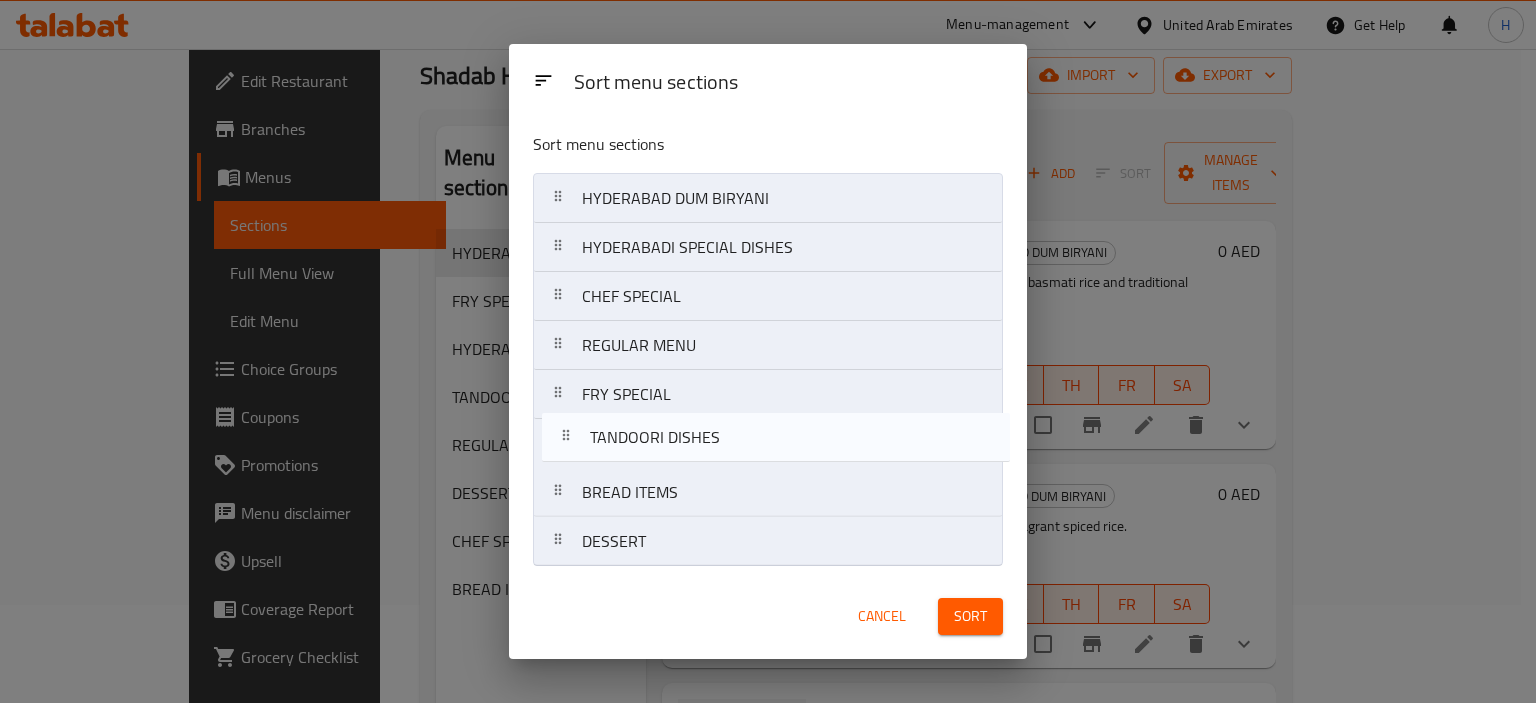 drag, startPoint x: 636, startPoint y: 546, endPoint x: 644, endPoint y: 438, distance: 108.29589 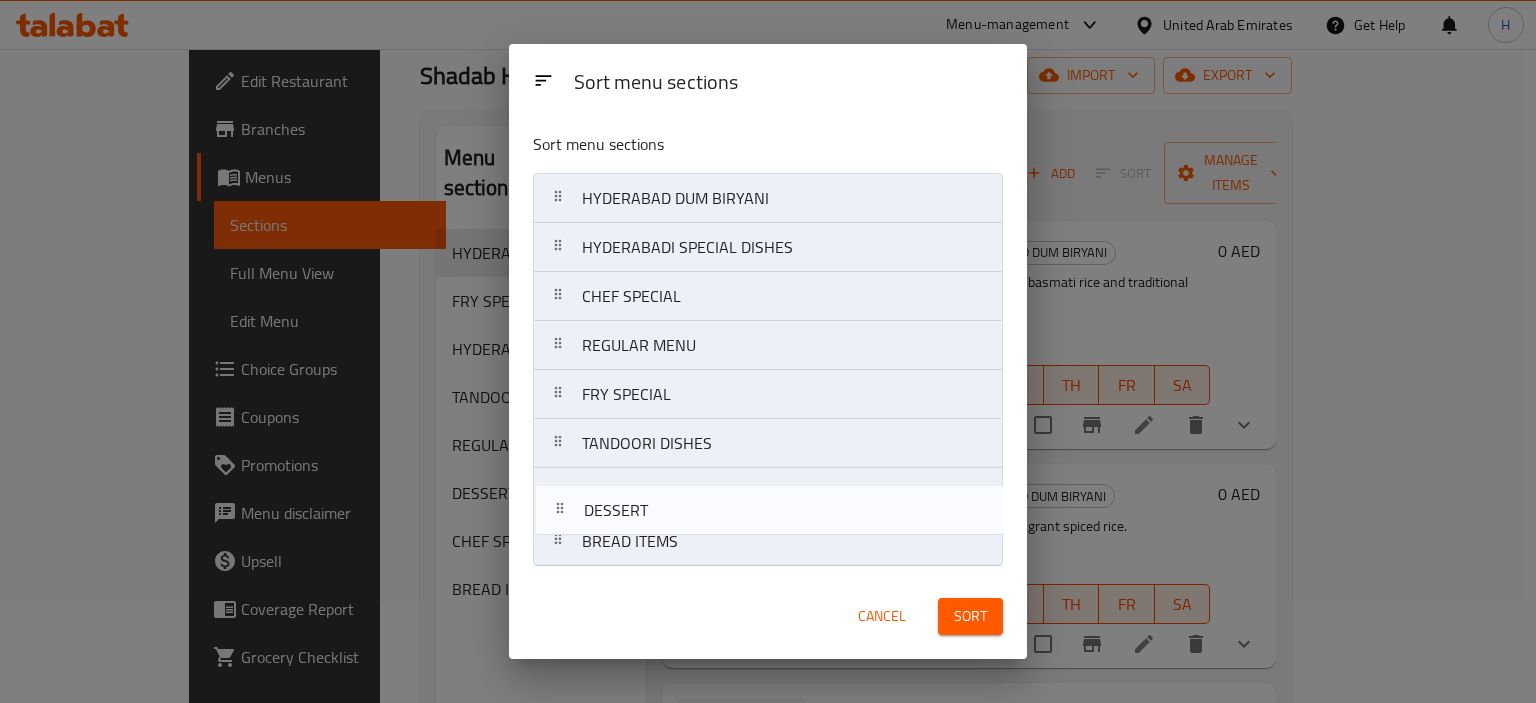 drag, startPoint x: 612, startPoint y: 534, endPoint x: 616, endPoint y: 491, distance: 43.185646 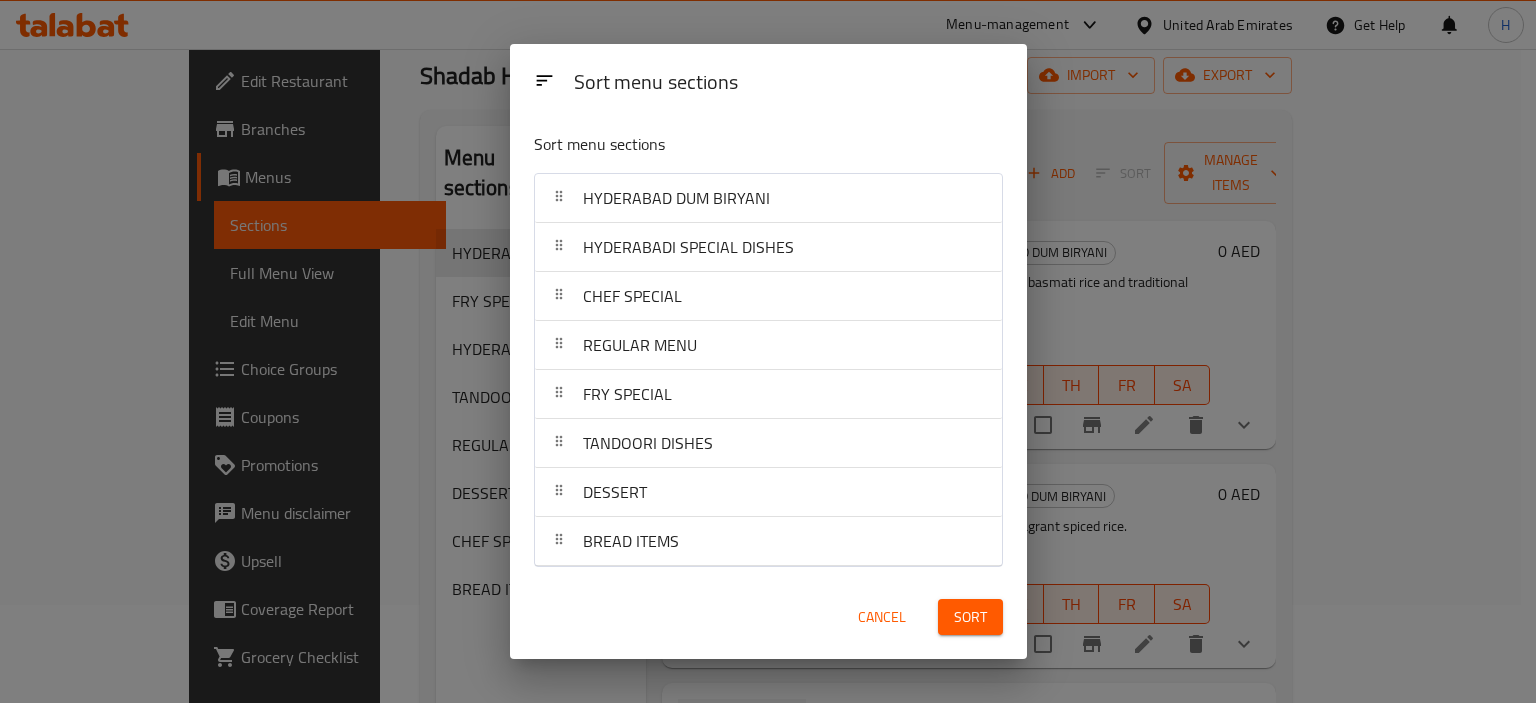 click on "Sort" at bounding box center (970, 617) 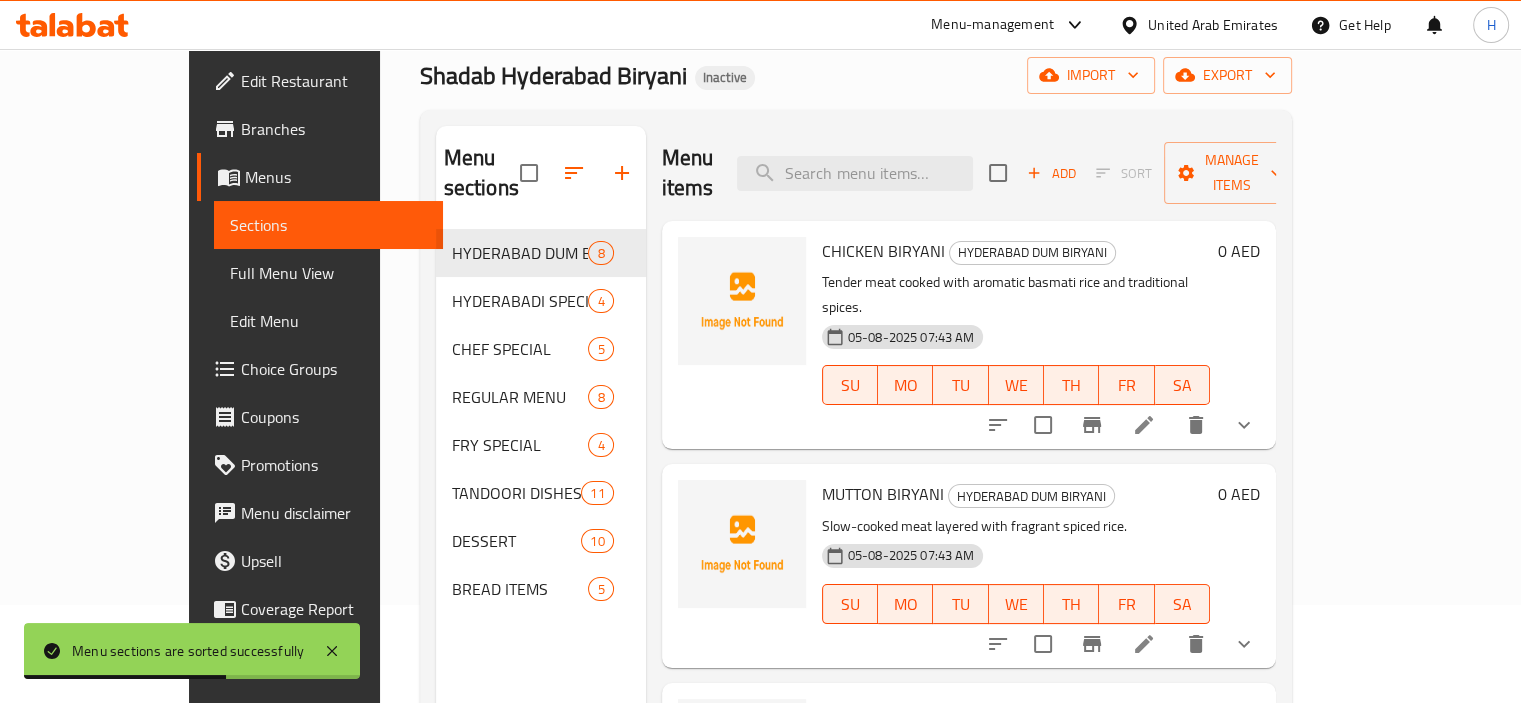 click on "Full Menu View" at bounding box center (328, 273) 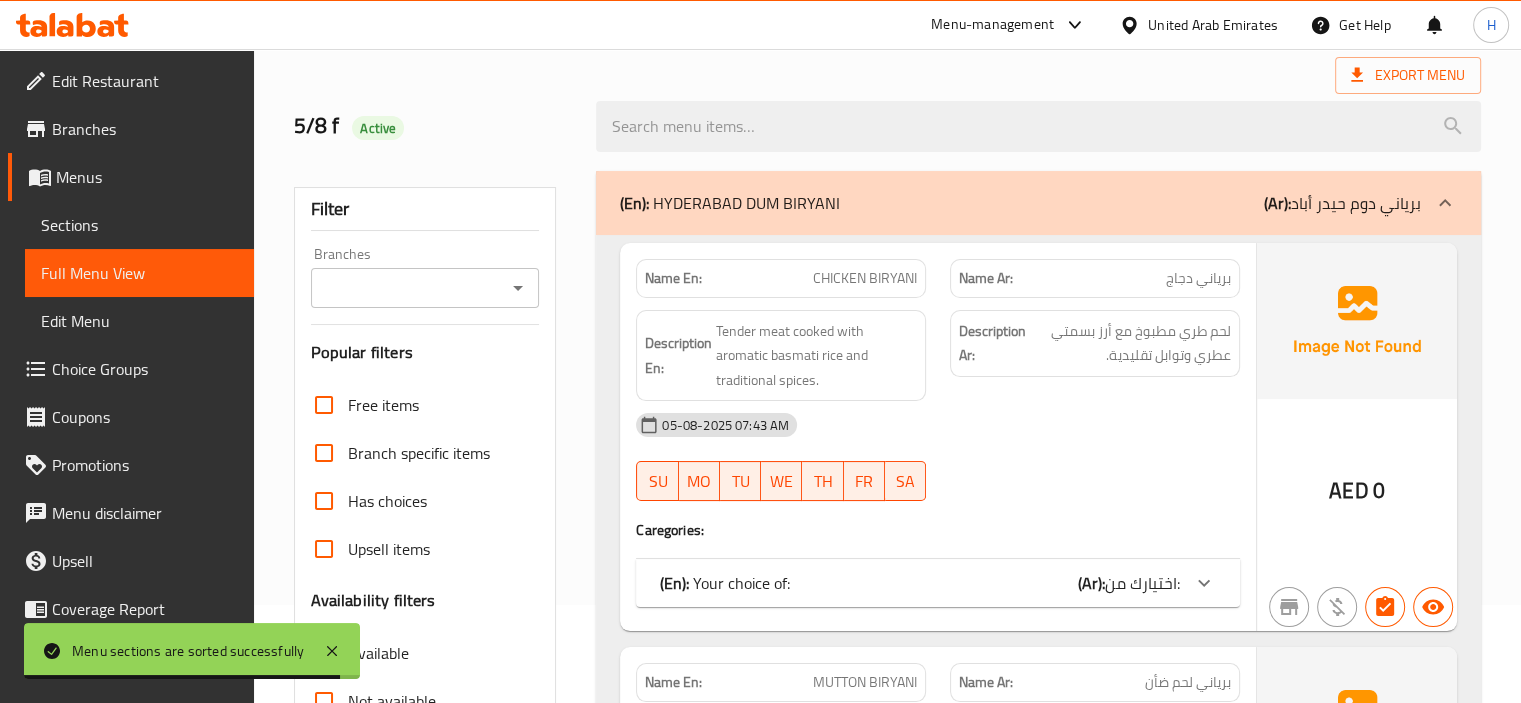 scroll, scrollTop: 375, scrollLeft: 0, axis: vertical 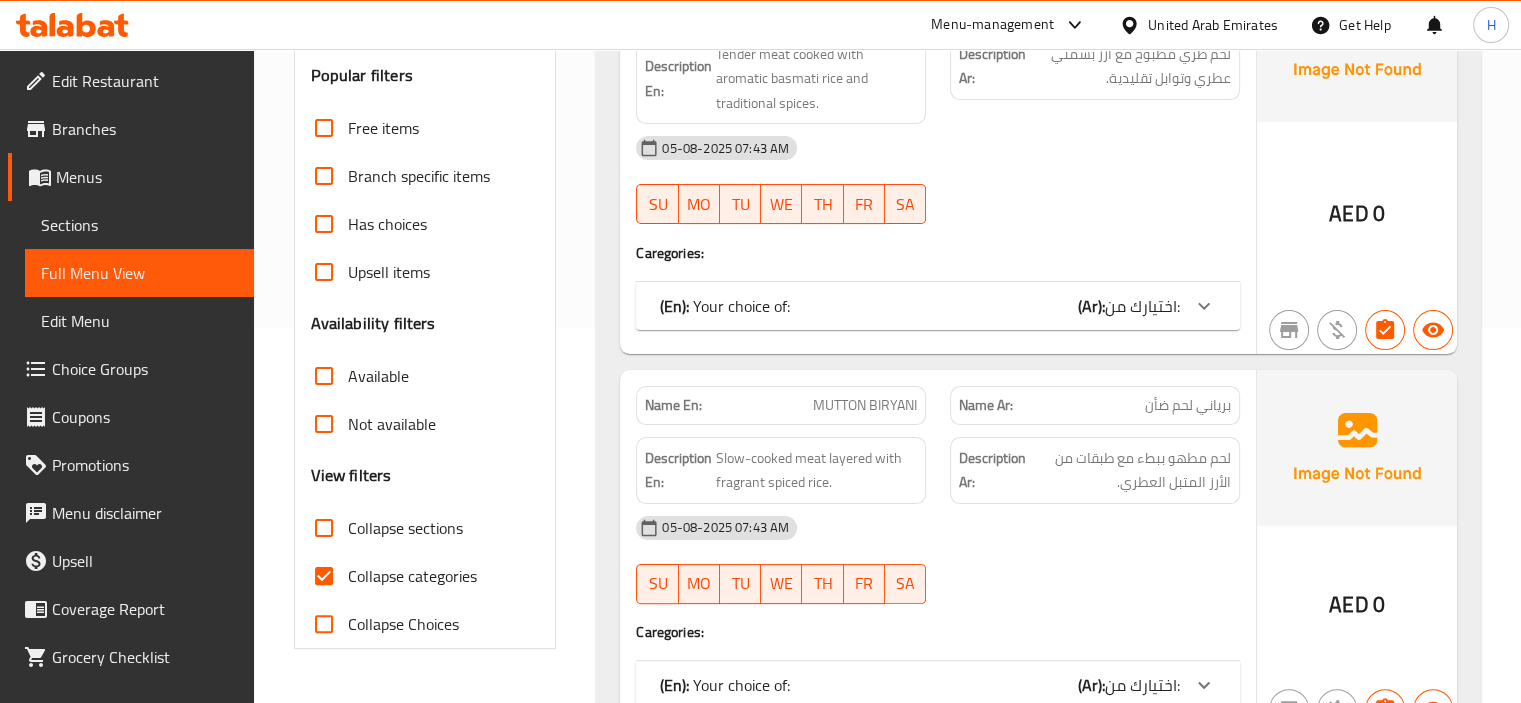 click on "Collapse sections" at bounding box center [324, 528] 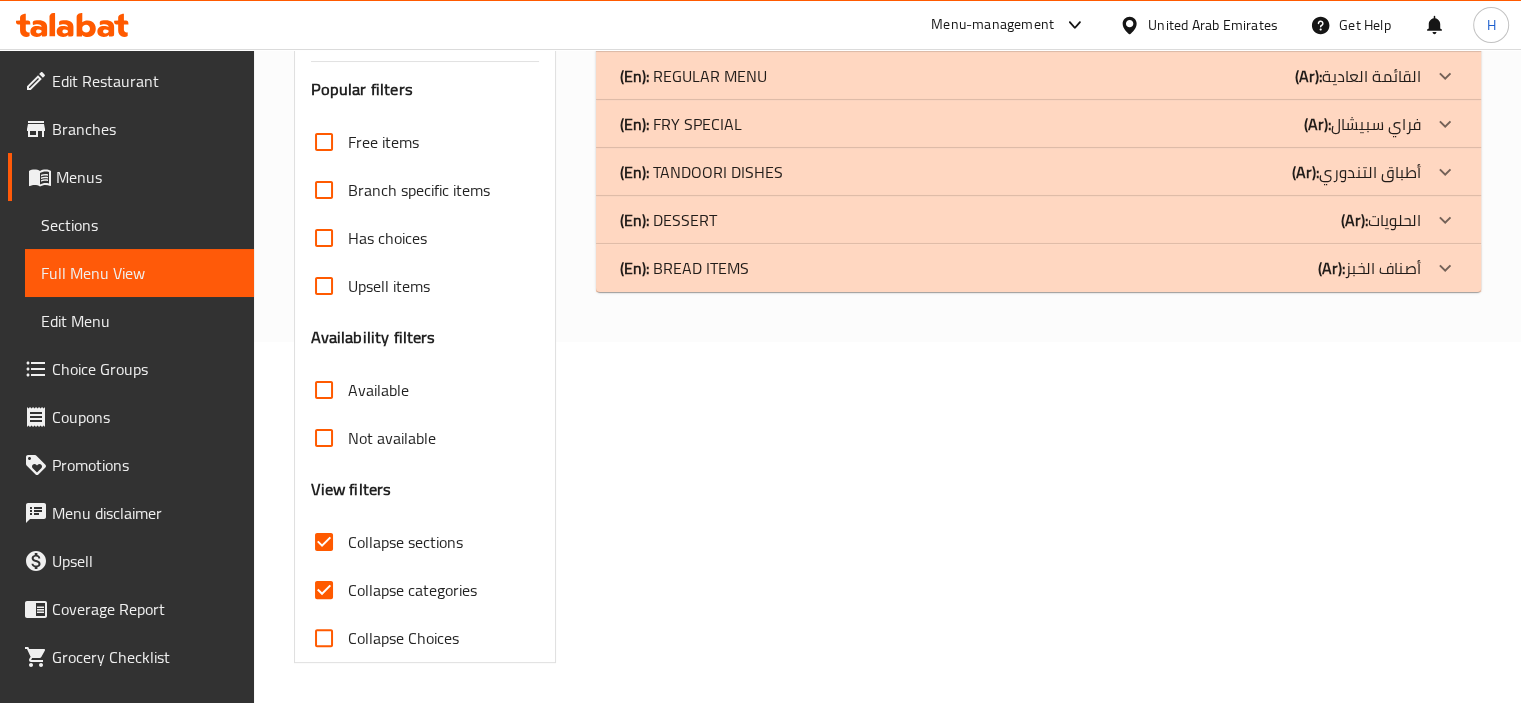 scroll, scrollTop: 360, scrollLeft: 0, axis: vertical 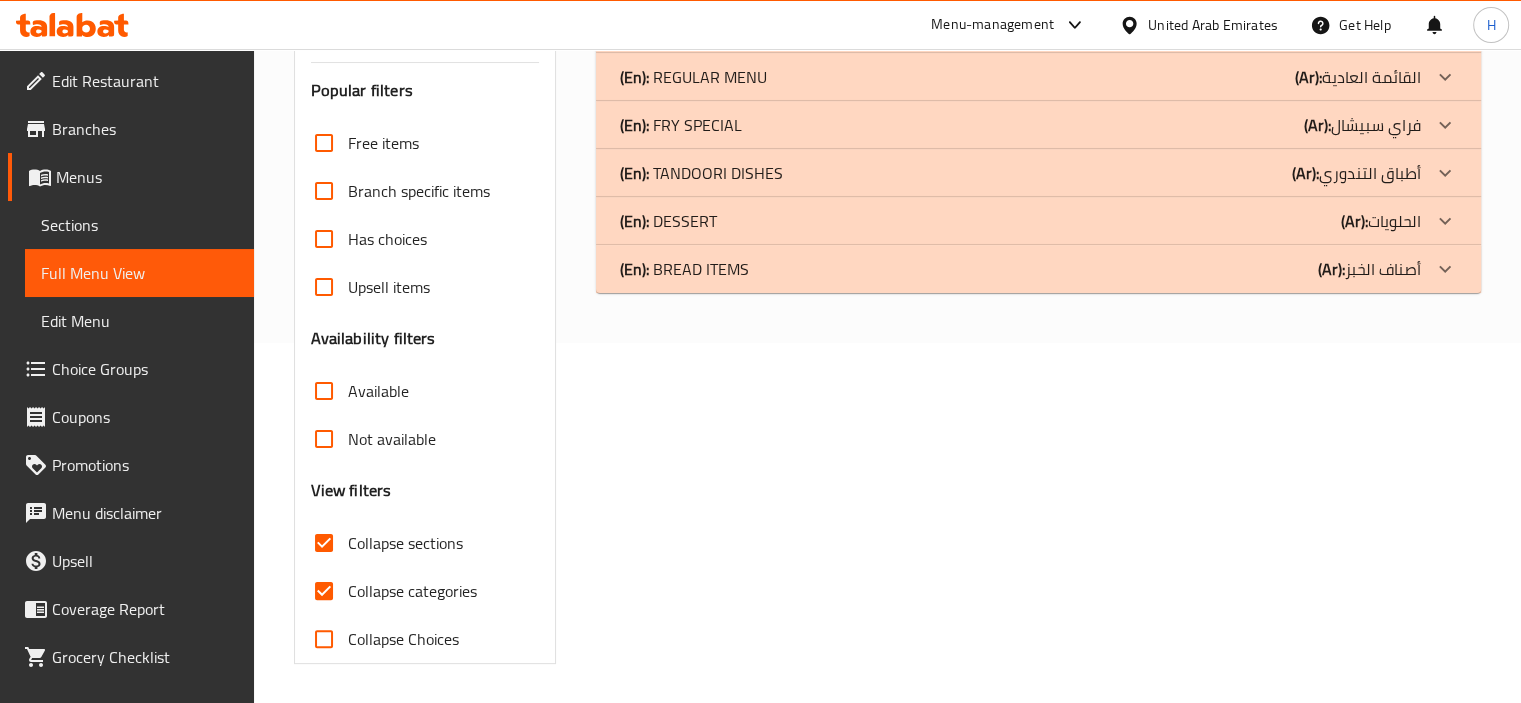 click on "Collapse categories" at bounding box center (324, 591) 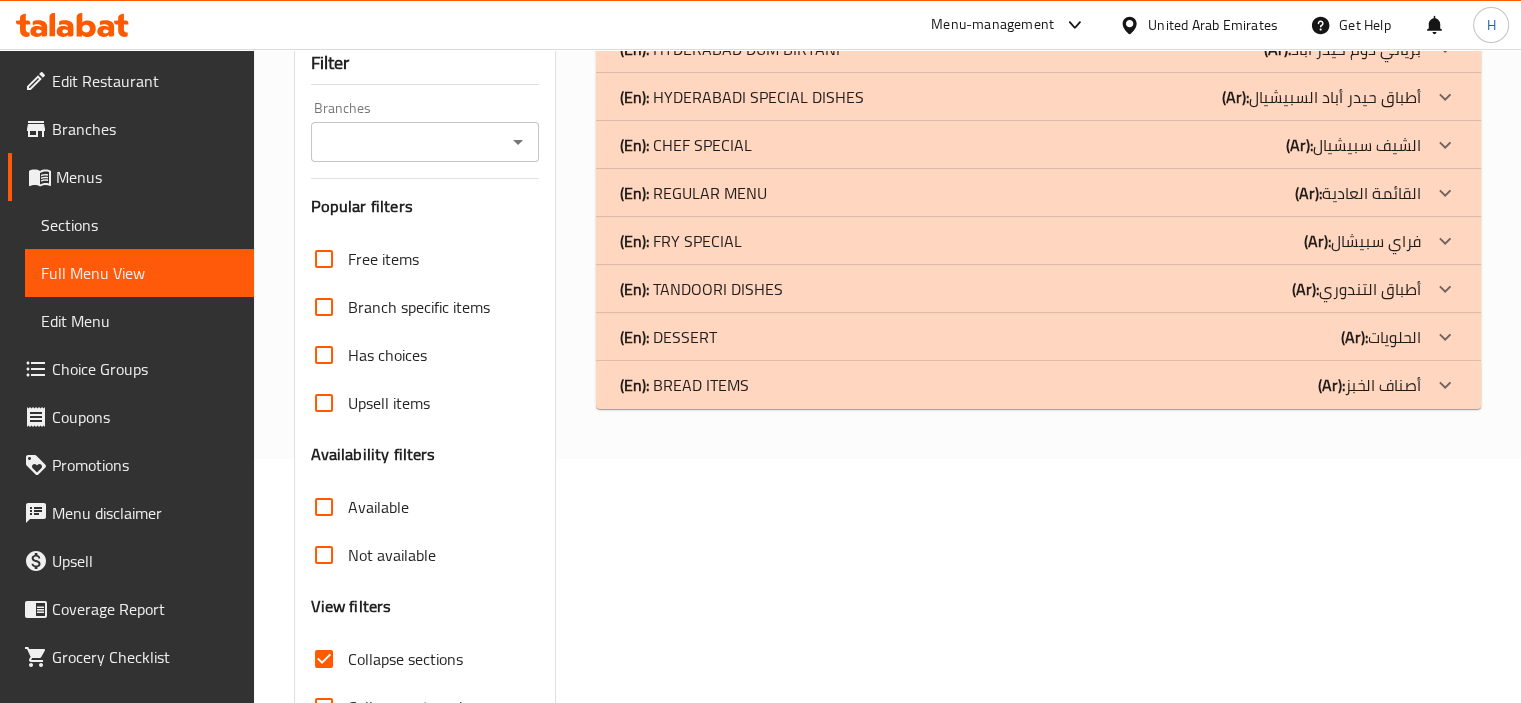 scroll, scrollTop: 240, scrollLeft: 0, axis: vertical 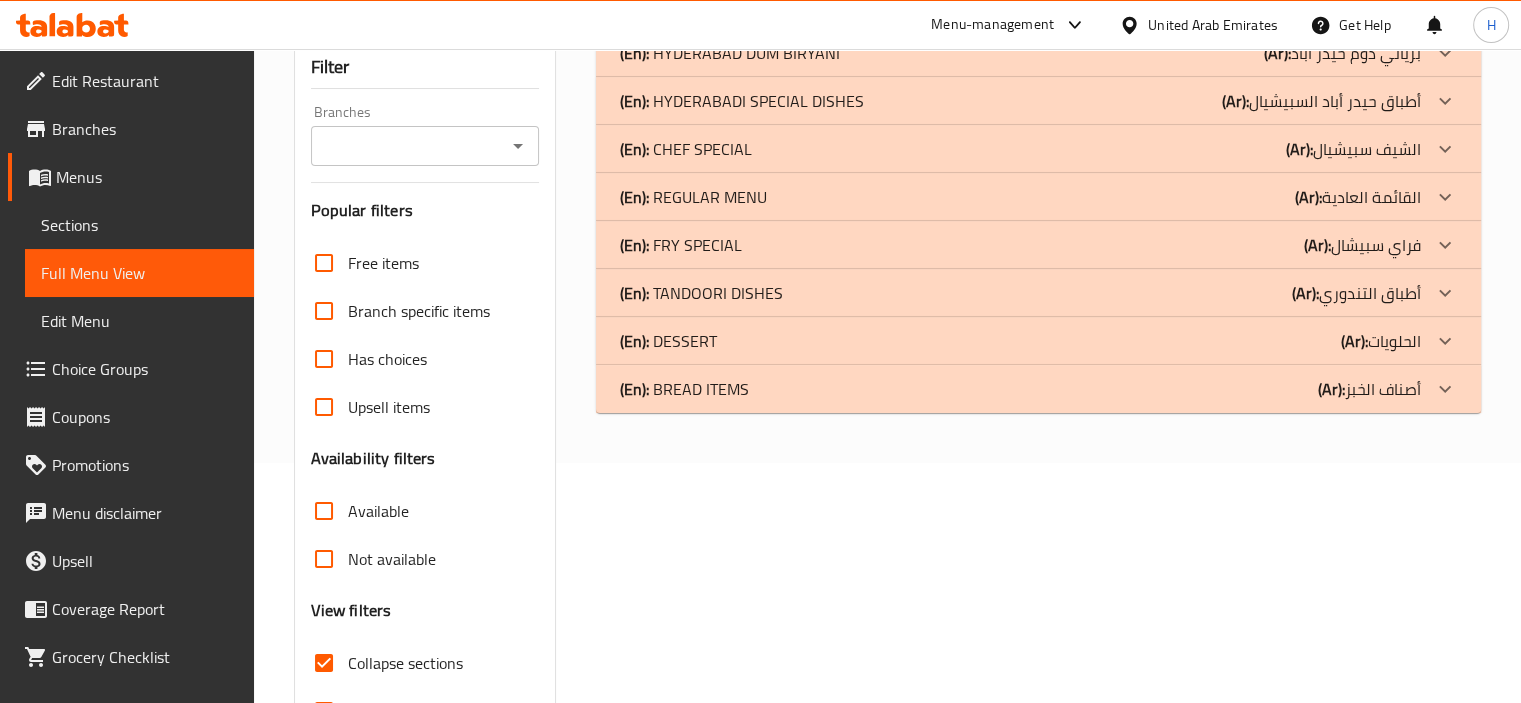 click on "(En):   BREAD ITEMS (Ar): أصناف الخبز" at bounding box center [1020, 53] 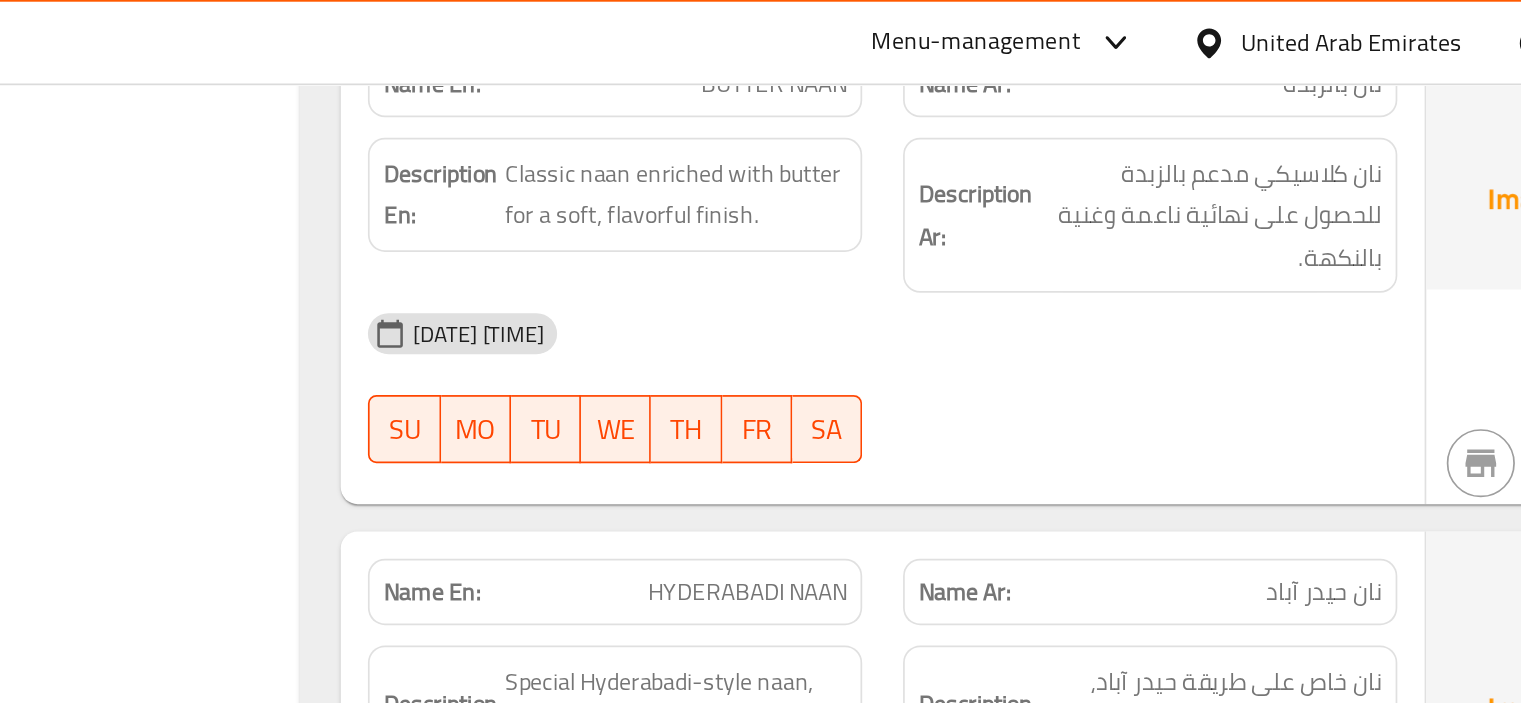 scroll, scrollTop: 1141, scrollLeft: 0, axis: vertical 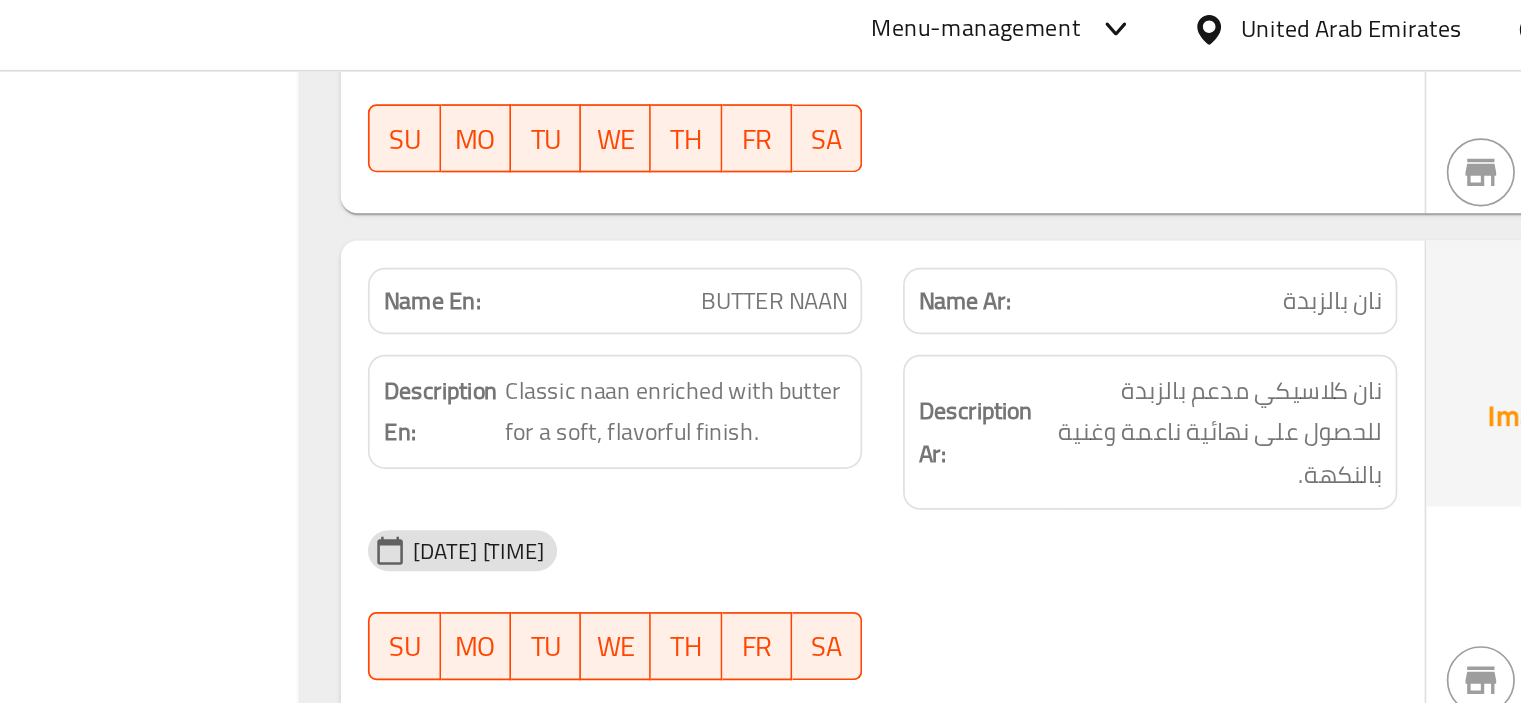 click on "BUTTER NAAN" at bounding box center [874, 184] 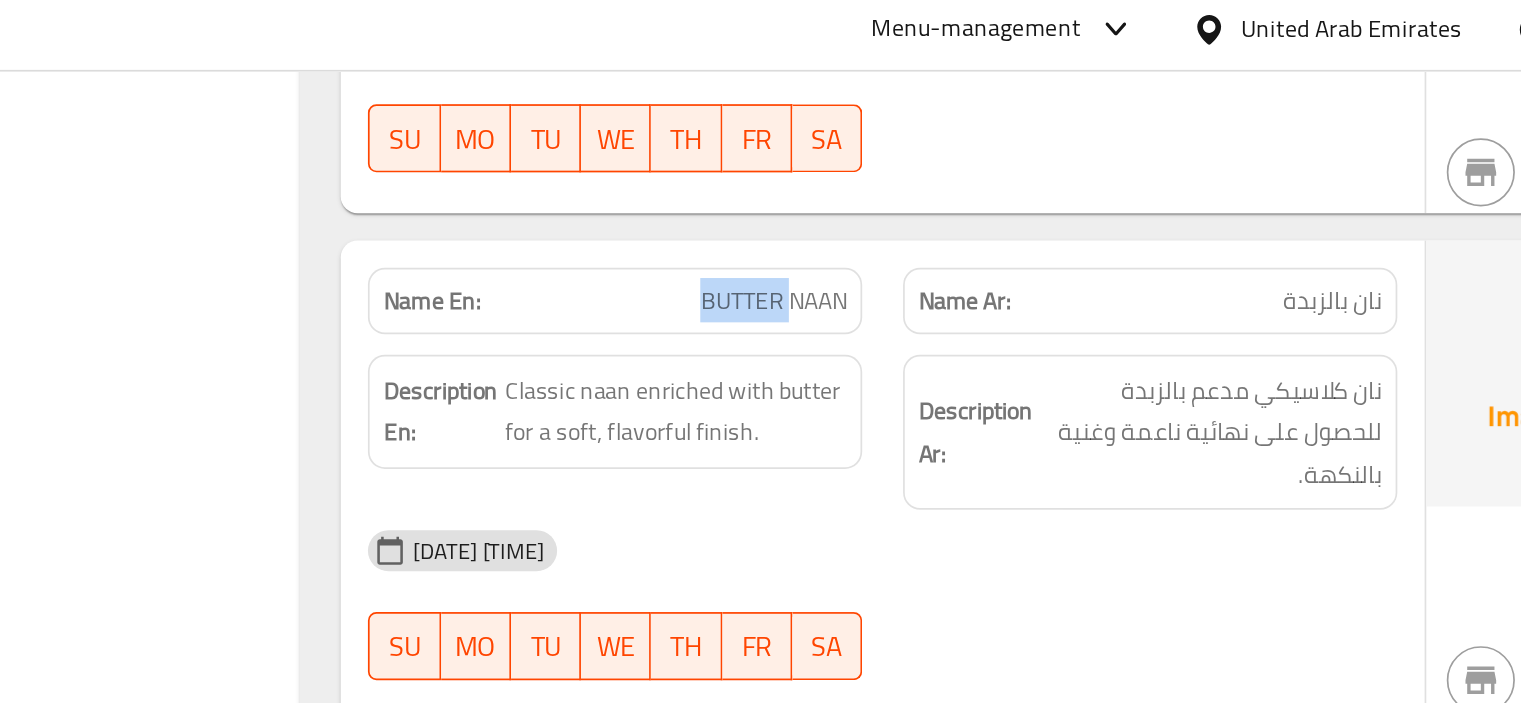 click on "BUTTER NAAN" at bounding box center [874, 184] 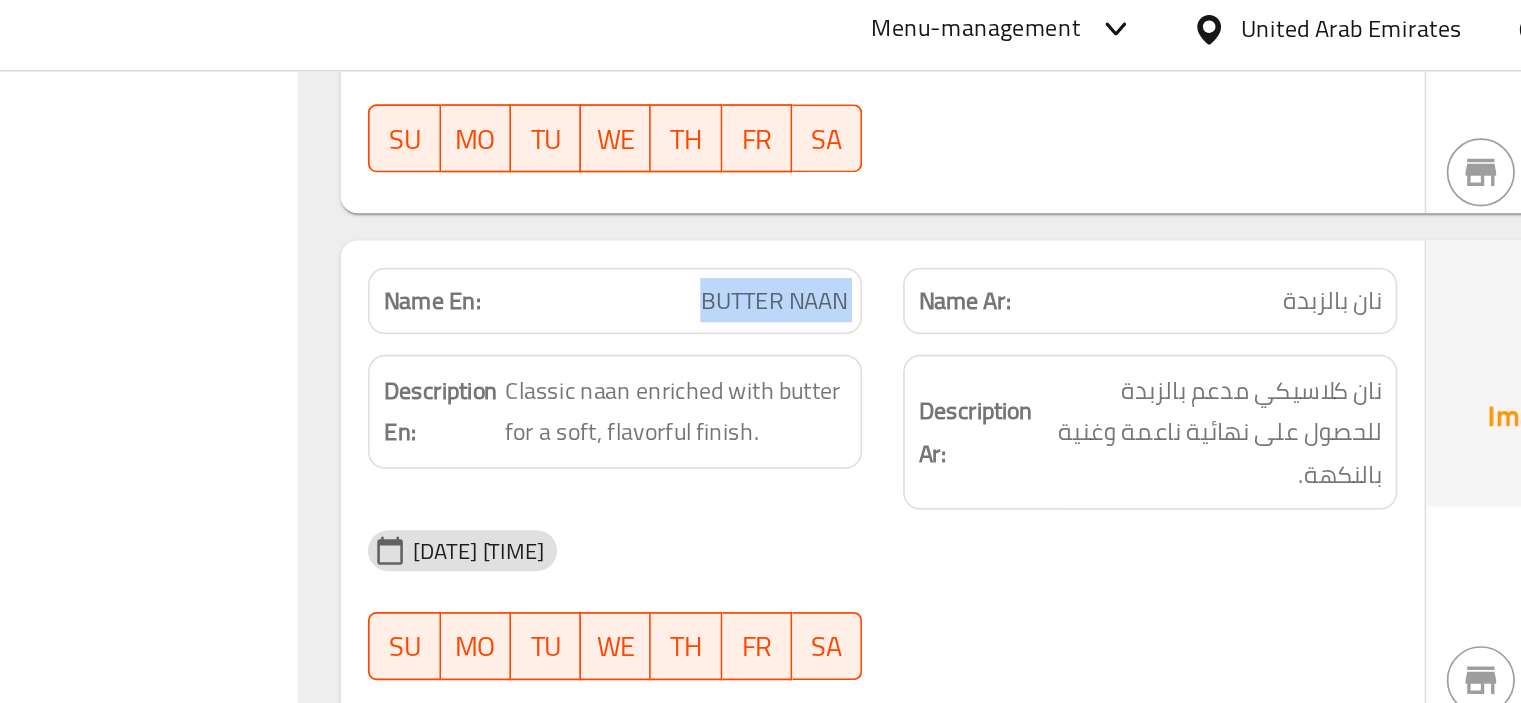 click on "BUTTER NAAN" at bounding box center (874, 184) 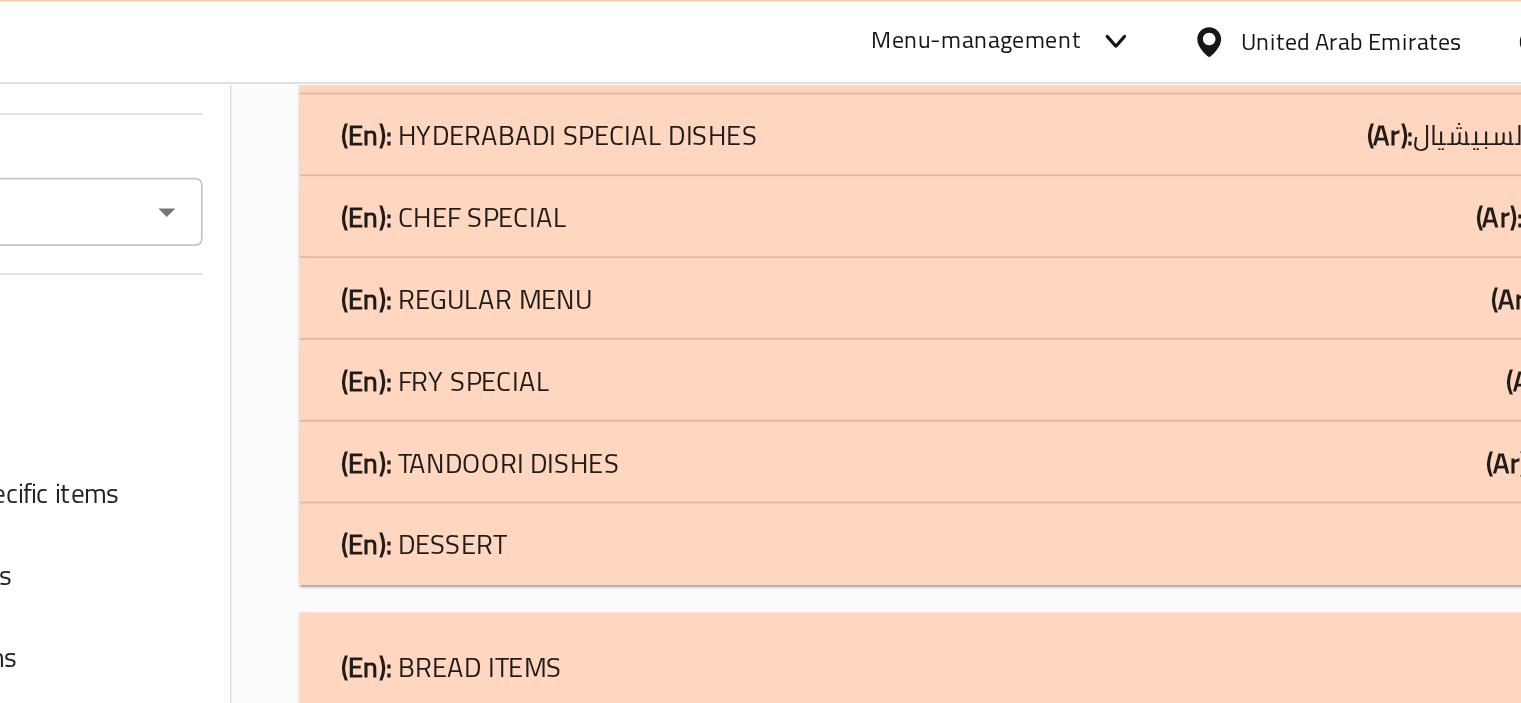 scroll, scrollTop: 261, scrollLeft: 0, axis: vertical 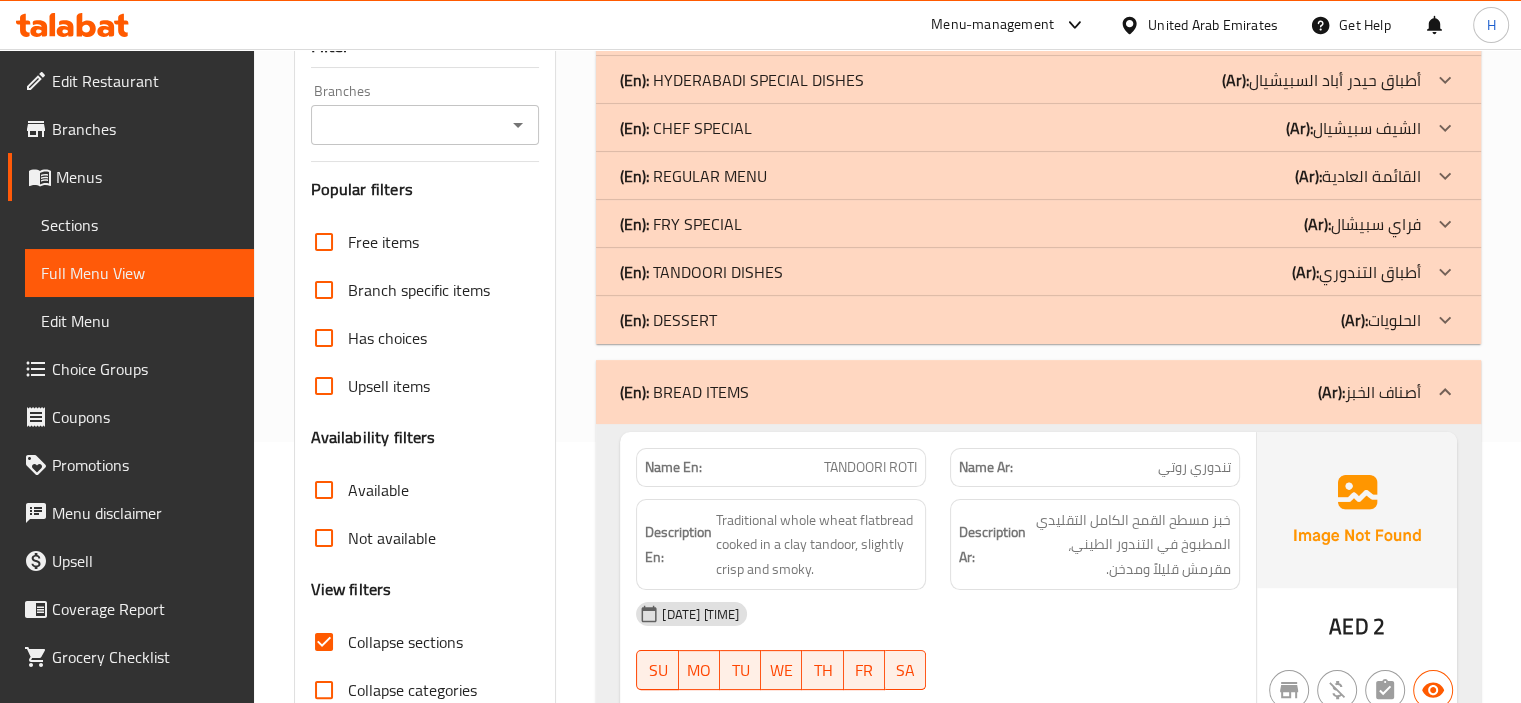 click on "(En):   BREAD ITEMS (Ar): أصناف الخبز" at bounding box center (1038, 392) 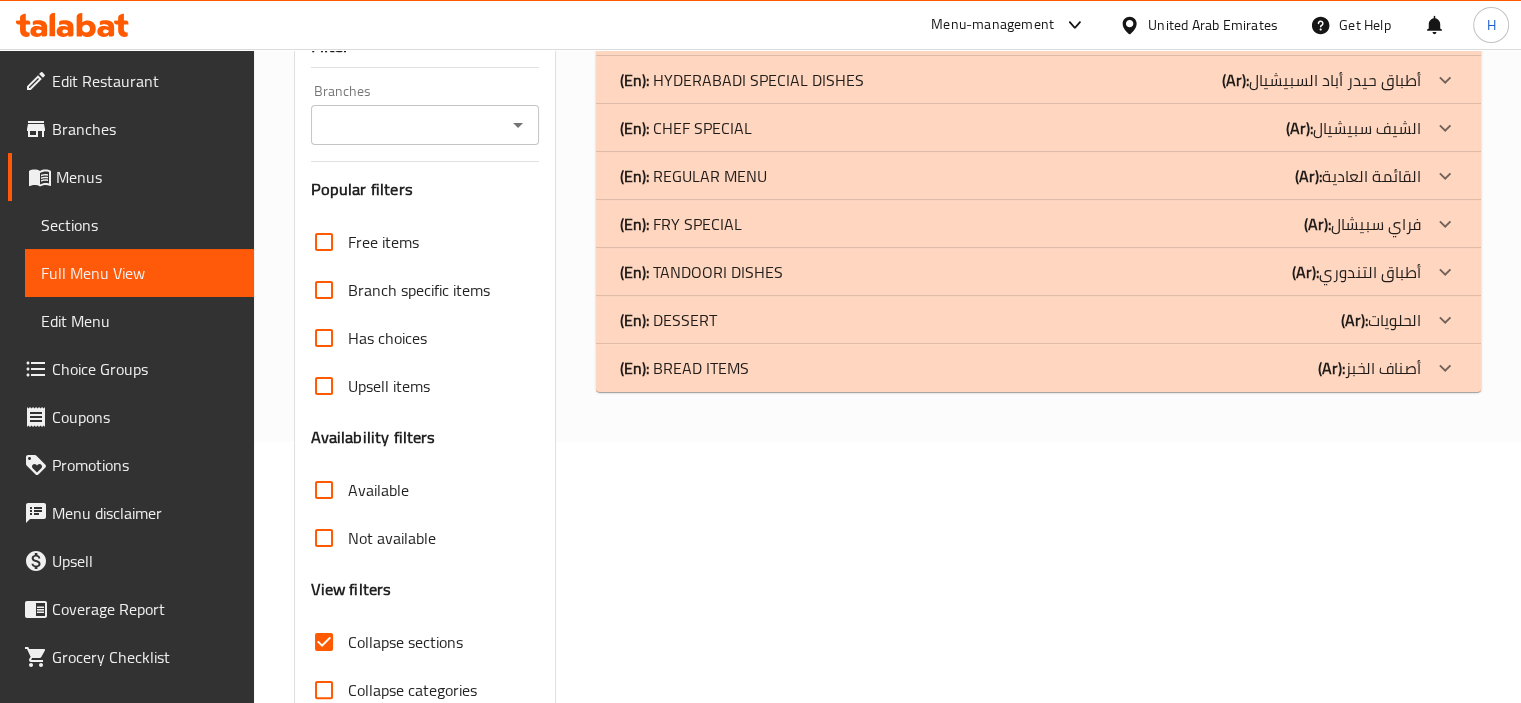 click on "(En):   DESSERT" at bounding box center [730, 32] 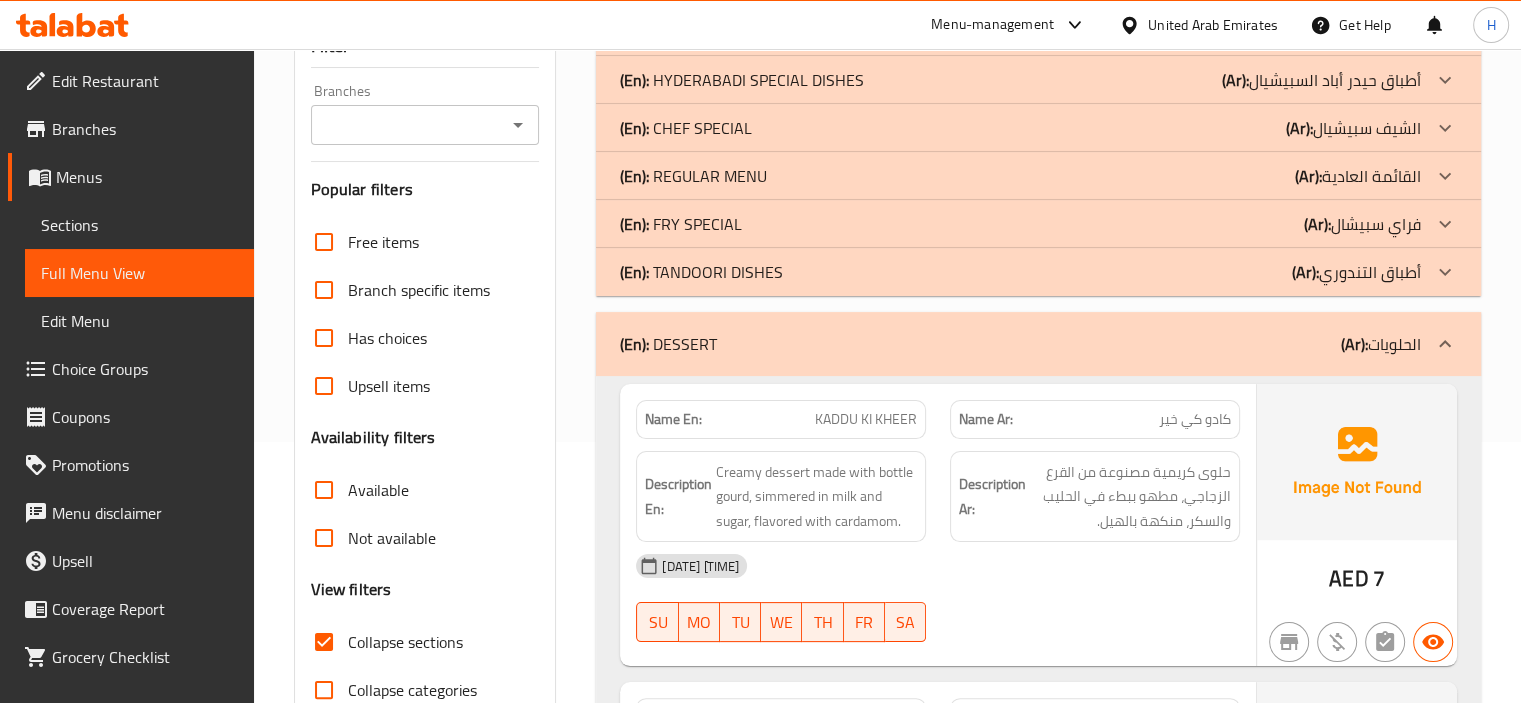 click on "KADDU KI KHEER" at bounding box center [866, 419] 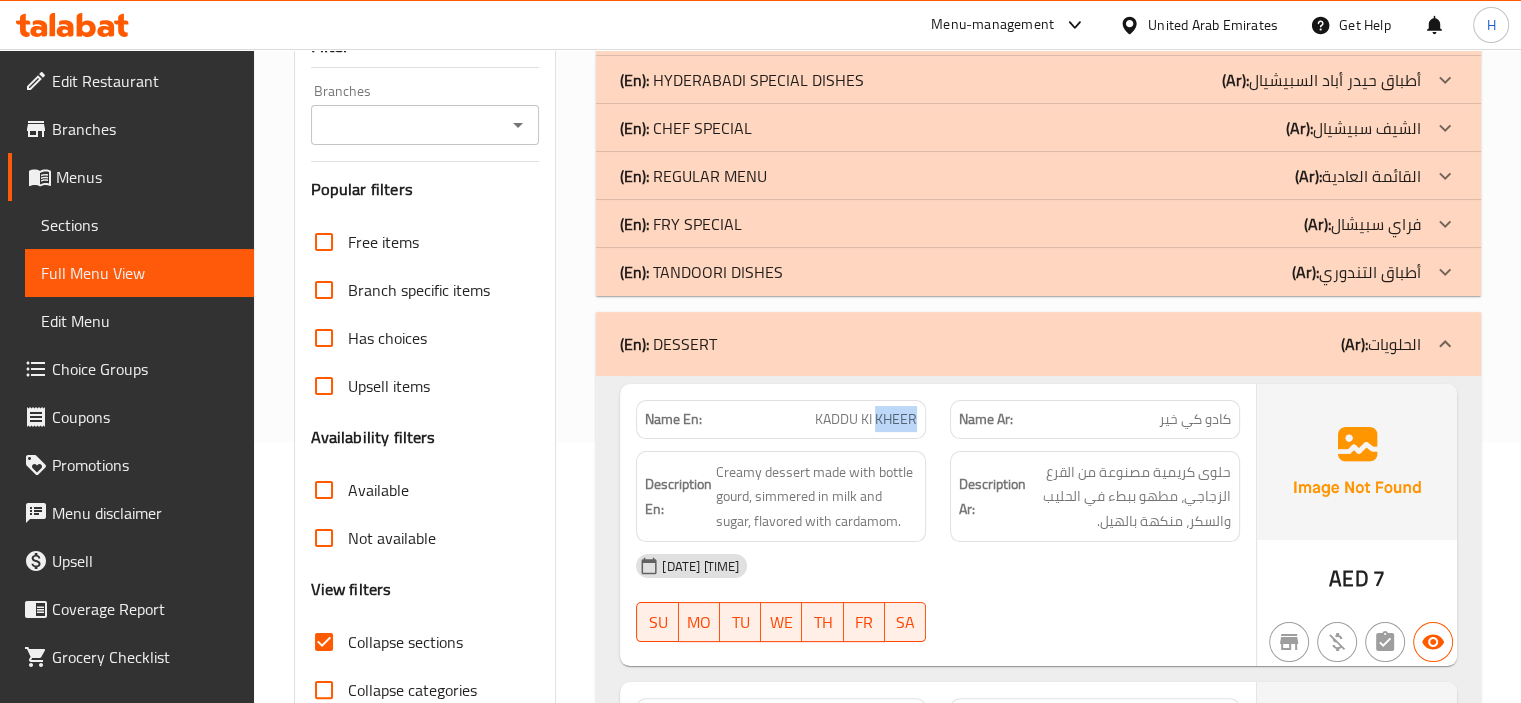 click on "KADDU KI KHEER" at bounding box center (866, 419) 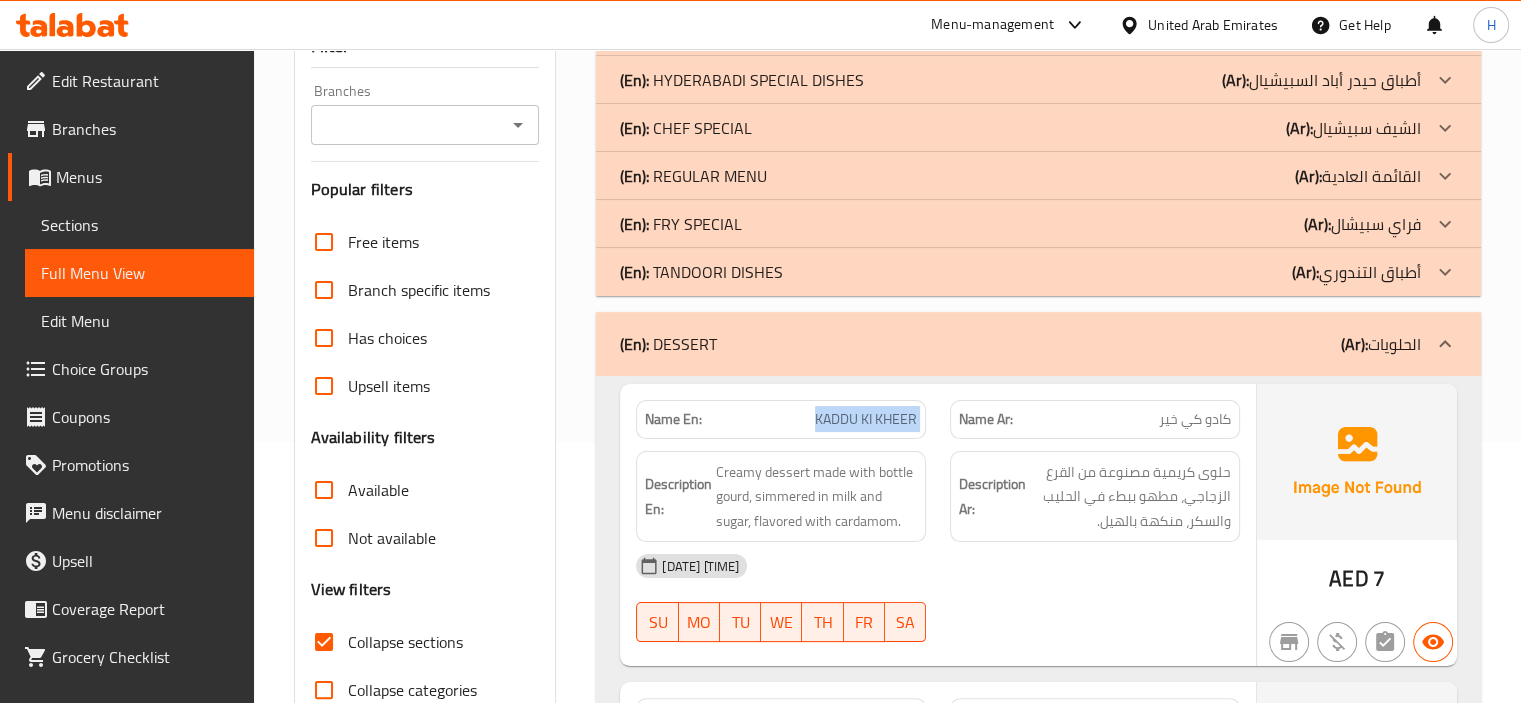 click on "KADDU KI KHEER" at bounding box center (866, 419) 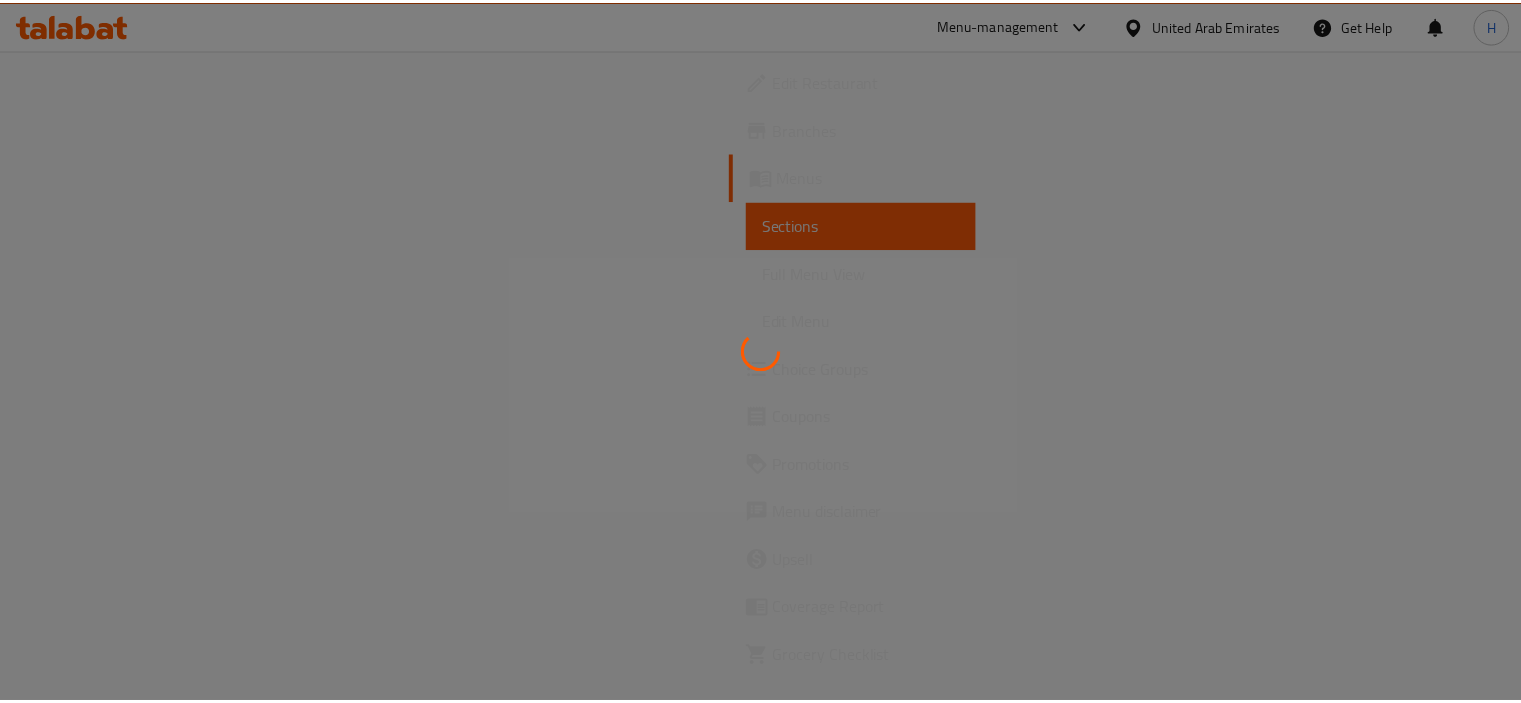 scroll, scrollTop: 0, scrollLeft: 0, axis: both 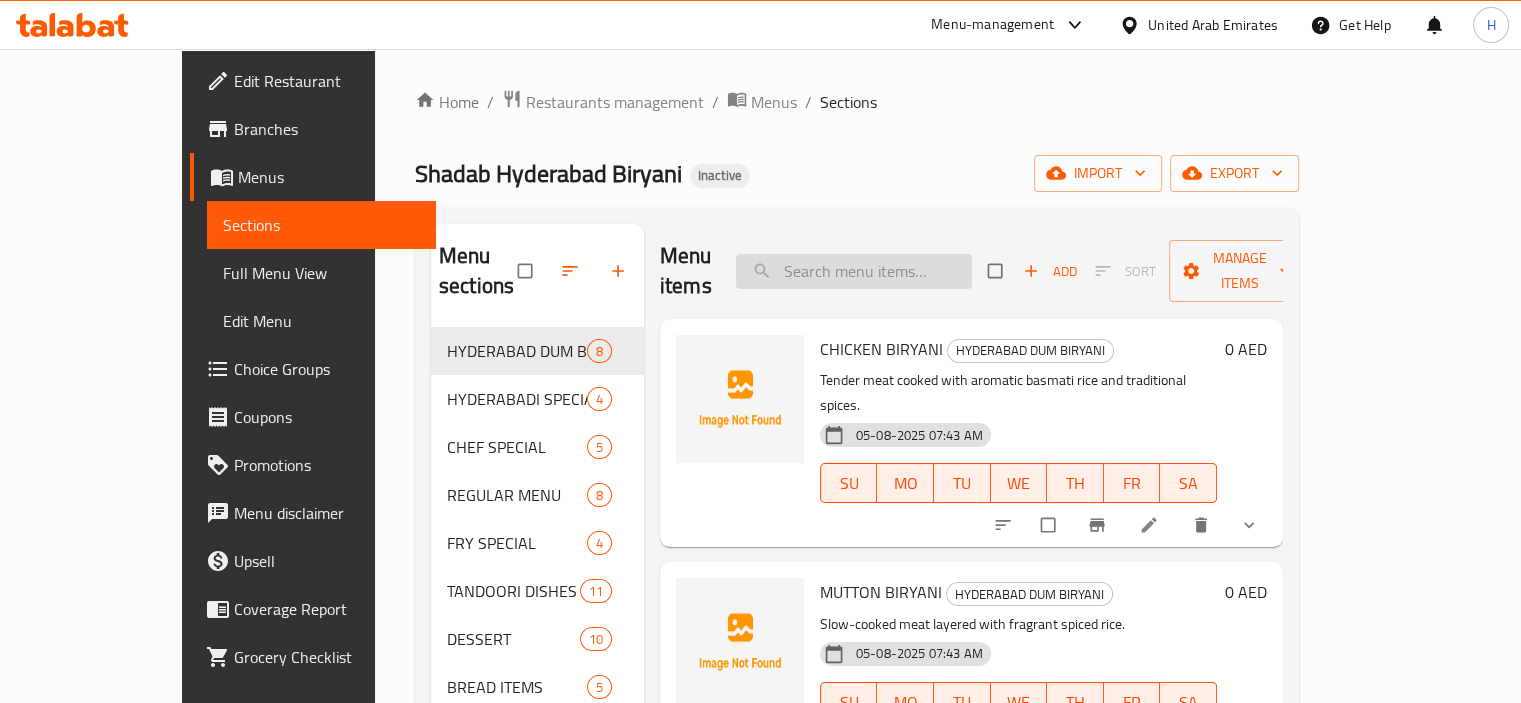 click at bounding box center (854, 271) 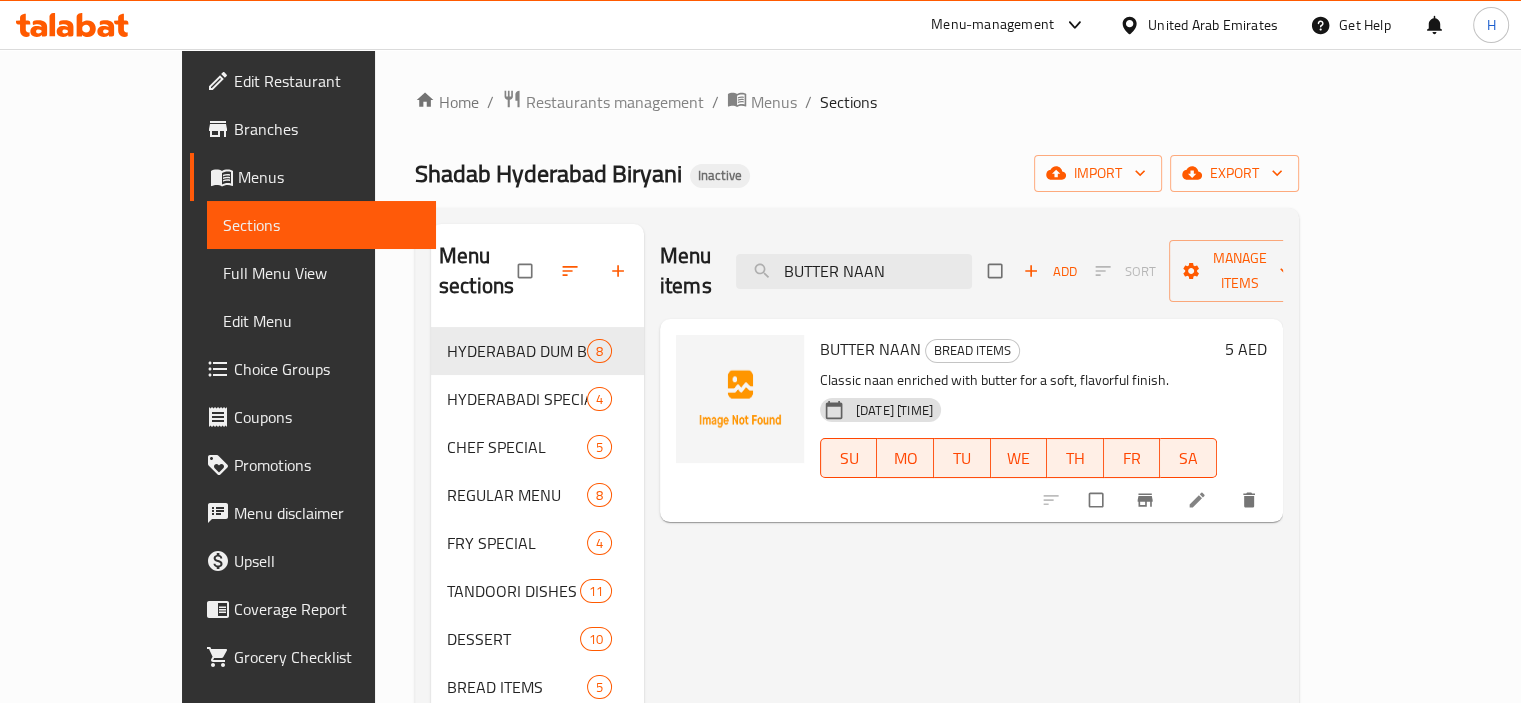 type on "BUTTER NAAN" 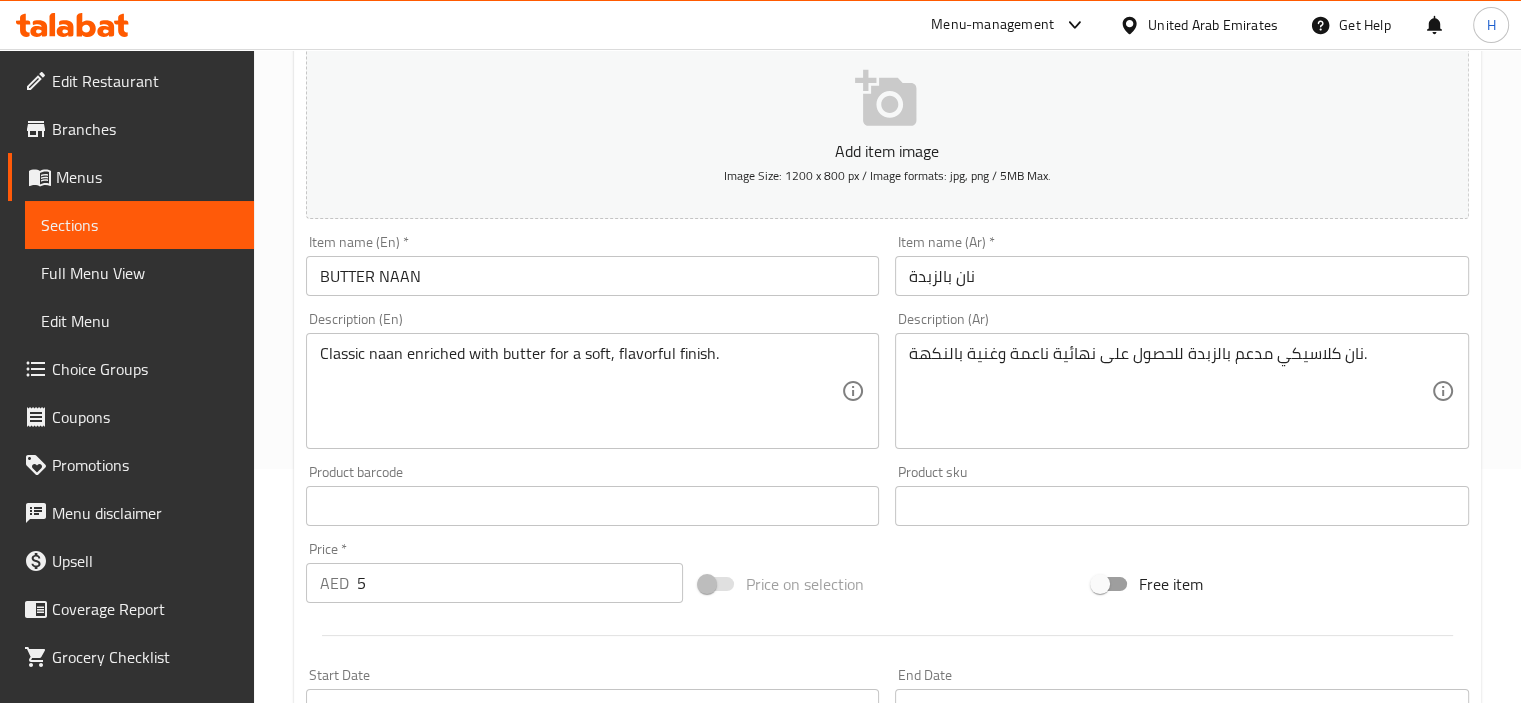 scroll, scrollTop: 259, scrollLeft: 0, axis: vertical 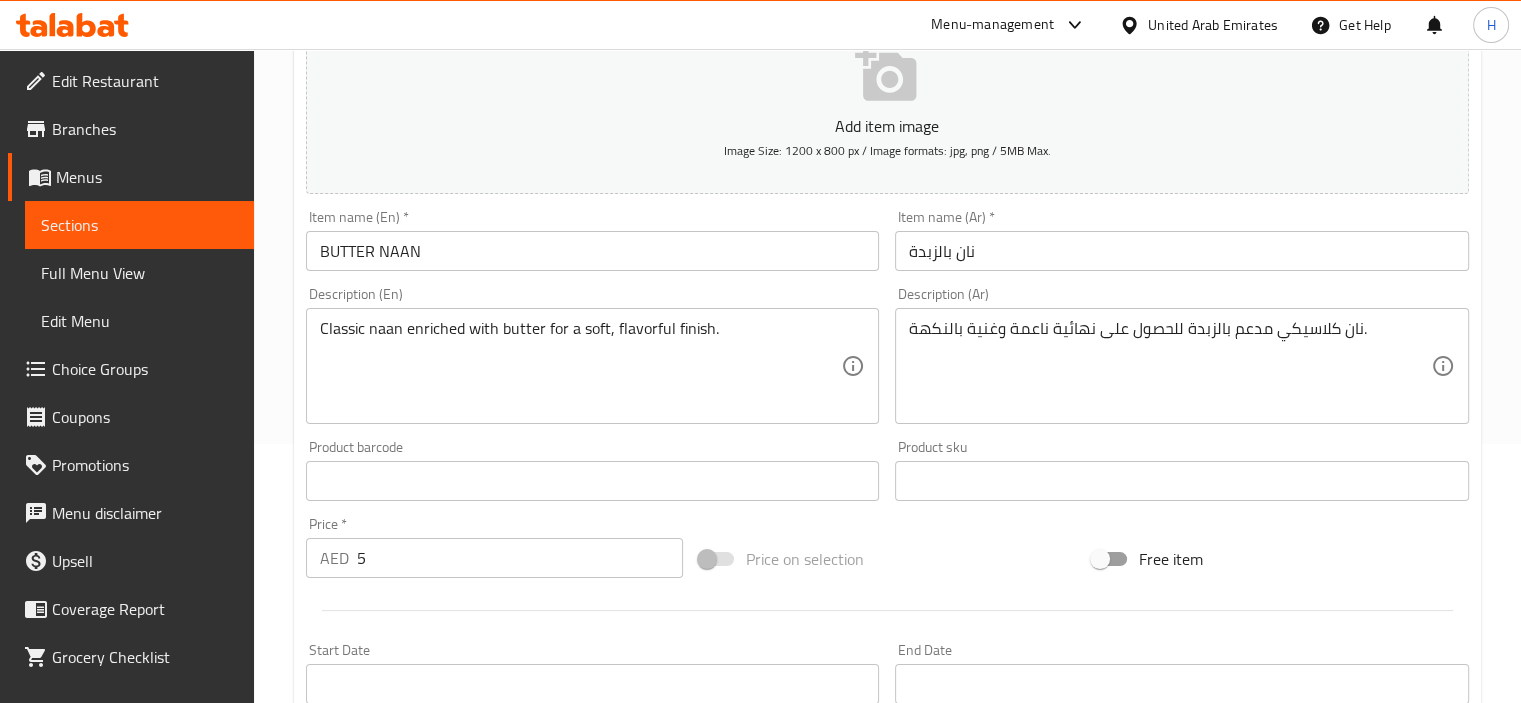 click on "نان كلاسيكي مدعم بالزبدة للحصول على نهائية ناعمة وغنية بالنكهة." at bounding box center (1170, 366) 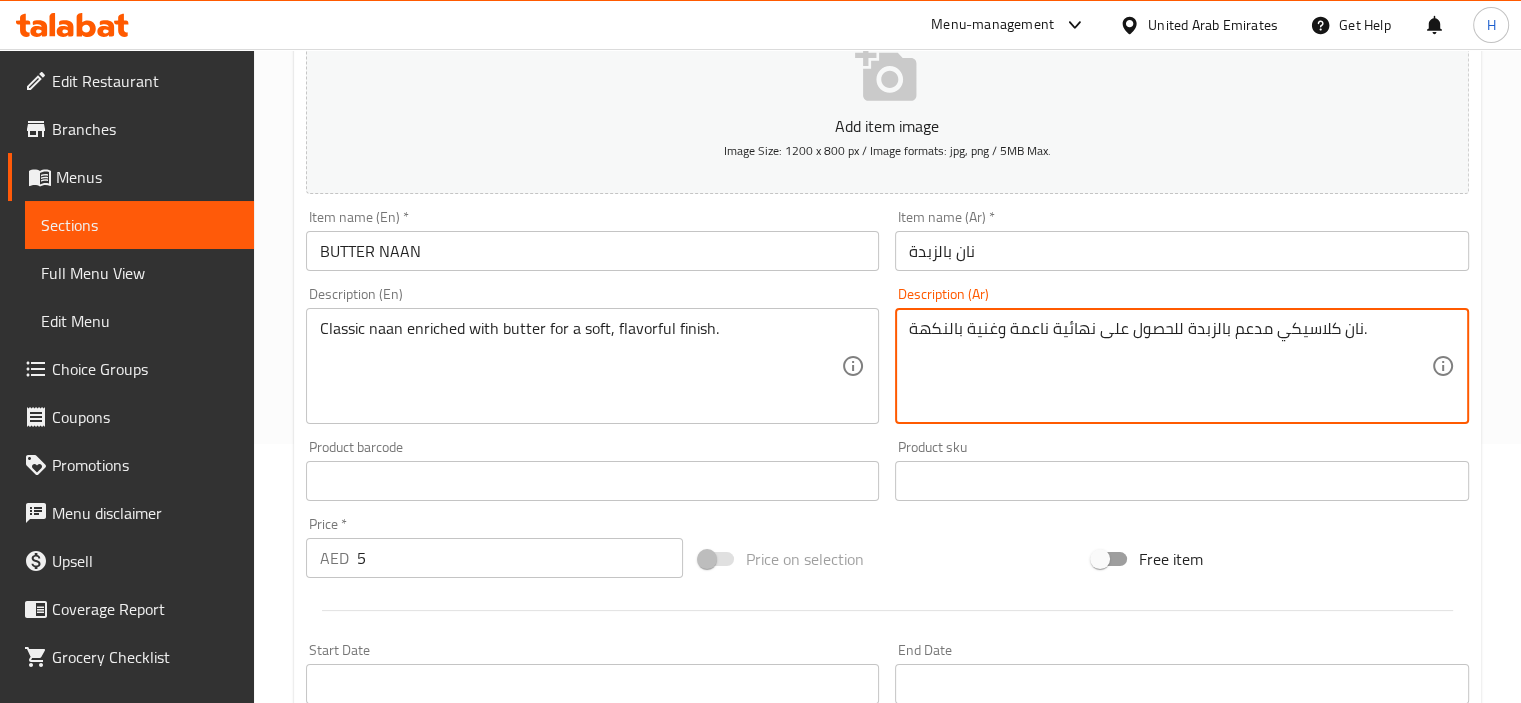 click on "نان كلاسيكي مدعم بالزبدة للحصول على نهائية ناعمة وغنية بالنكهة." at bounding box center [1170, 366] 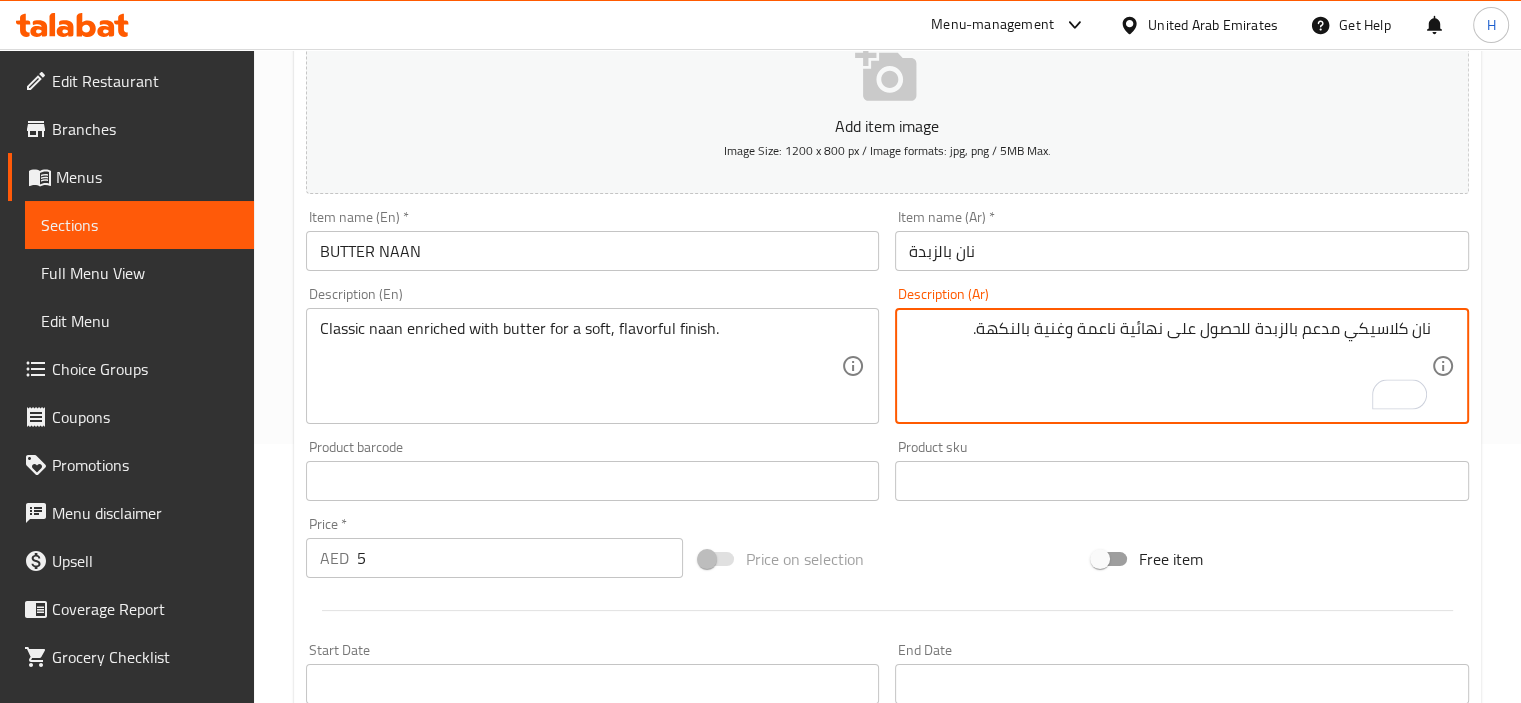 click on "Description (Ar) نان كلاسيكي مدعم بالزبدة للحصول على نهائية ناعمة وغنية بالنكهة. Description (Ar)" at bounding box center [1182, 355] 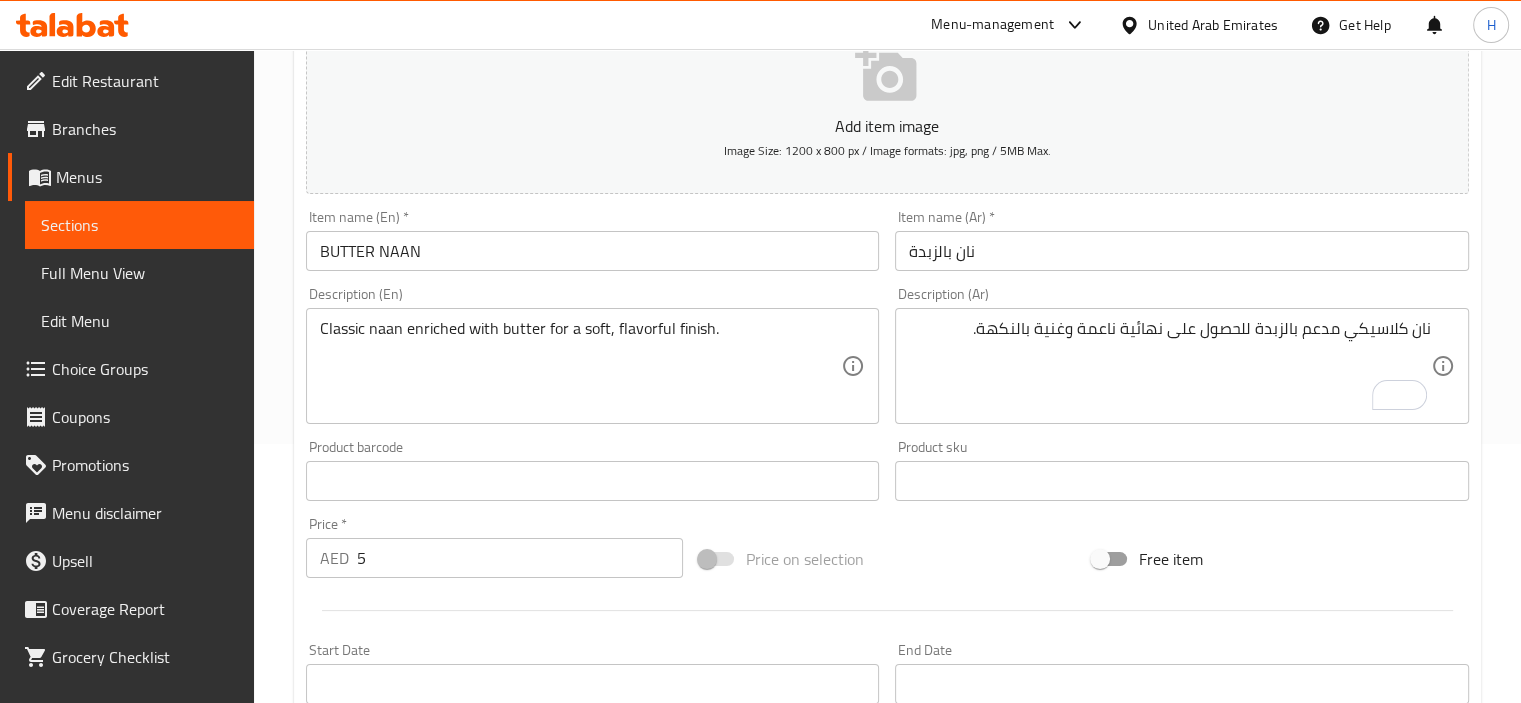 click on "نان كلاسيكي مدعم بالزبدة للحصول على نهائية ناعمة وغنية بالنكهة." at bounding box center [1170, 366] 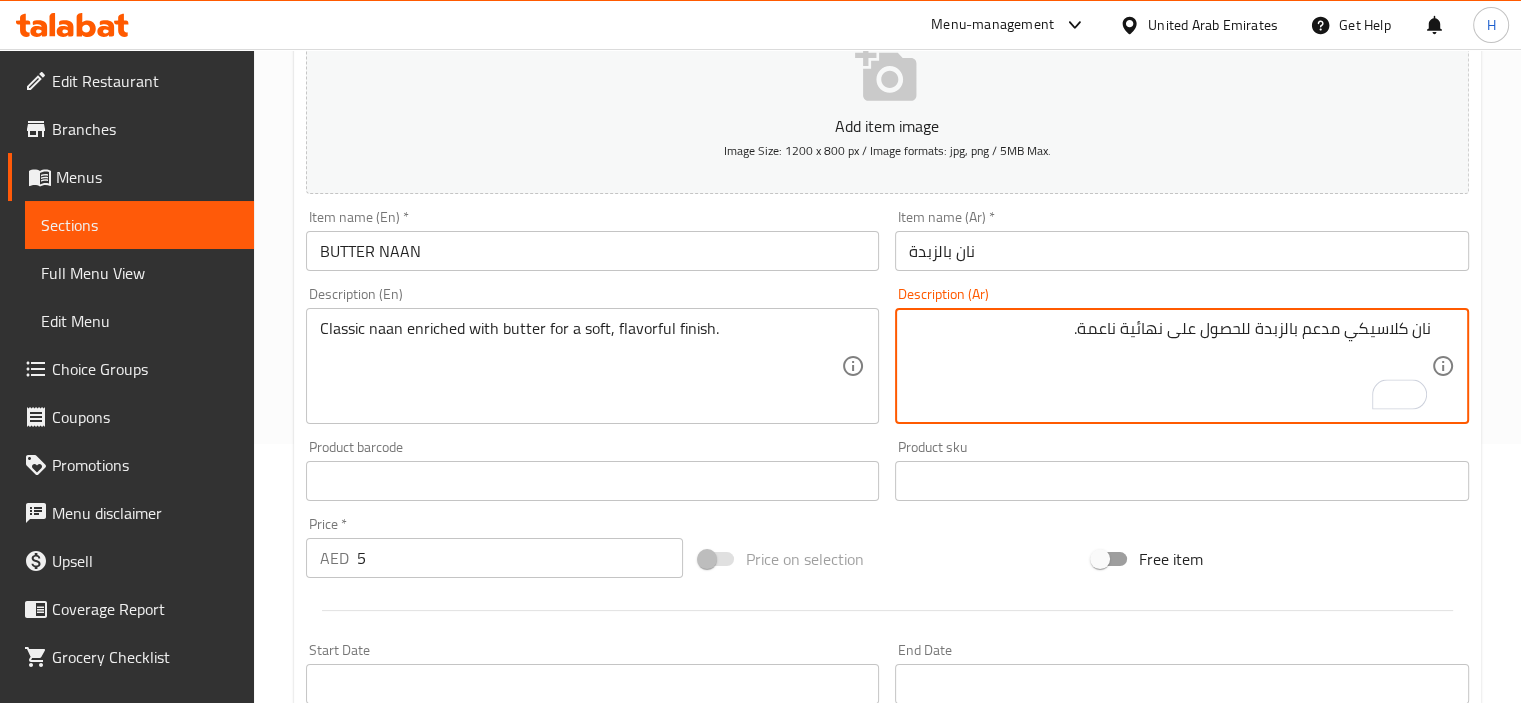 click on "BUTTER NAAN" at bounding box center (593, 251) 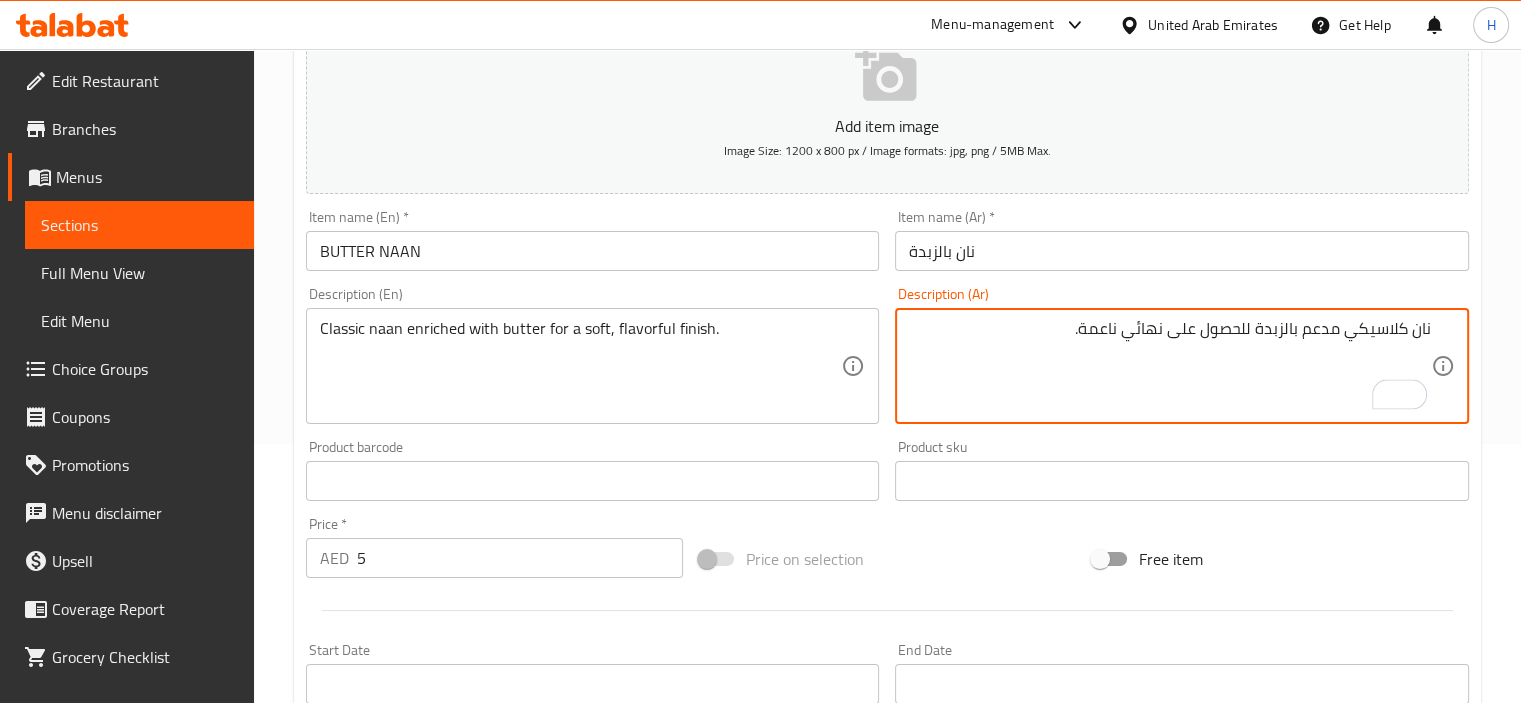type on "نان كلاسيكي مدعم بالزبدة للحصول على نهائية ناعمة." 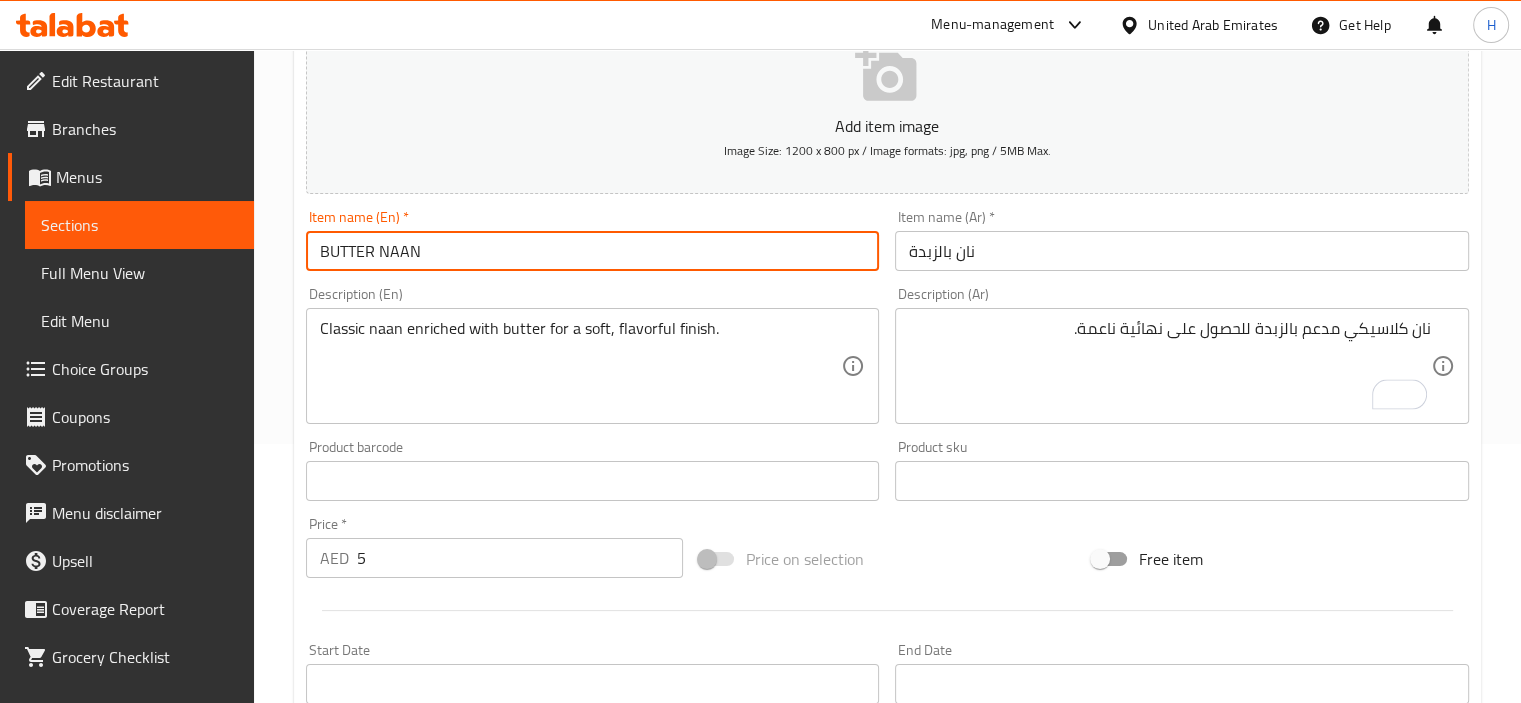 click on "BUTTER NAAN" at bounding box center [593, 251] 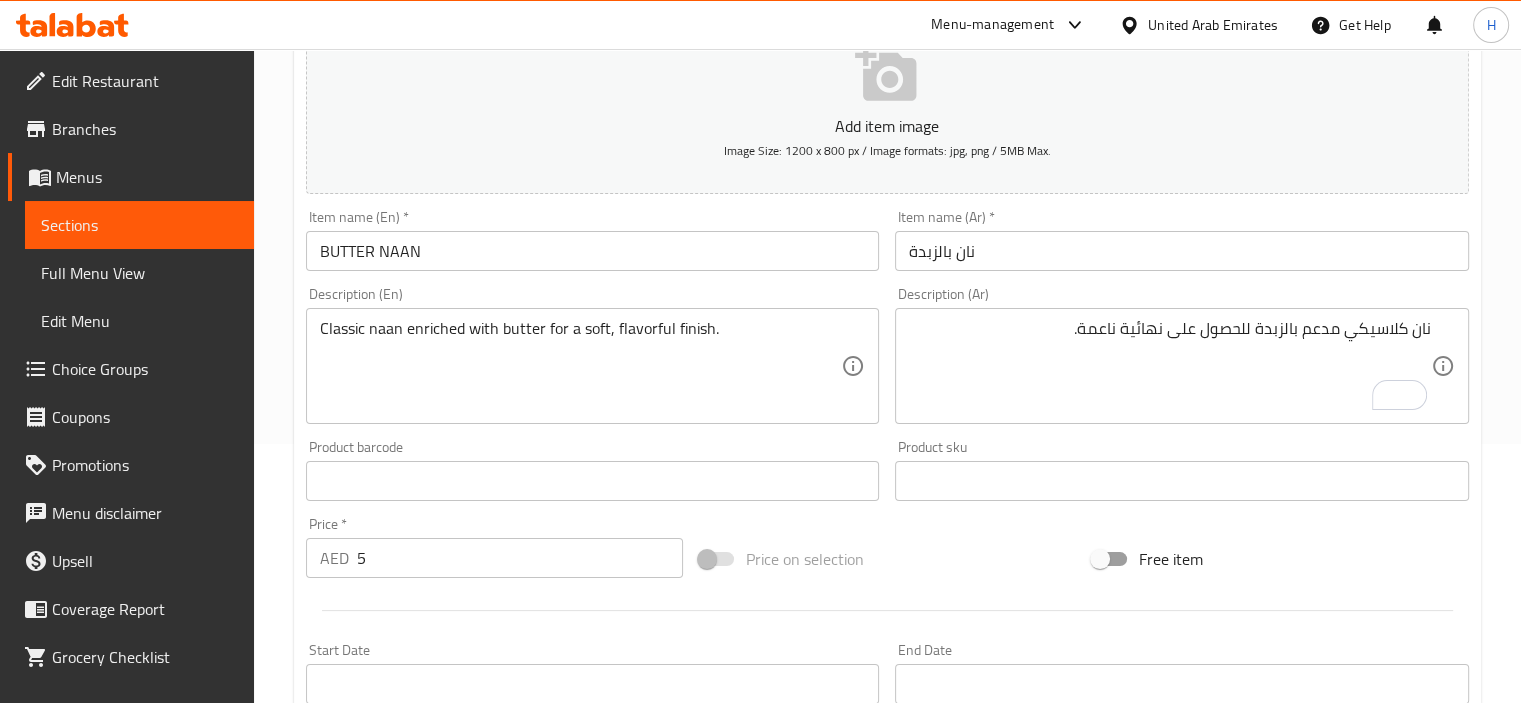click on "Description (Ar) نان كلاسيكي مدعم بالزبدة للحصول على نهائية ناعمة. Description (Ar)" at bounding box center (1182, 355) 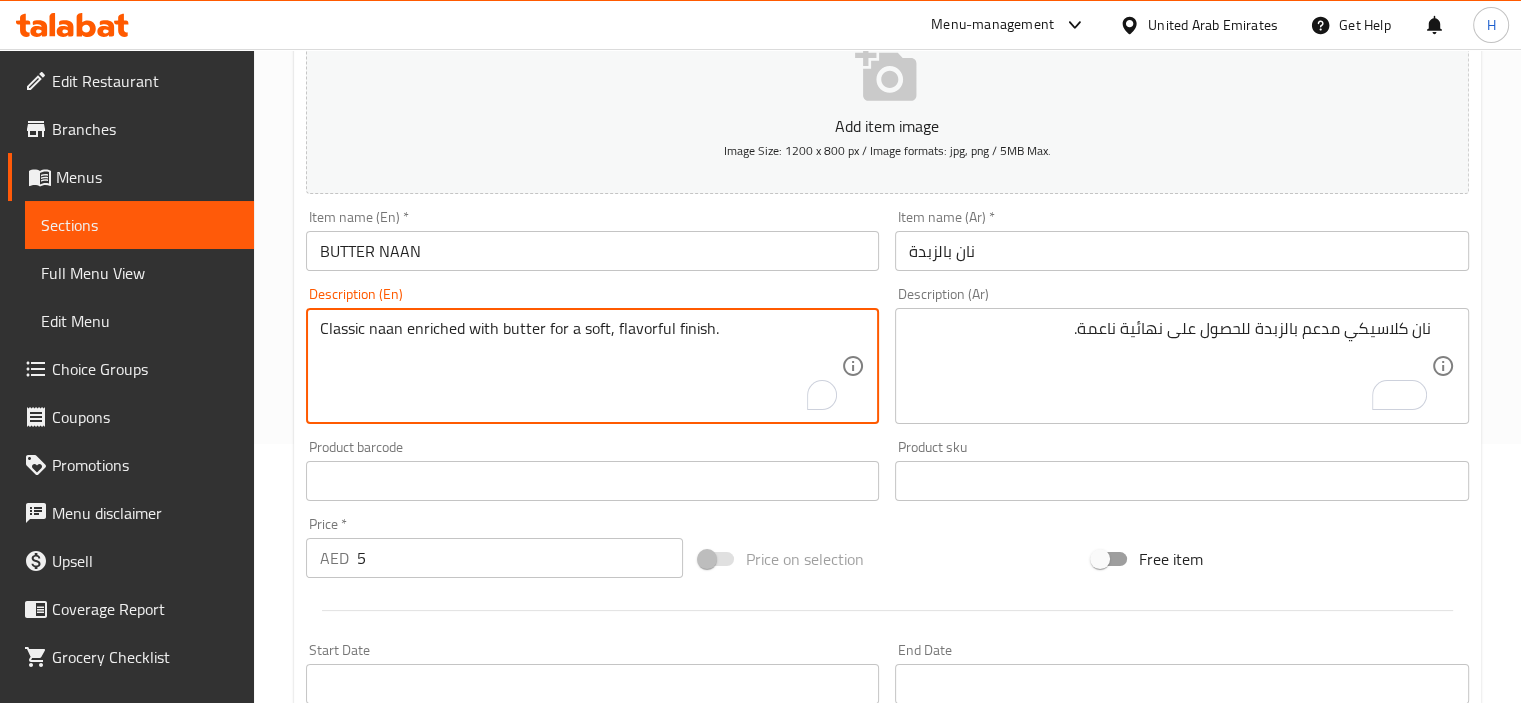 click on "Classic naan enriched with butter for a soft, flavorful finish." at bounding box center [581, 366] 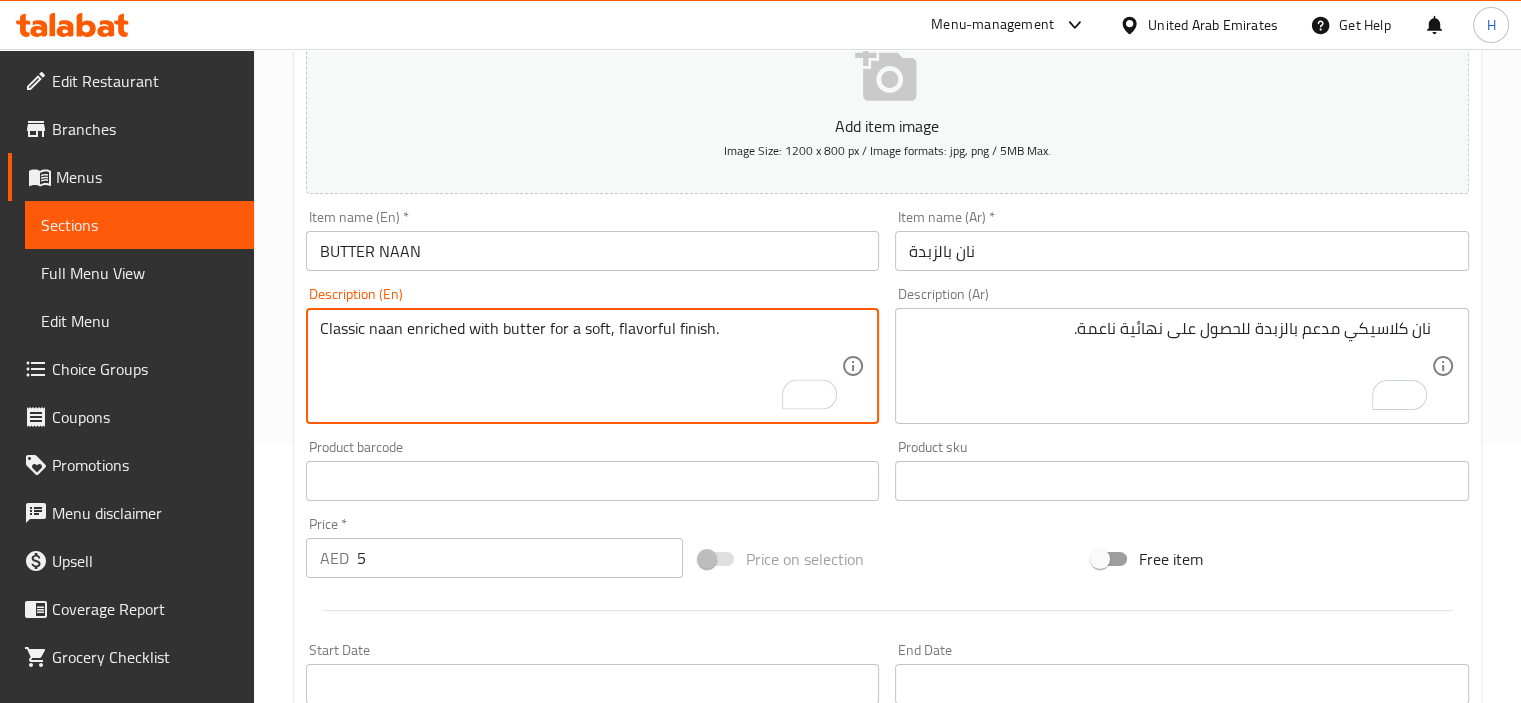 click on "Classic naan enriched with butter for a soft, flavorful finish." at bounding box center [581, 366] 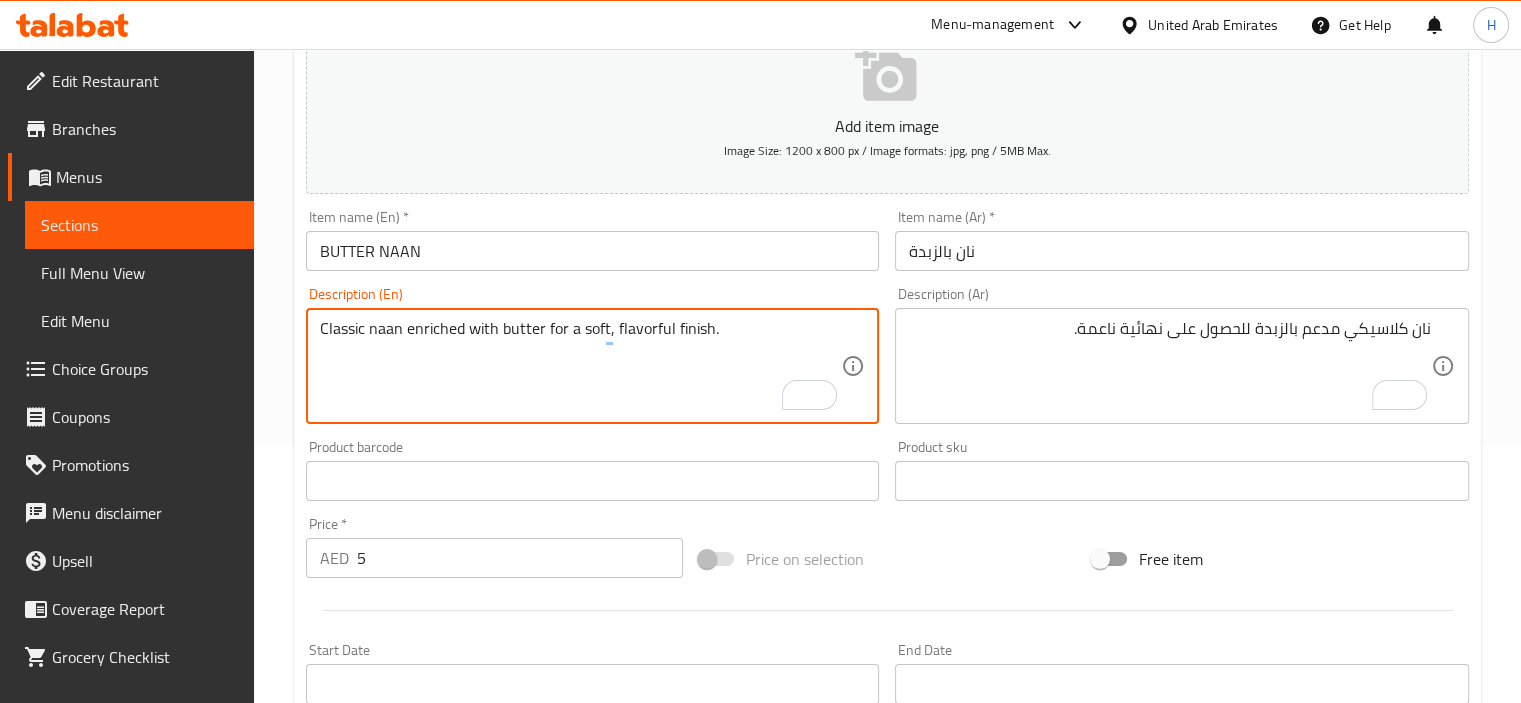 click on "Classic naan enriched with butter for a soft, flavorful finish." at bounding box center (581, 366) 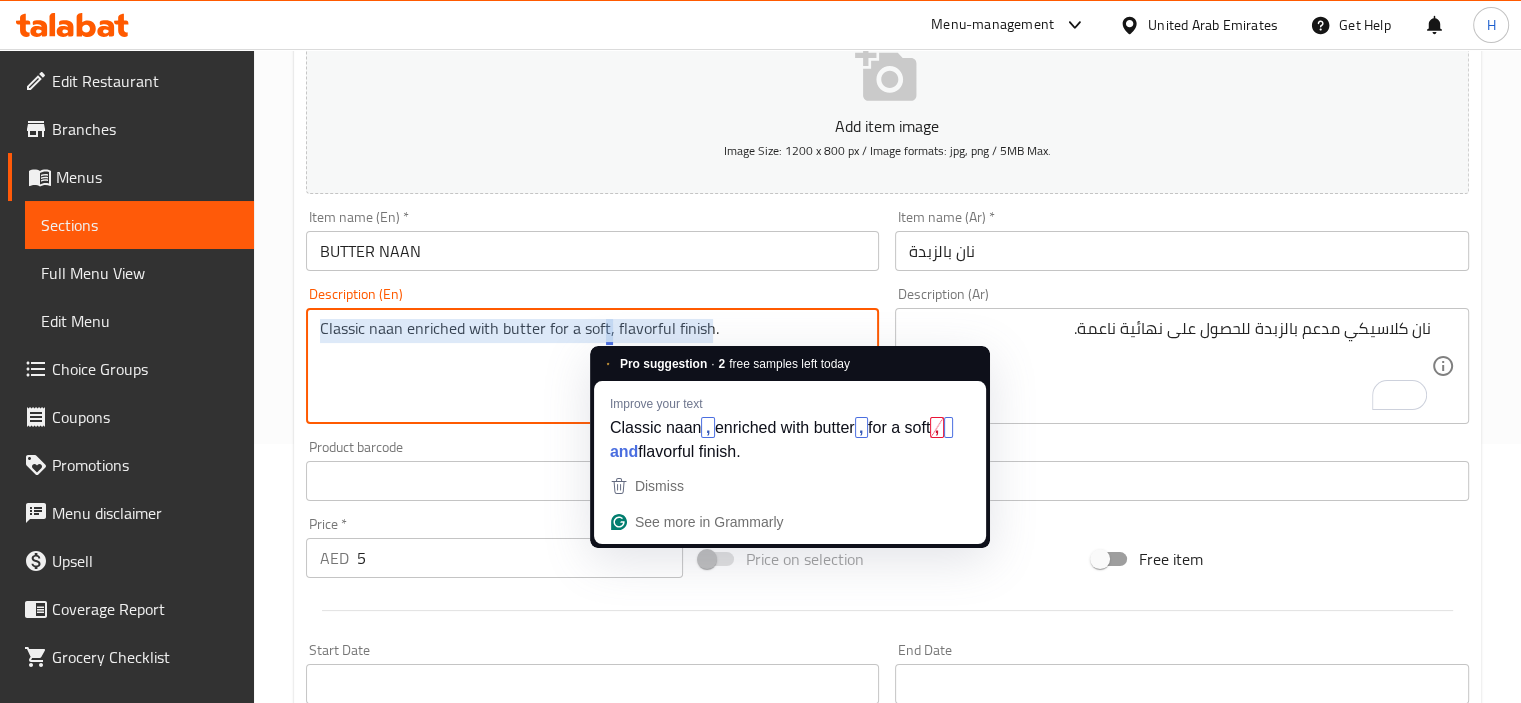 drag, startPoint x: 611, startPoint y: 327, endPoint x: 790, endPoint y: 319, distance: 179.17868 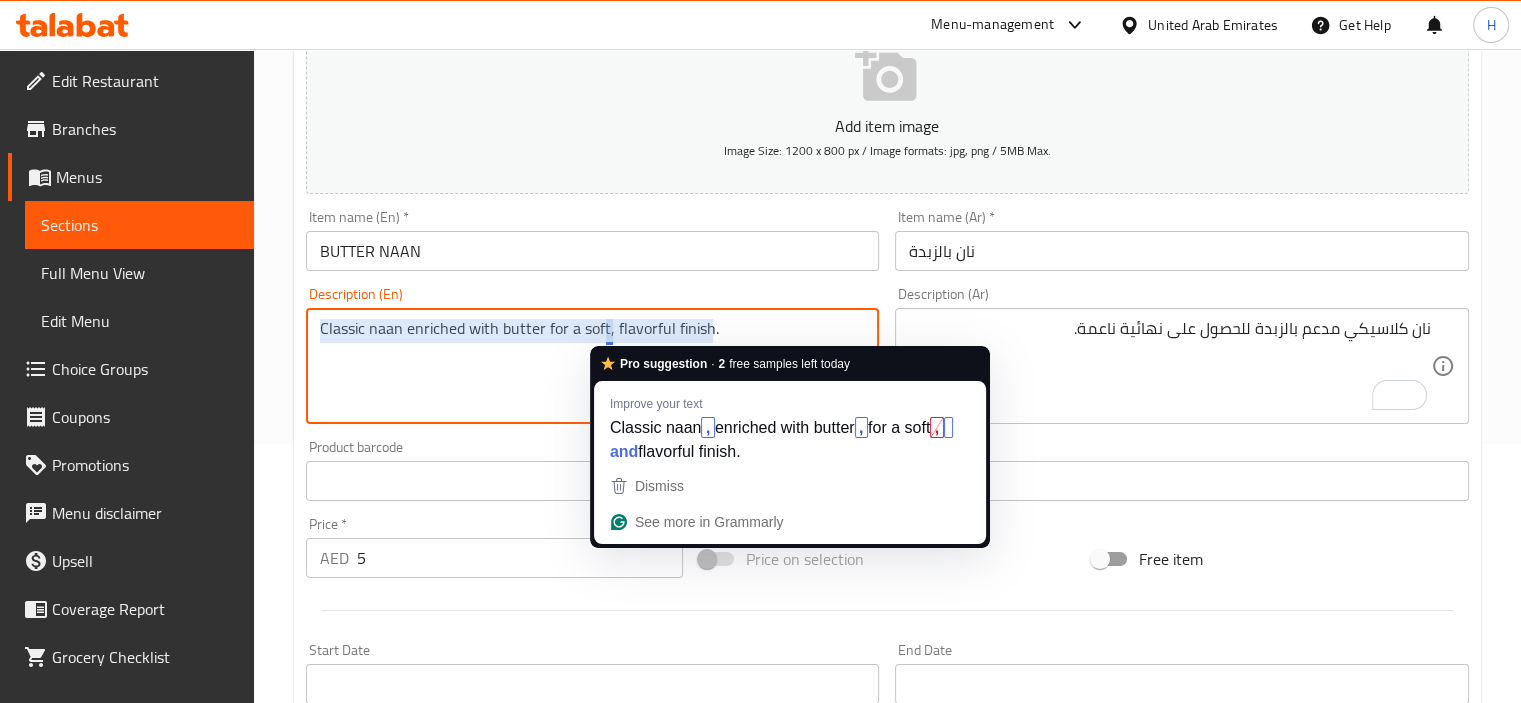 click on "Classic naan enriched with butter for a soft, flavorful finish." at bounding box center (581, 366) 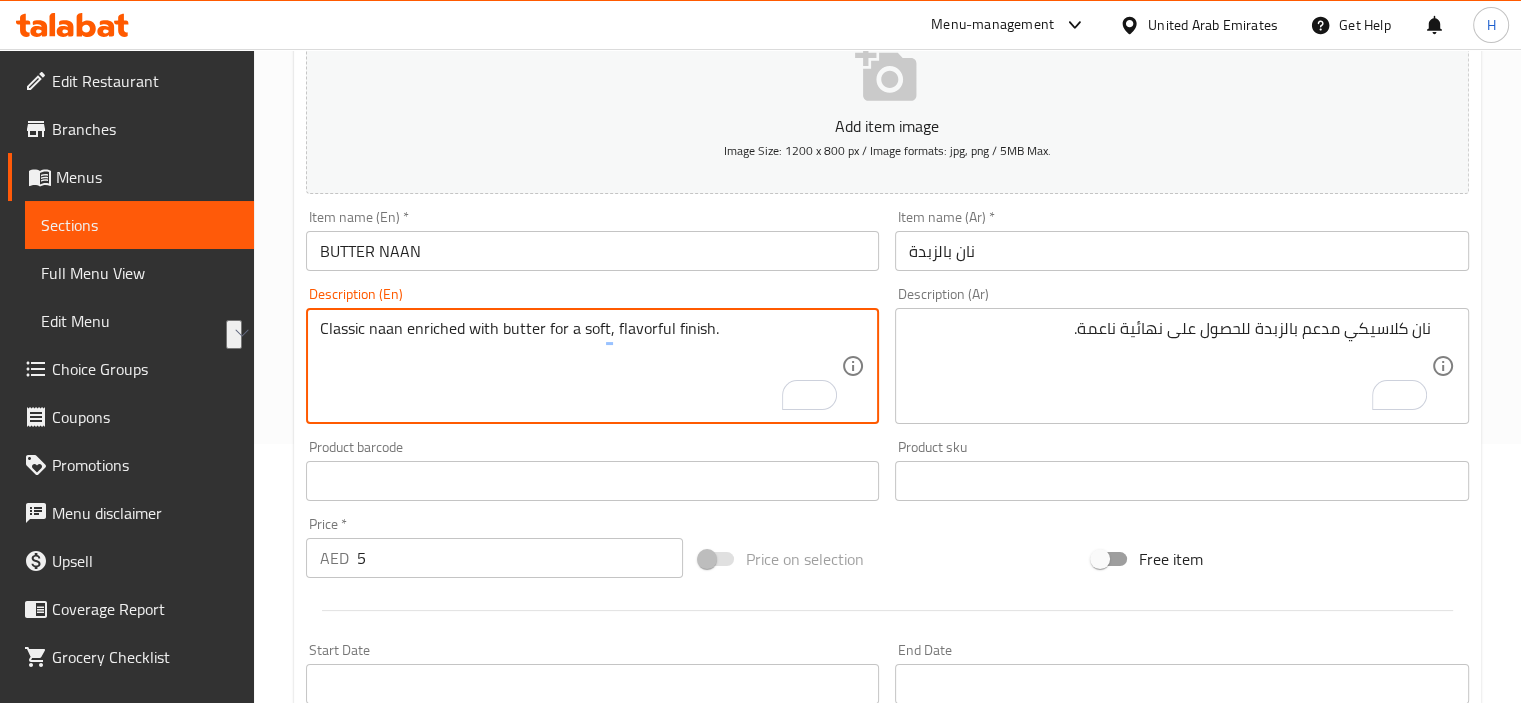 click on "Classic naan enriched with butter for a soft, flavorful finish." at bounding box center [581, 366] 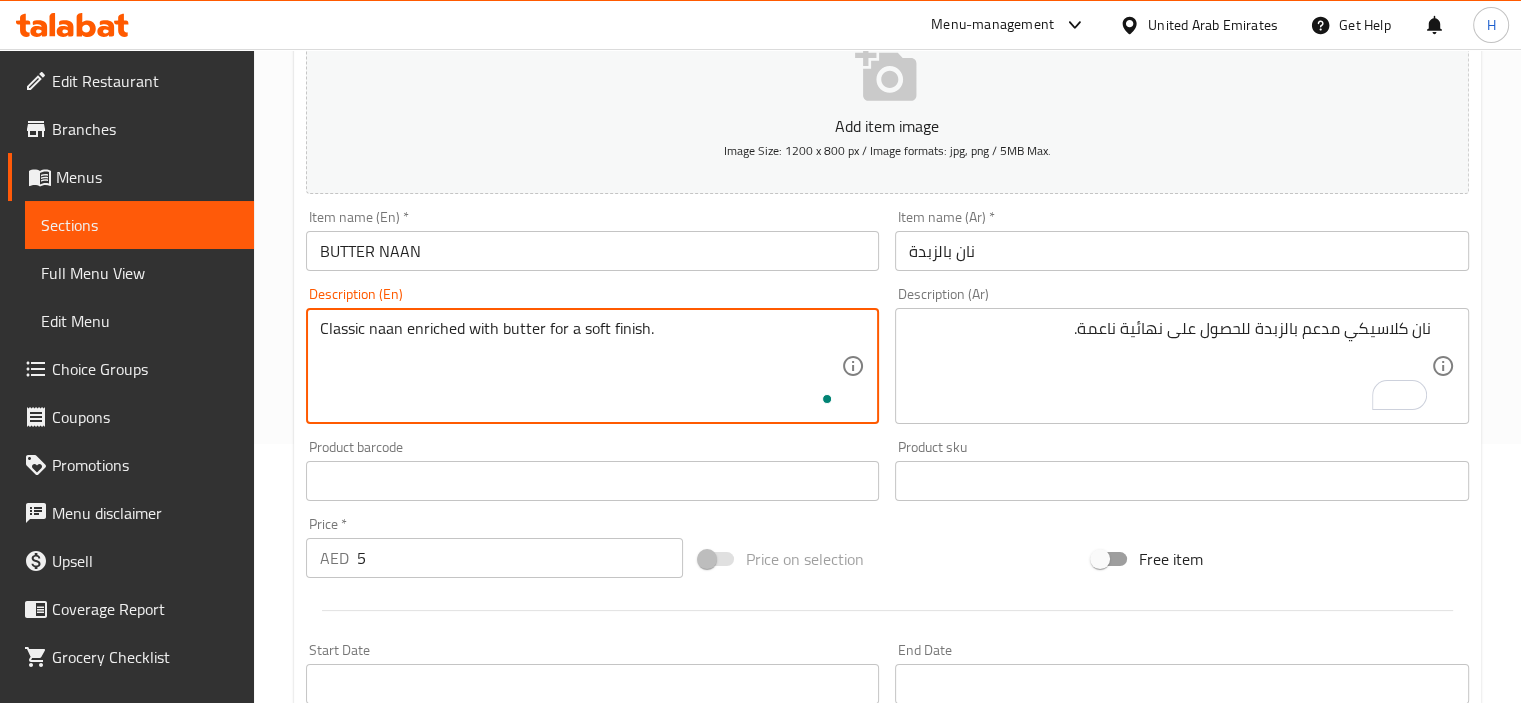 type on "Classic naan enriched with butter for a soft finish." 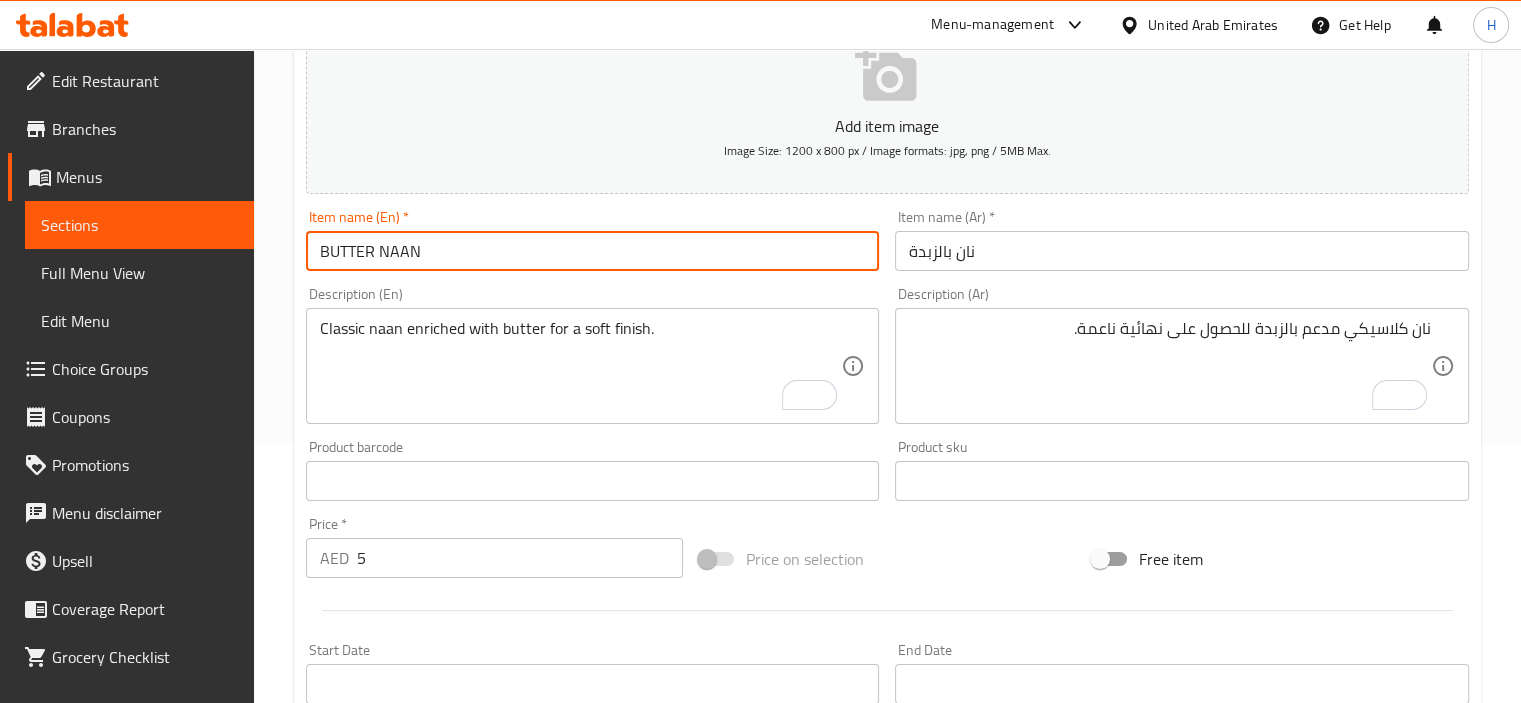 click on "BUTTER NAAN" at bounding box center (593, 251) 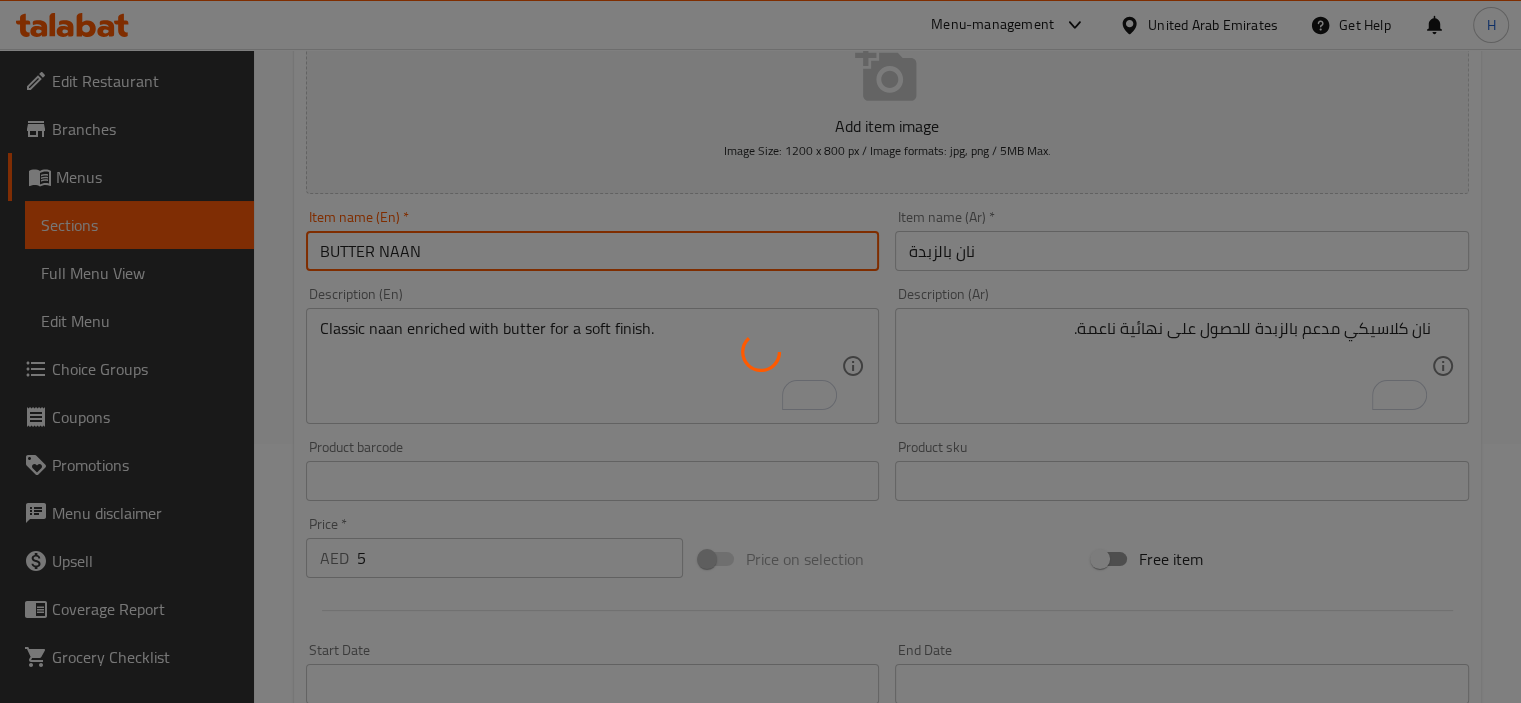 scroll, scrollTop: 0, scrollLeft: 0, axis: both 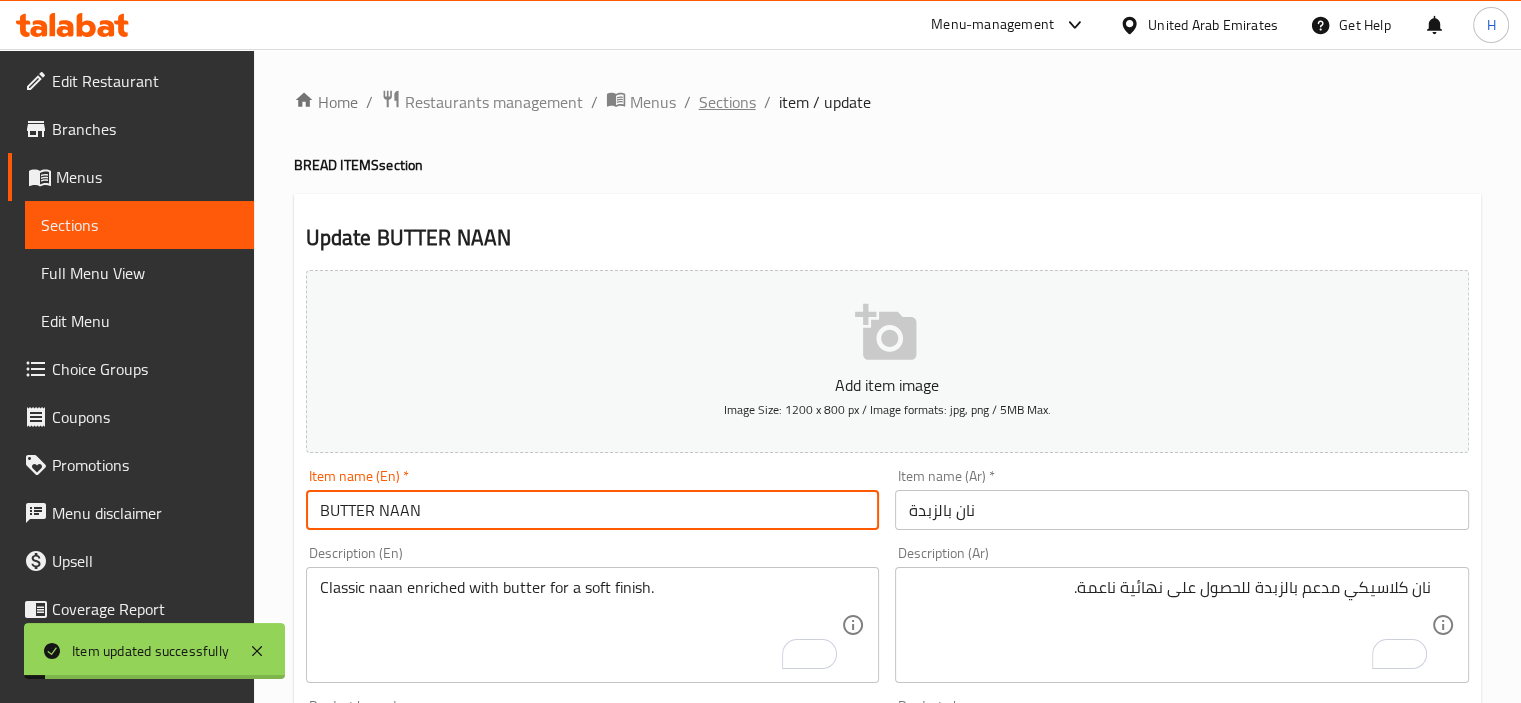 click on "Sections" at bounding box center [727, 102] 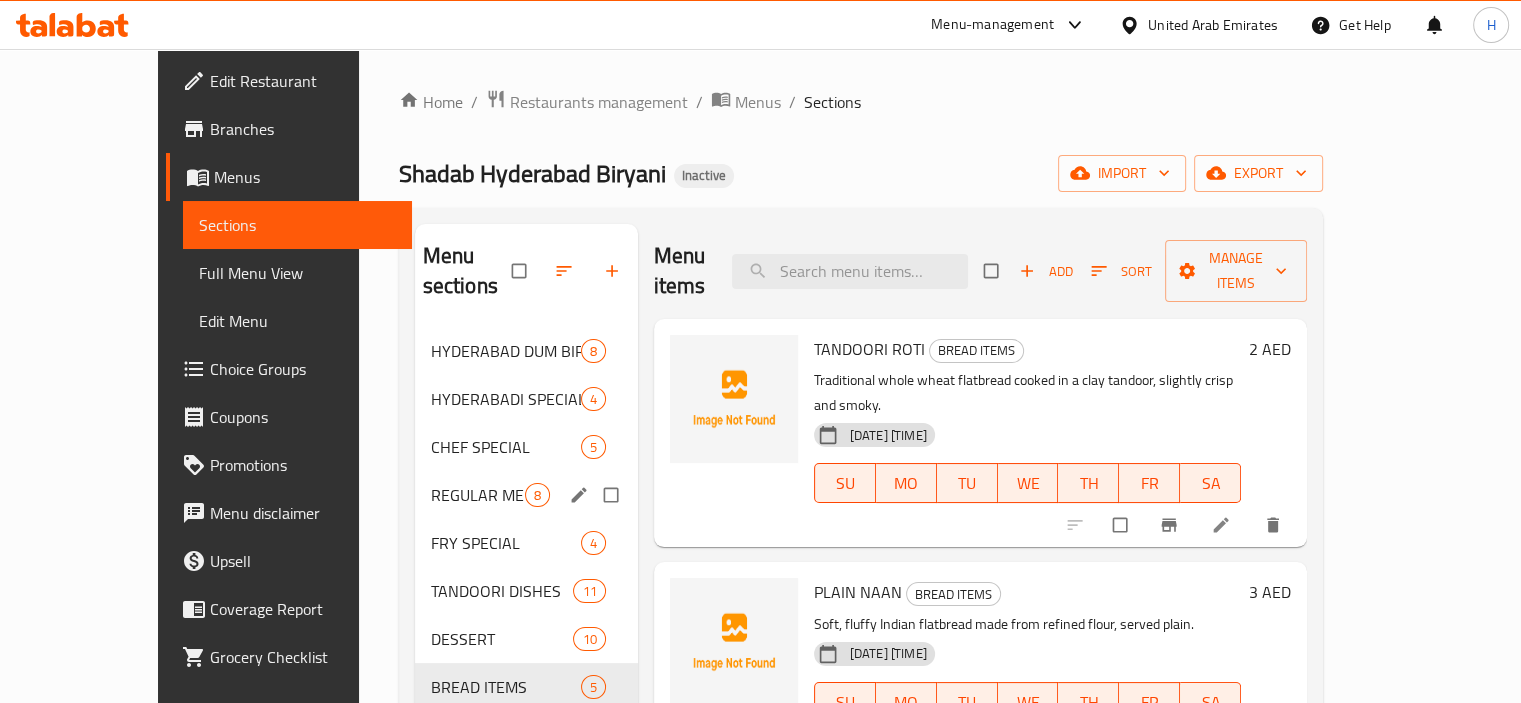 scroll, scrollTop: 280, scrollLeft: 0, axis: vertical 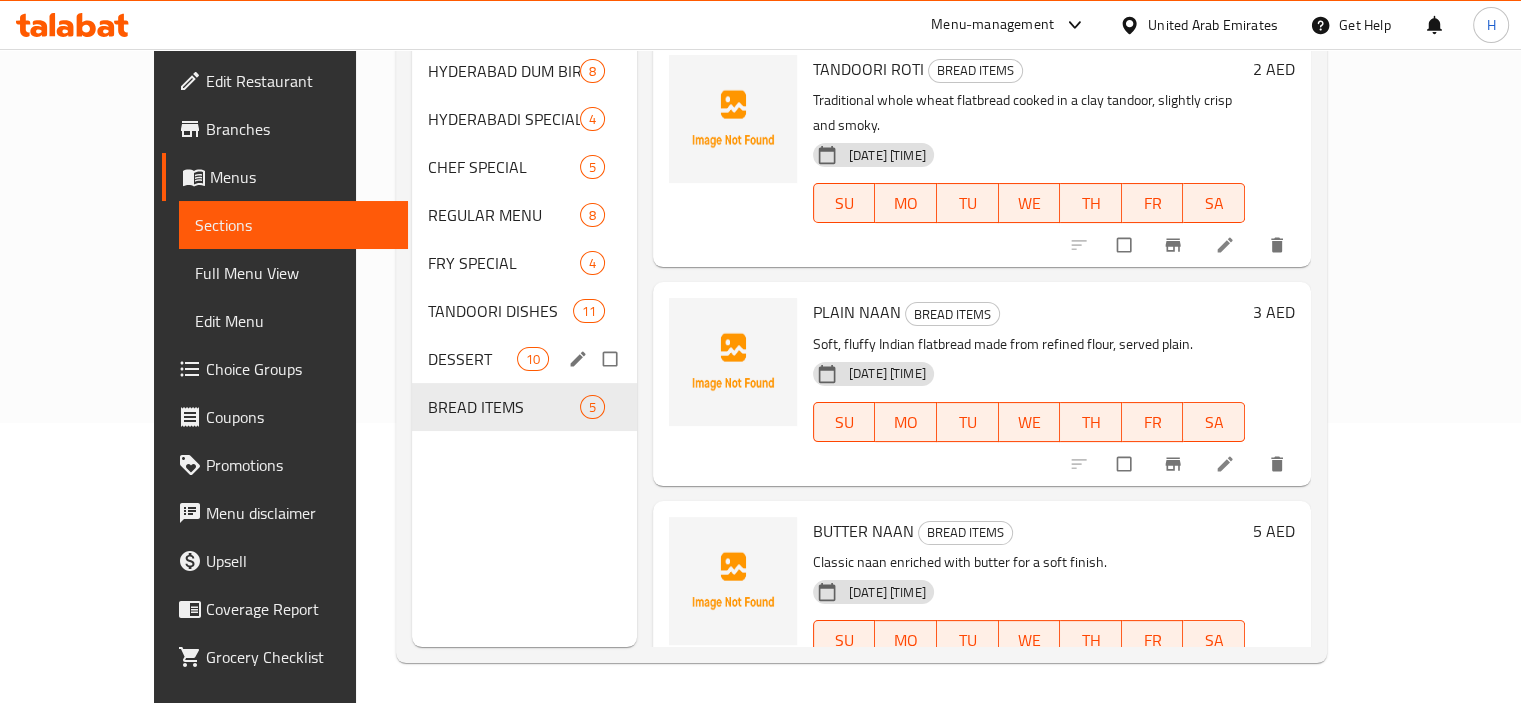click on "DESSERT" at bounding box center [472, 359] 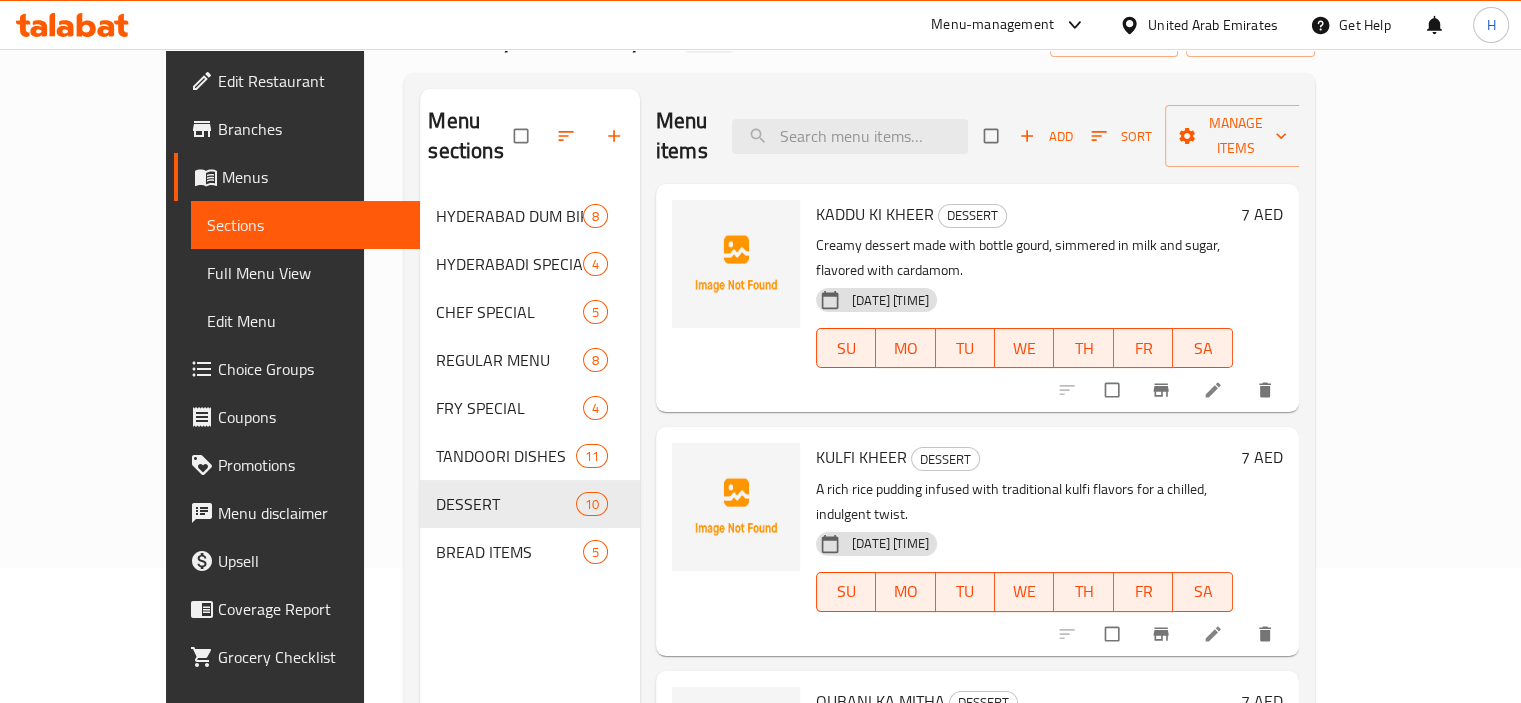 scroll, scrollTop: 132, scrollLeft: 0, axis: vertical 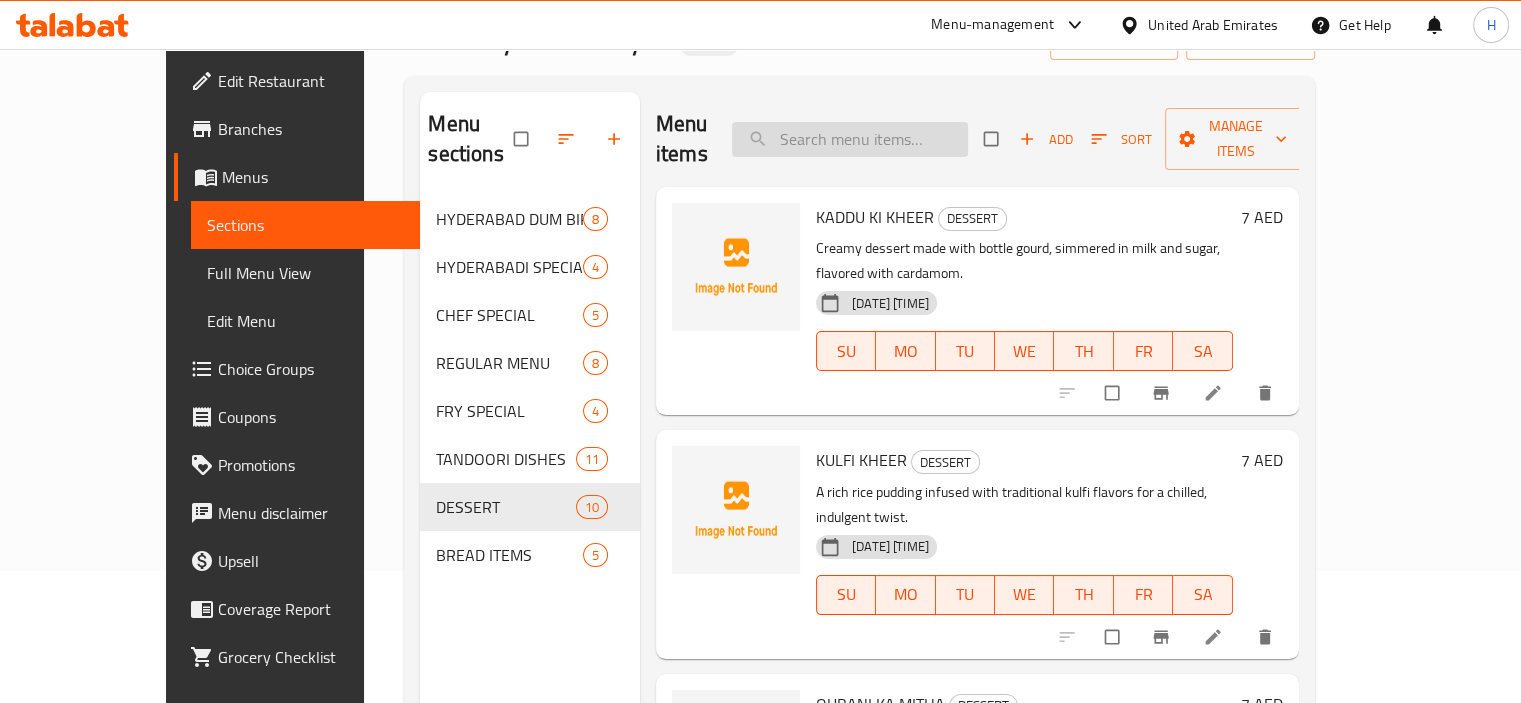click at bounding box center (850, 139) 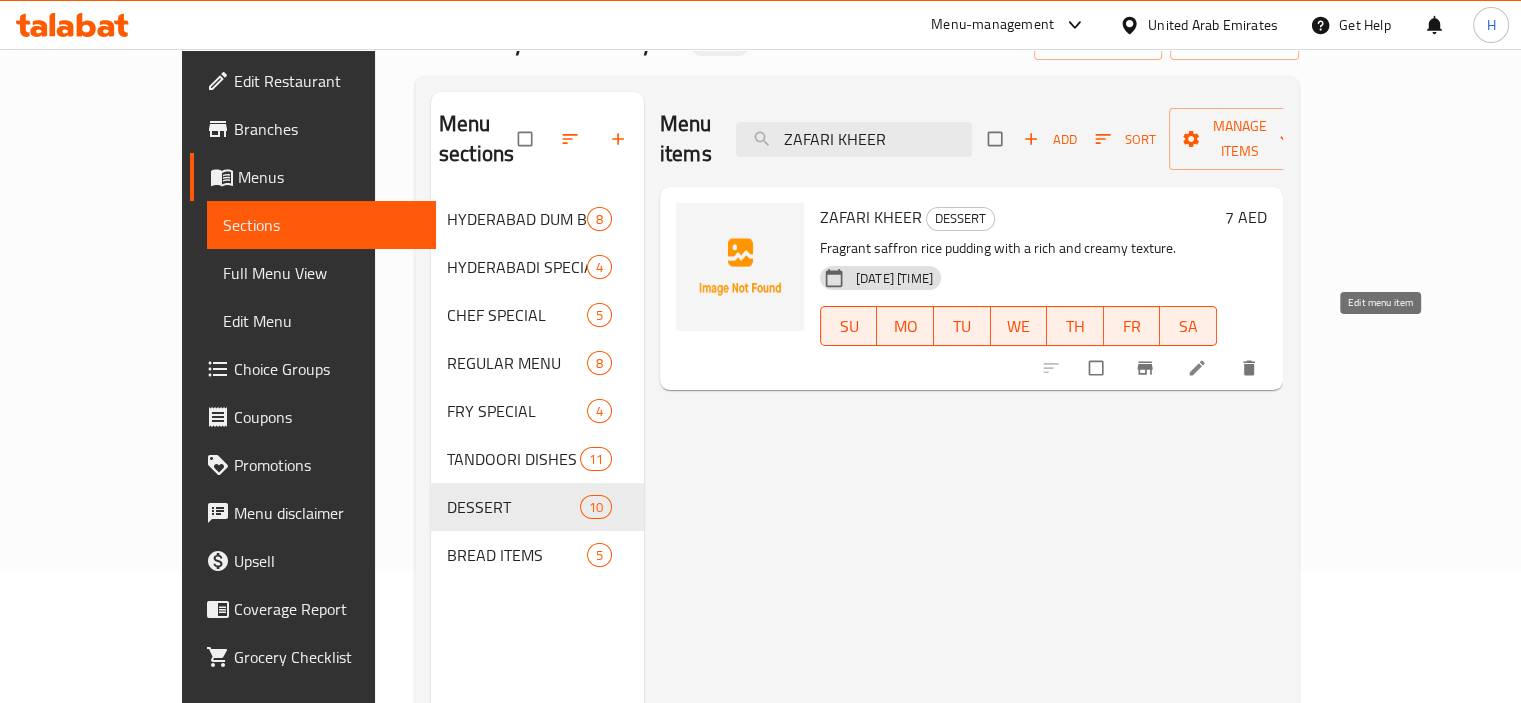 click 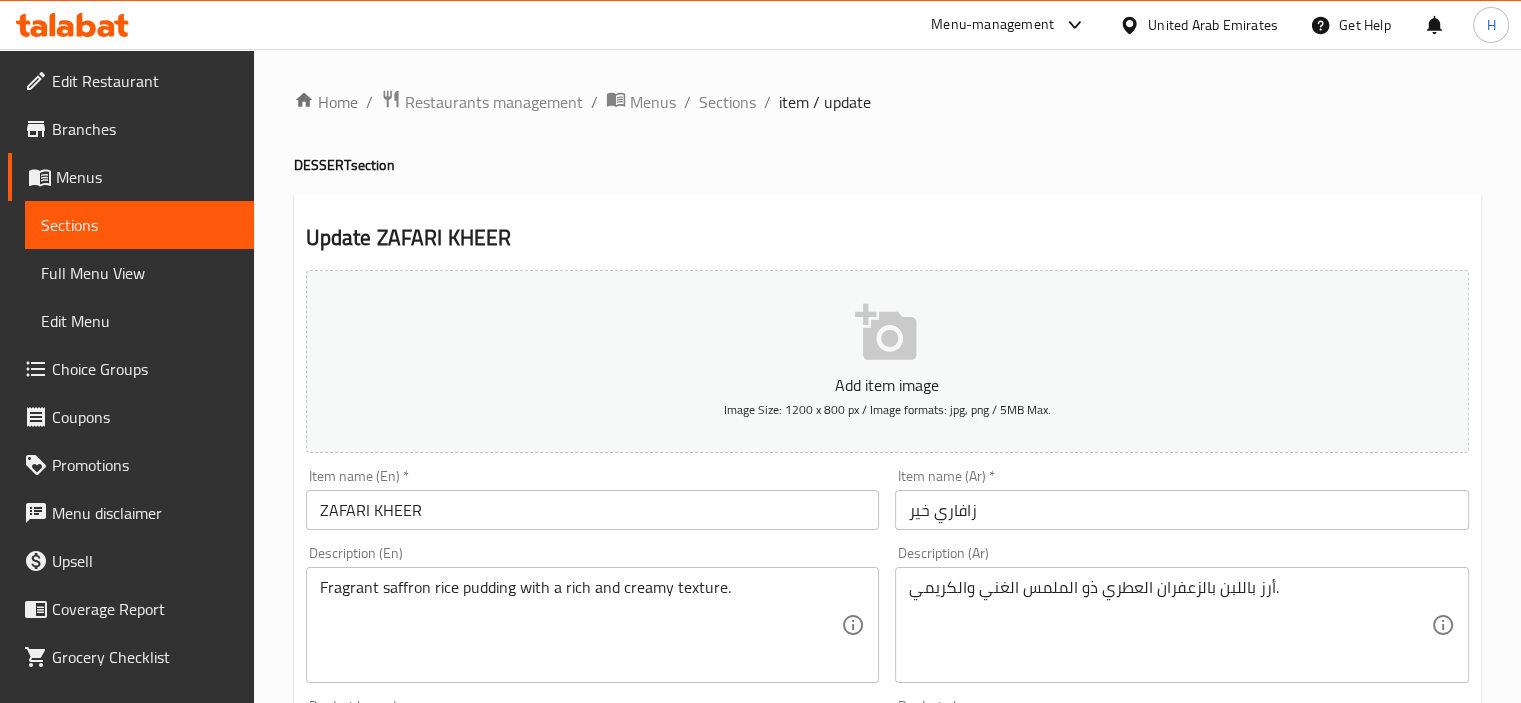 scroll, scrollTop: 388, scrollLeft: 0, axis: vertical 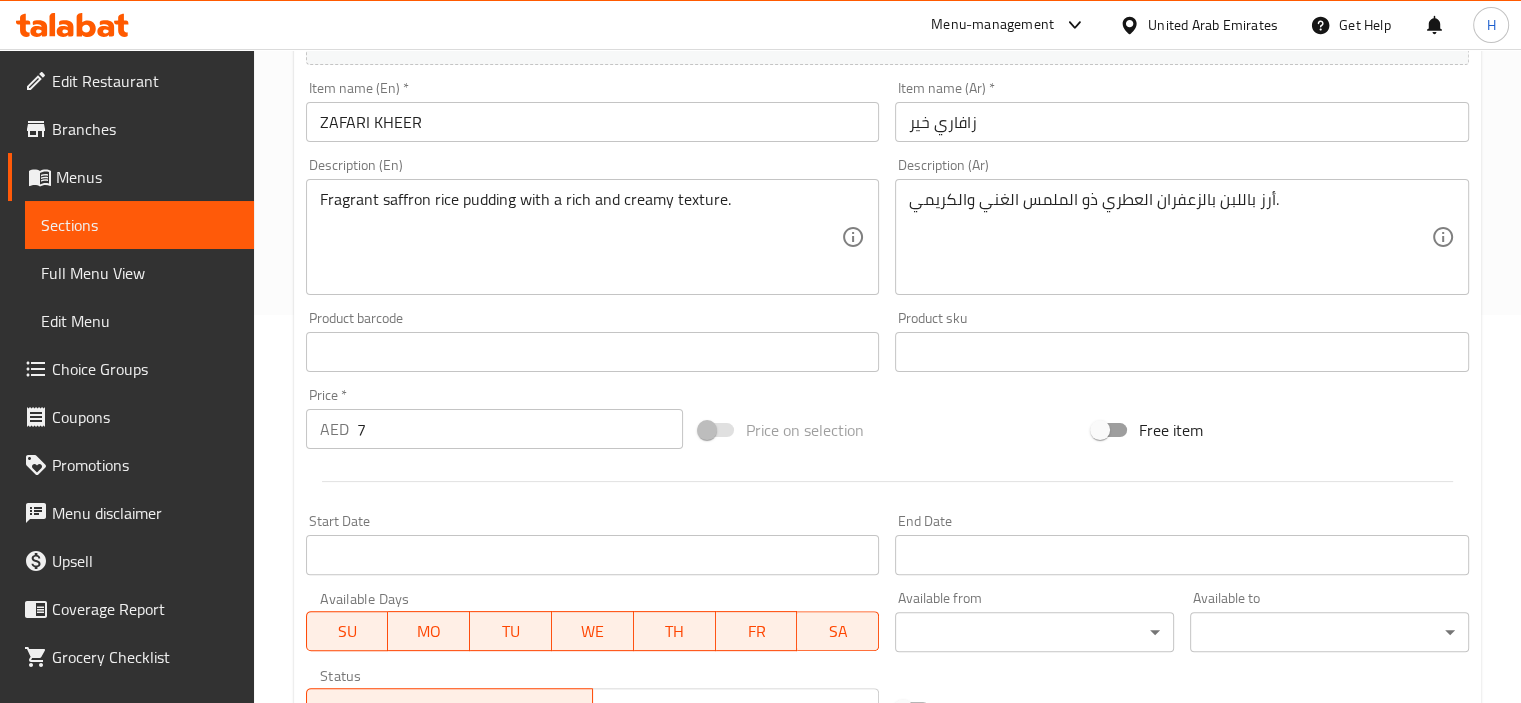 click on "أرز باللبن بالزعفران العطري ذو الملمس الغني والكريمي." at bounding box center [1170, 237] 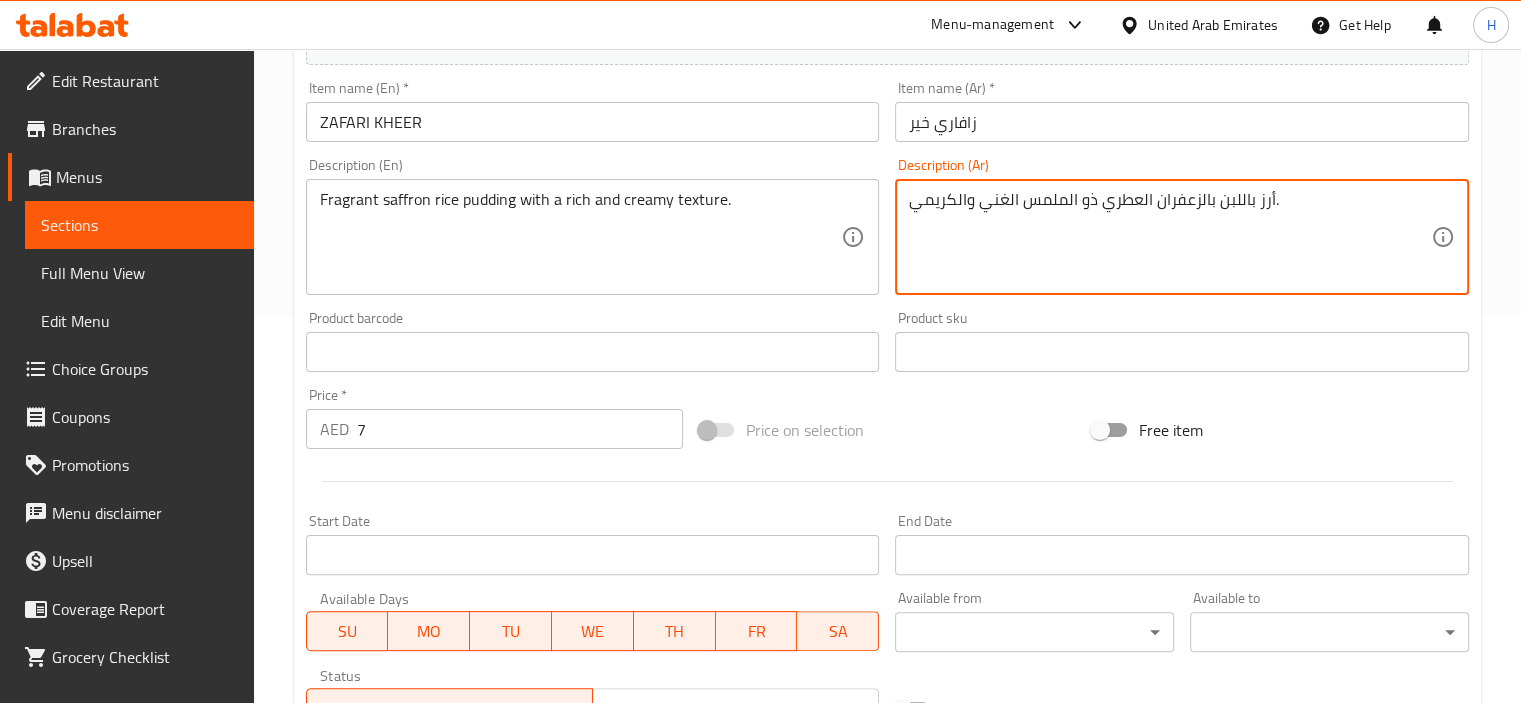 click on "أرز باللبن بالزعفران العطري ذو الملمس الغني والكريمي." at bounding box center [1170, 237] 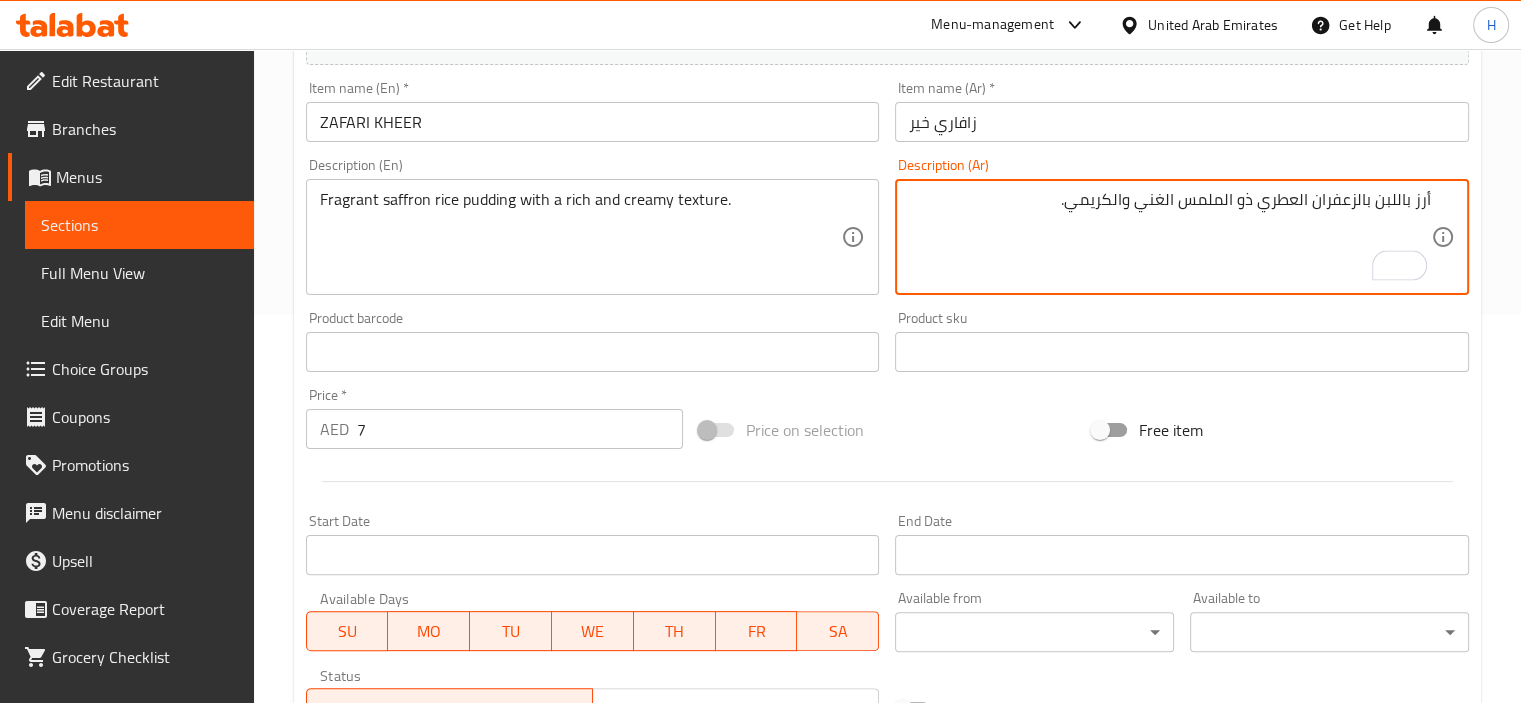 click on "Description (Ar) أرز باللبن بالزعفران العطري ذو الملمس الغني والكريمي. Description (Ar)" at bounding box center (1182, 226) 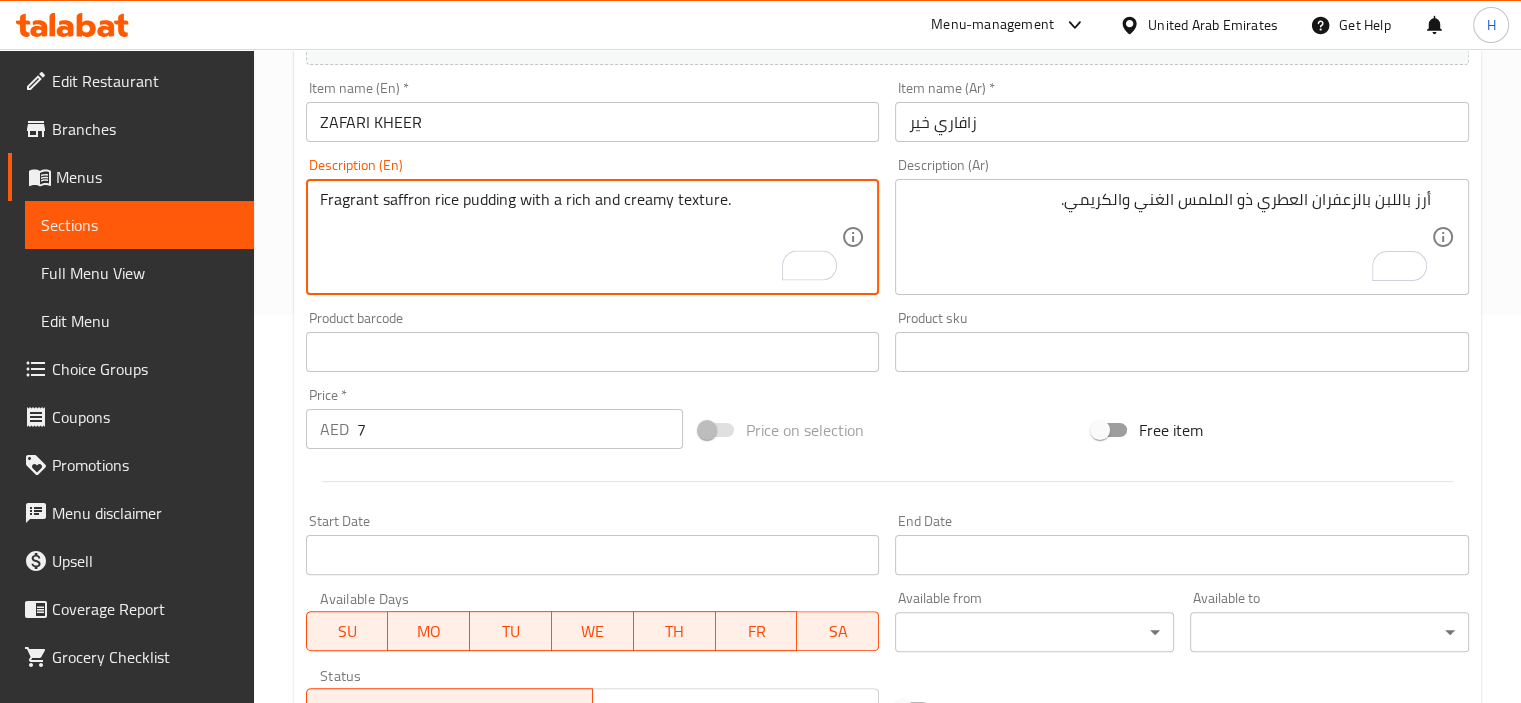 drag, startPoint x: 436, startPoint y: 199, endPoint x: 512, endPoint y: 204, distance: 76.1643 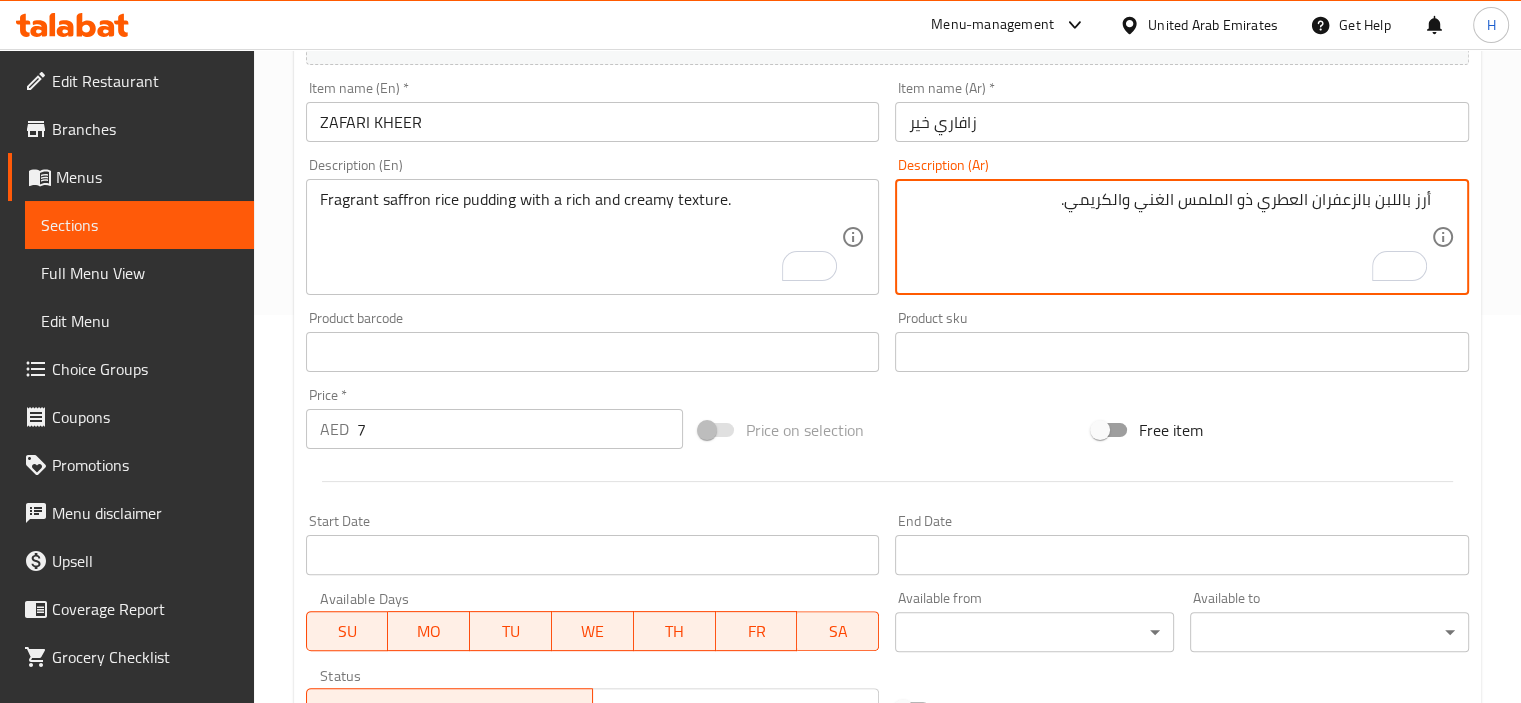 drag, startPoint x: 1379, startPoint y: 200, endPoint x: 1535, endPoint y: 184, distance: 156.81836 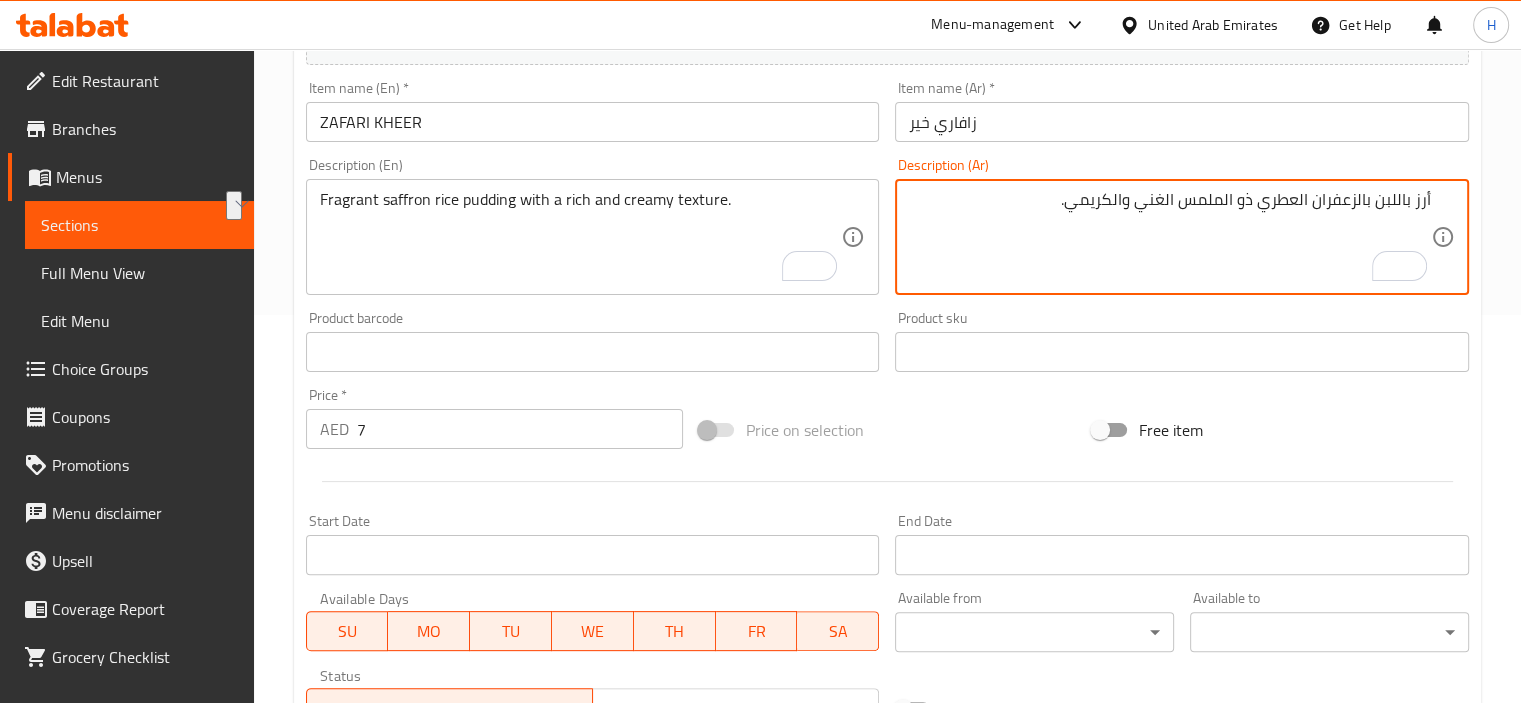 paste on "ودنغ الأرز" 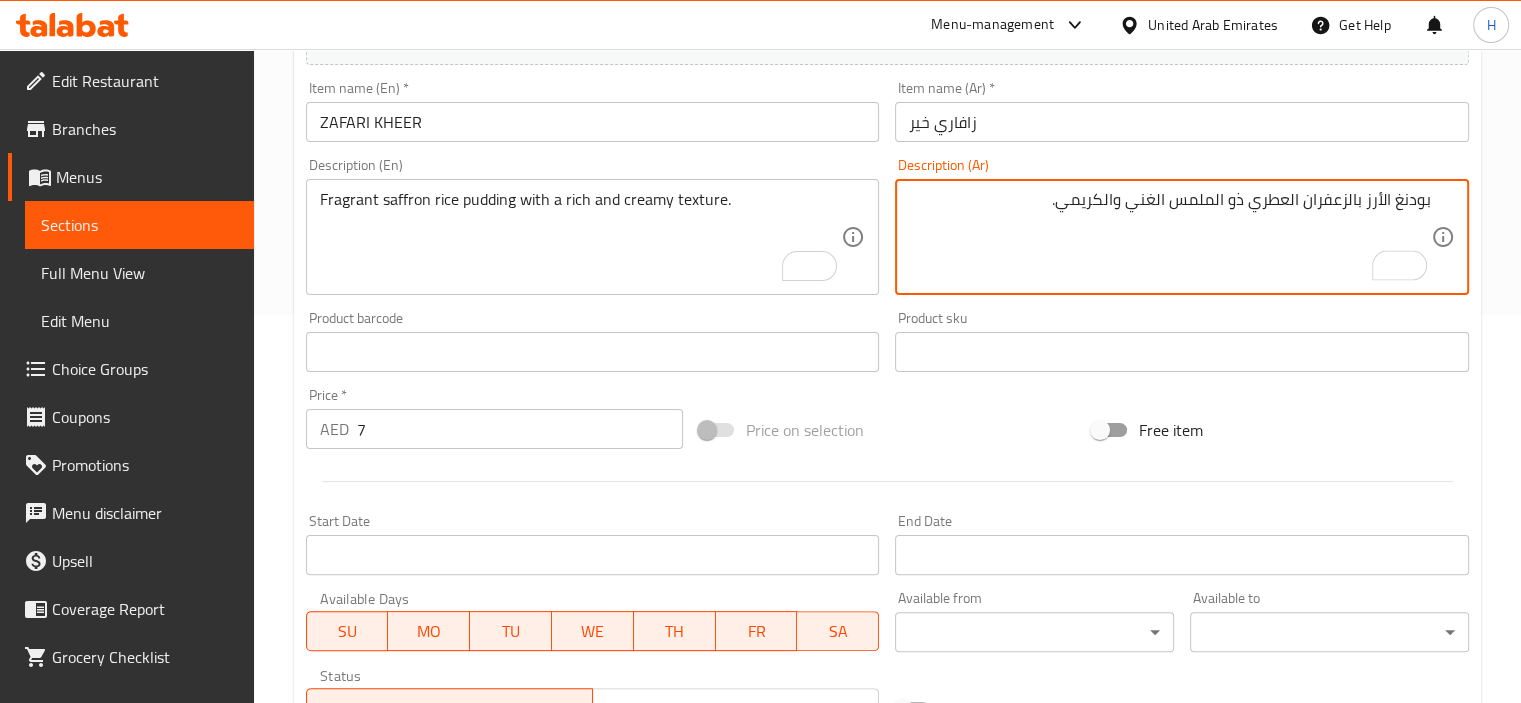 click on "بودنغ الأرز بالزعفران العطري ذو الملمس الغني والكريمي." at bounding box center [1170, 237] 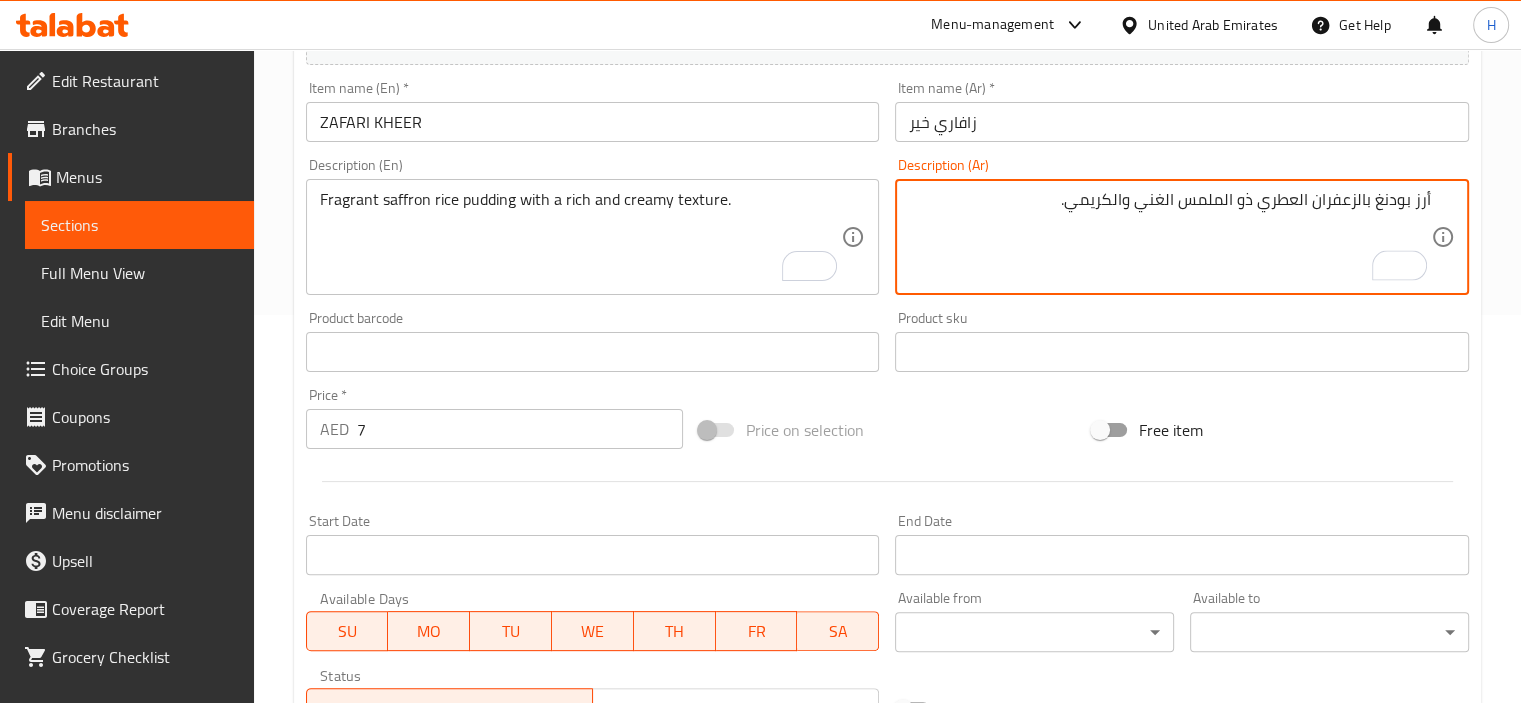 click on "أرز بودنغ بالزعفران العطري ذو الملمس الغني والكريمي." at bounding box center [1170, 237] 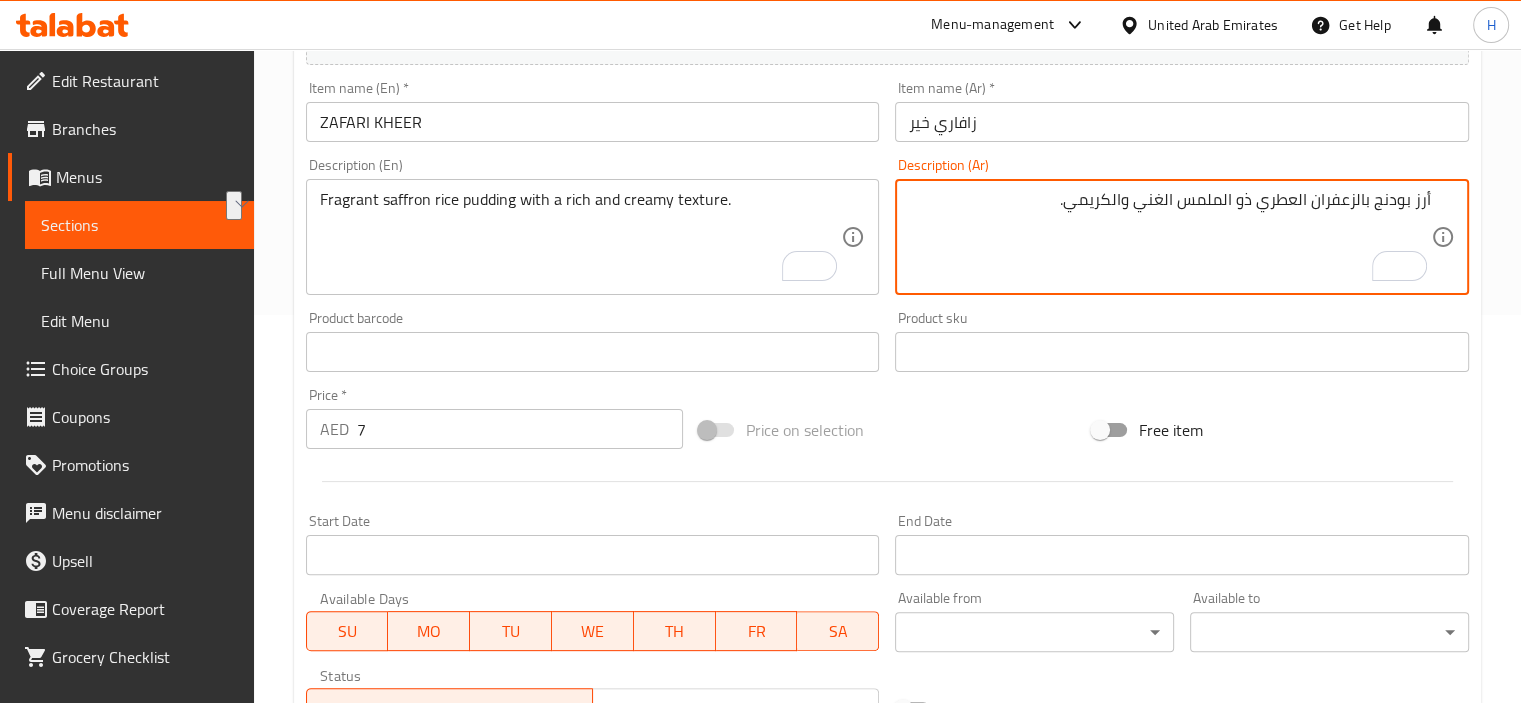 type on "أرز بودنج بالزعفران العطري ذو الملمس الغني والكريمي." 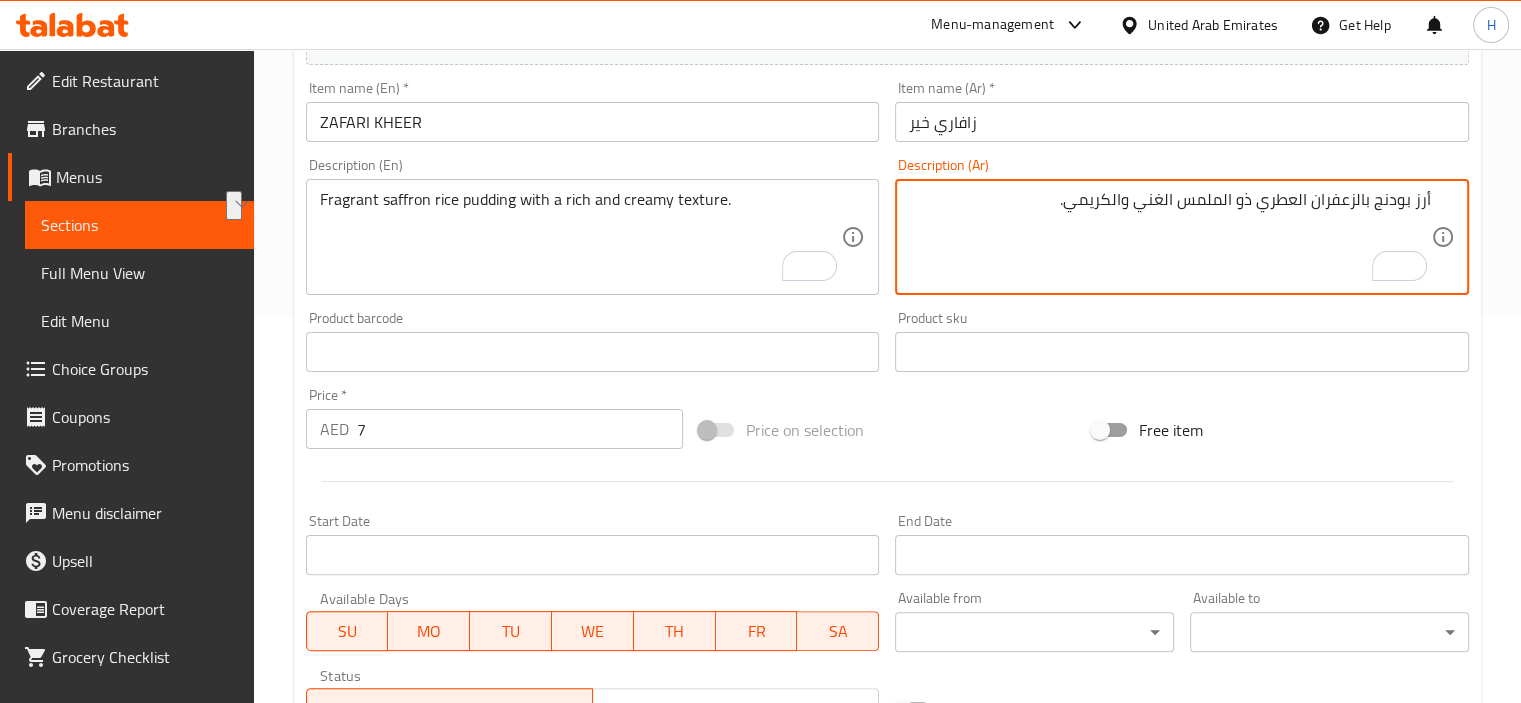 click on "Item name (En)   * ZAFARI KHEER Item name (En)  *" at bounding box center [593, 111] 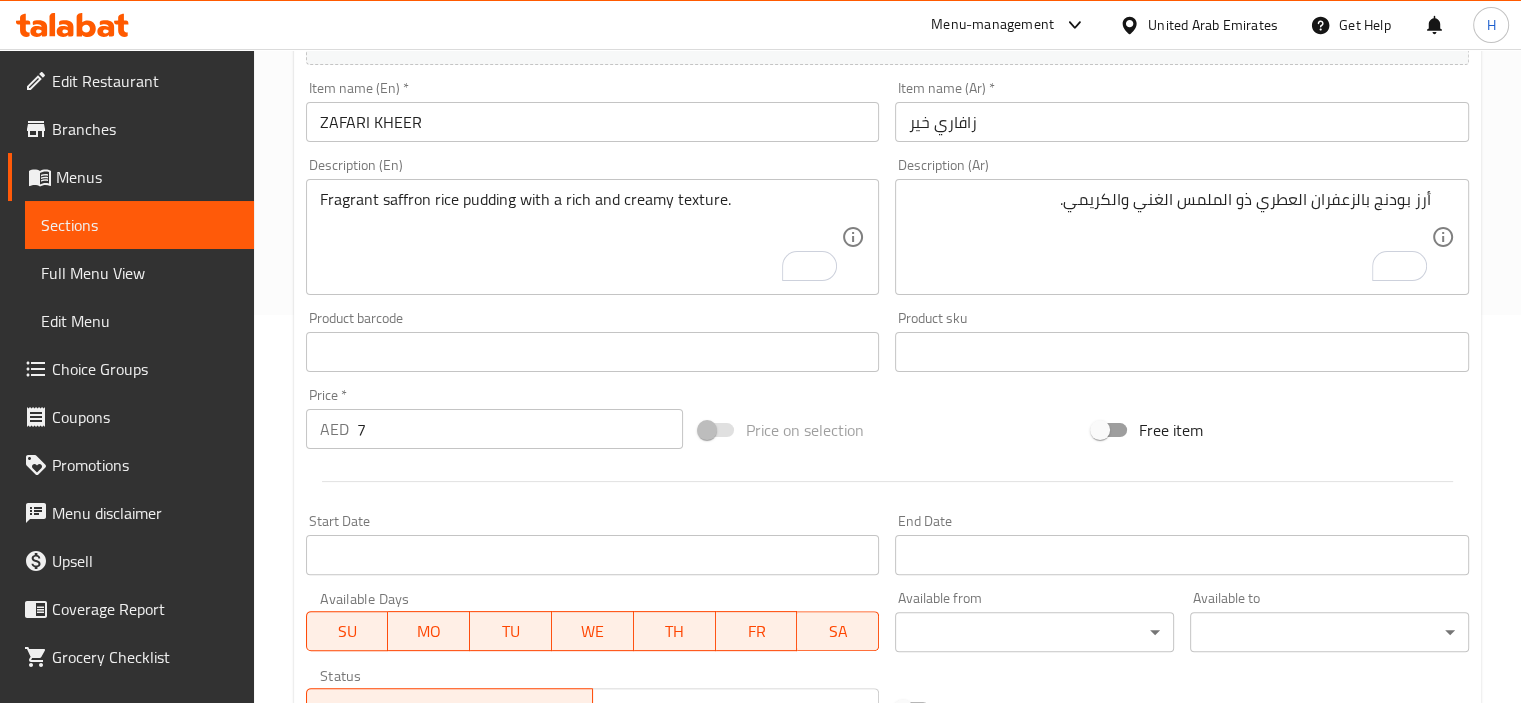 click on "Item name (En)   * ZAFARI KHEER Item name (En)  *" at bounding box center [593, 111] 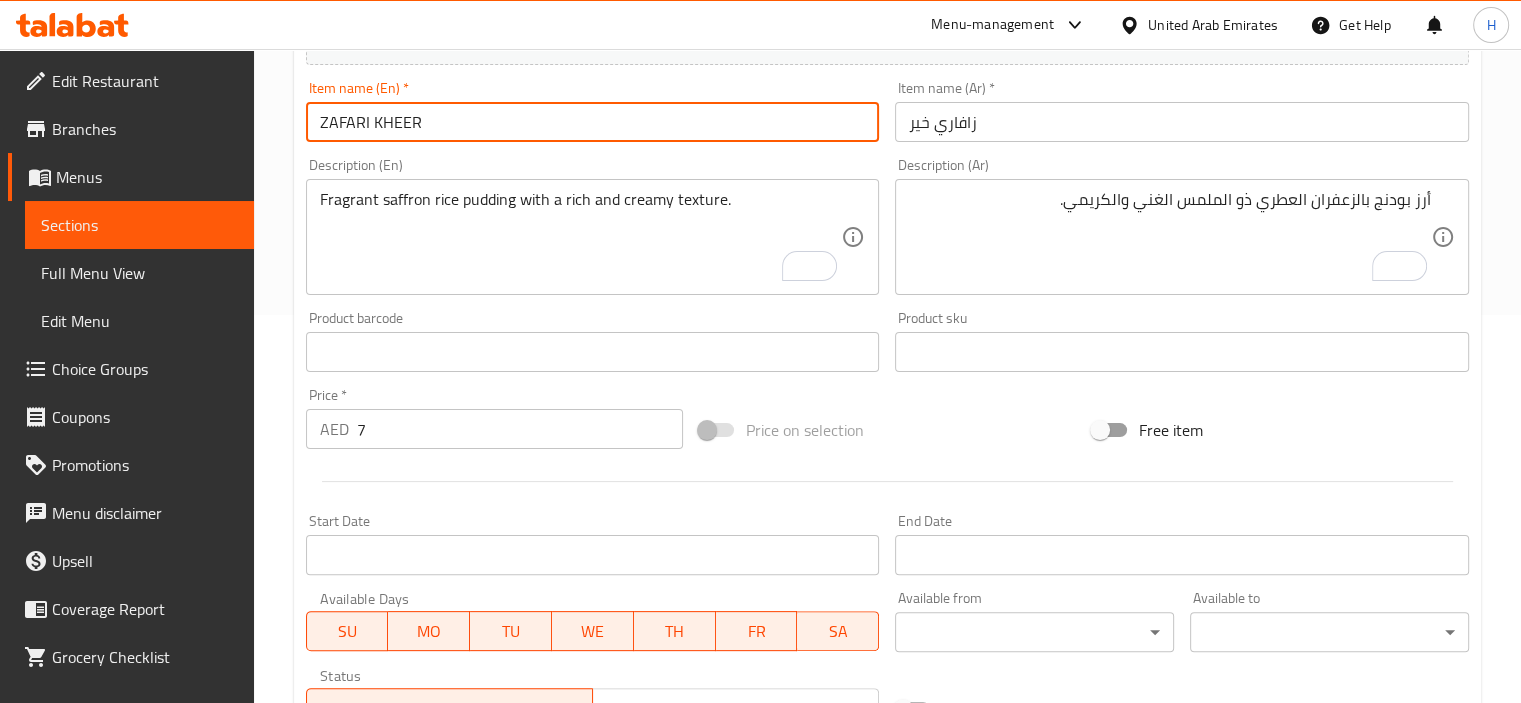 click on "ZAFARI KHEER" at bounding box center [593, 122] 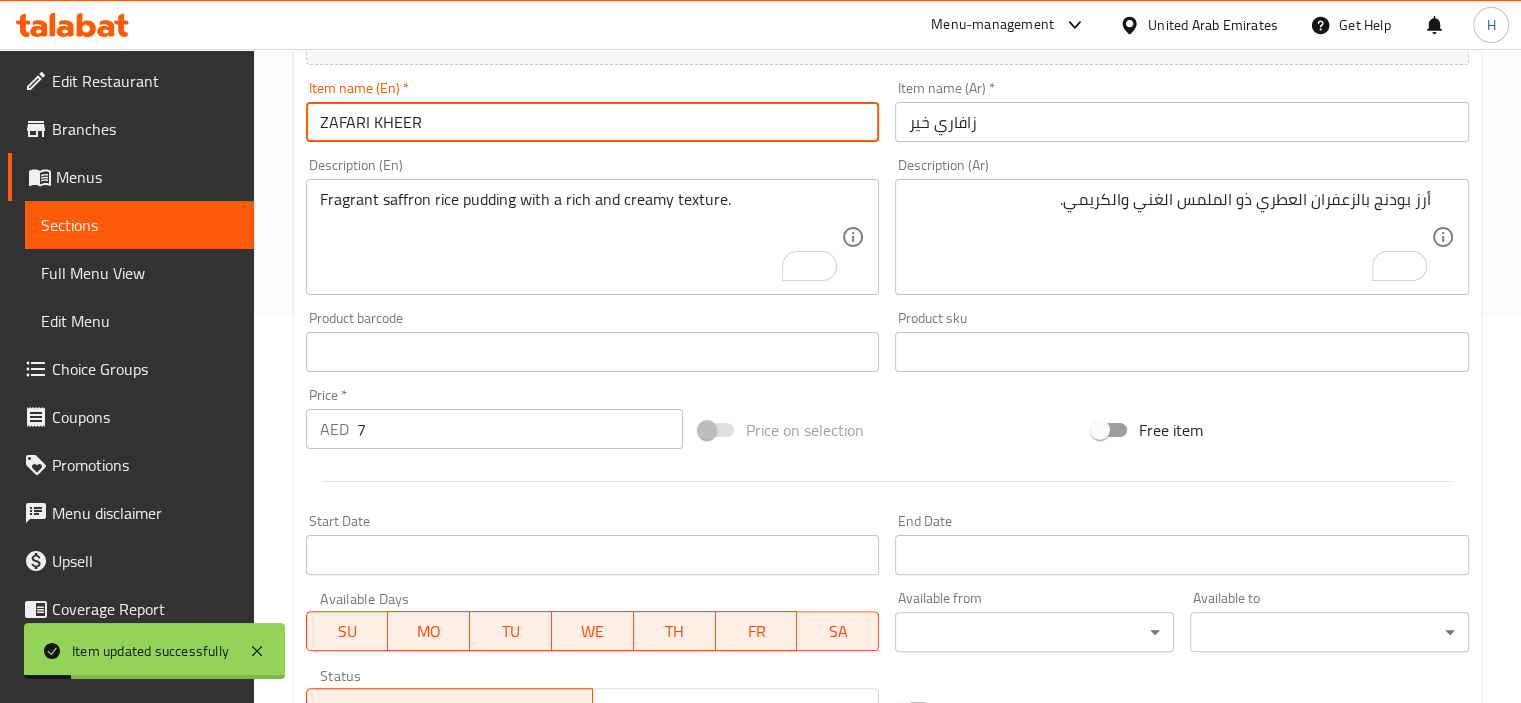 scroll, scrollTop: 0, scrollLeft: 0, axis: both 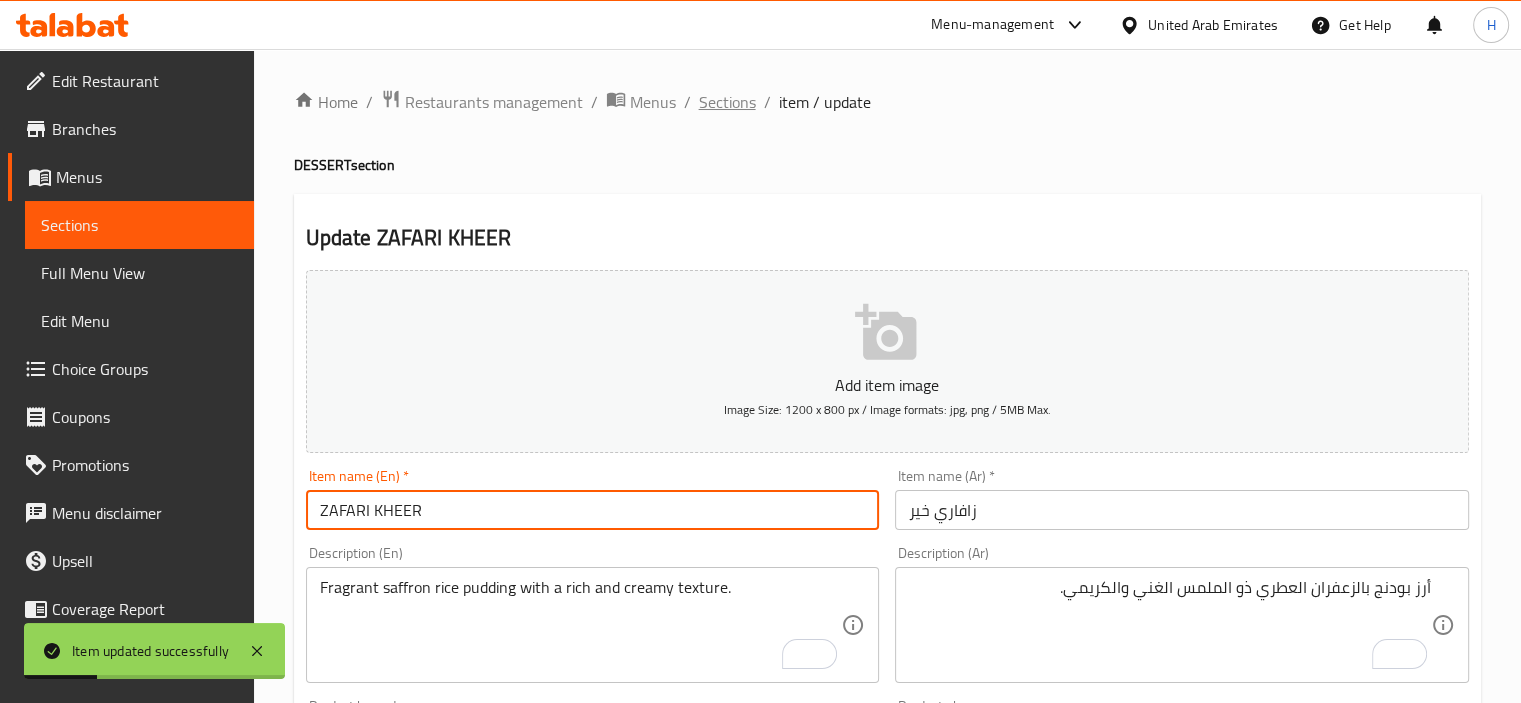 click on "Sections" at bounding box center (727, 102) 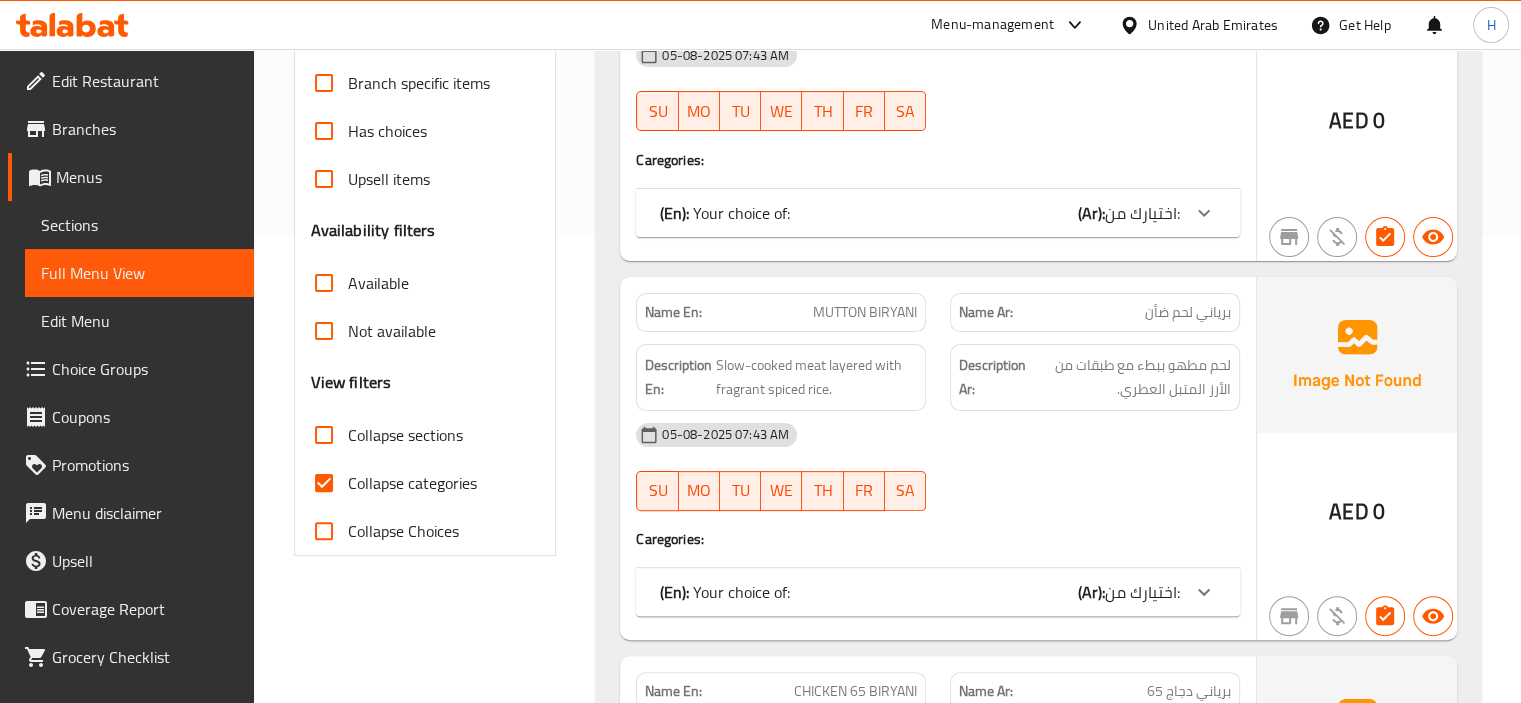 scroll, scrollTop: 471, scrollLeft: 0, axis: vertical 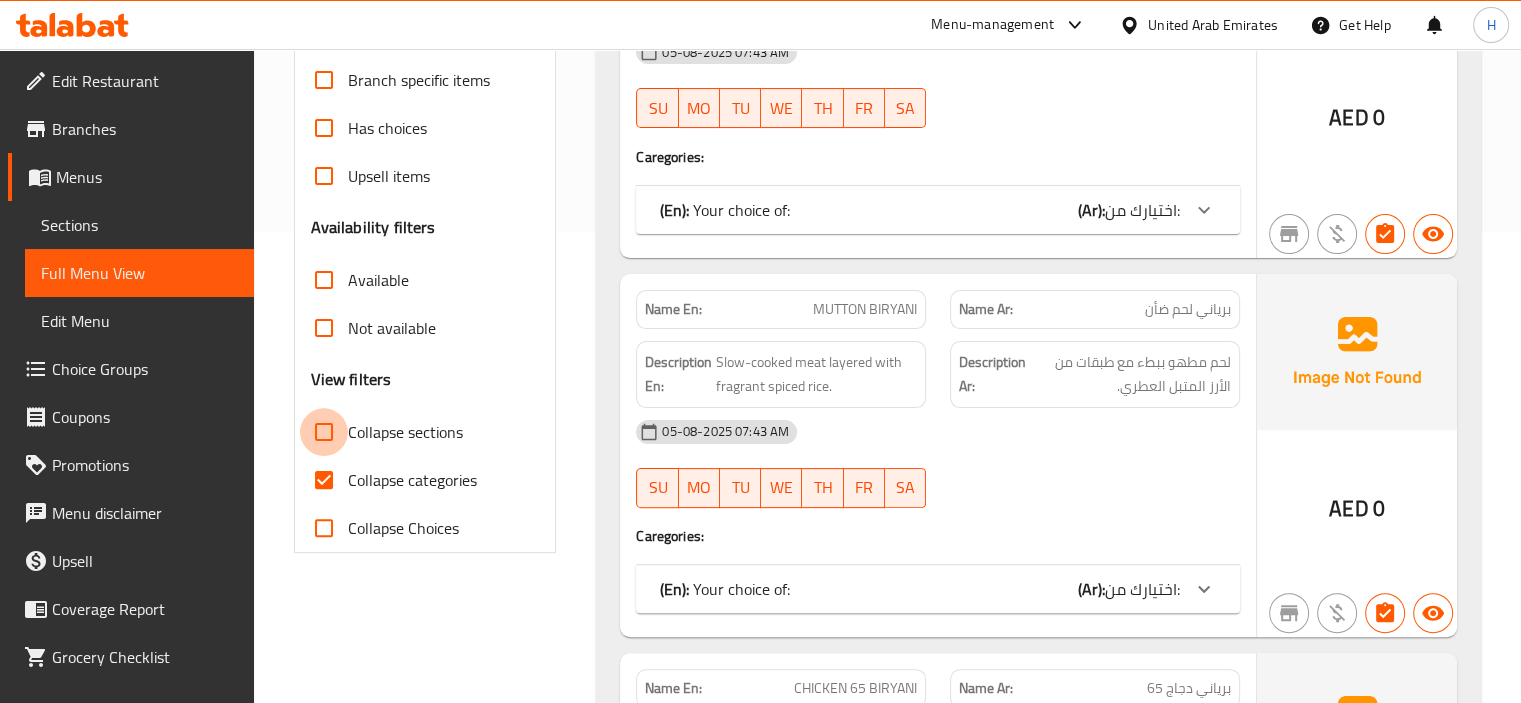 click on "Collapse sections" at bounding box center [324, 432] 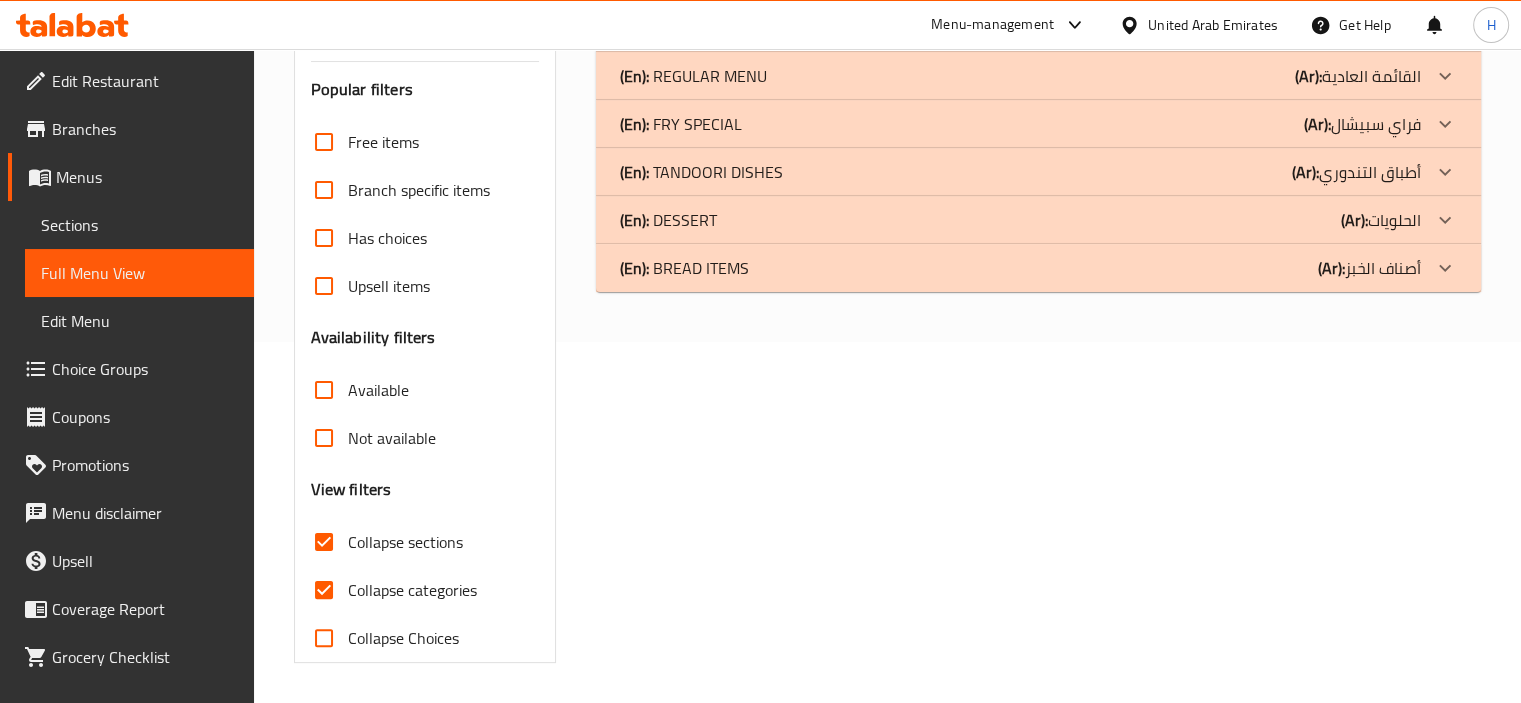 scroll, scrollTop: 360, scrollLeft: 0, axis: vertical 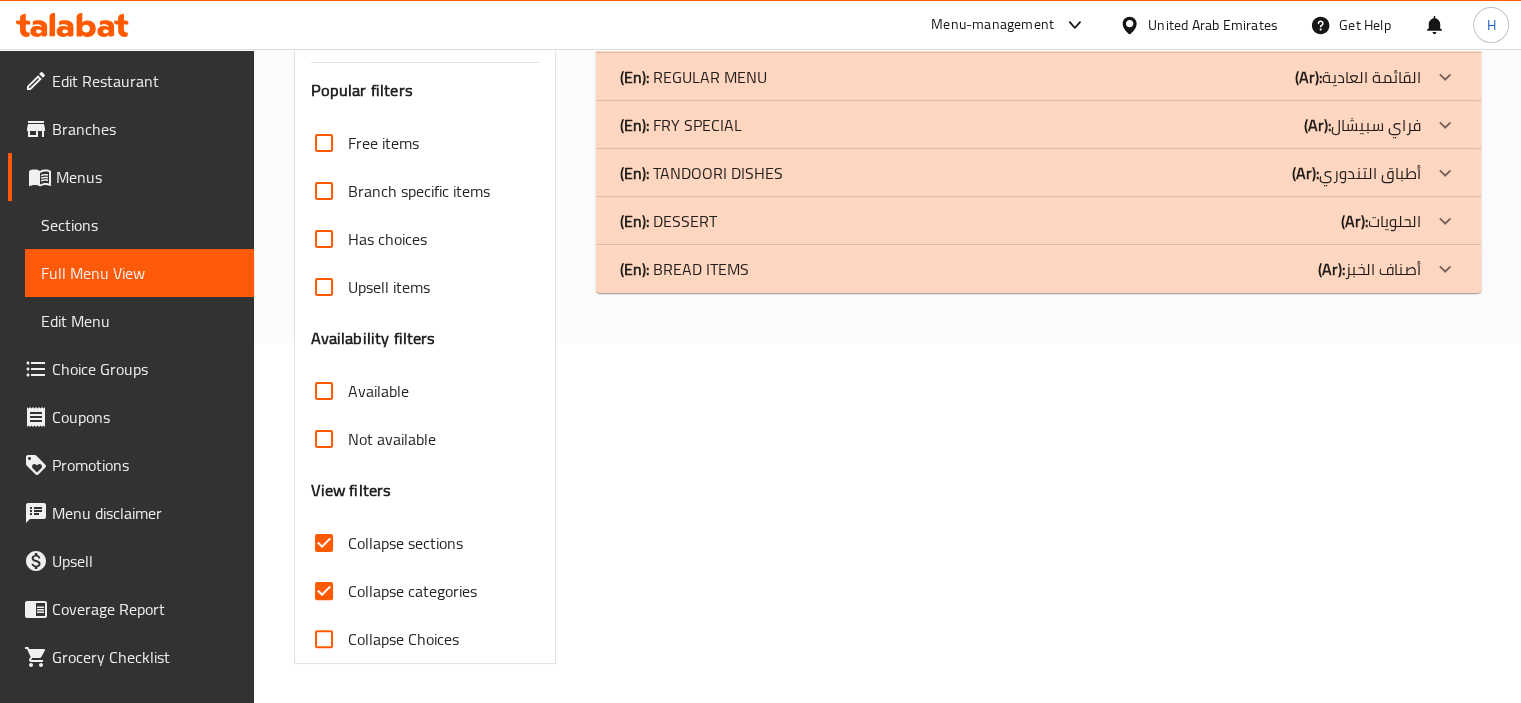 click on "(En):   DESSERT (Ar): الحلويات" at bounding box center [1020, -67] 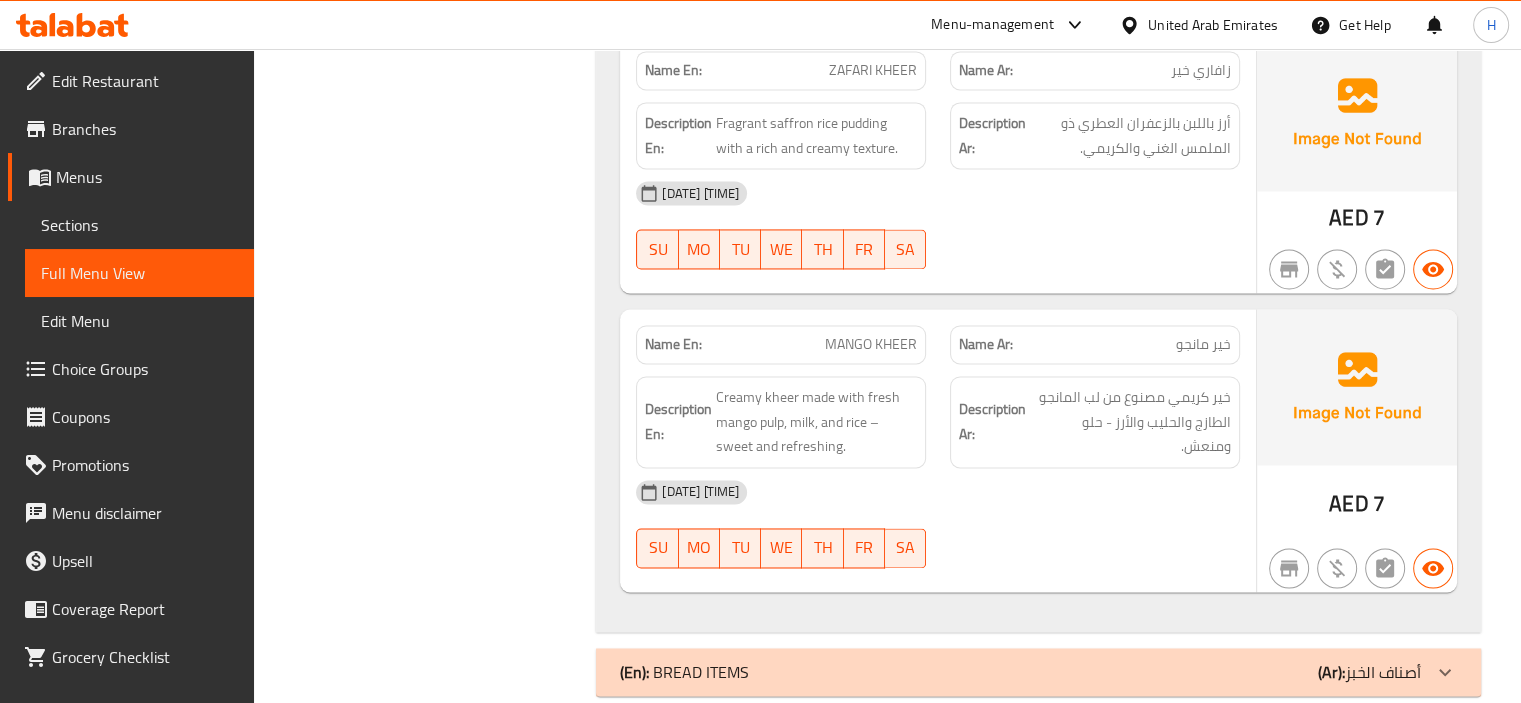 scroll, scrollTop: 3102, scrollLeft: 0, axis: vertical 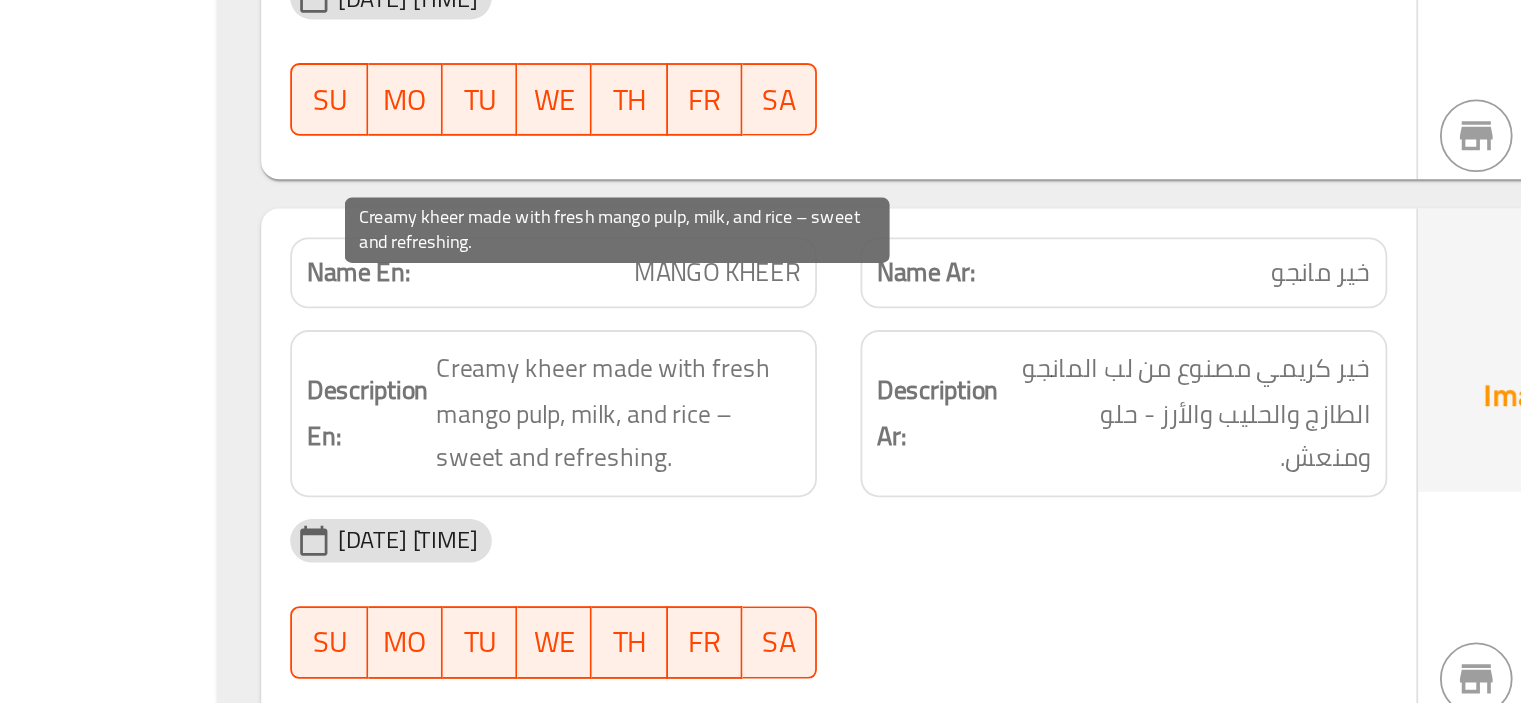 click on "Creamy kheer made with fresh mango pulp, milk, and rice – sweet and refreshing." at bounding box center (816, 423) 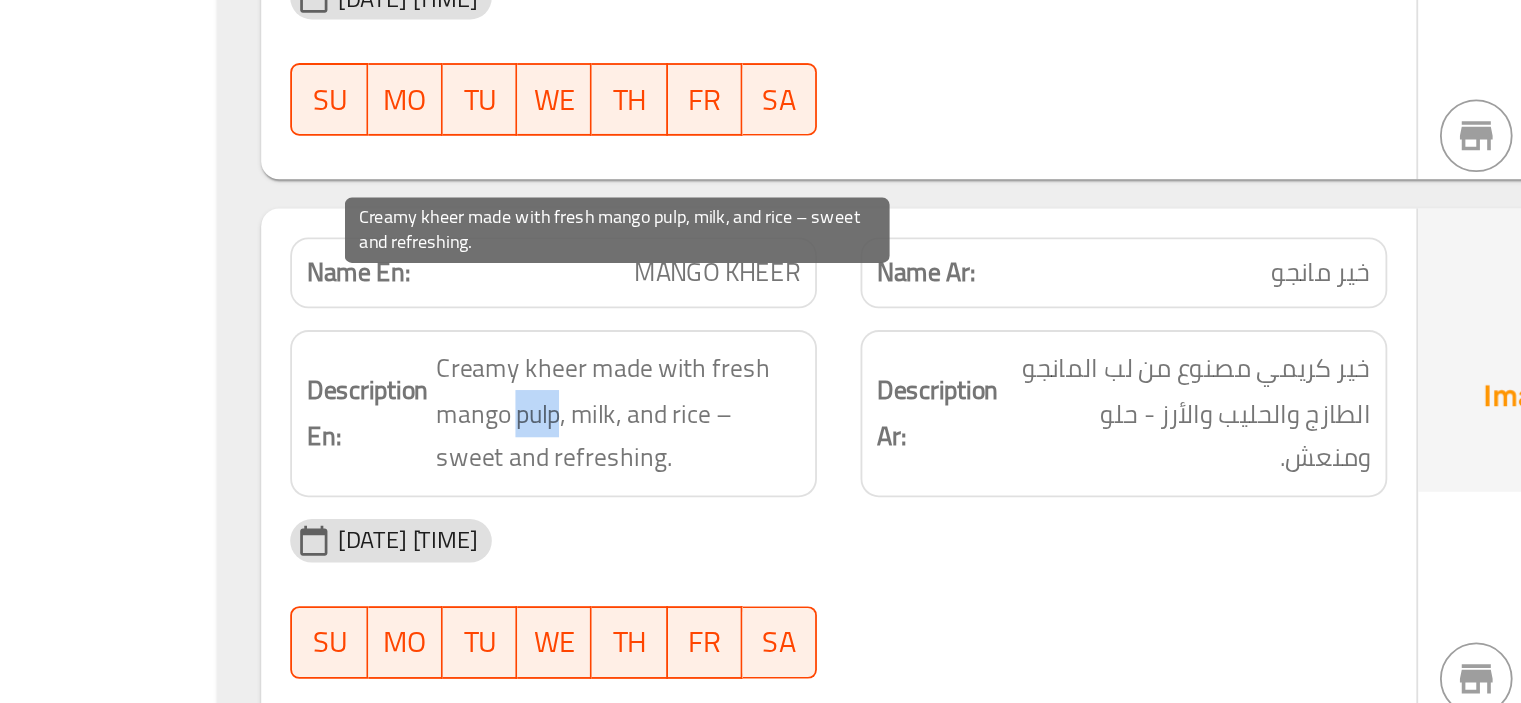 click on "Creamy kheer made with fresh mango pulp, milk, and rice – sweet and refreshing." at bounding box center [816, 423] 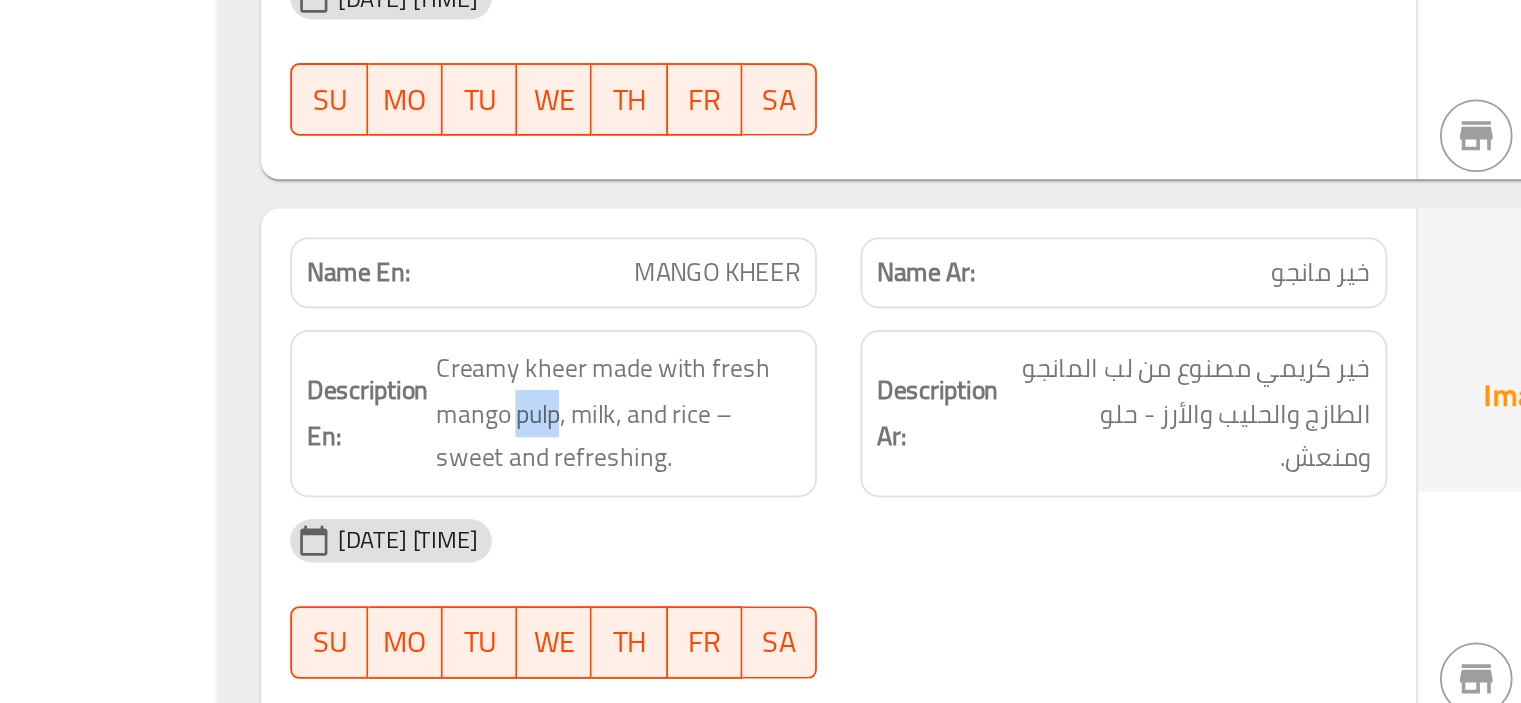 click on "Description Ar: خير كريمي مصنوع من لب المانجو الطازج والحليب والأرز - حلو ومنعش." at bounding box center [1095, 423] 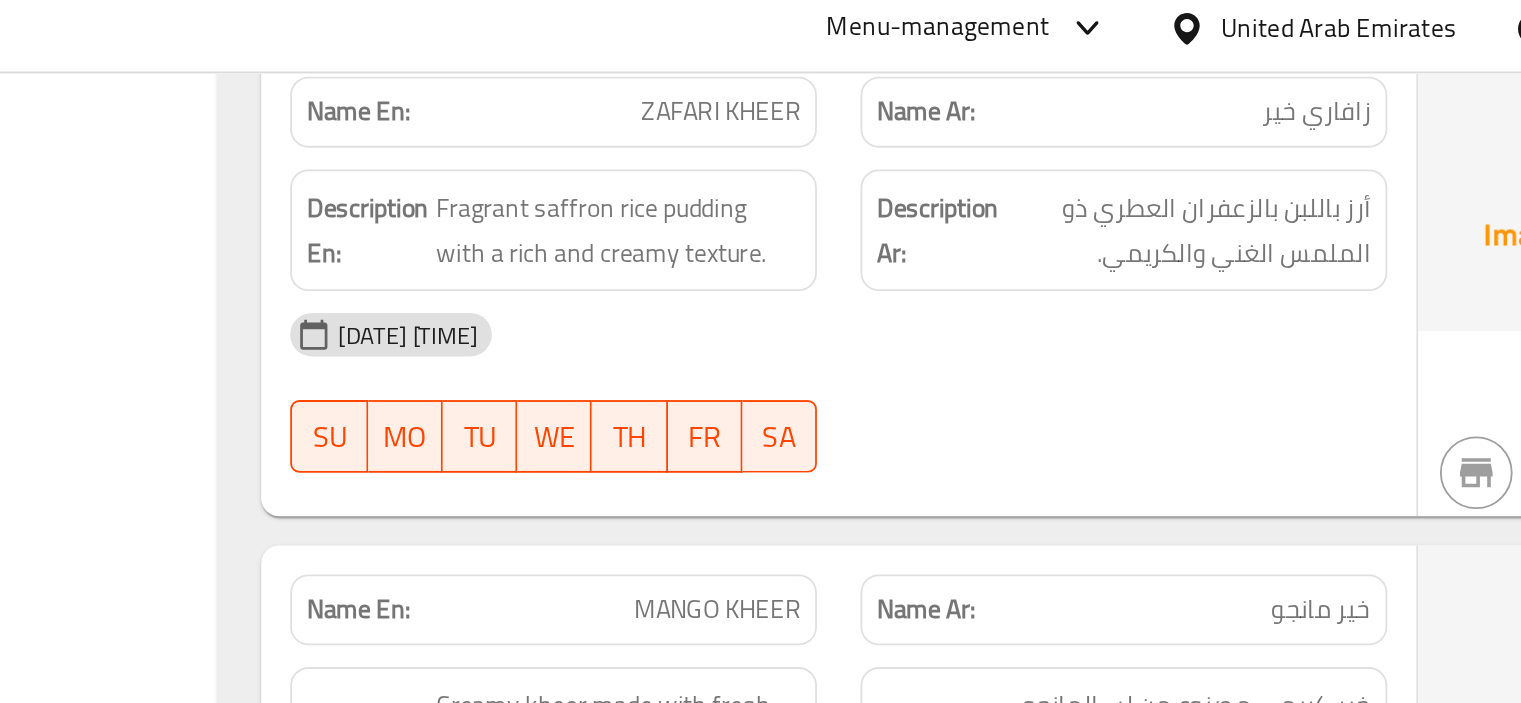 scroll, scrollTop: 3044, scrollLeft: 0, axis: vertical 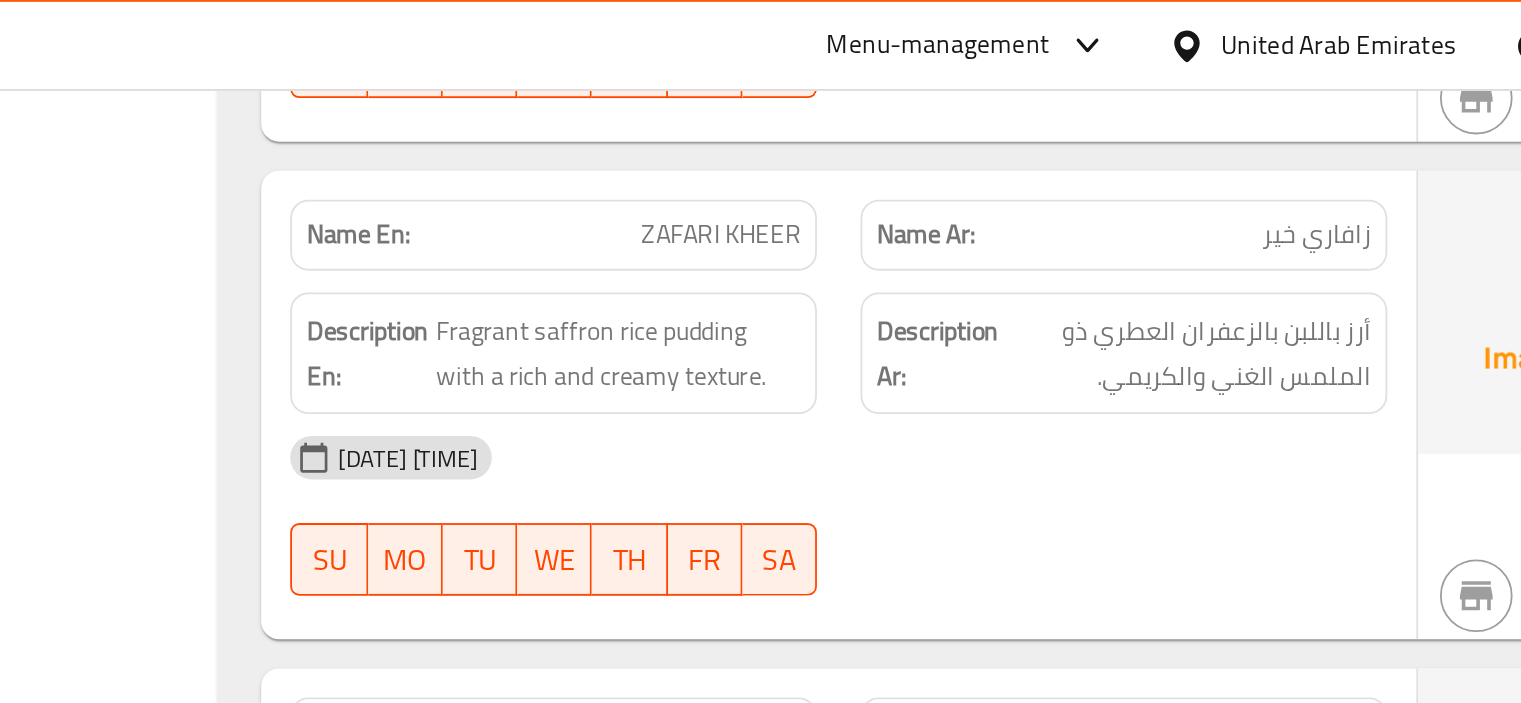 click on "ZAFARI KHEER" at bounding box center (873, 129) 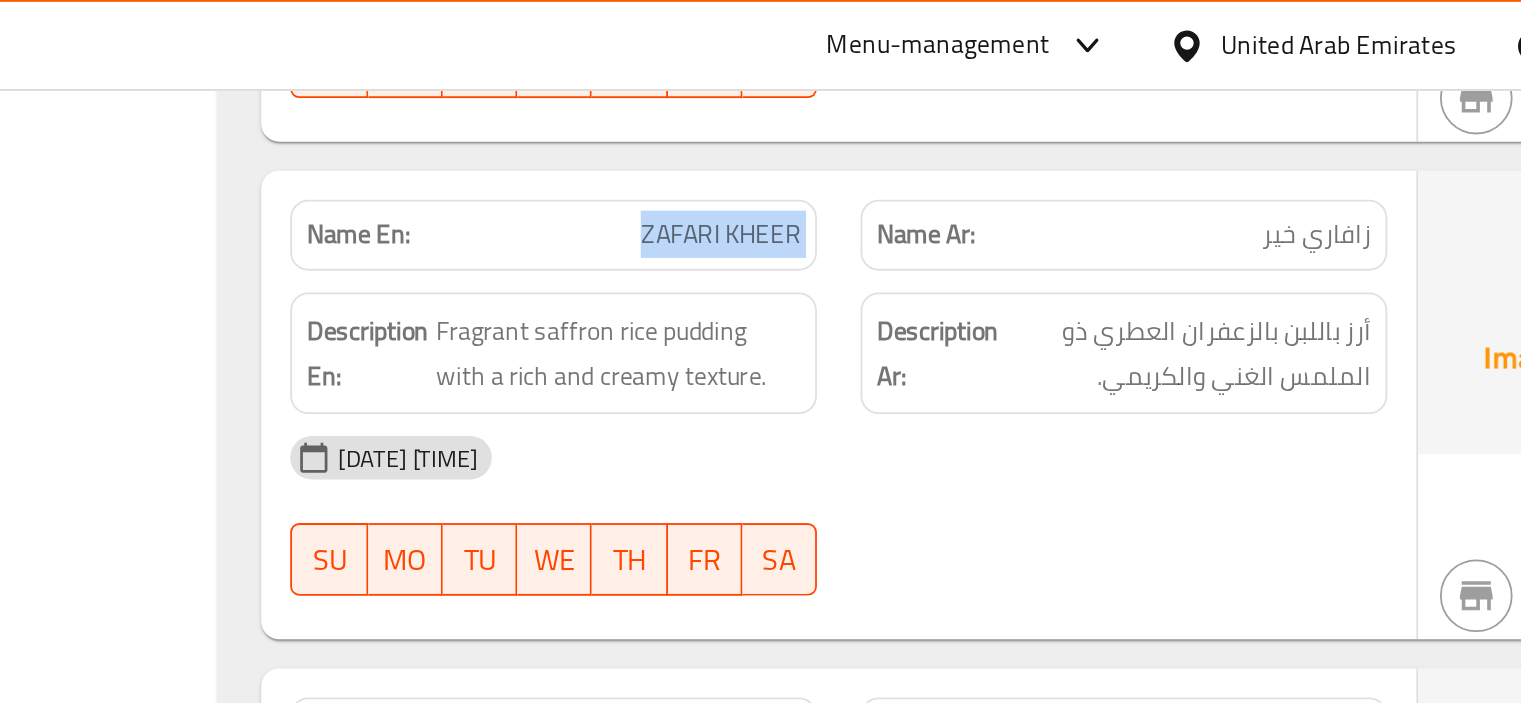 click on "ZAFARI KHEER" at bounding box center [873, 129] 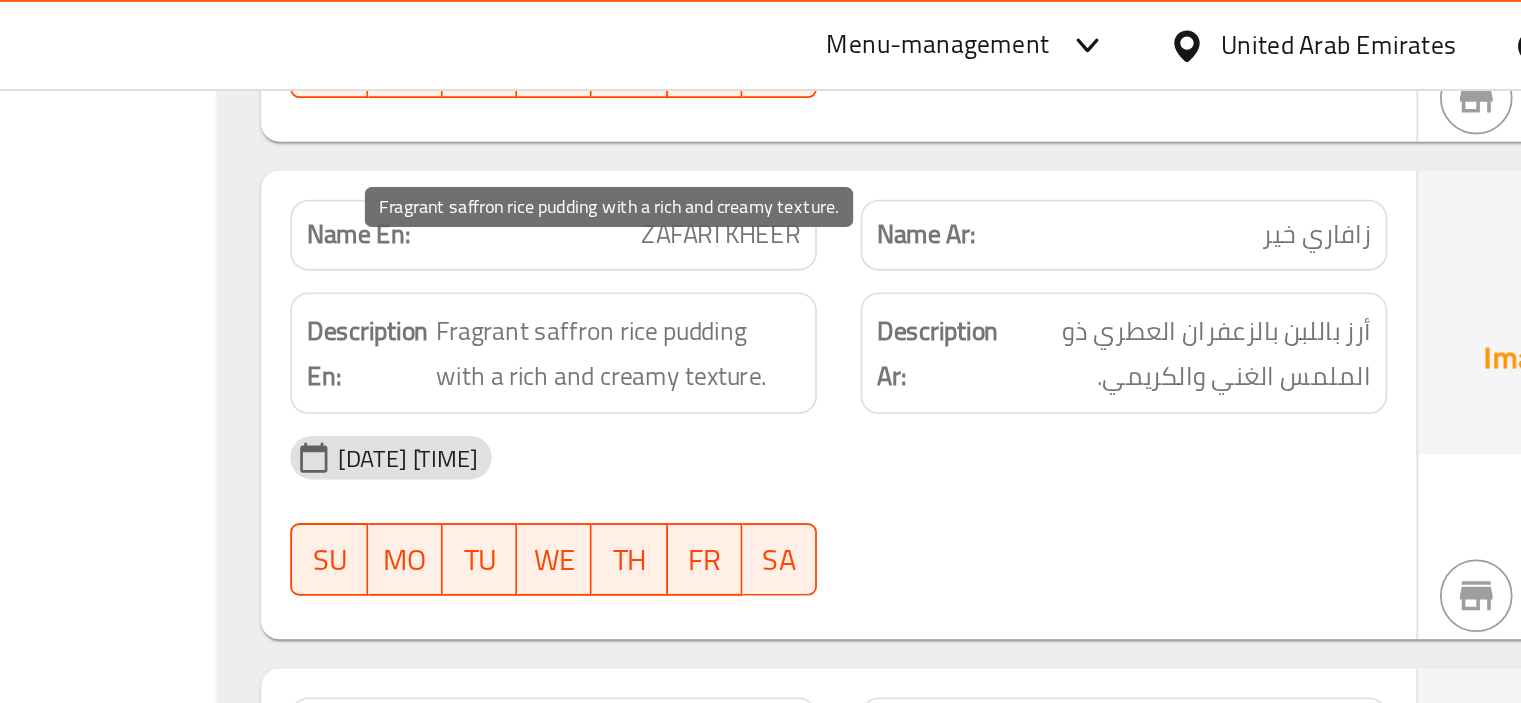 click on "Fragrant saffron rice pudding with a rich and creamy texture." at bounding box center [816, 194] 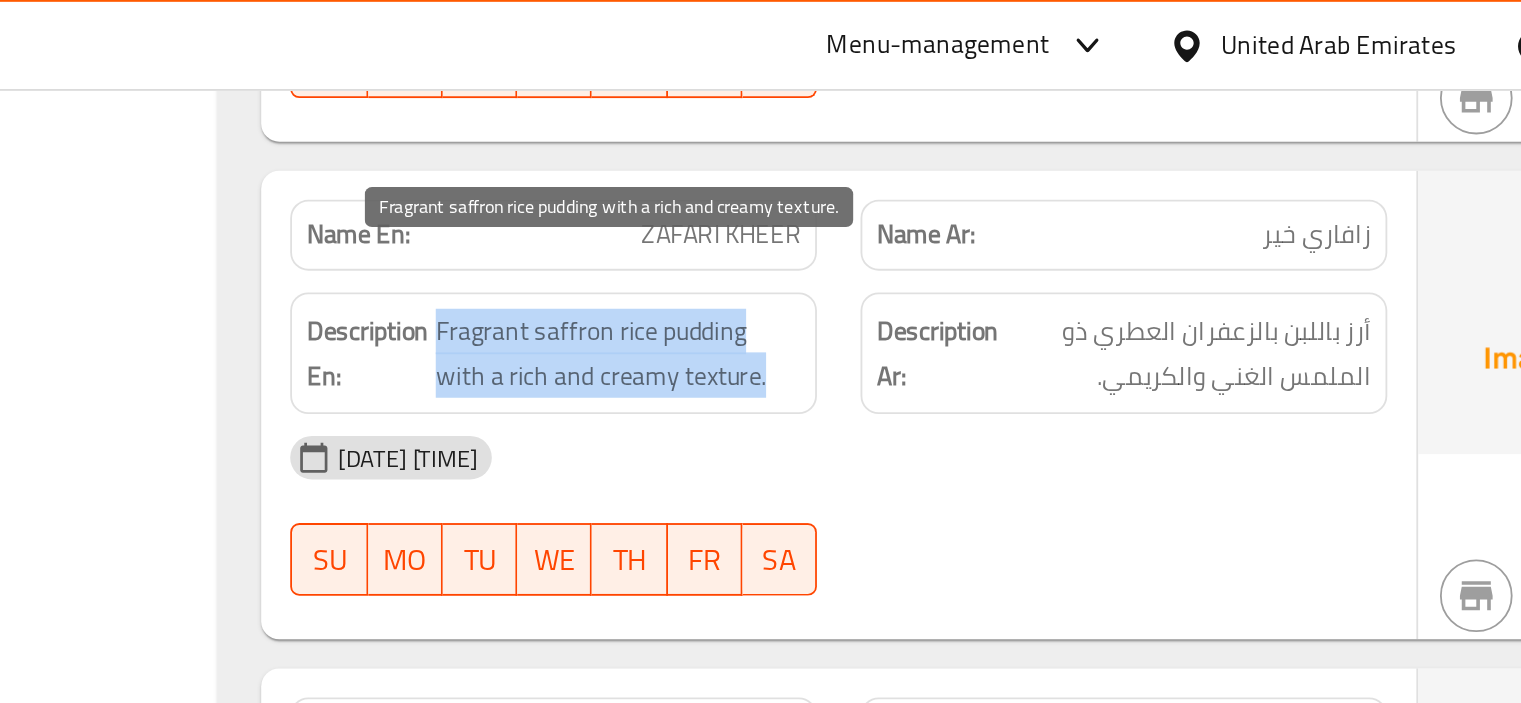click on "Fragrant saffron rice pudding with a rich and creamy texture." at bounding box center [816, 194] 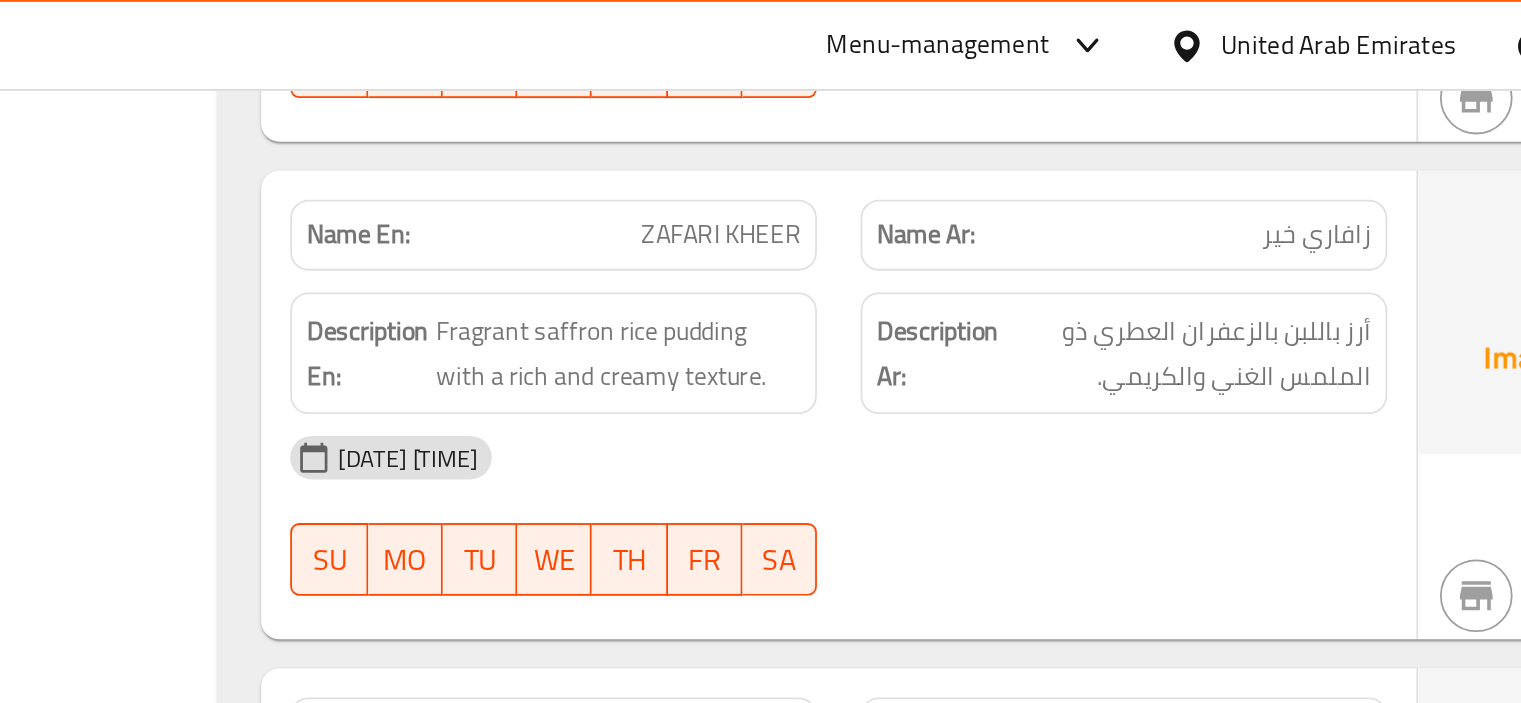 click on "ZAFARI KHEER" at bounding box center (873, 129) 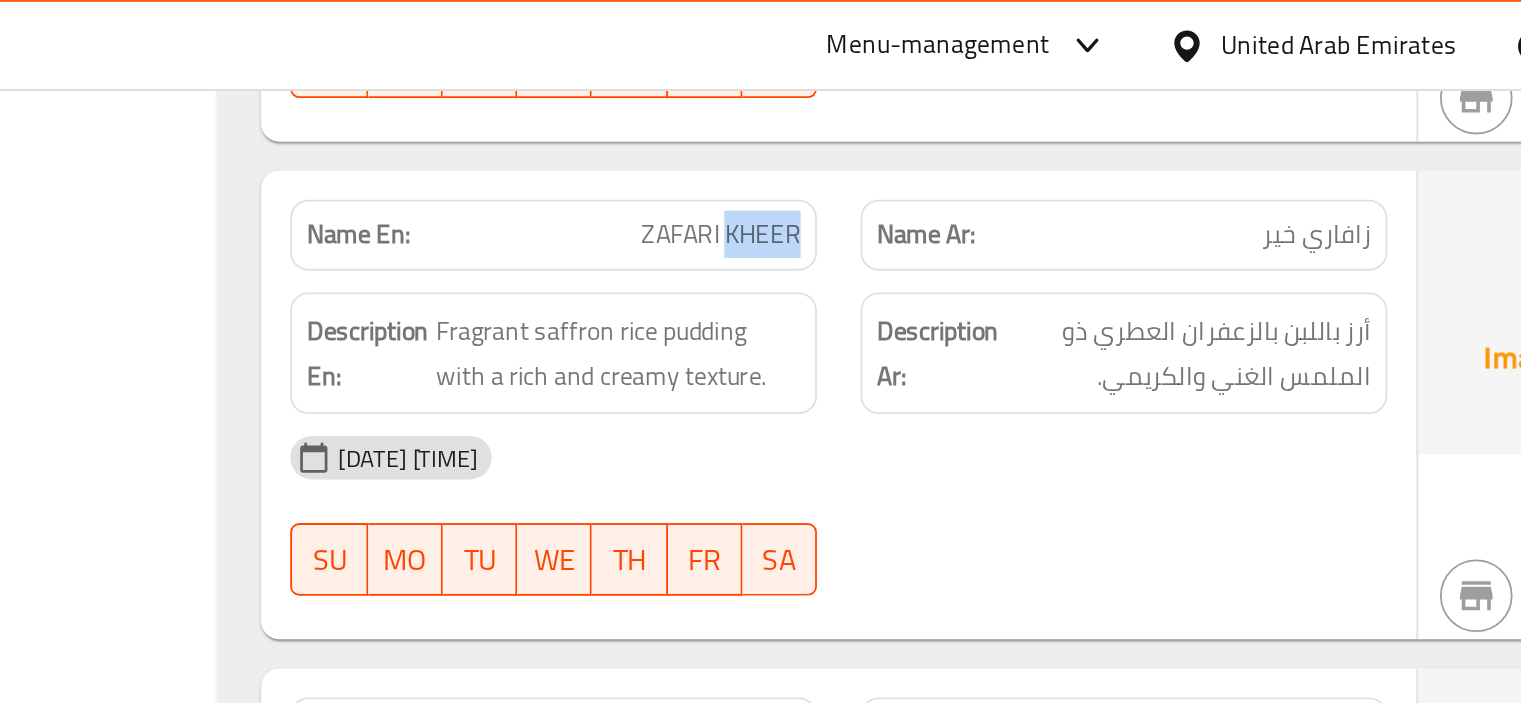 click on "ZAFARI KHEER" at bounding box center (873, 129) 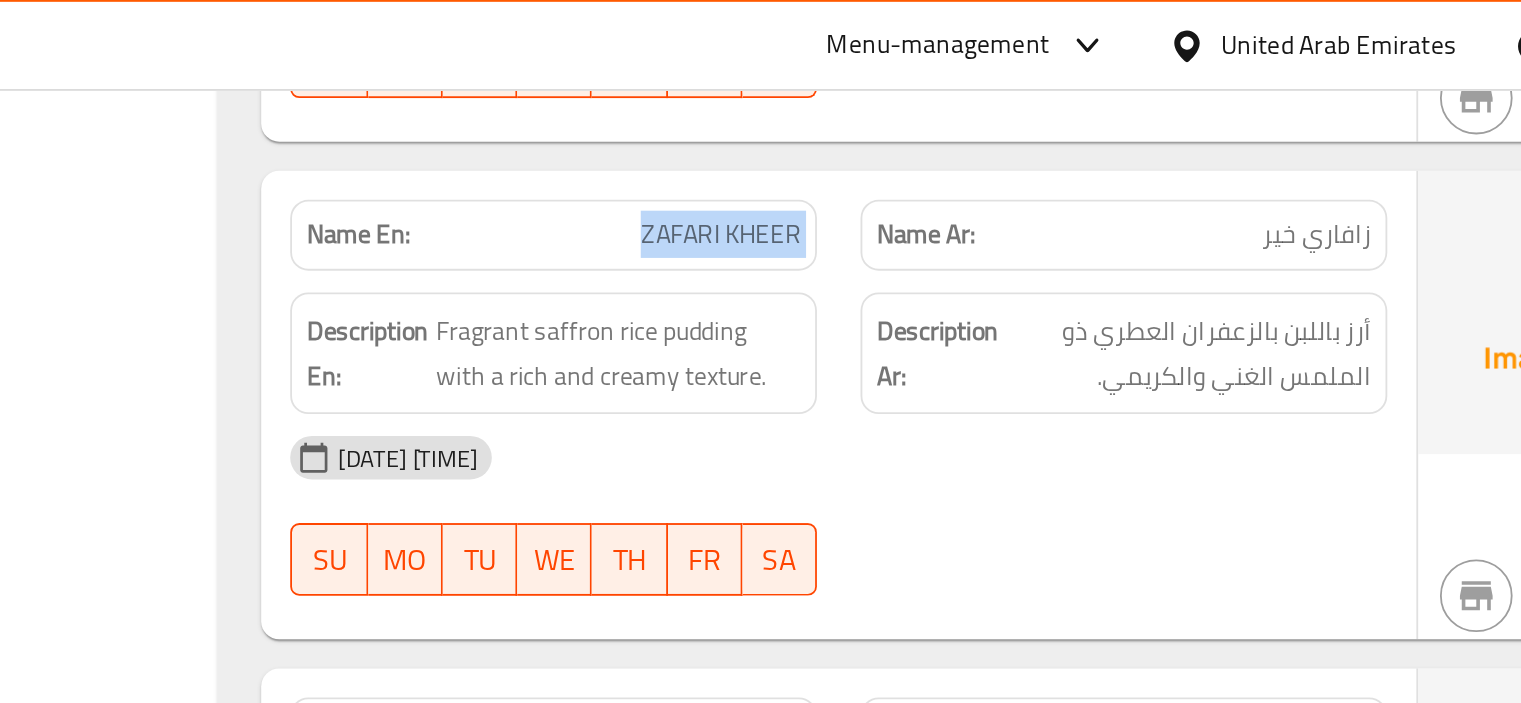 click on "ZAFARI KHEER" at bounding box center (873, 129) 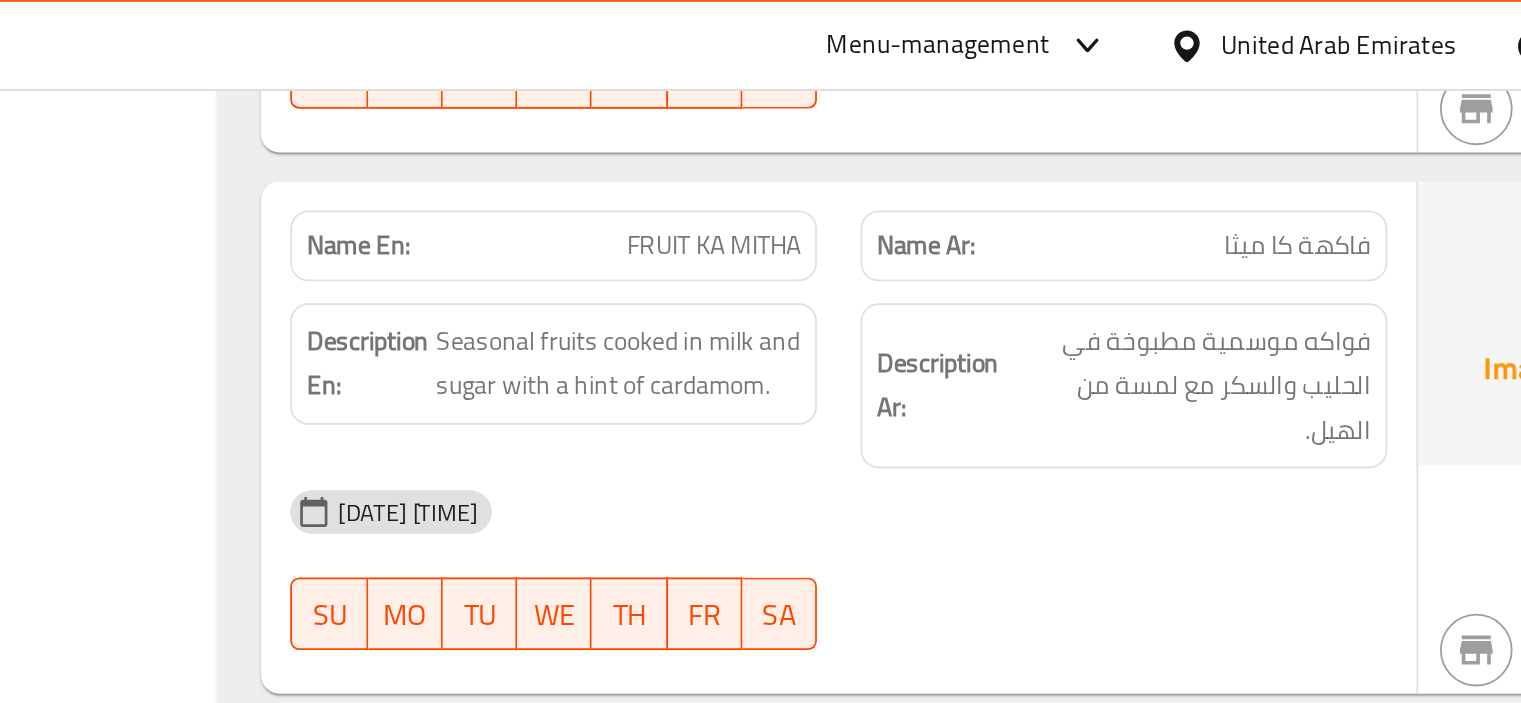 scroll, scrollTop: 2736, scrollLeft: 0, axis: vertical 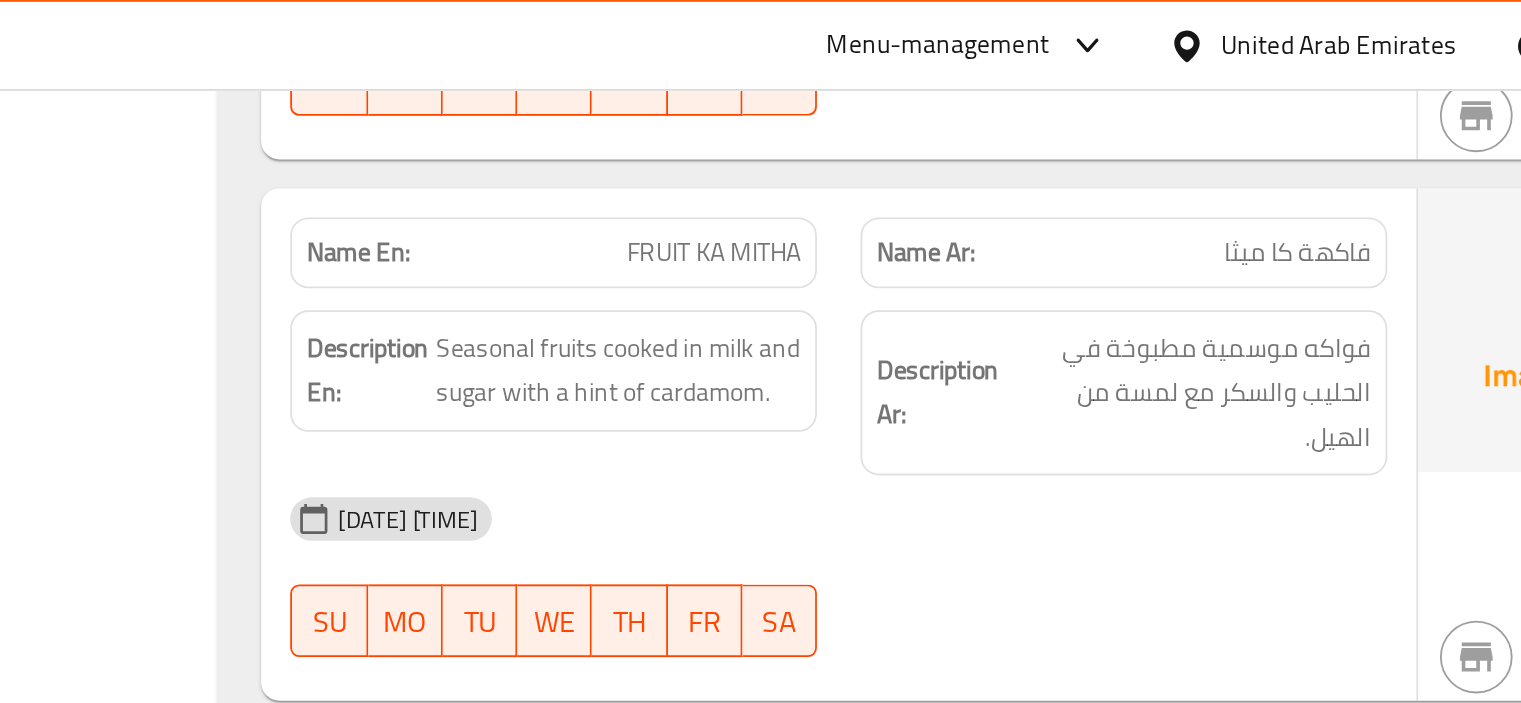 click on "Description En: Seasonal fruits cooked in milk and sugar with a hint of cardamom." at bounding box center [781, 217] 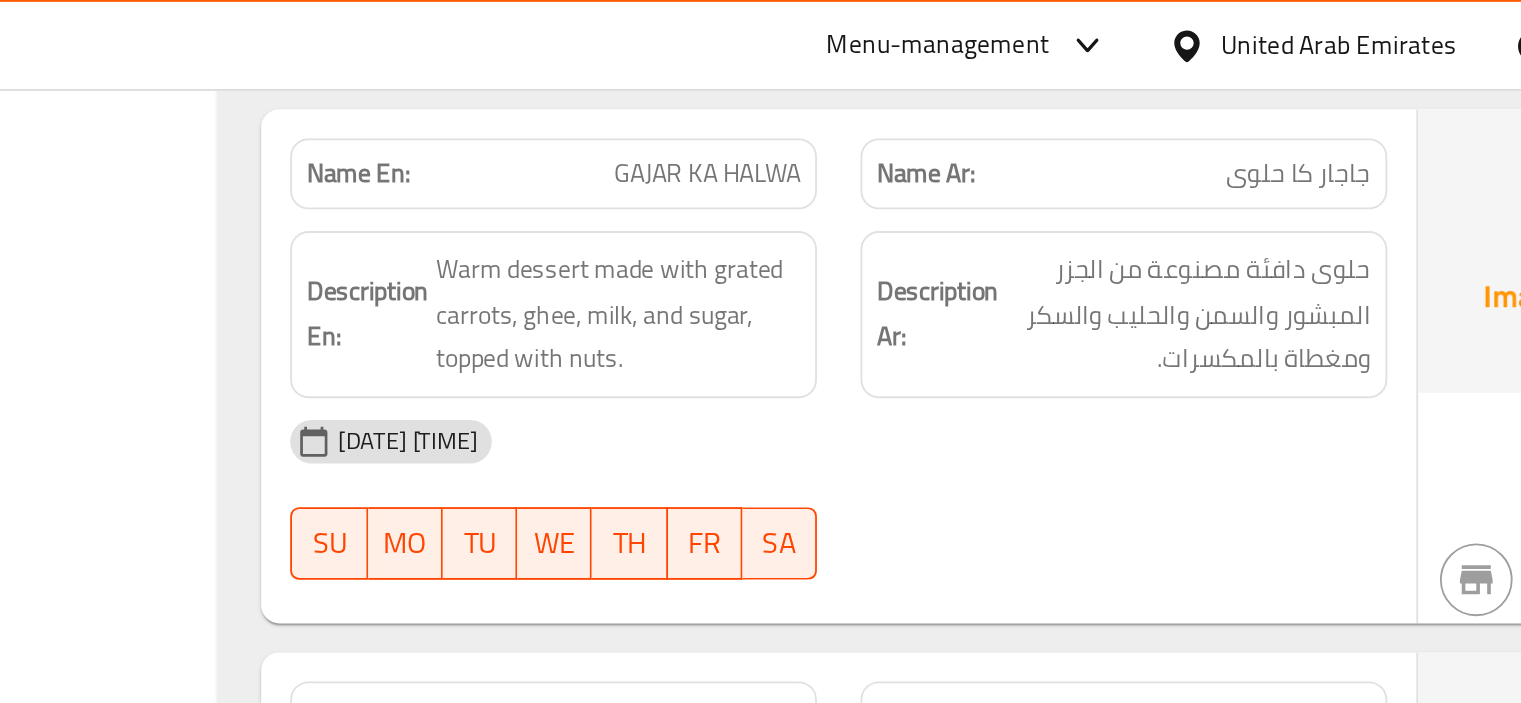 scroll, scrollTop: 2441, scrollLeft: 0, axis: vertical 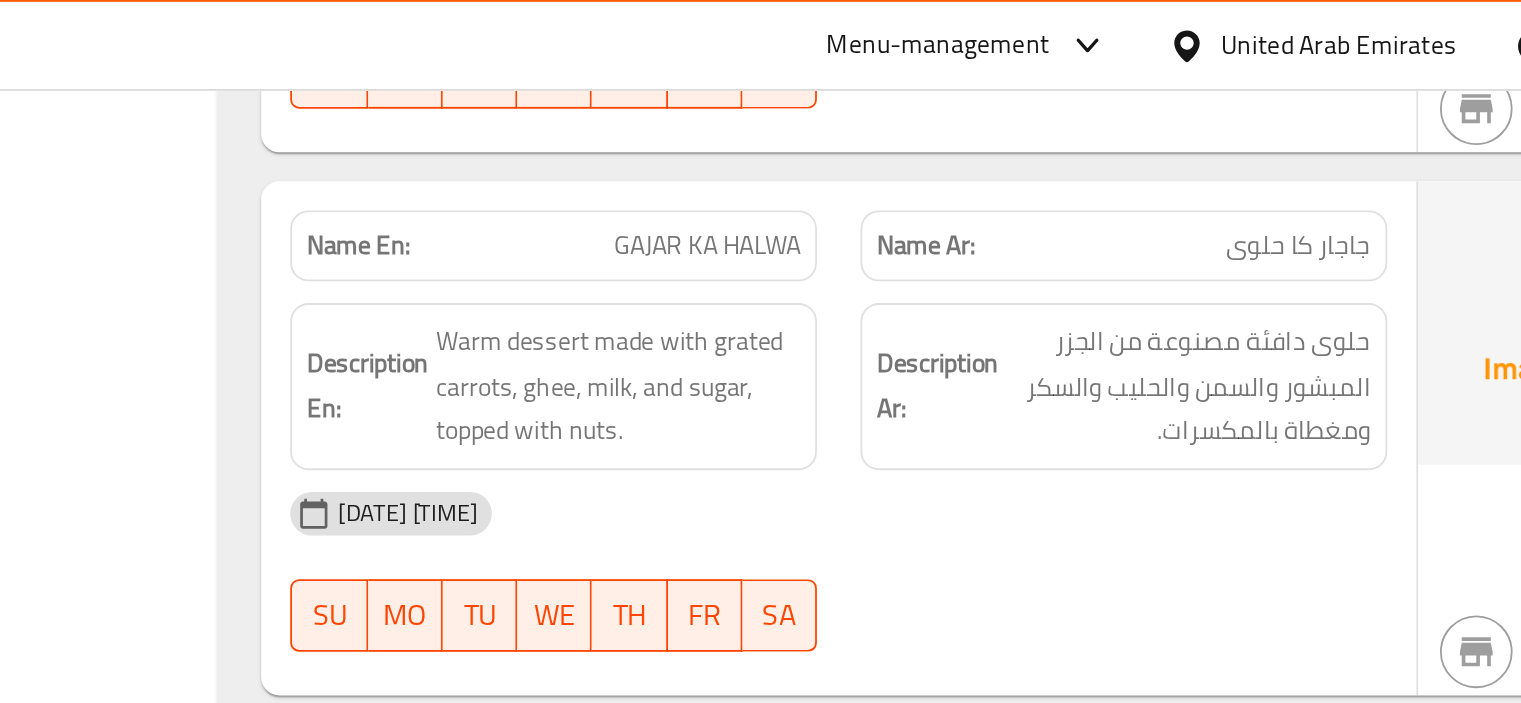 click on "GAJAR KA HALWA" at bounding box center (865, 135) 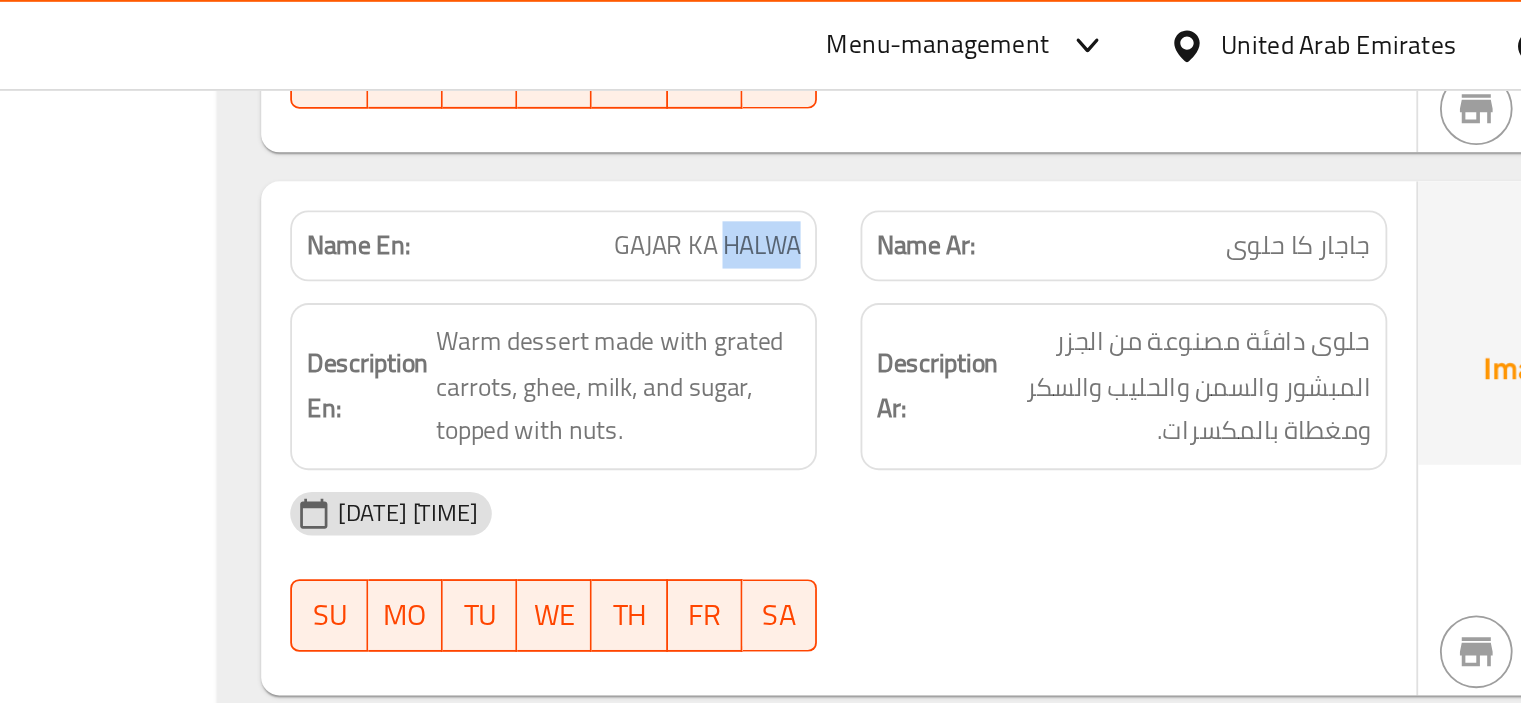 click on "GAJAR KA HALWA" at bounding box center (865, 135) 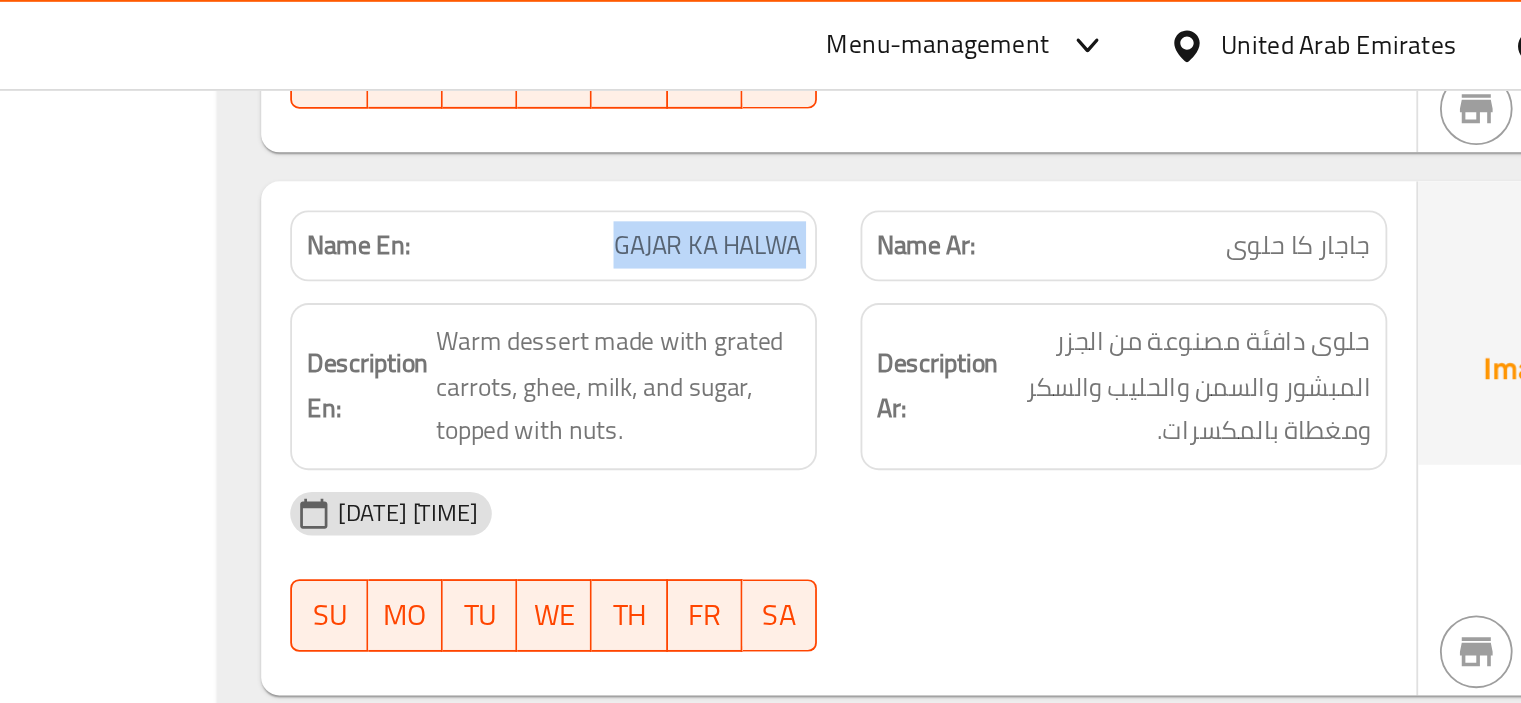 click on "GAJAR KA HALWA" at bounding box center (865, 135) 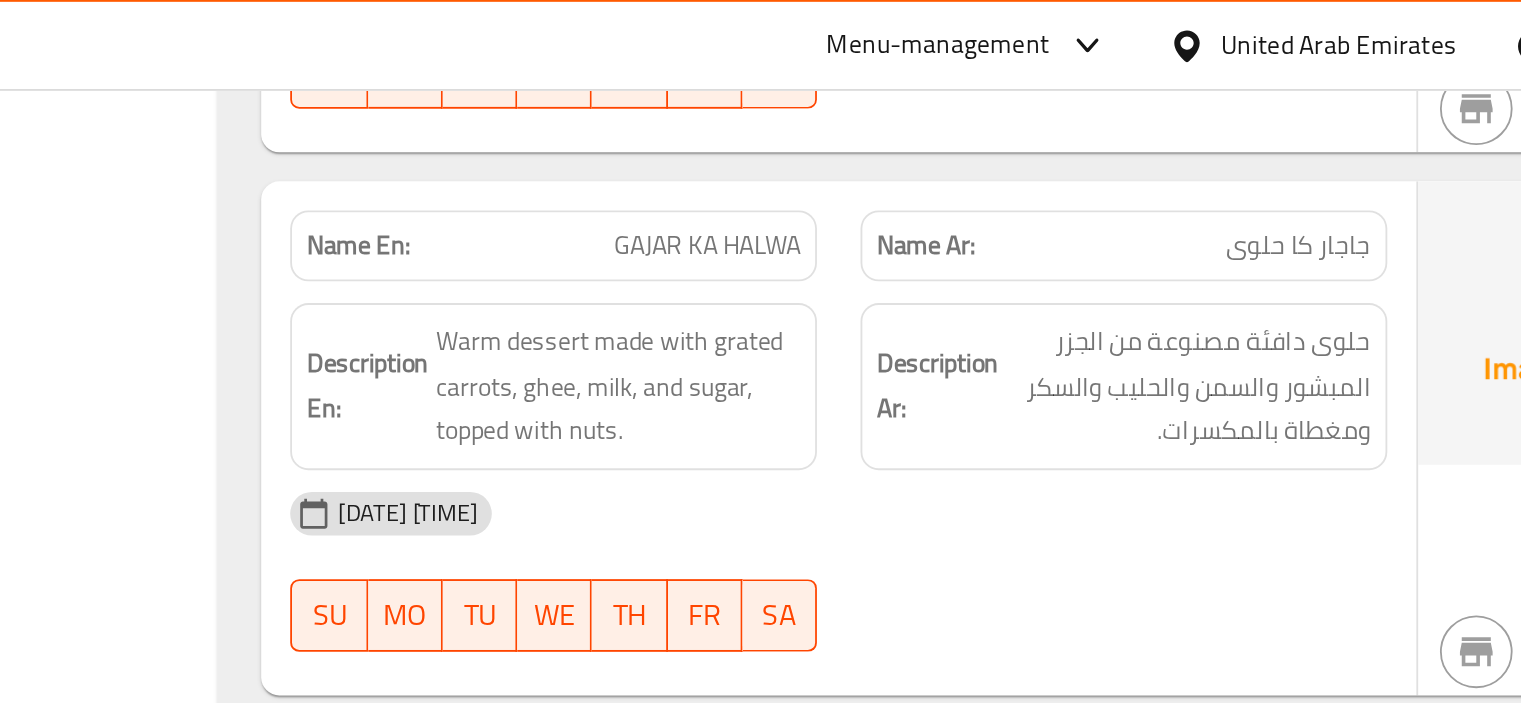 click on "GAJAR KA HALWA" at bounding box center (865, 135) 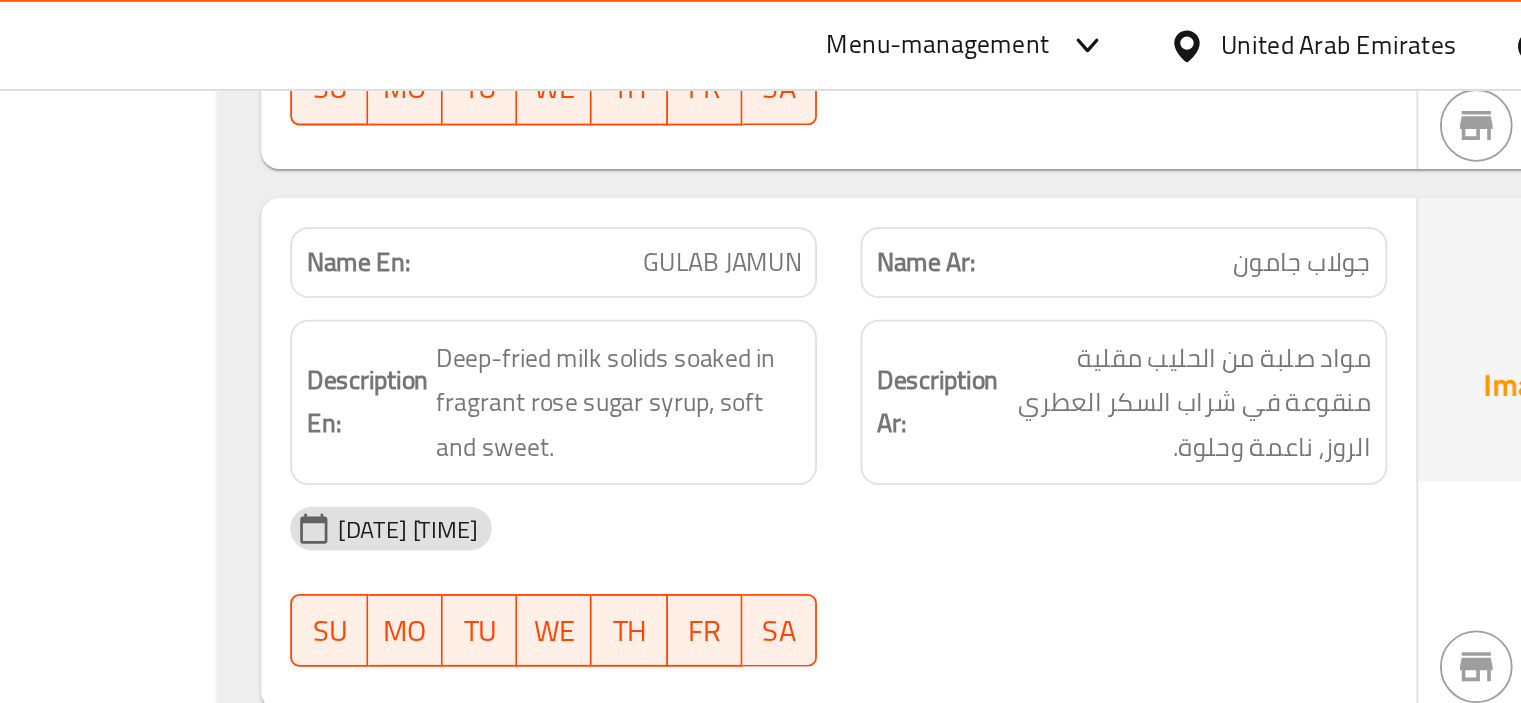 scroll, scrollTop: 2134, scrollLeft: 0, axis: vertical 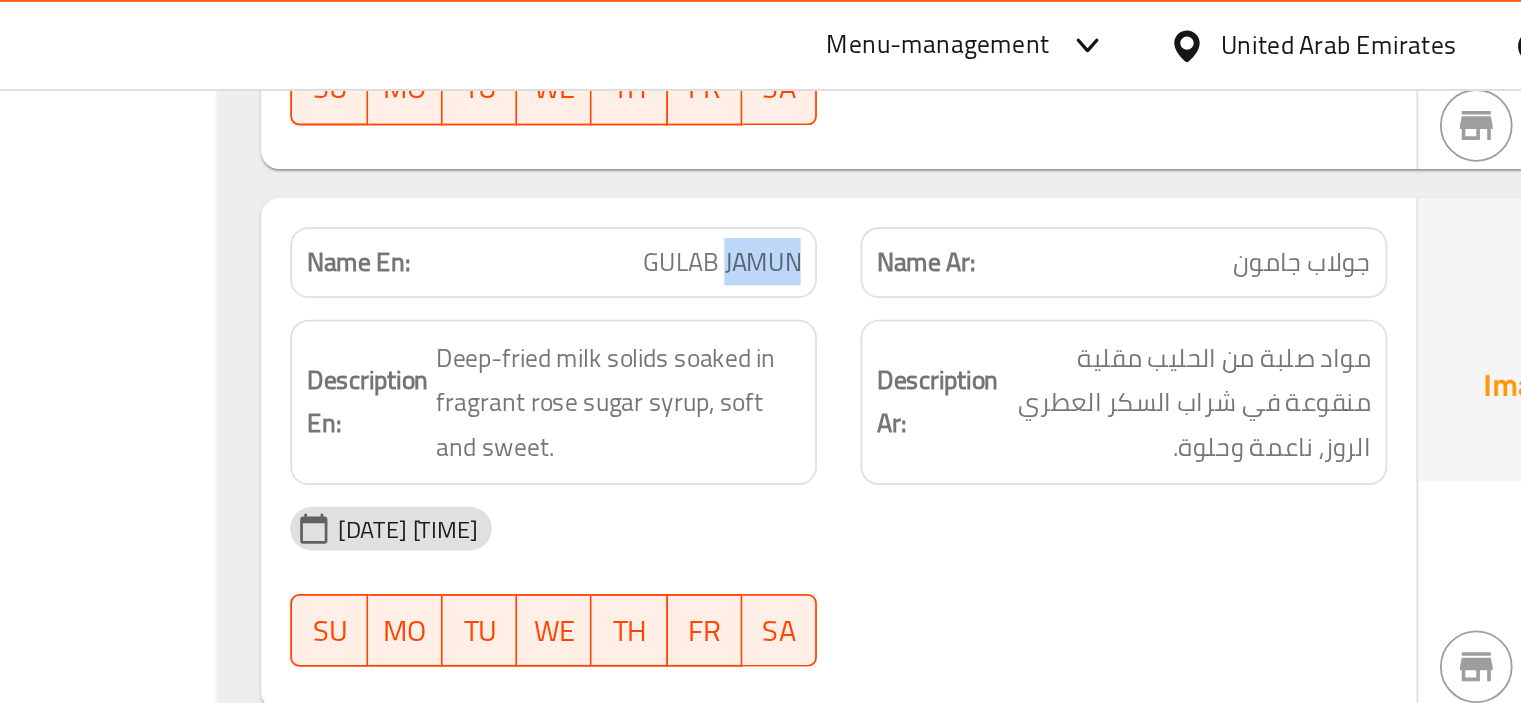 click on "GULAB JAMUN" at bounding box center (873, 144) 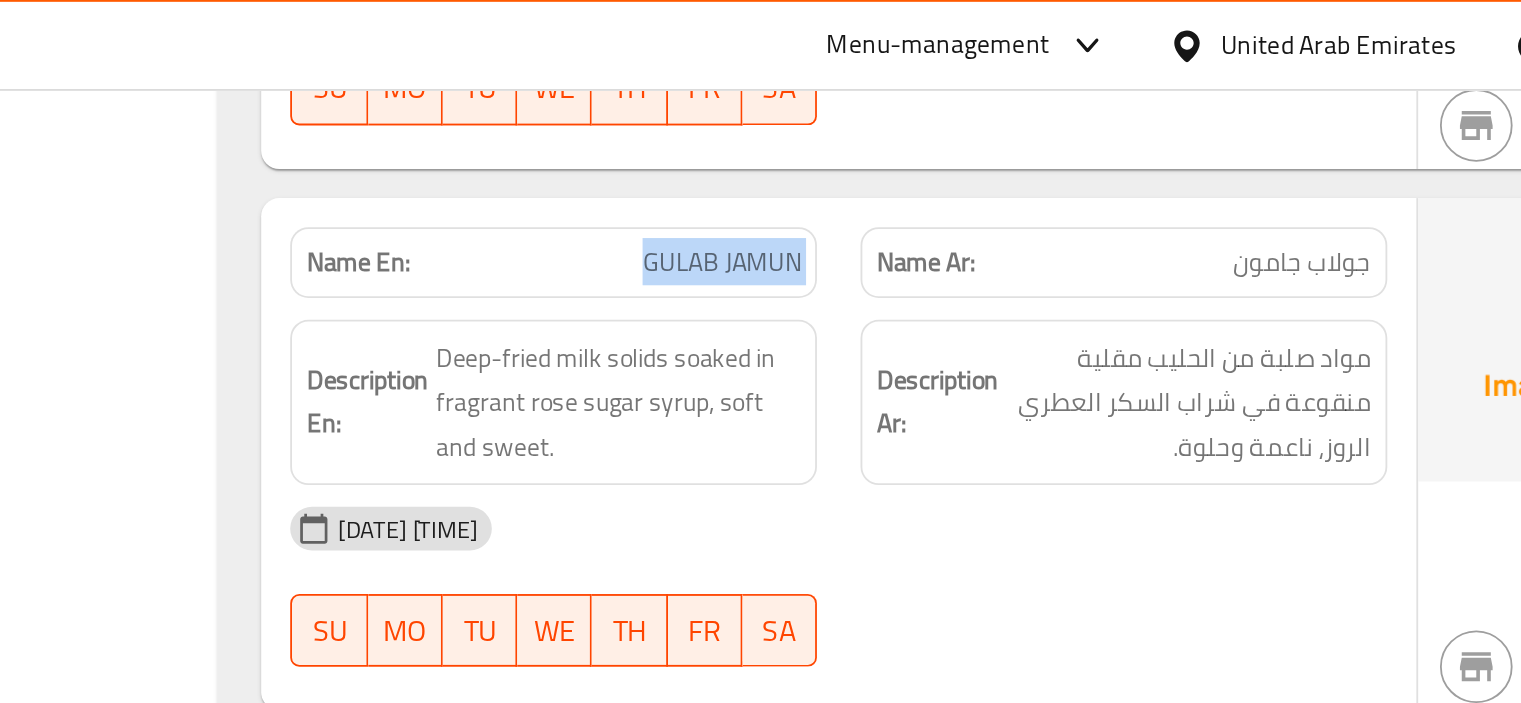 click on "GULAB JAMUN" at bounding box center [873, 144] 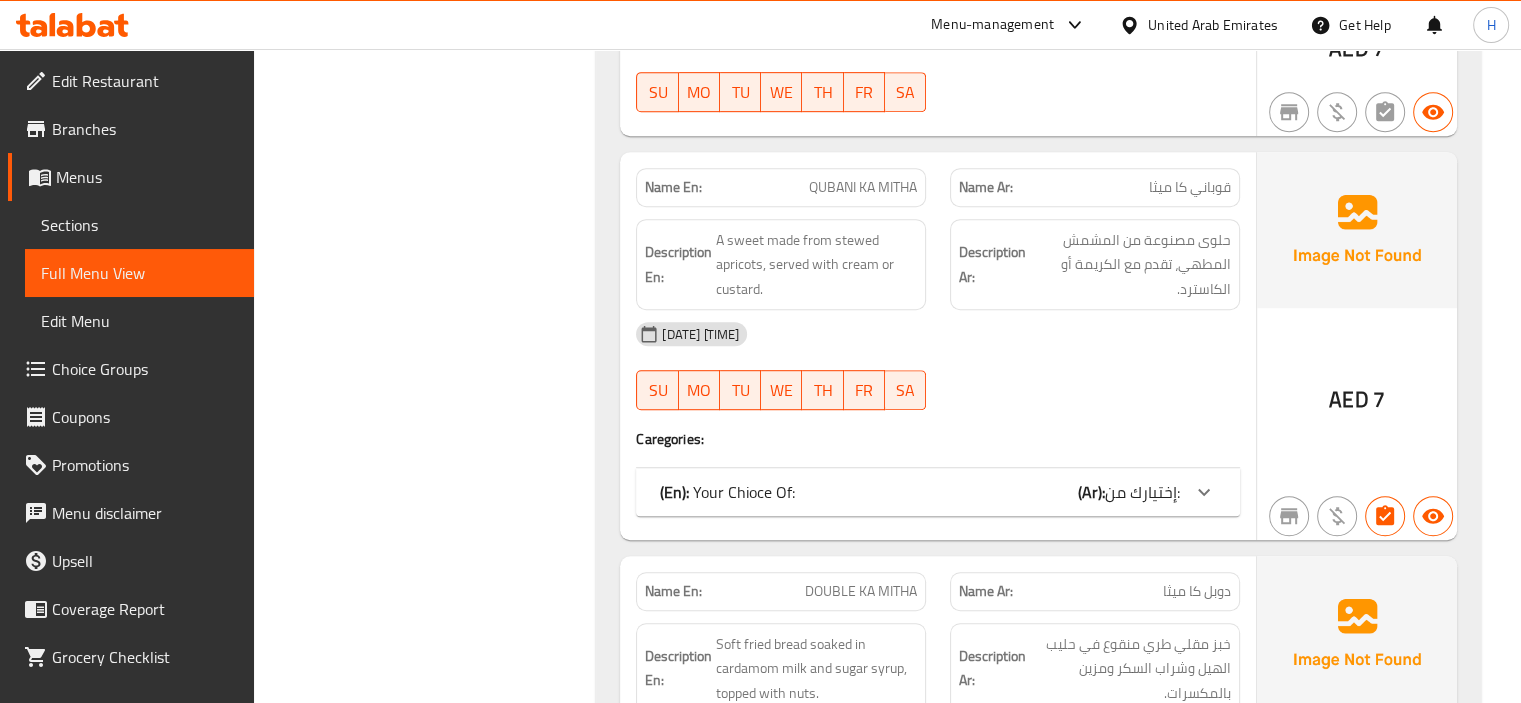 scroll, scrollTop: 1094, scrollLeft: 0, axis: vertical 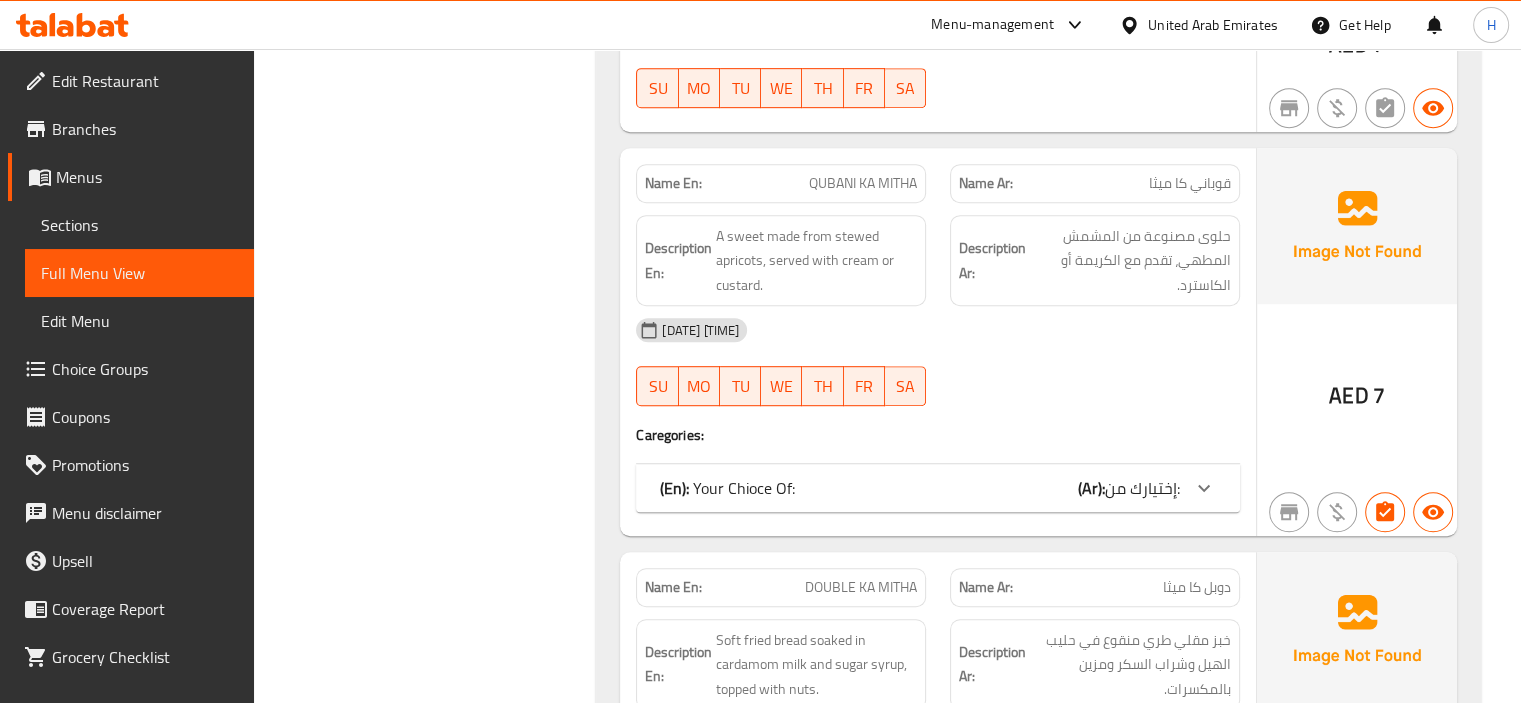 click on "(En):   Your Chioce Of: (Ar): إختيارك من:" at bounding box center (920, 488) 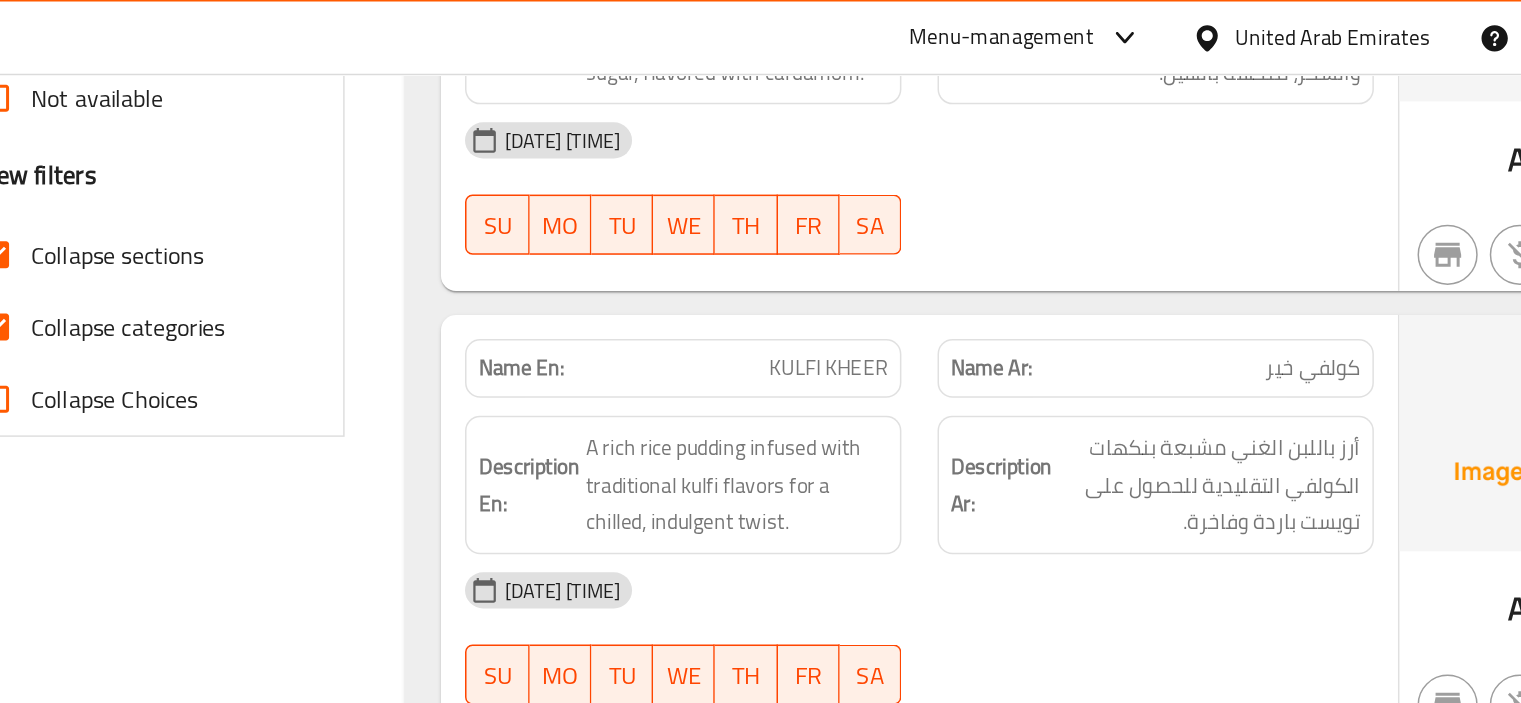 scroll, scrollTop: 734, scrollLeft: 0, axis: vertical 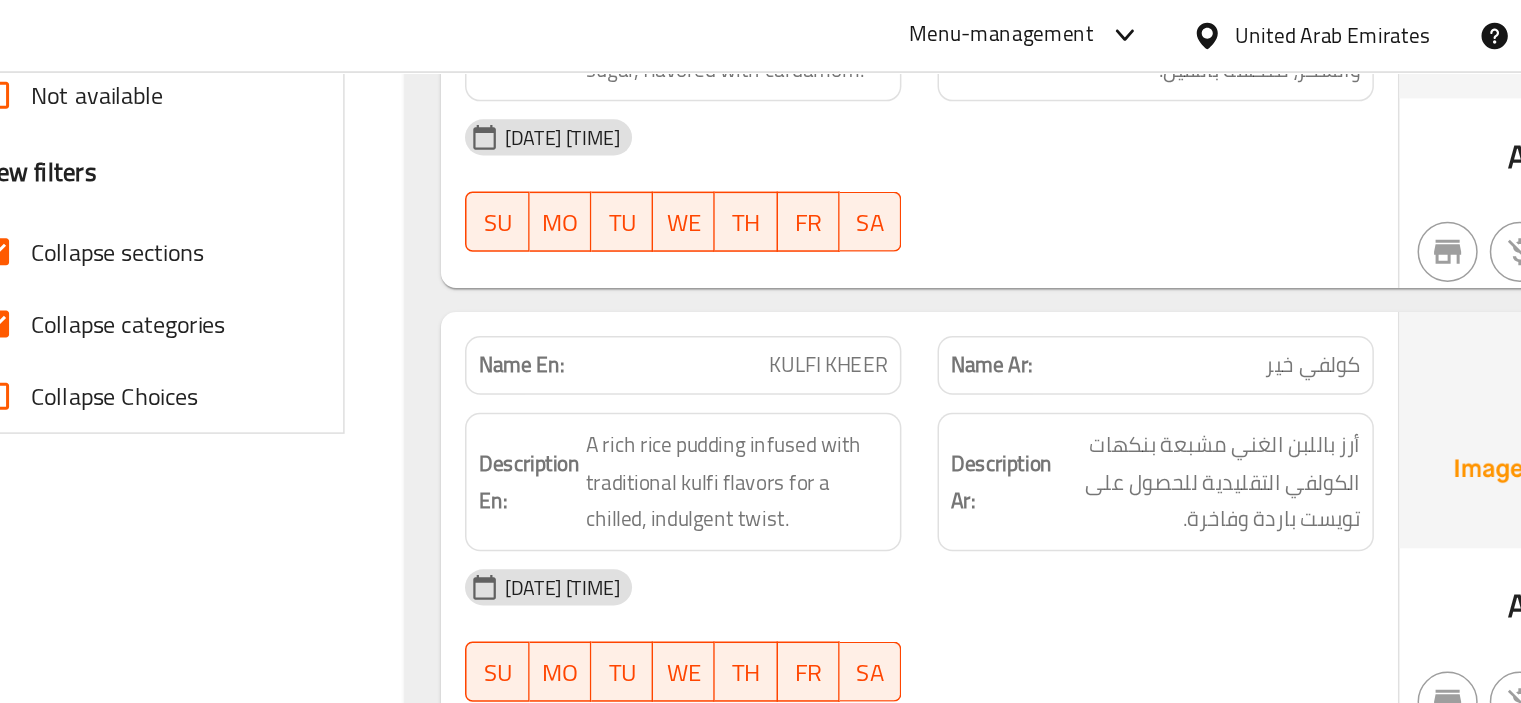 click on "KULFI KHEER" at bounding box center (877, 244) 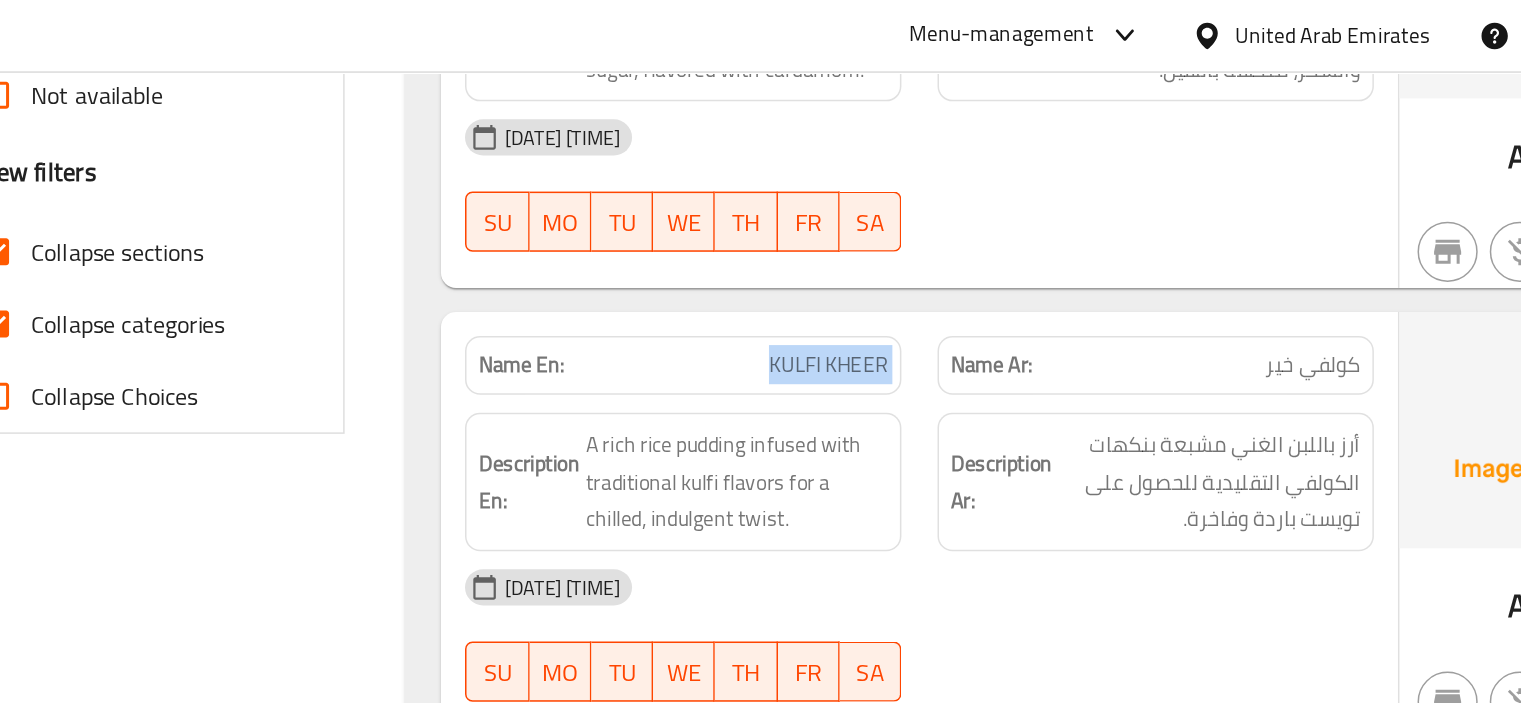click on "KULFI KHEER" at bounding box center (877, 244) 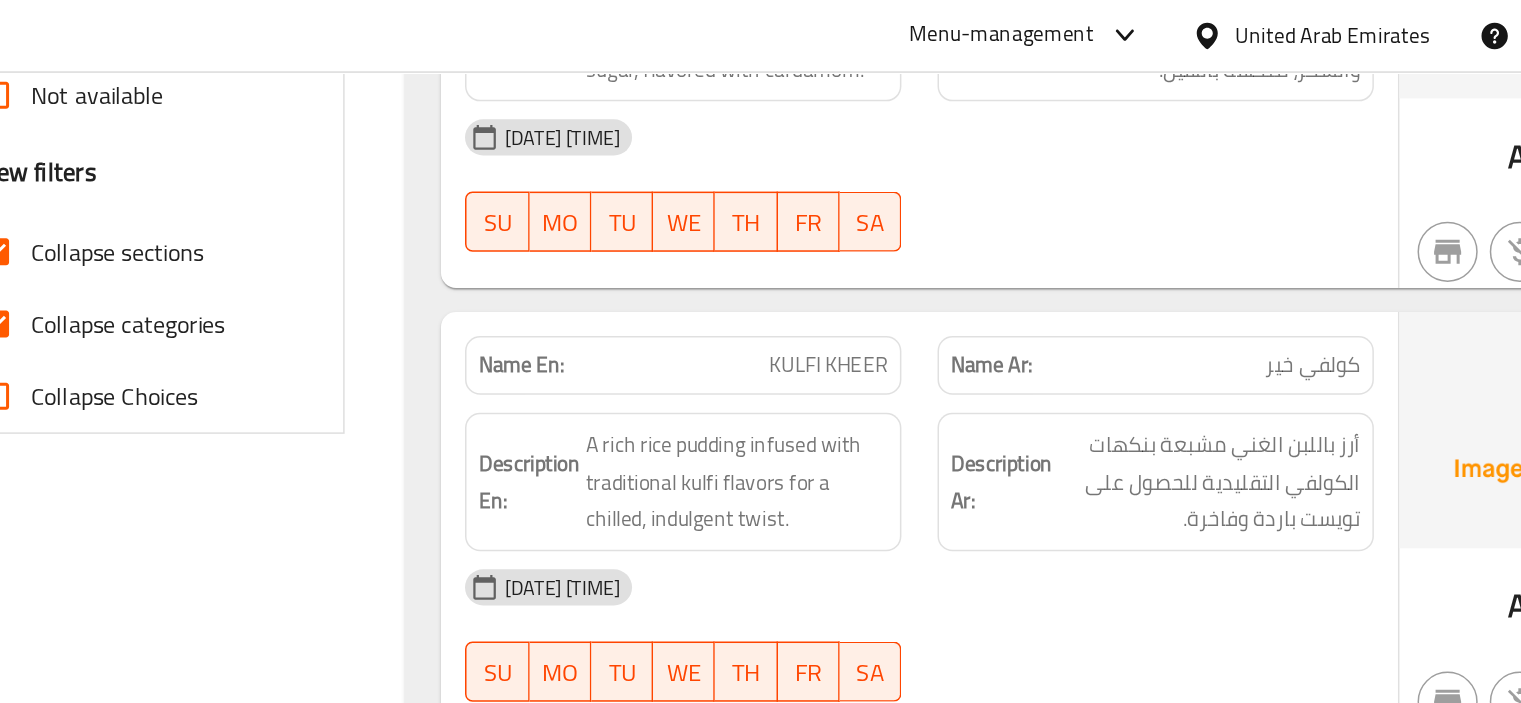 click on "Name Ar: كولفي خير" at bounding box center (1095, 244) 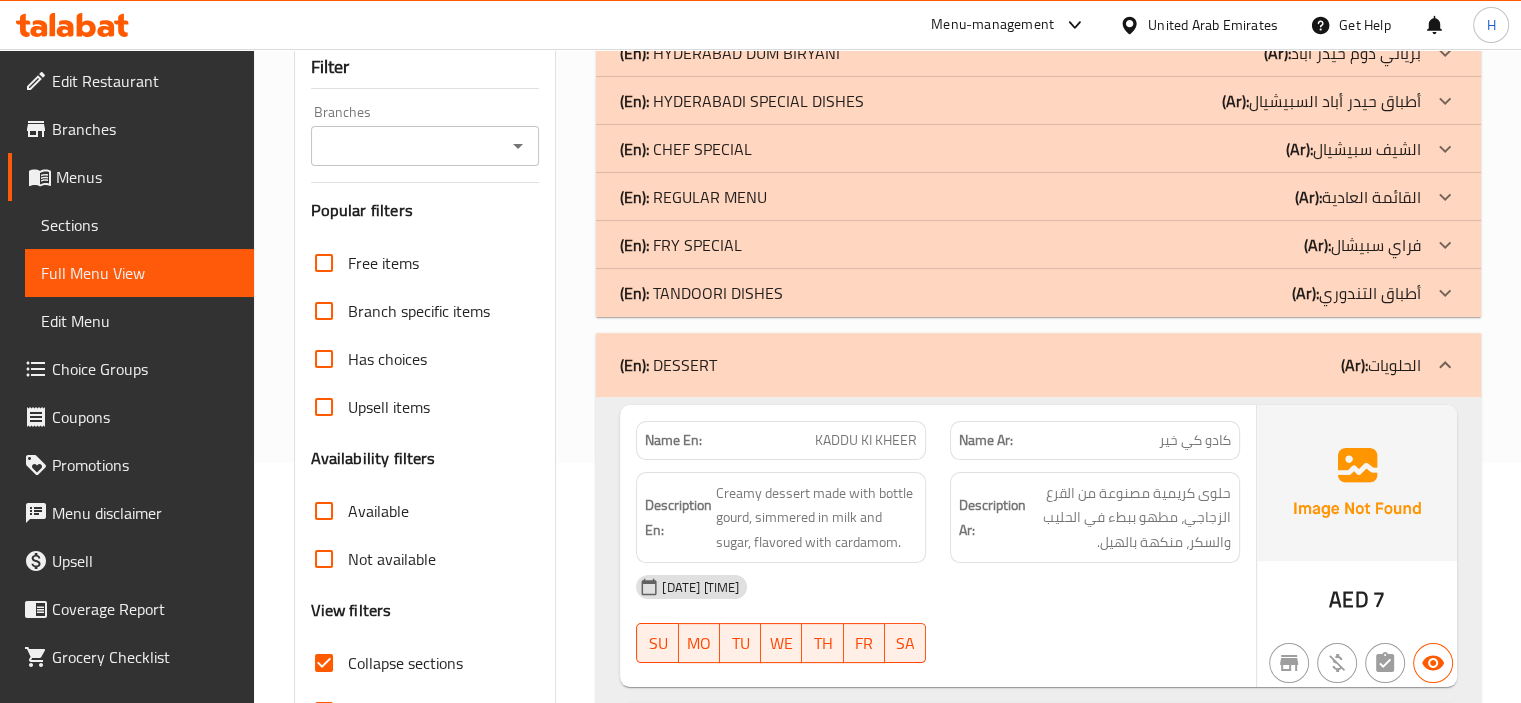 scroll, scrollTop: 236, scrollLeft: 0, axis: vertical 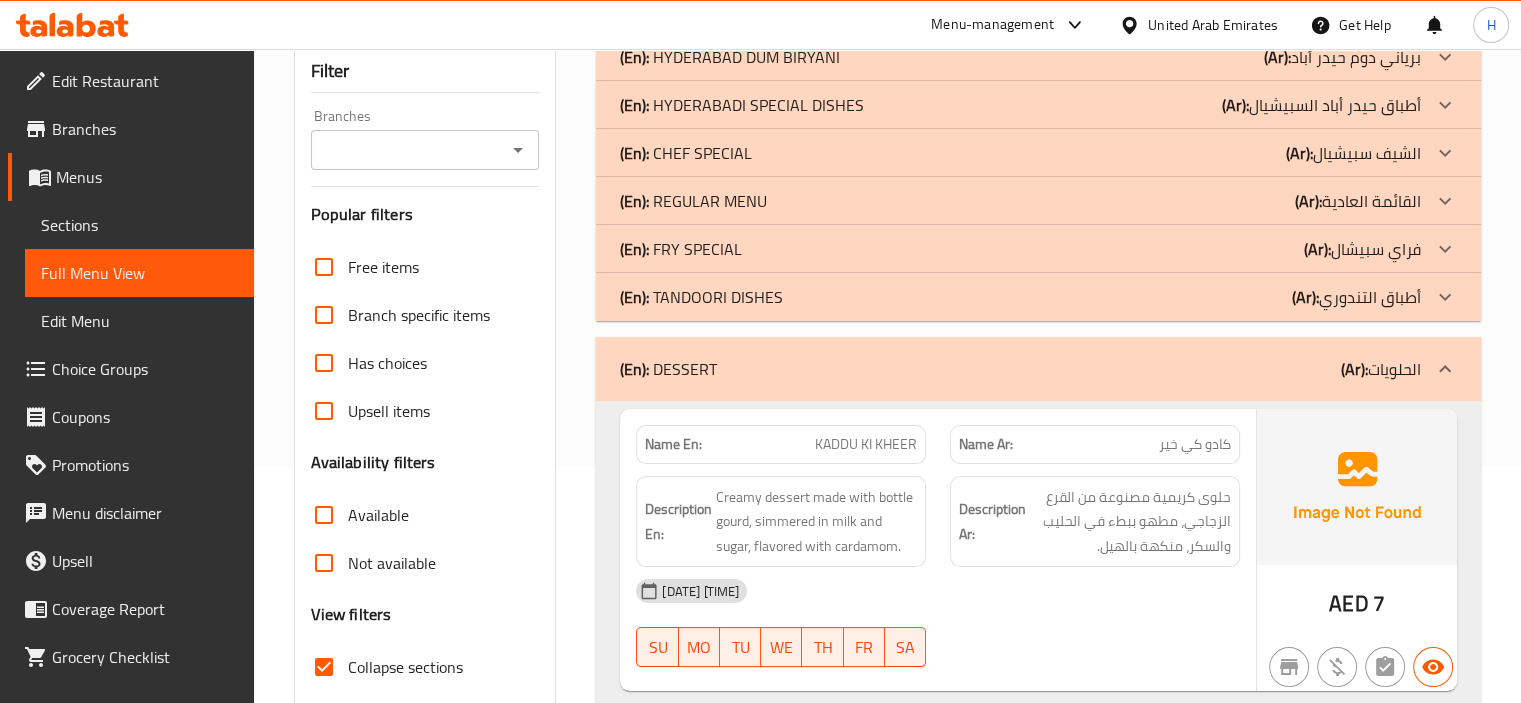 click on "(En):   DESSERT (Ar): الحلويات" at bounding box center (1020, 369) 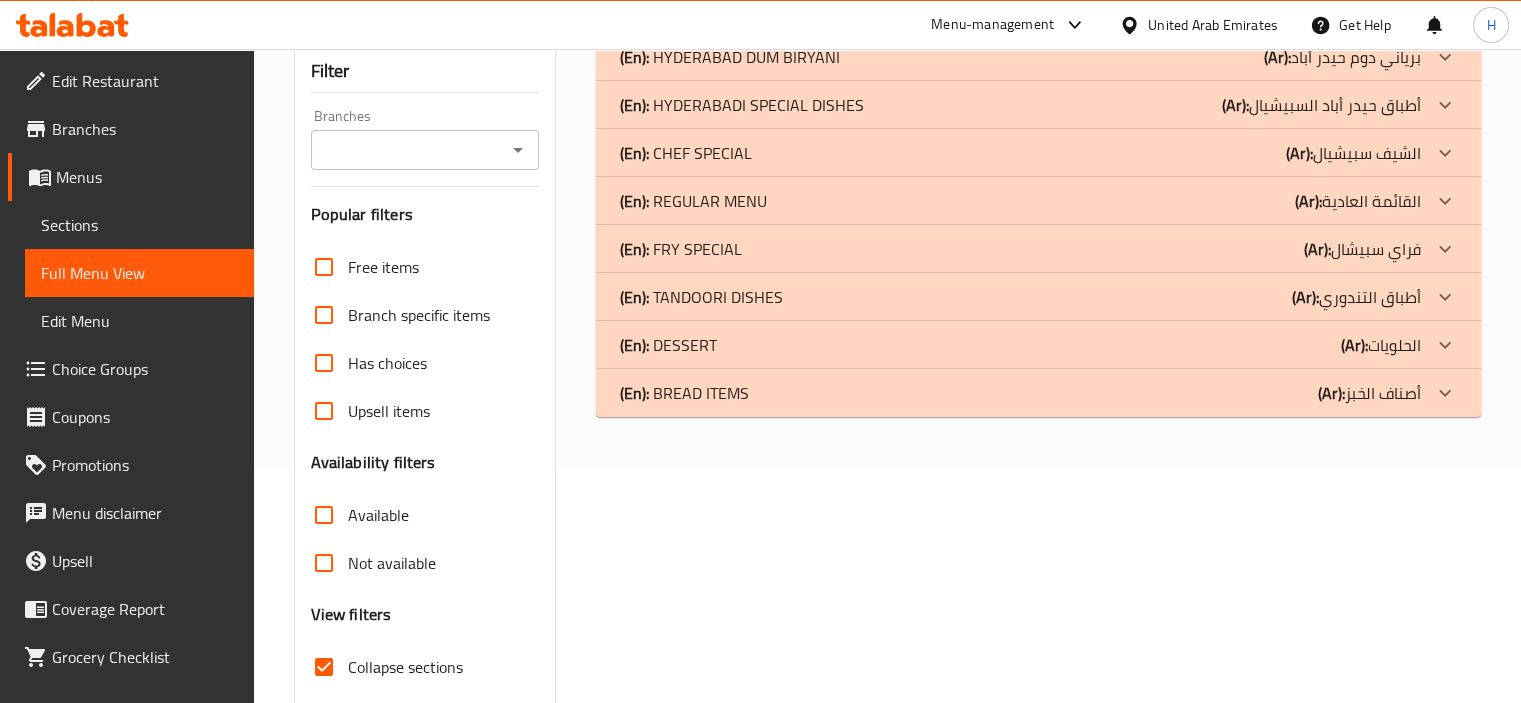 click on "(En):   TANDOORI DISHES" at bounding box center (730, 57) 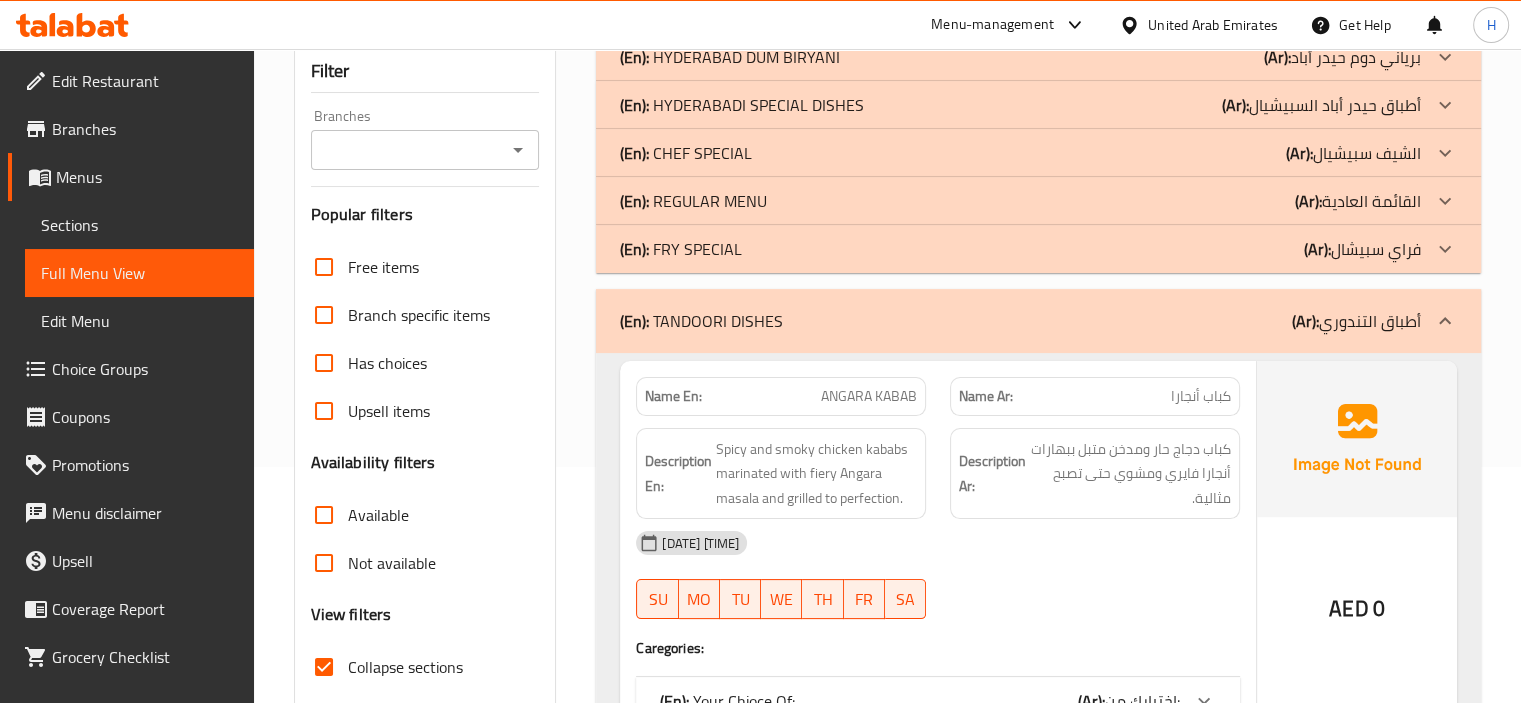 click on "ANGARA KABAB" at bounding box center (869, 396) 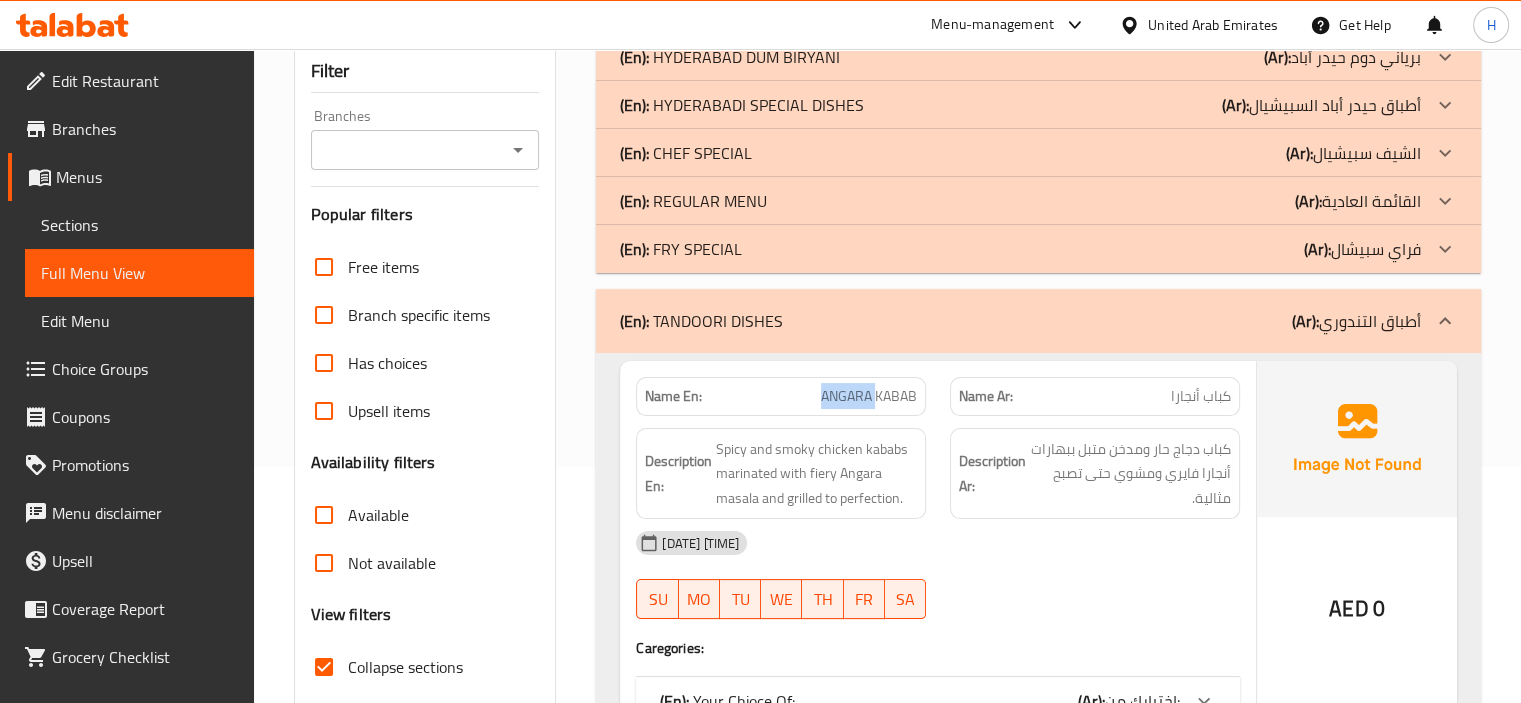 click on "ANGARA KABAB" at bounding box center [869, 396] 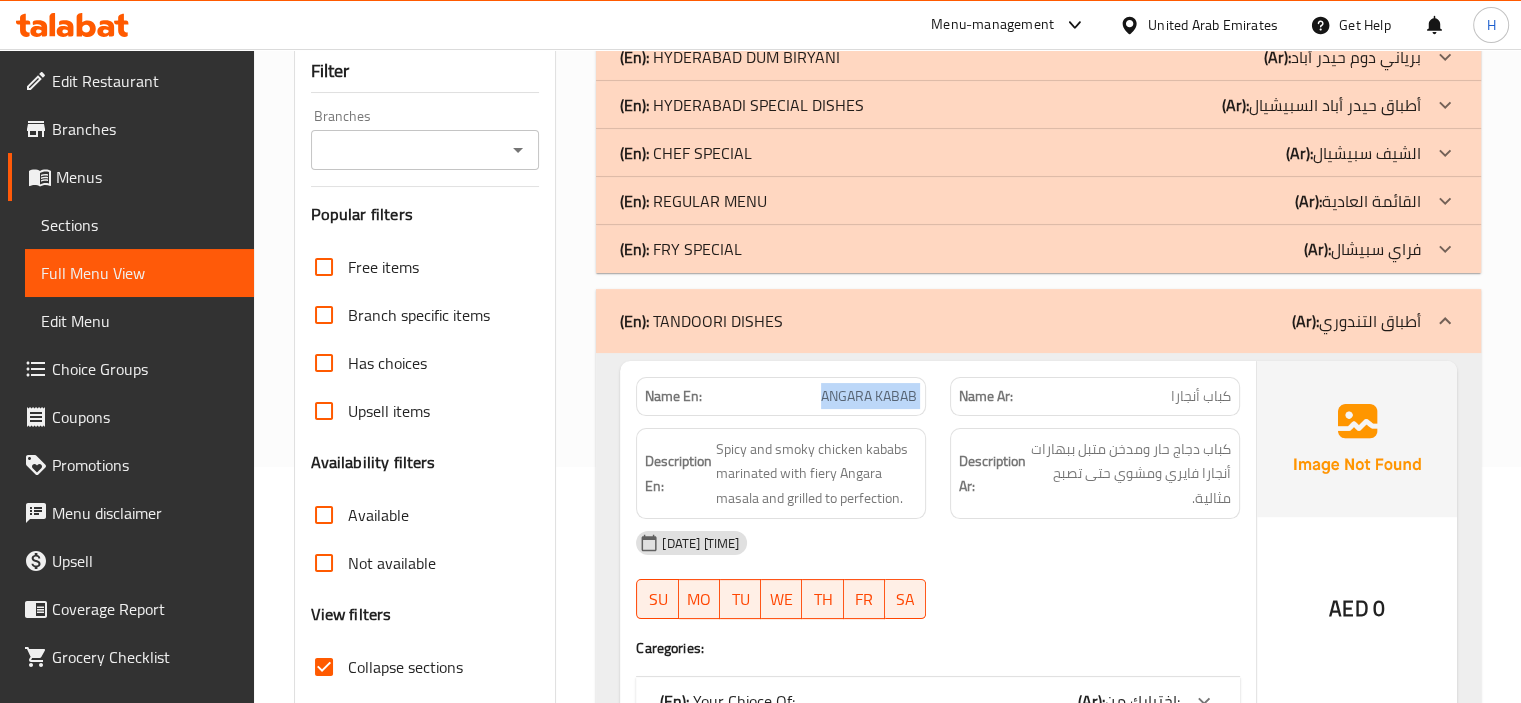 click on "ANGARA KABAB" at bounding box center (869, 396) 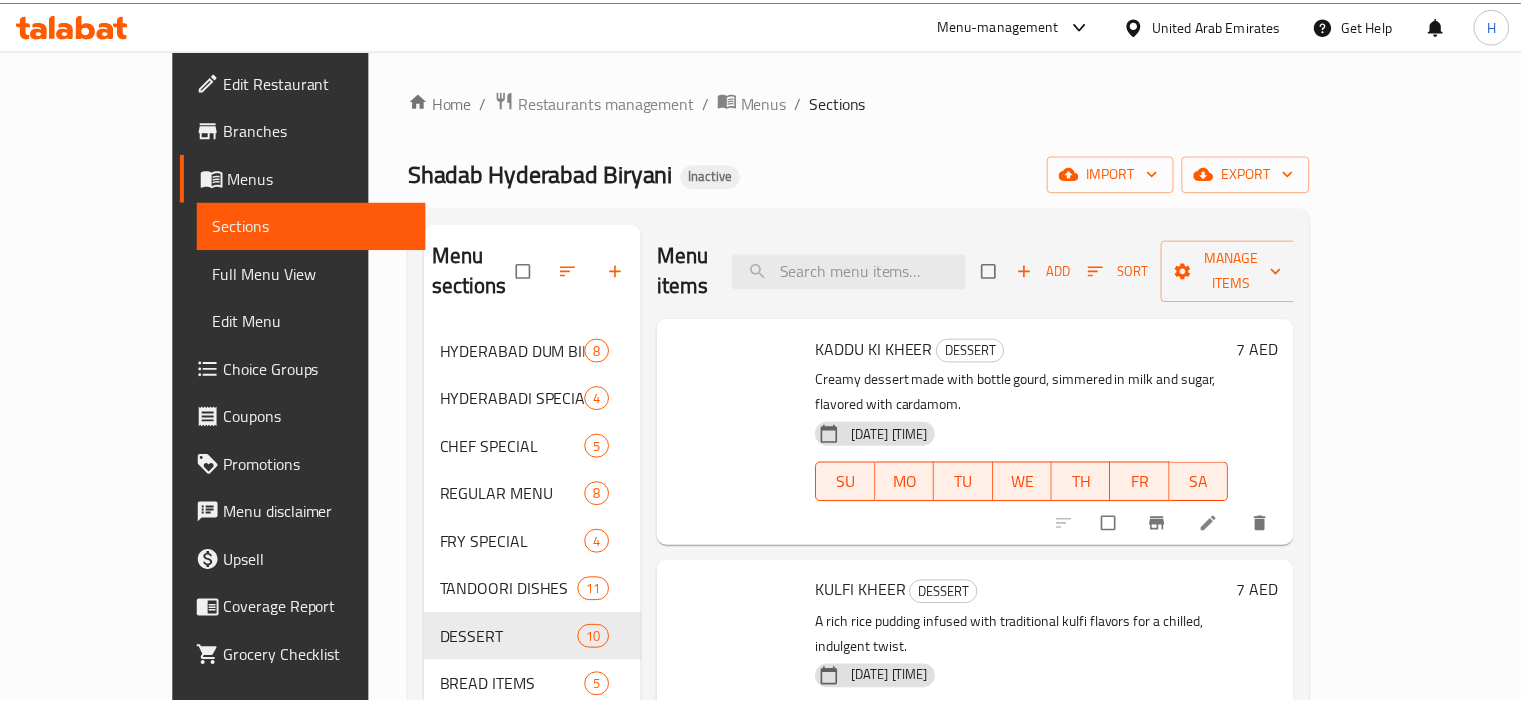 scroll, scrollTop: 0, scrollLeft: 0, axis: both 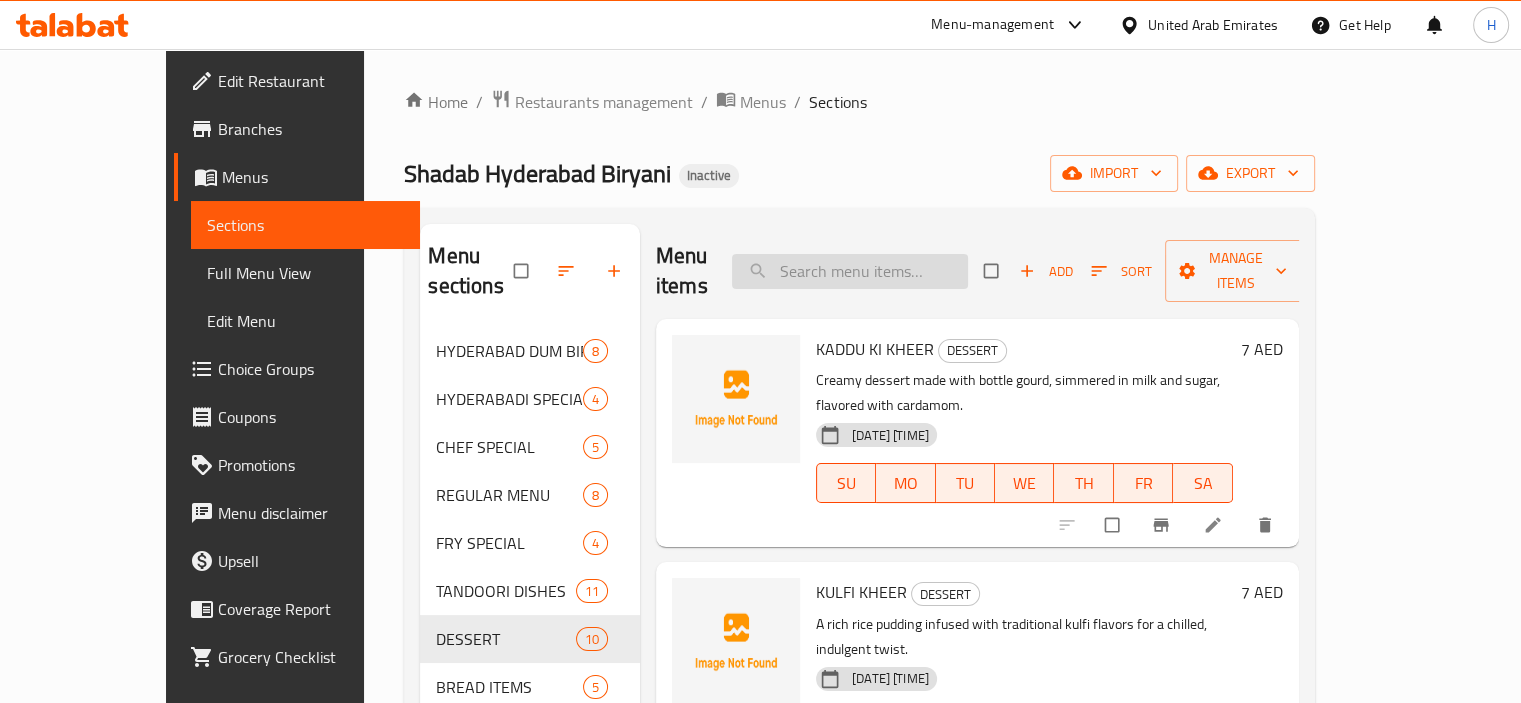click at bounding box center [850, 271] 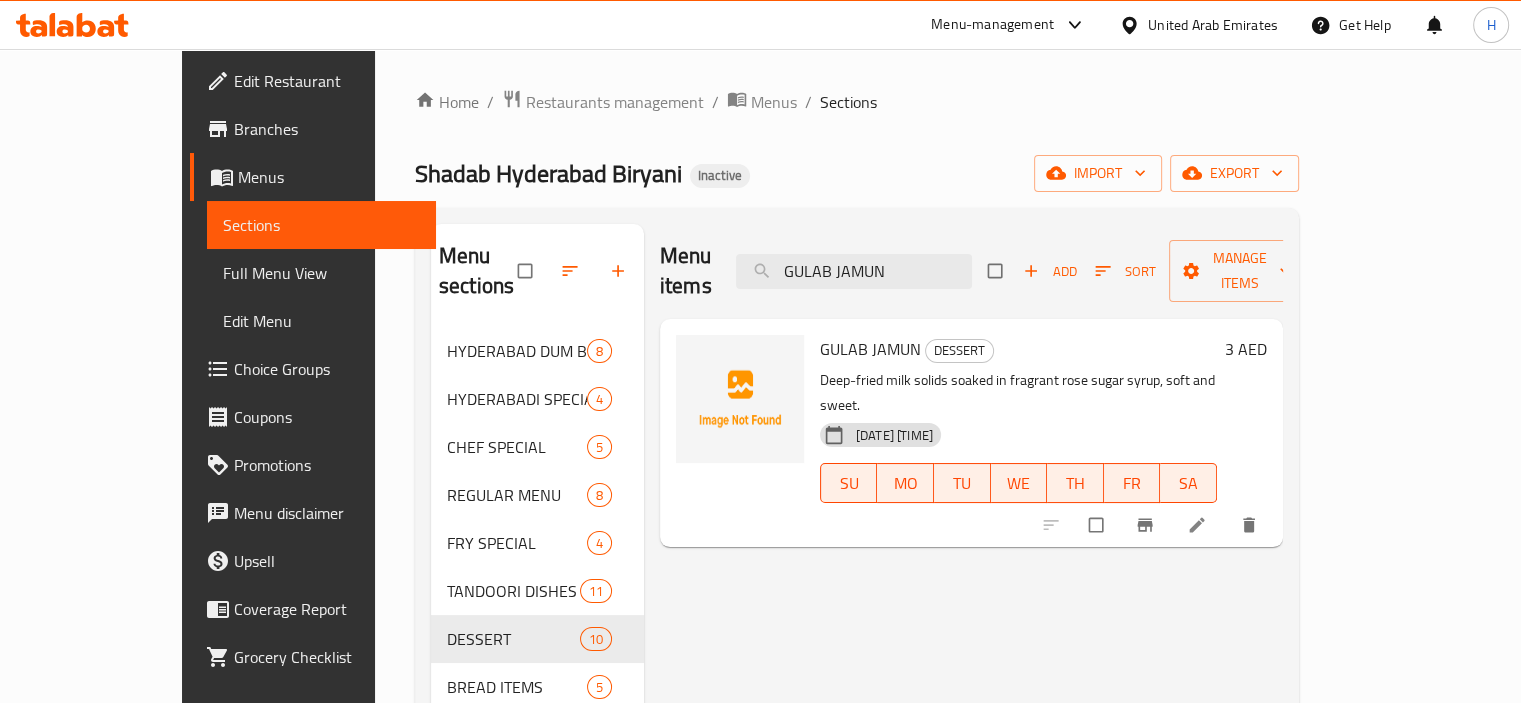 click at bounding box center (1199, 525) 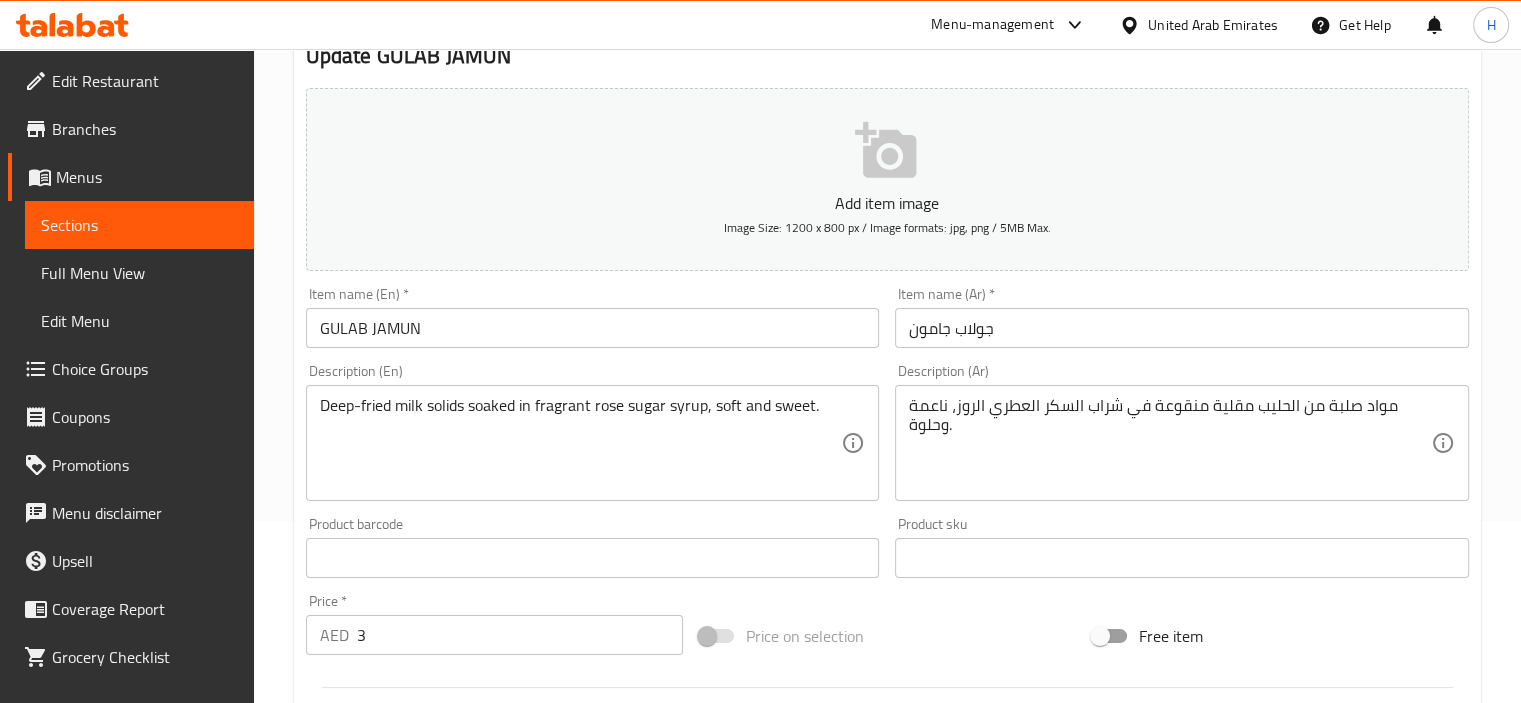 scroll, scrollTop: 202, scrollLeft: 0, axis: vertical 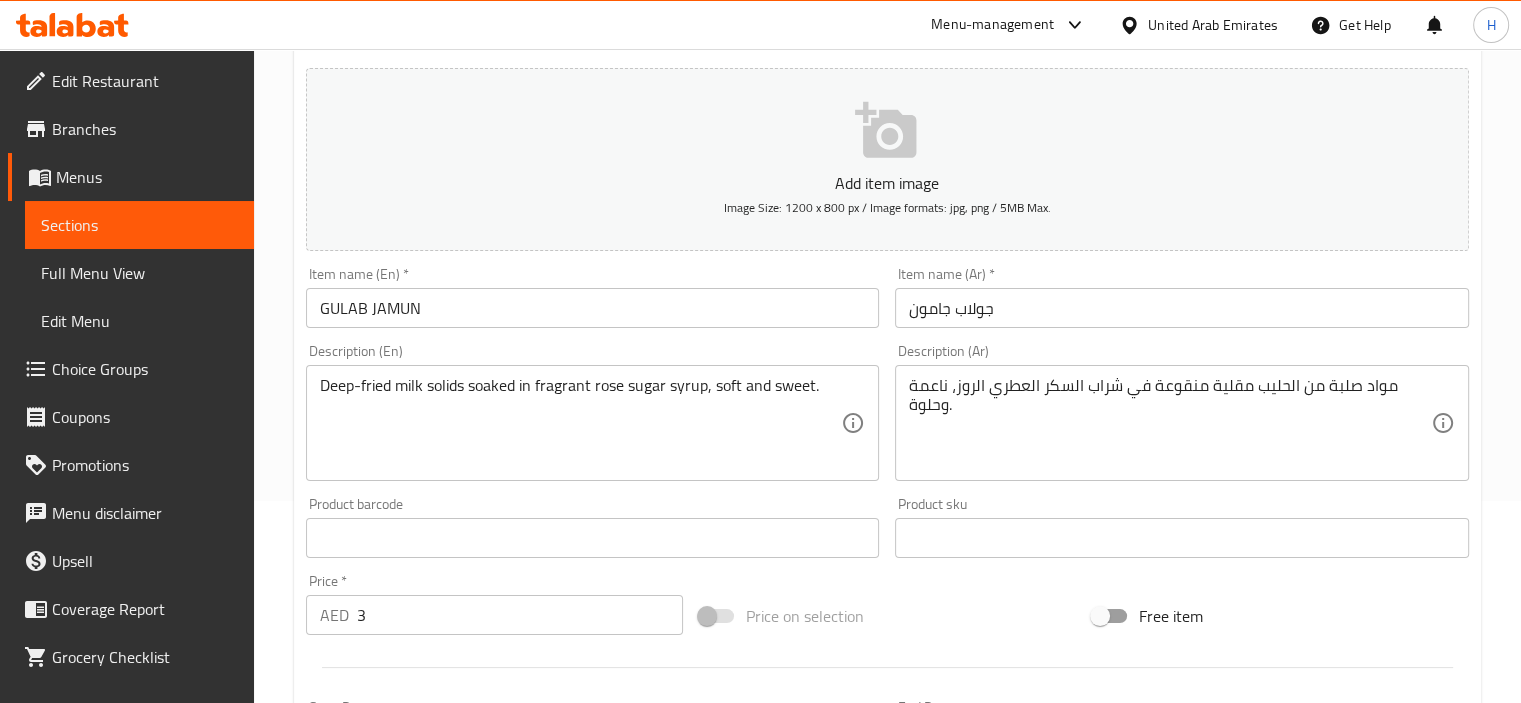click on "مواد صلبة من الحليب مقلية منقوعة في شراب السكر العطري الروز، ناعمة وحلوة." at bounding box center [1170, 423] 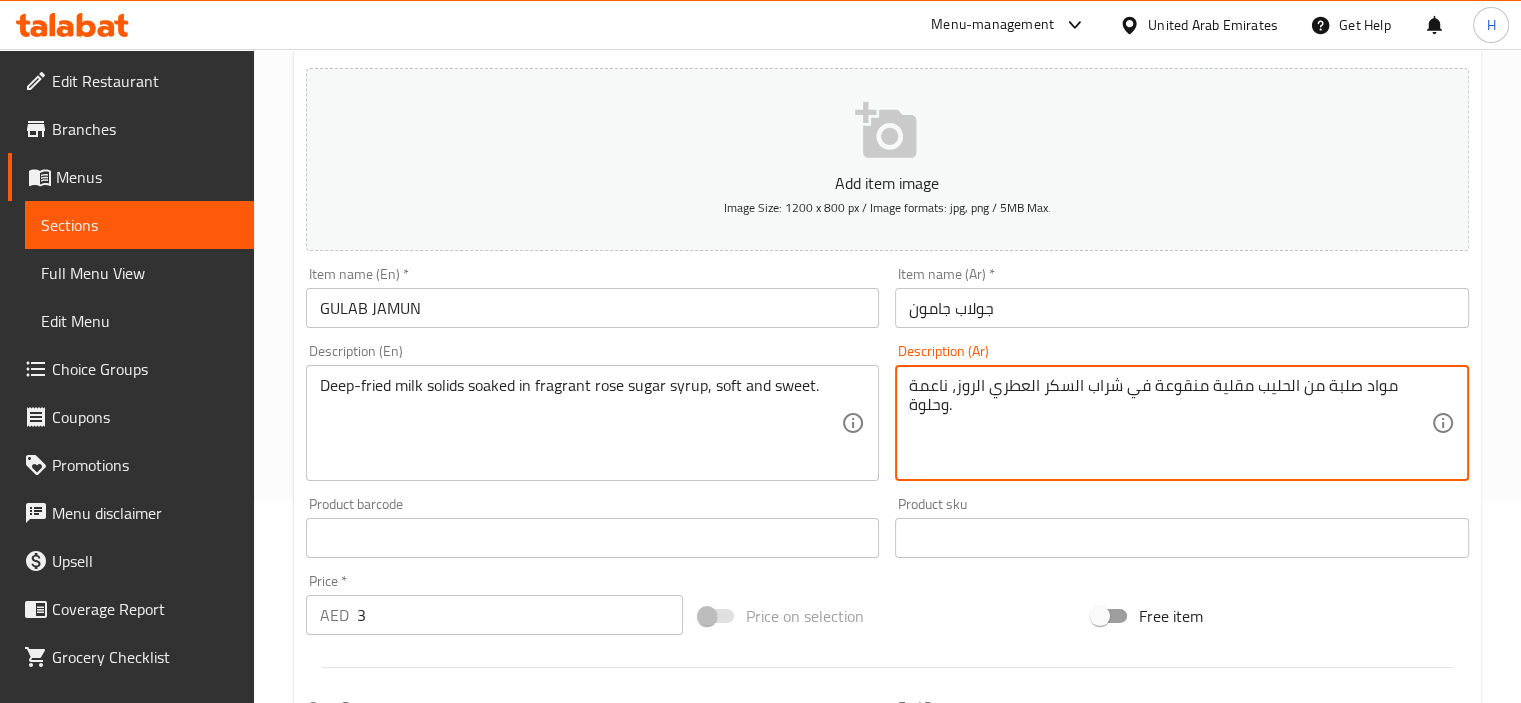 click on "مواد صلبة من الحليب مقلية منقوعة في شراب السكر العطري الروز، ناعمة وحلوة." at bounding box center (1170, 423) 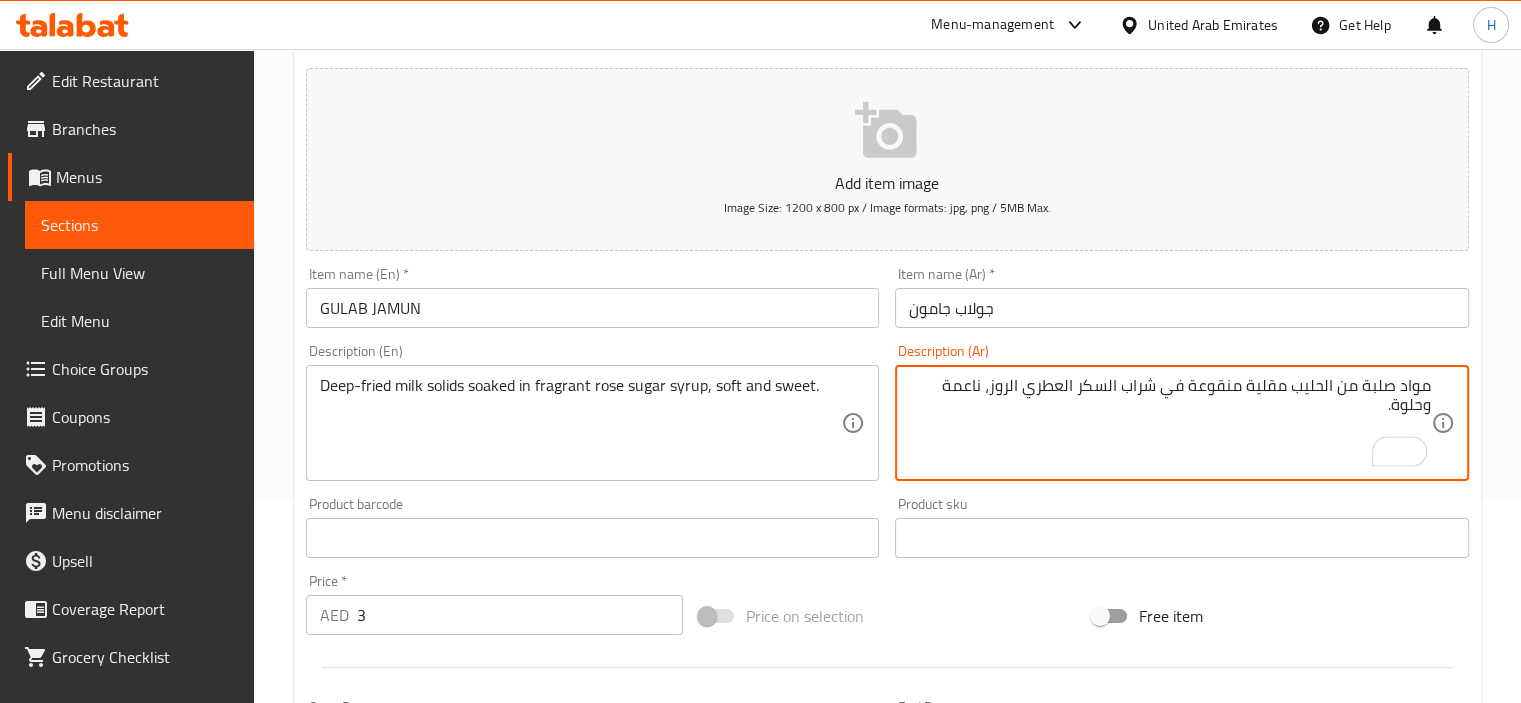 click on "Description (En) Deep-fried milk solids soaked in fragrant rose sugar syrup, soft and sweet. Description (En)" at bounding box center [593, 412] 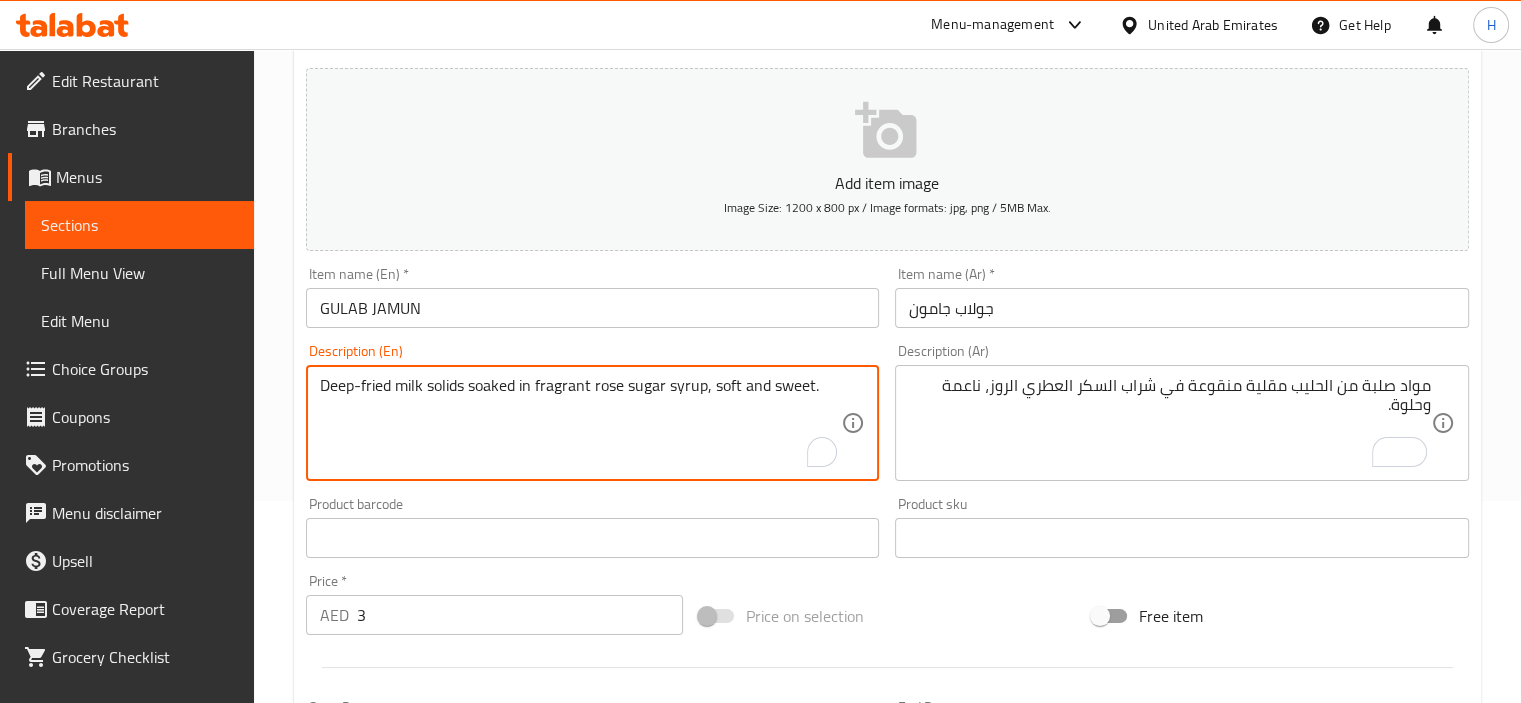 drag, startPoint x: 468, startPoint y: 386, endPoint x: 332, endPoint y: 383, distance: 136.03308 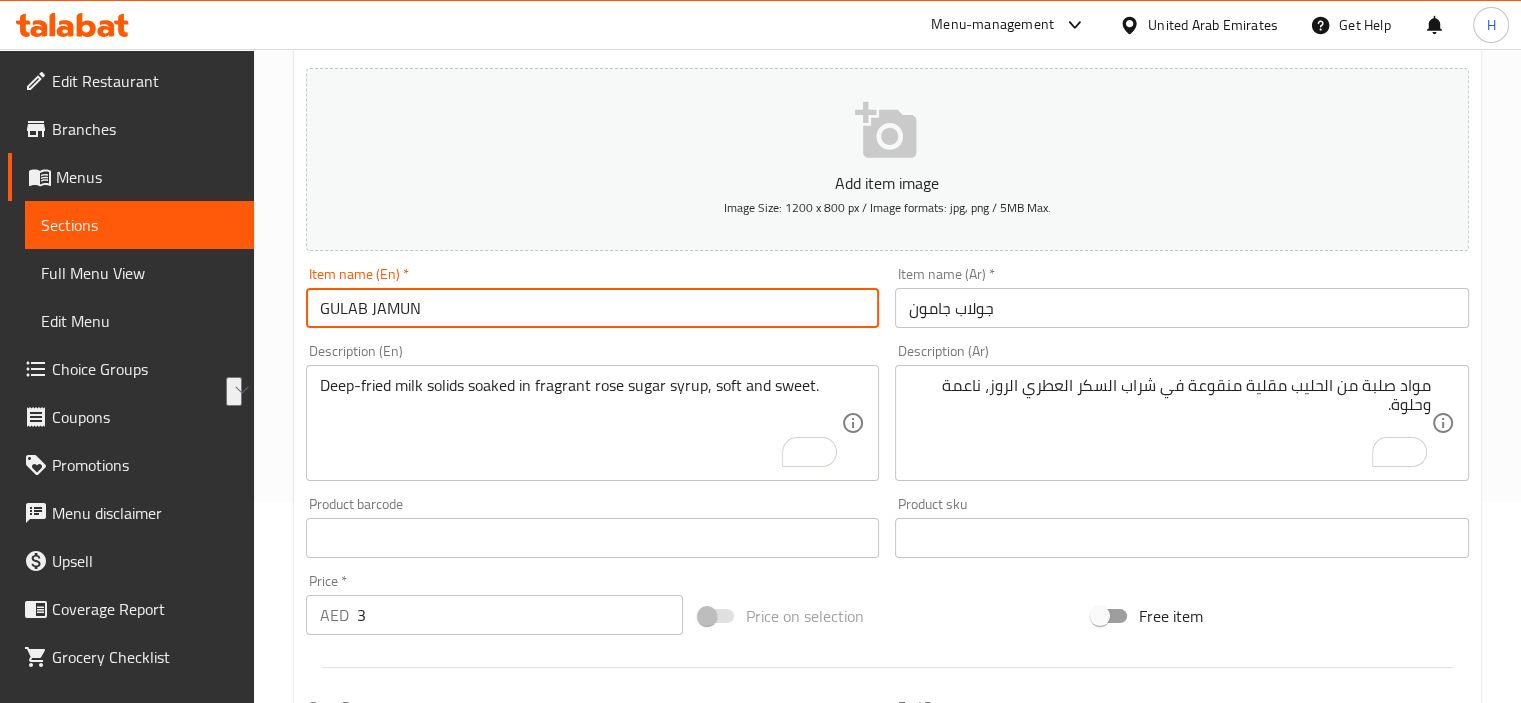 click on "GULAB JAMUN" at bounding box center [593, 308] 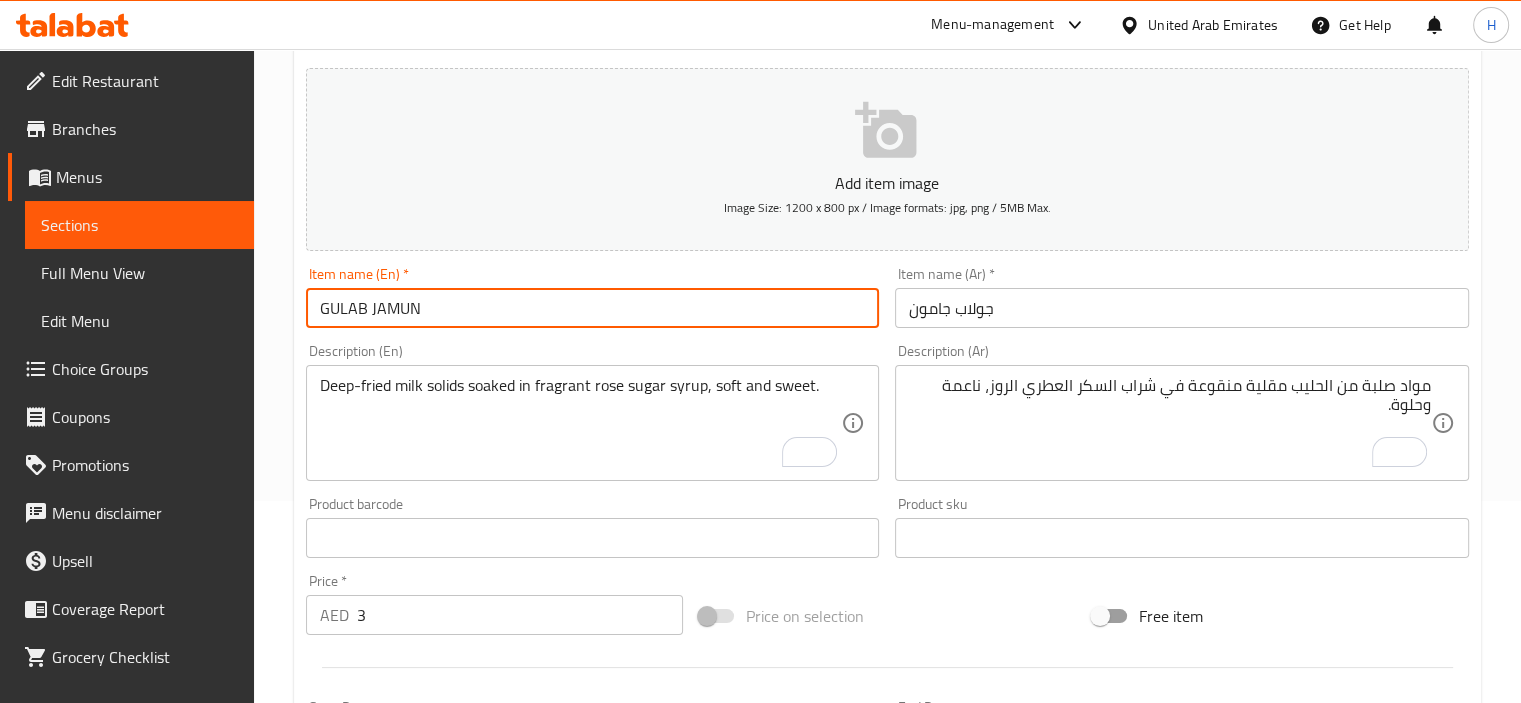 click on "Update" at bounding box center (445, 1124) 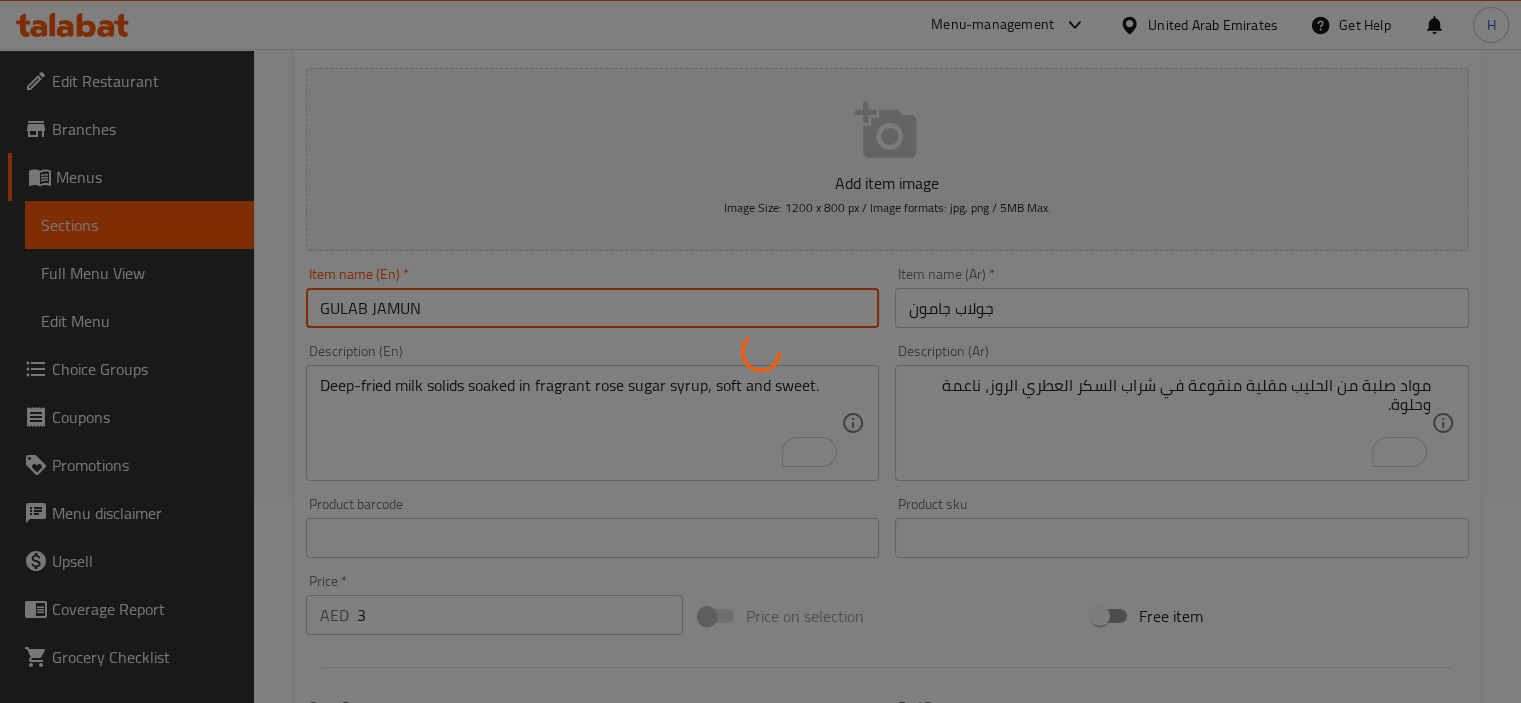 scroll, scrollTop: 0, scrollLeft: 0, axis: both 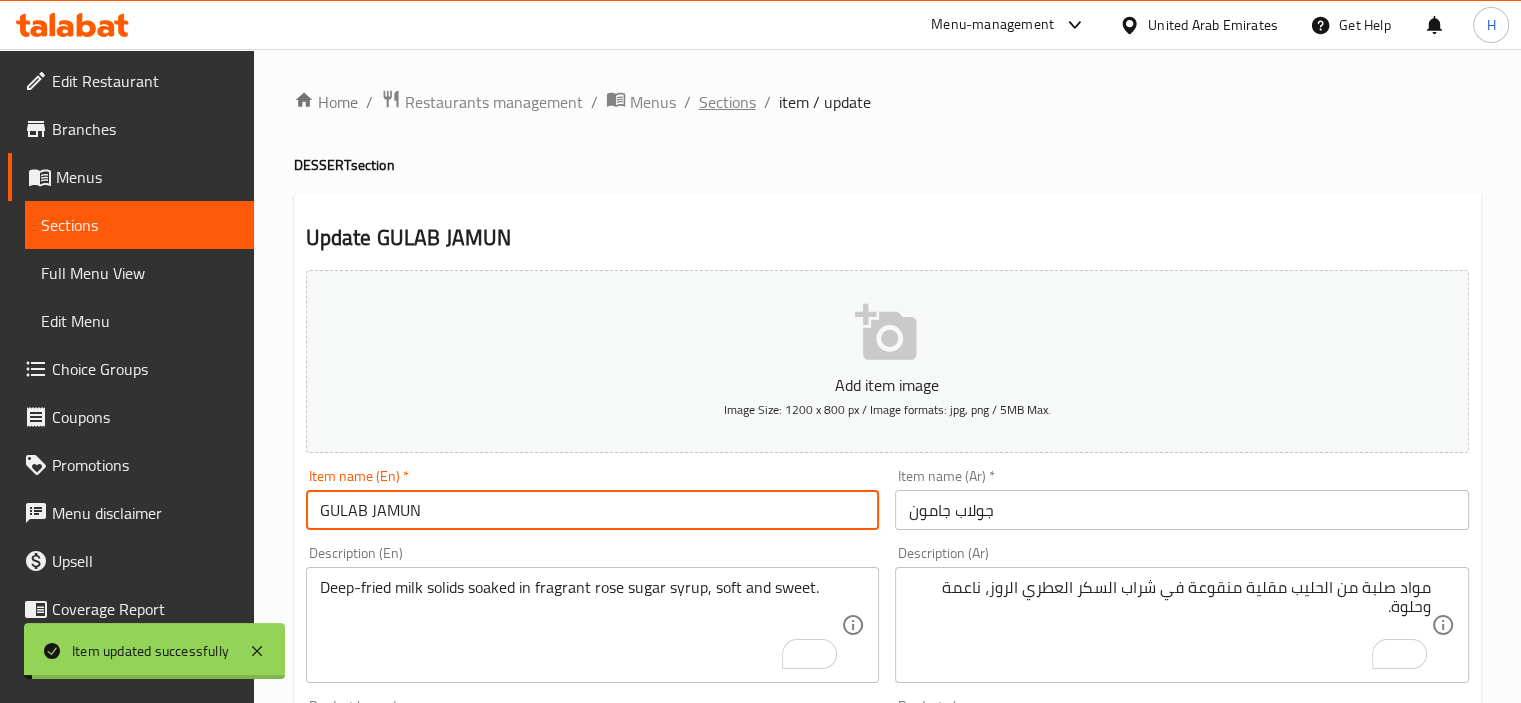 click on "Sections" at bounding box center (727, 102) 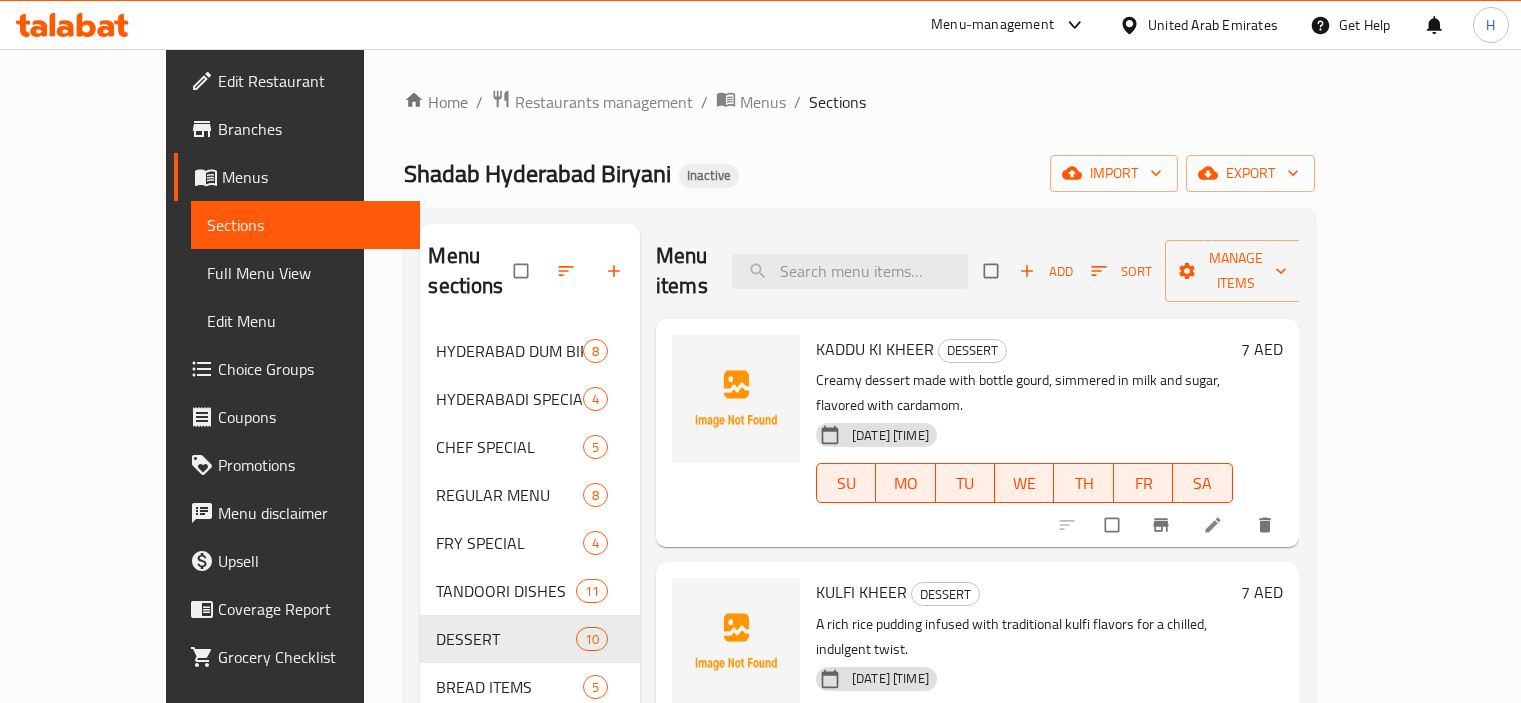 scroll, scrollTop: 0, scrollLeft: 0, axis: both 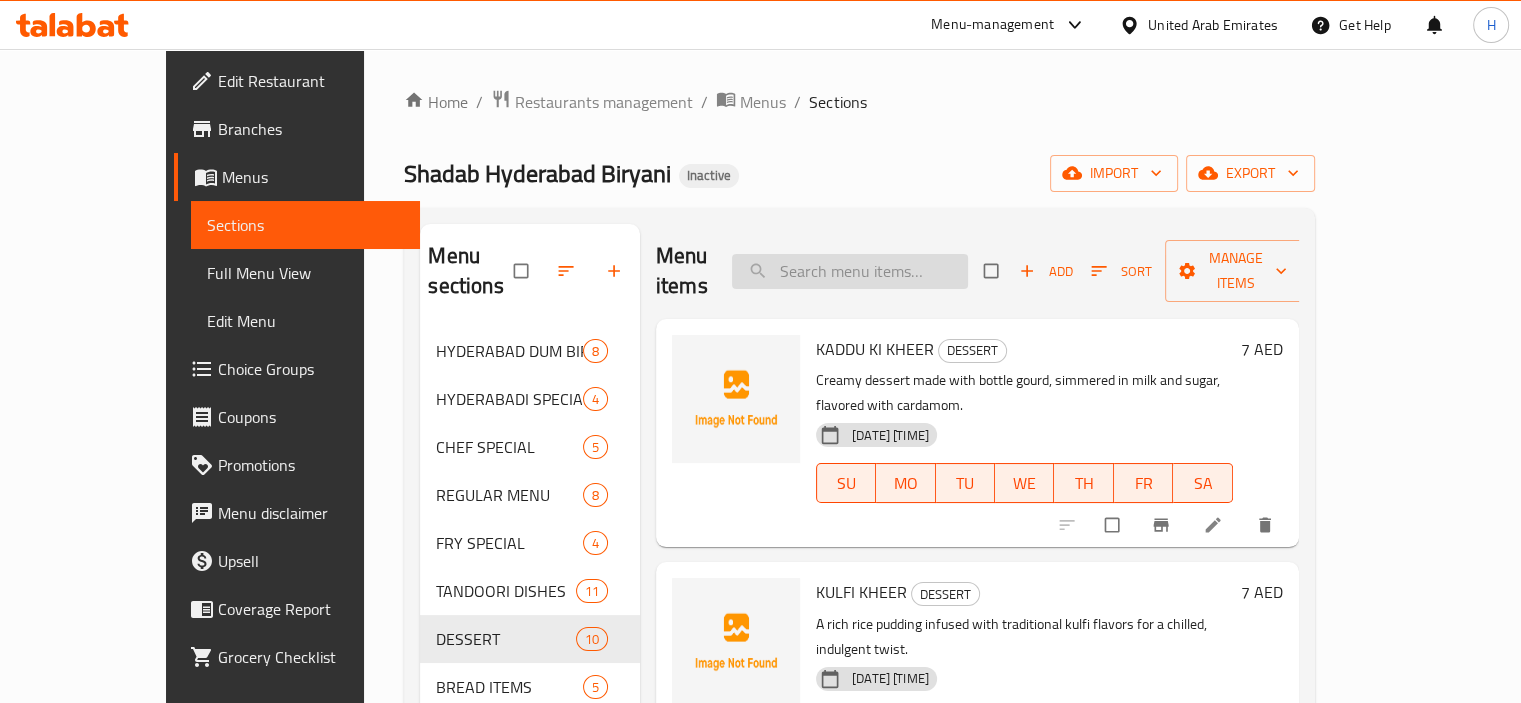 click at bounding box center (850, 271) 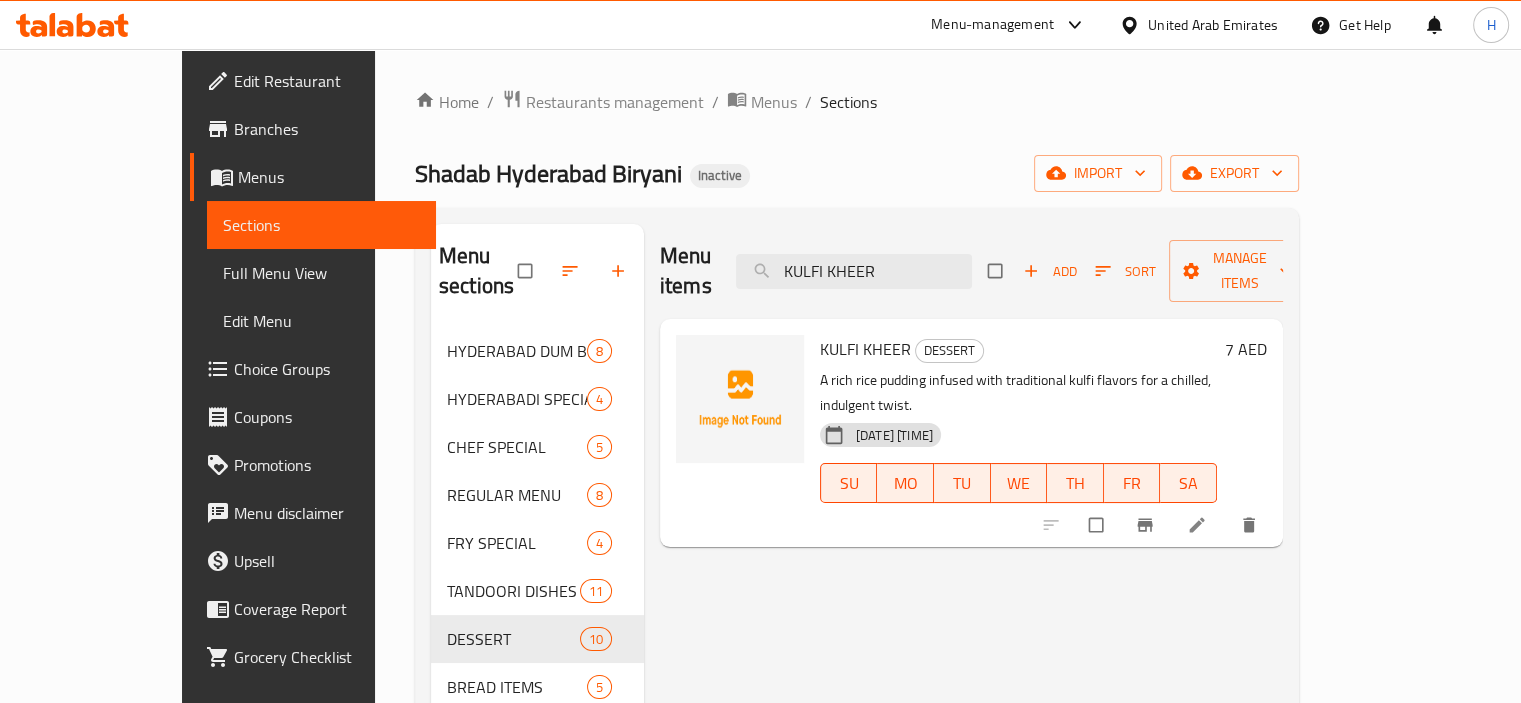 click 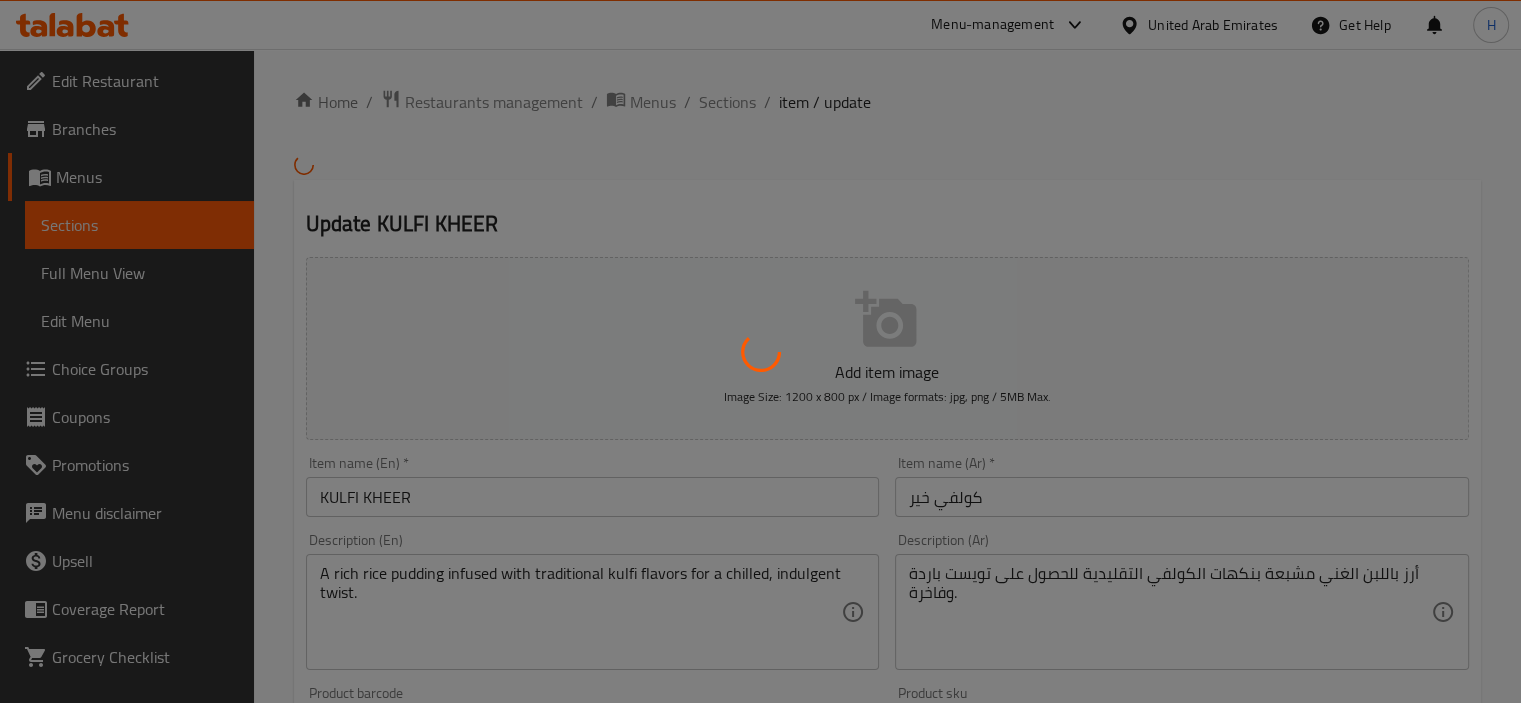 scroll, scrollTop: 394, scrollLeft: 0, axis: vertical 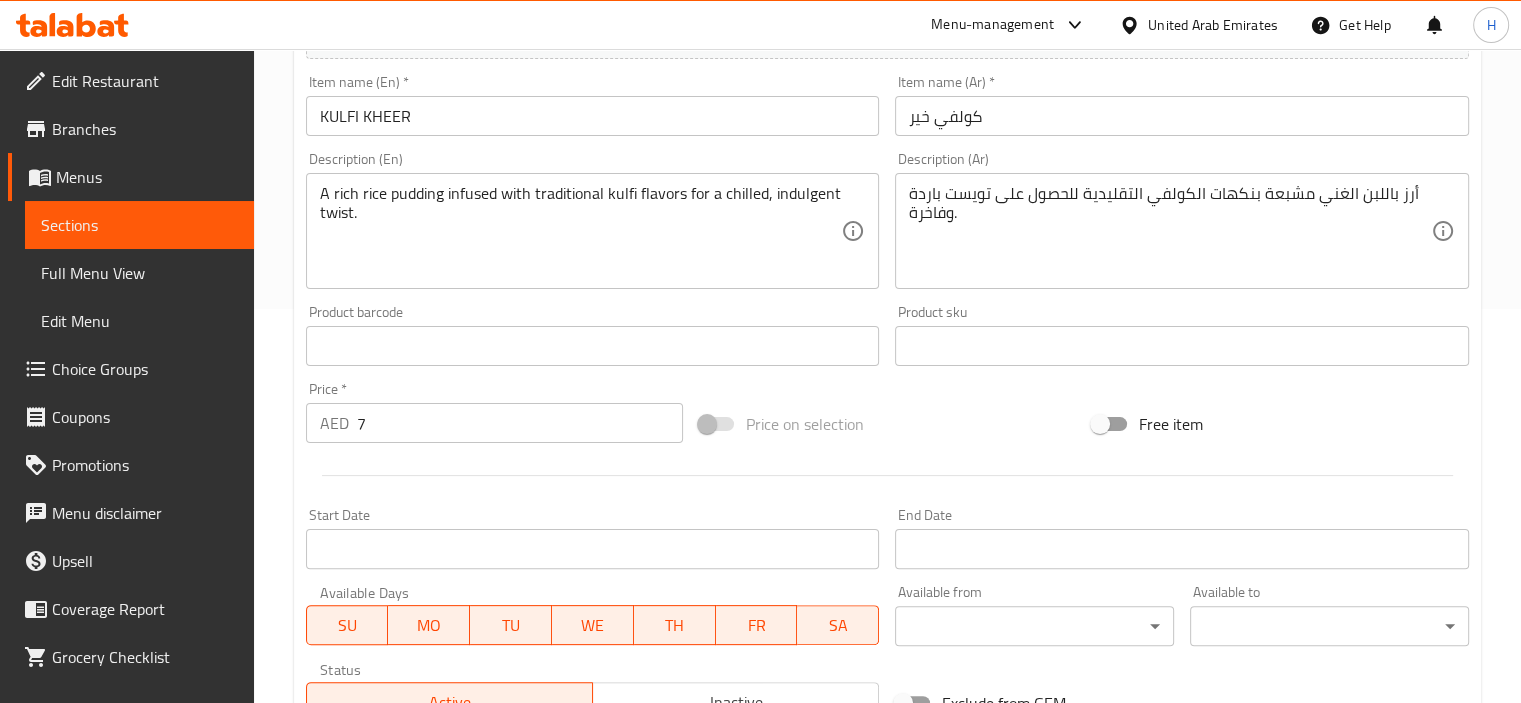 click on "أرز باللبن الغني مشبعة بنكهات الكولفي التقليدية للحصول على تويست باردة وفاخرة." at bounding box center (1170, 231) 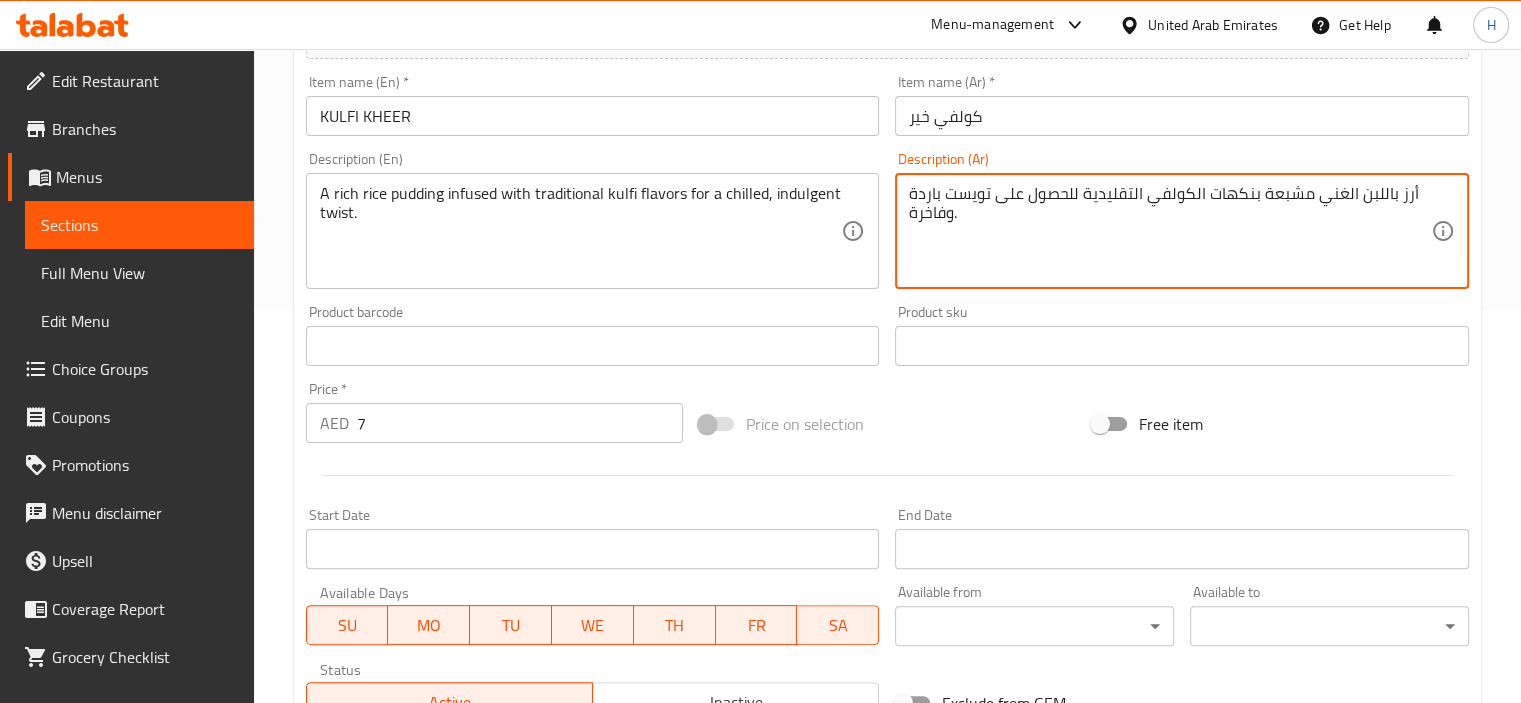 click on "أرز باللبن الغني مشبعة بنكهات الكولفي التقليدية للحصول على تويست باردة وفاخرة." at bounding box center [1170, 231] 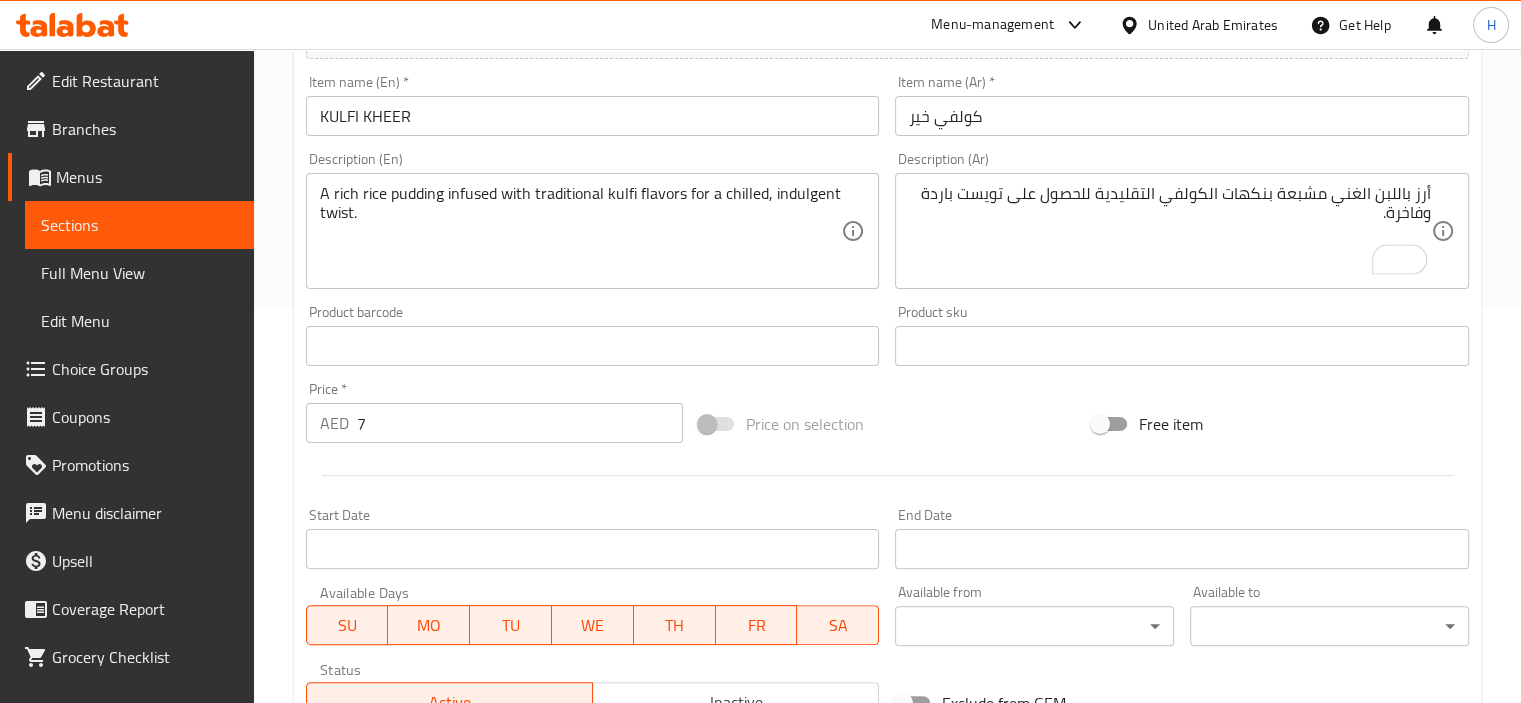 click on "أرز باللبن الغني مشبعة بنكهات الكولفي التقليدية للحصول على تويست باردة وفاخرة. Description (Ar)" at bounding box center [1182, 231] 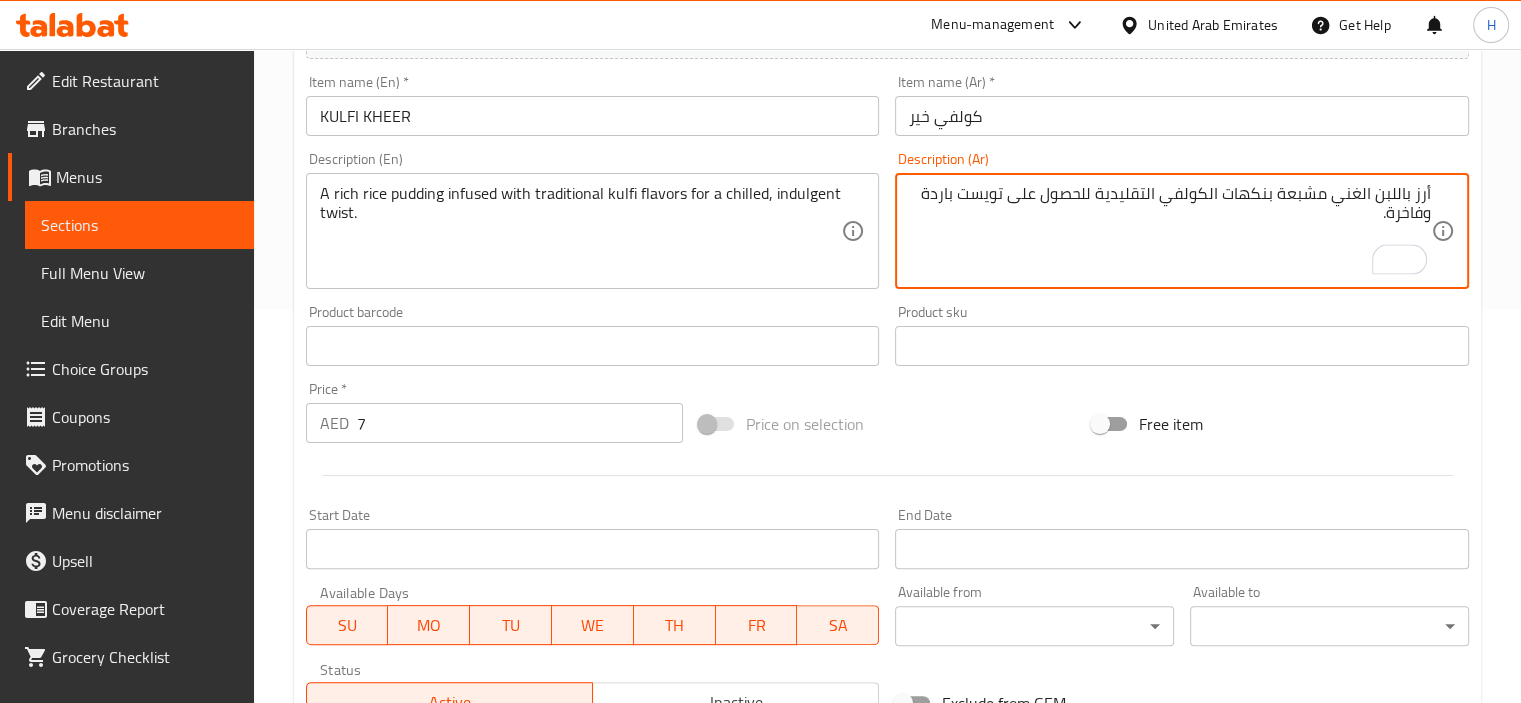 click on "أرز باللبن الغني مشبعة بنكهات الكولفي التقليدية للحصول على تويست باردة وفاخرة." at bounding box center [1170, 231] 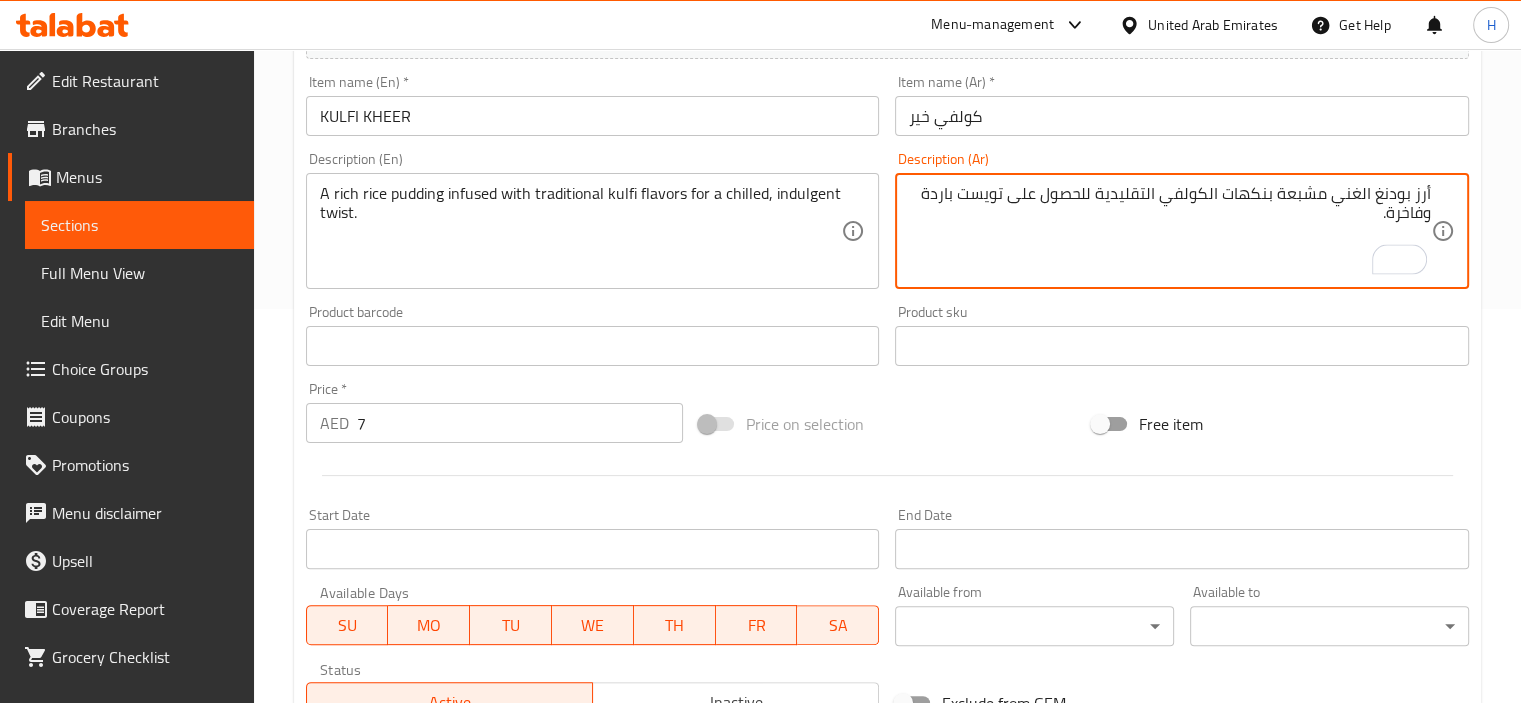 click on "KULFI KHEER" at bounding box center (593, 116) 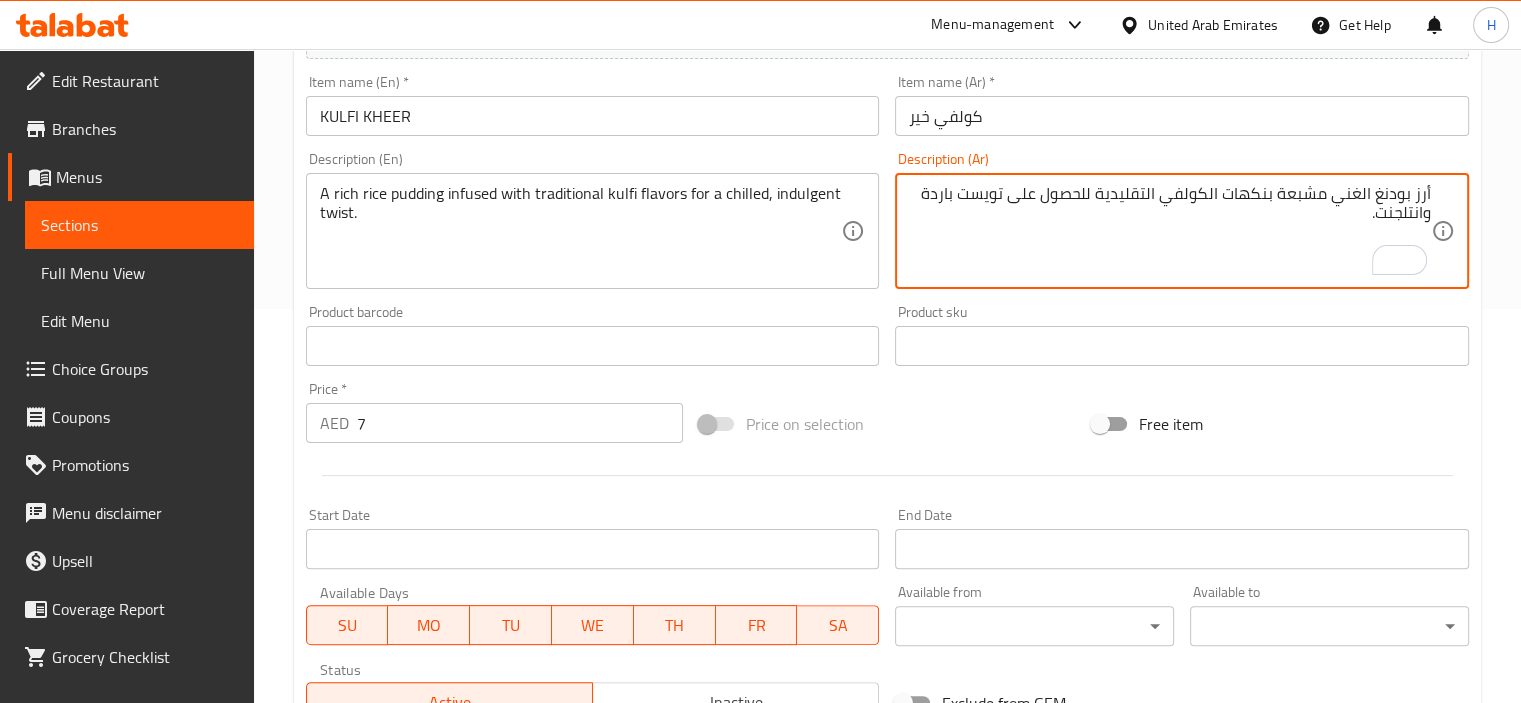 paste 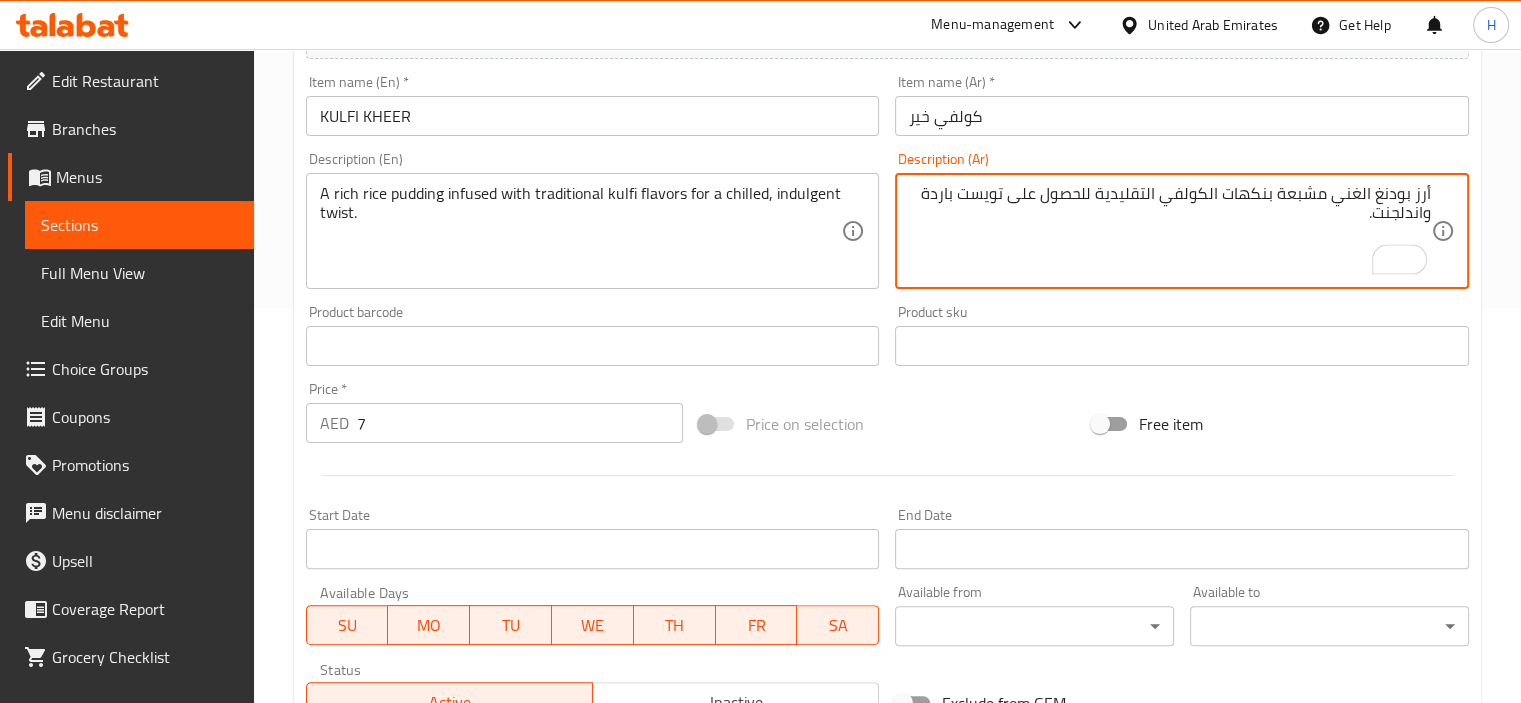type on "أرز بودنغ الغني مشبعة بنكهات الكولفي التقليدية للحصول على تويست باردة واندلجنت." 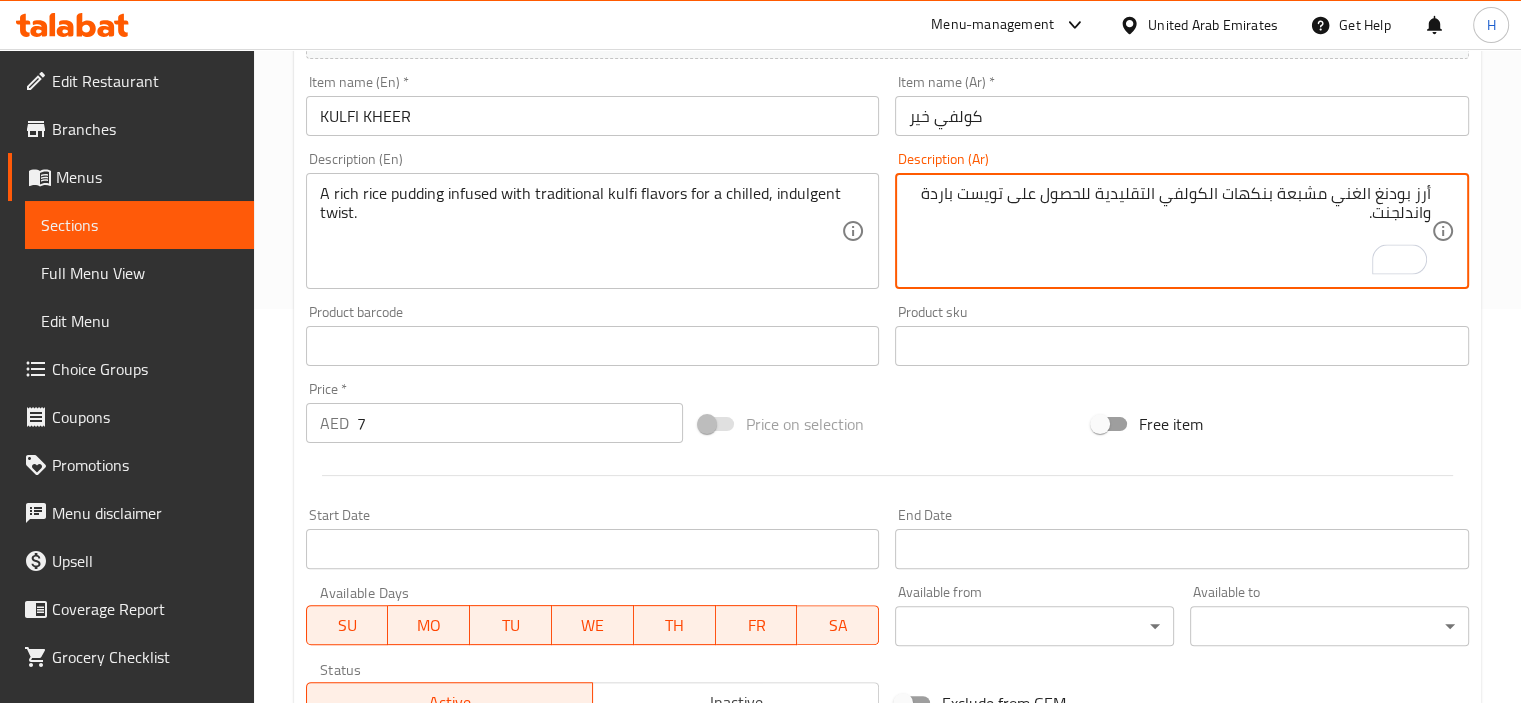 click on "KULFI KHEER" at bounding box center [593, 116] 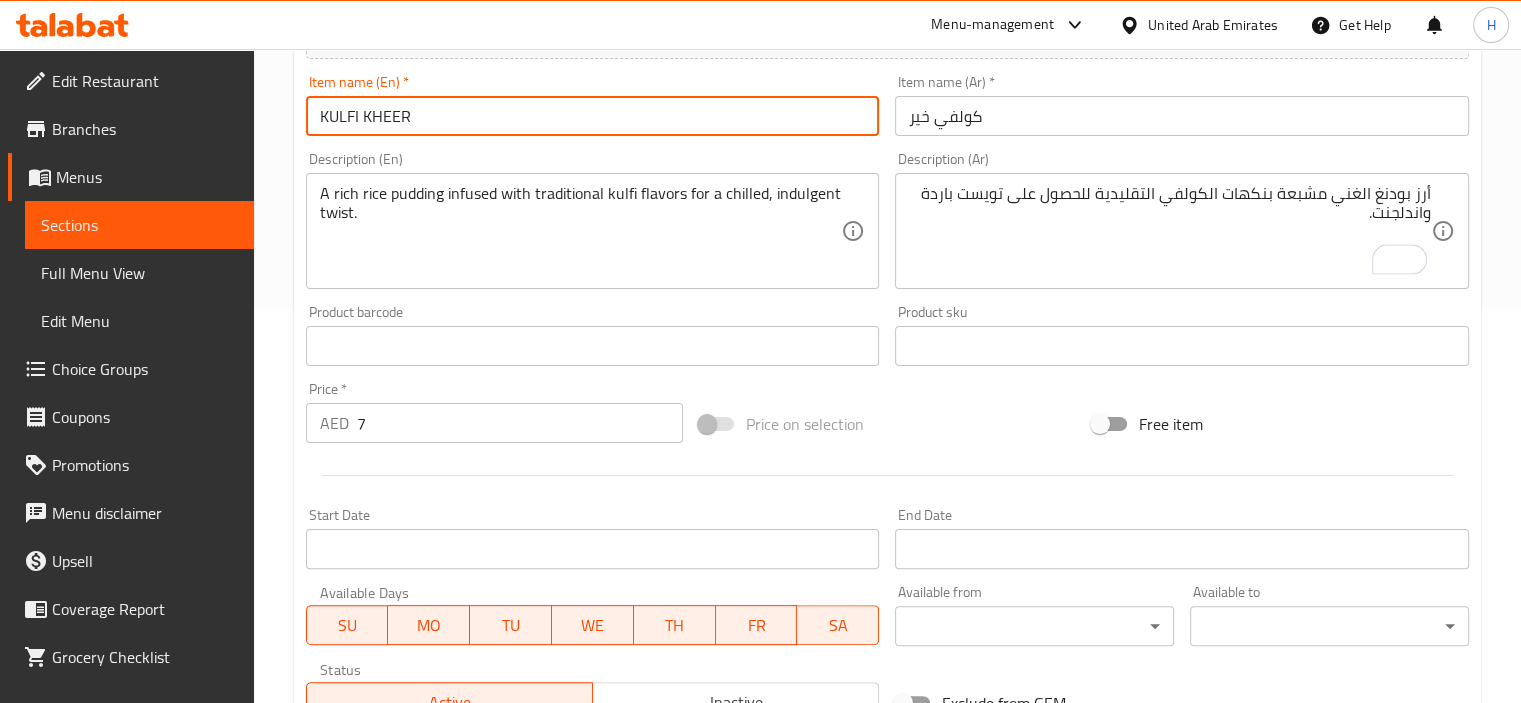 click on "Update" at bounding box center [445, 932] 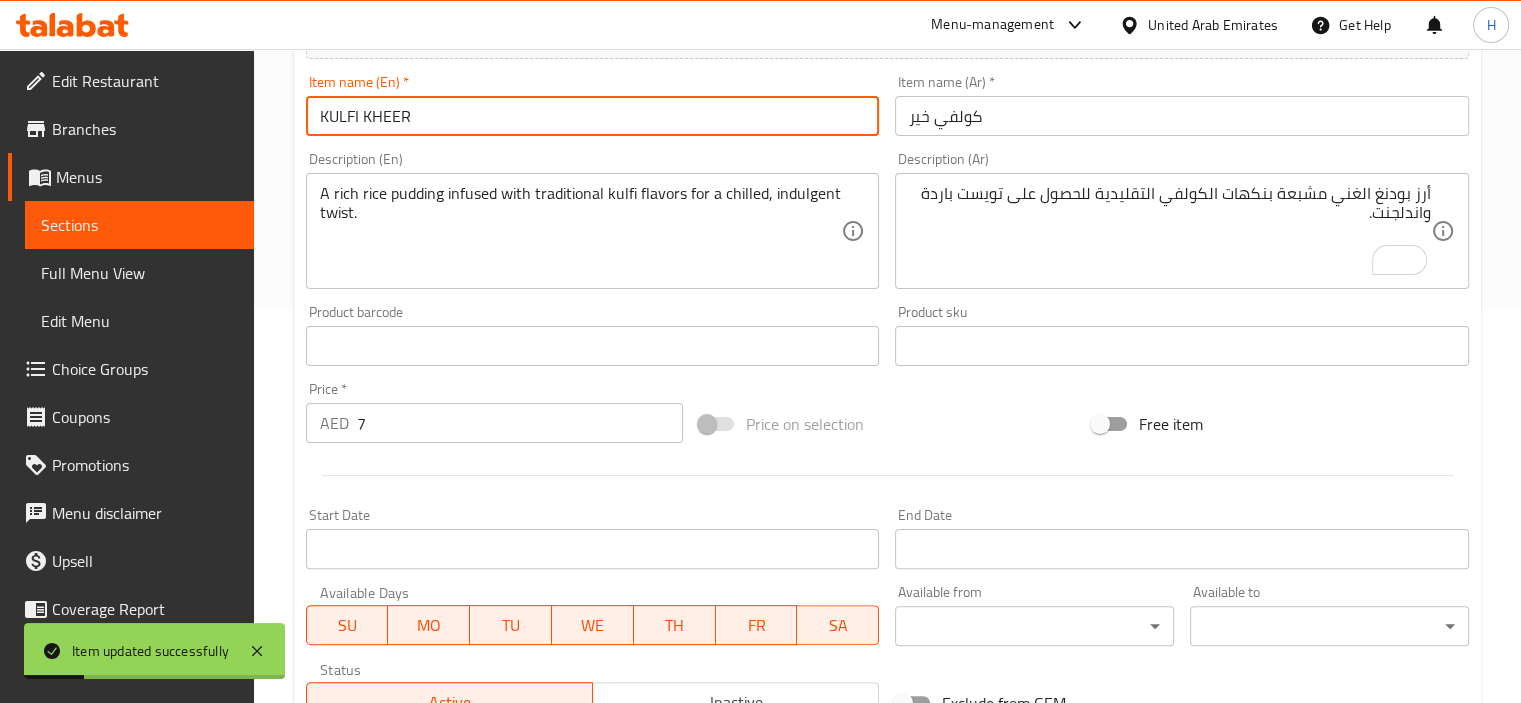 scroll, scrollTop: 0, scrollLeft: 0, axis: both 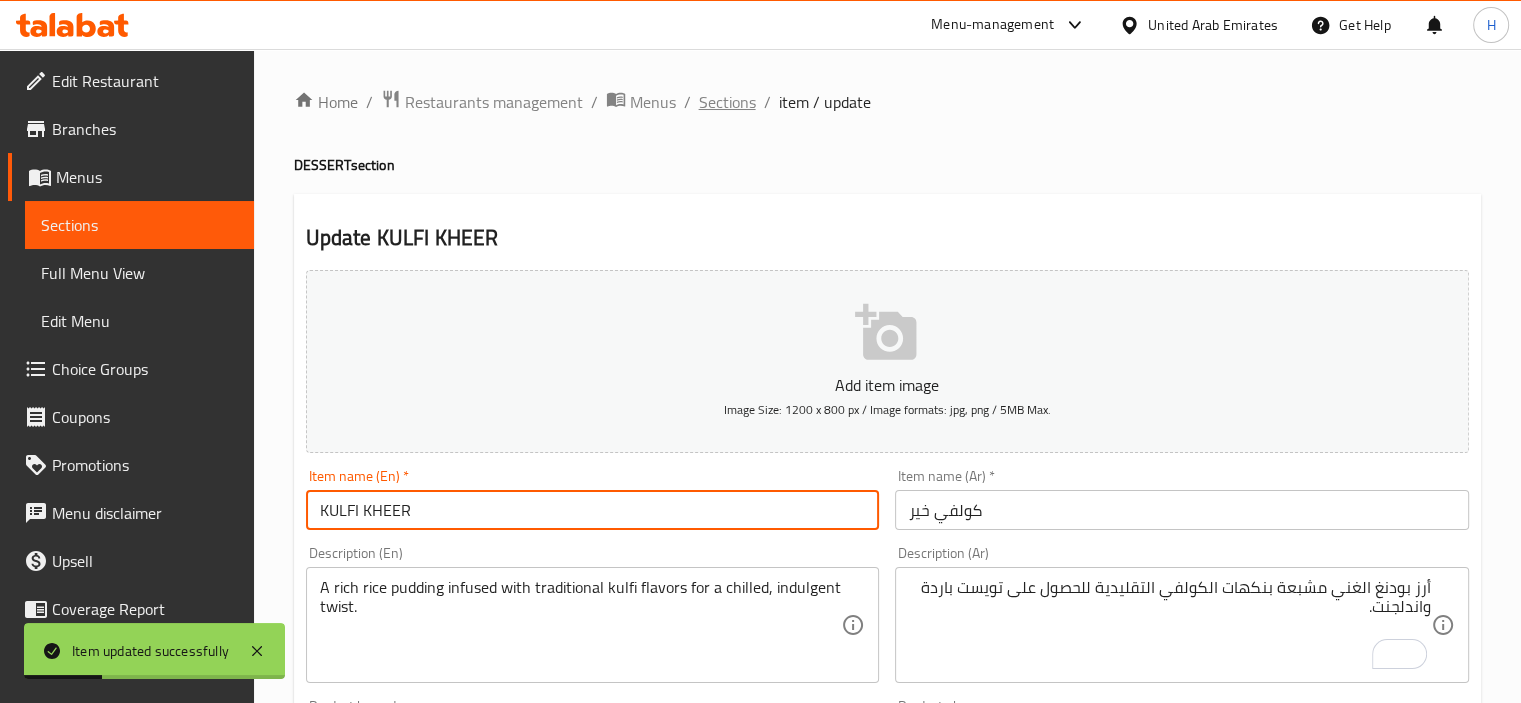 click on "Sections" at bounding box center [727, 102] 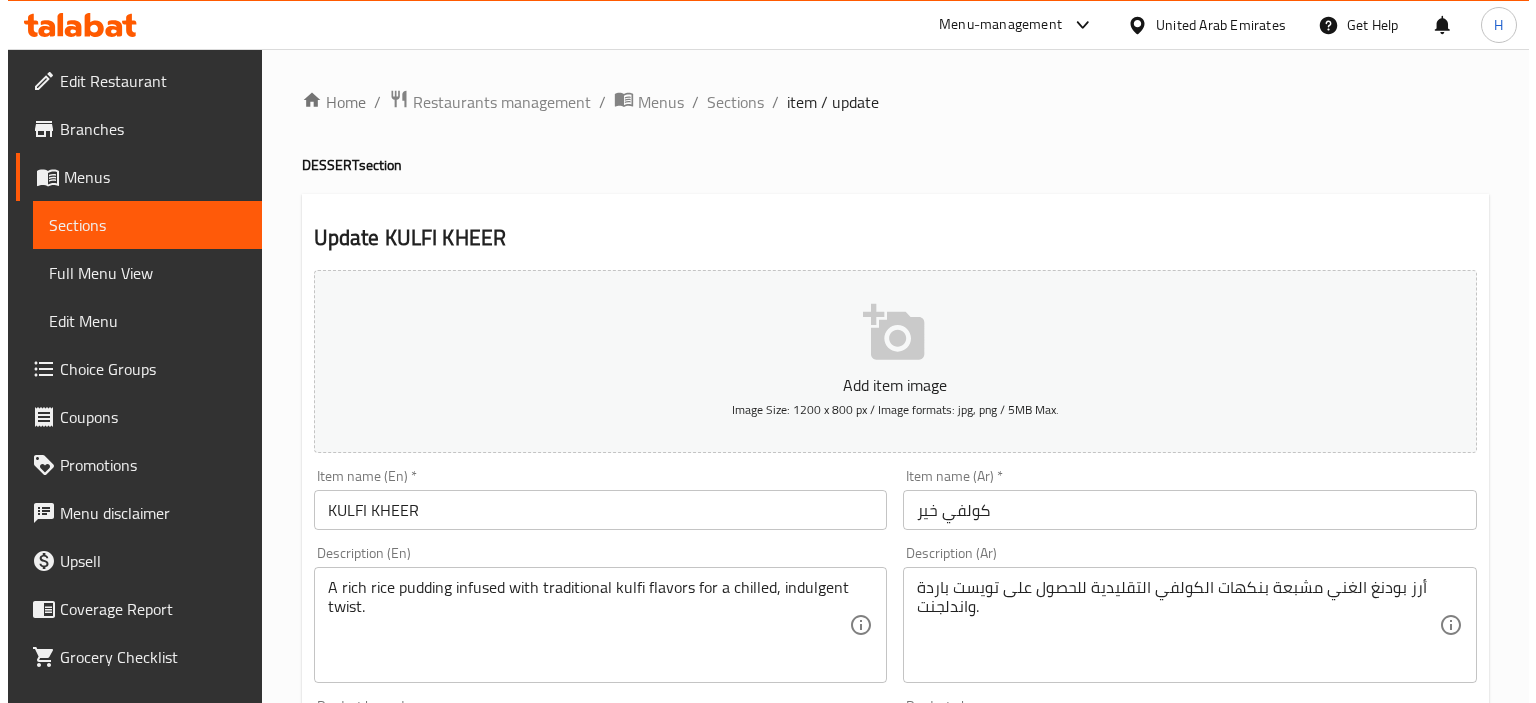 scroll, scrollTop: 0, scrollLeft: 0, axis: both 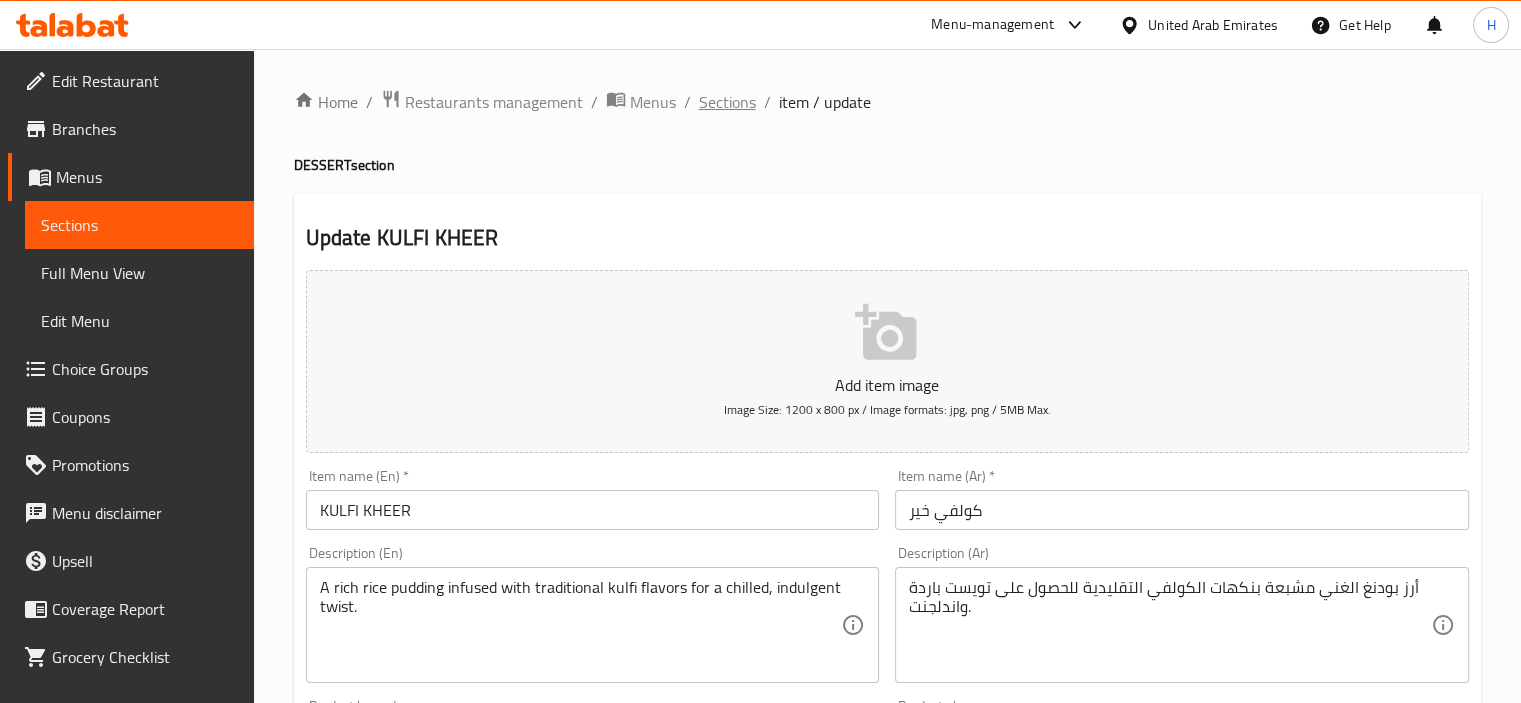 click on "Sections" at bounding box center (727, 102) 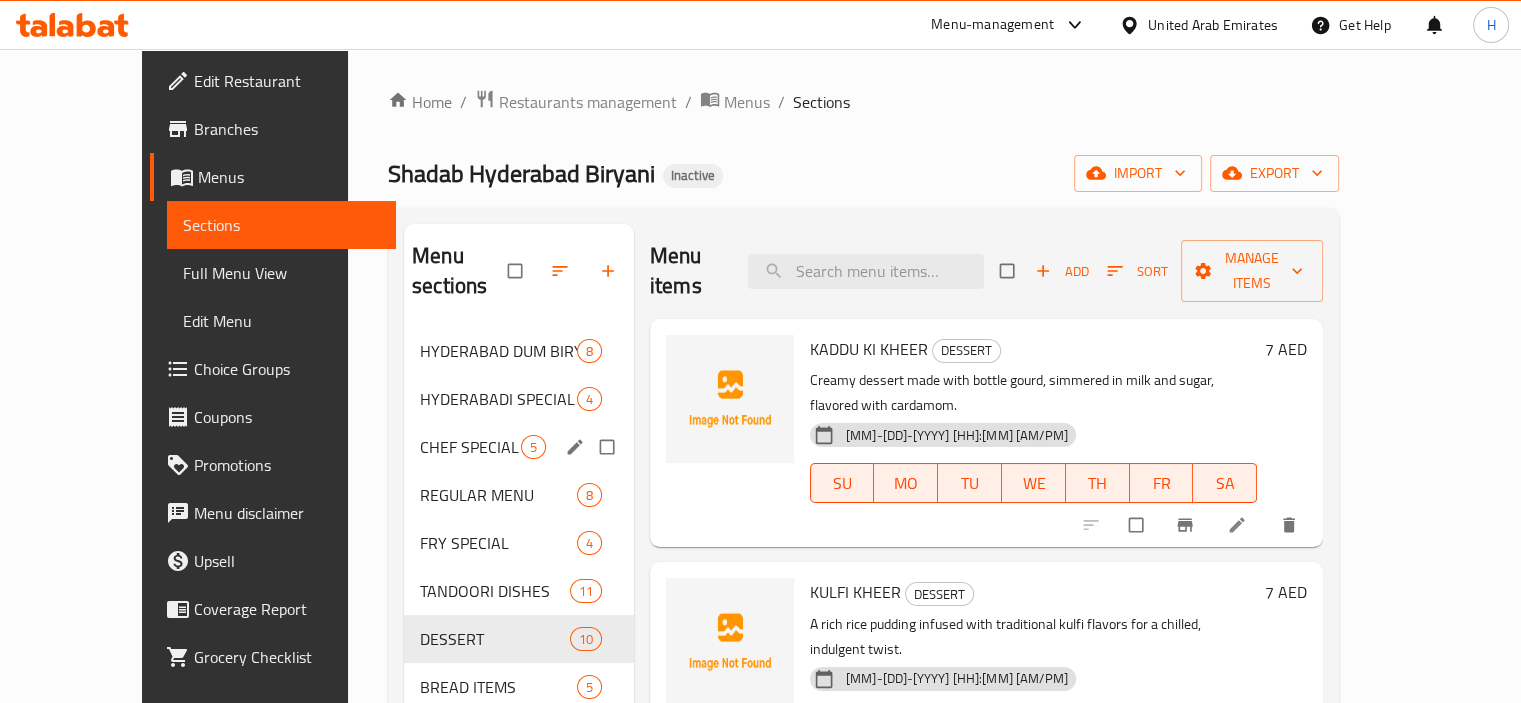 scroll, scrollTop: 248, scrollLeft: 0, axis: vertical 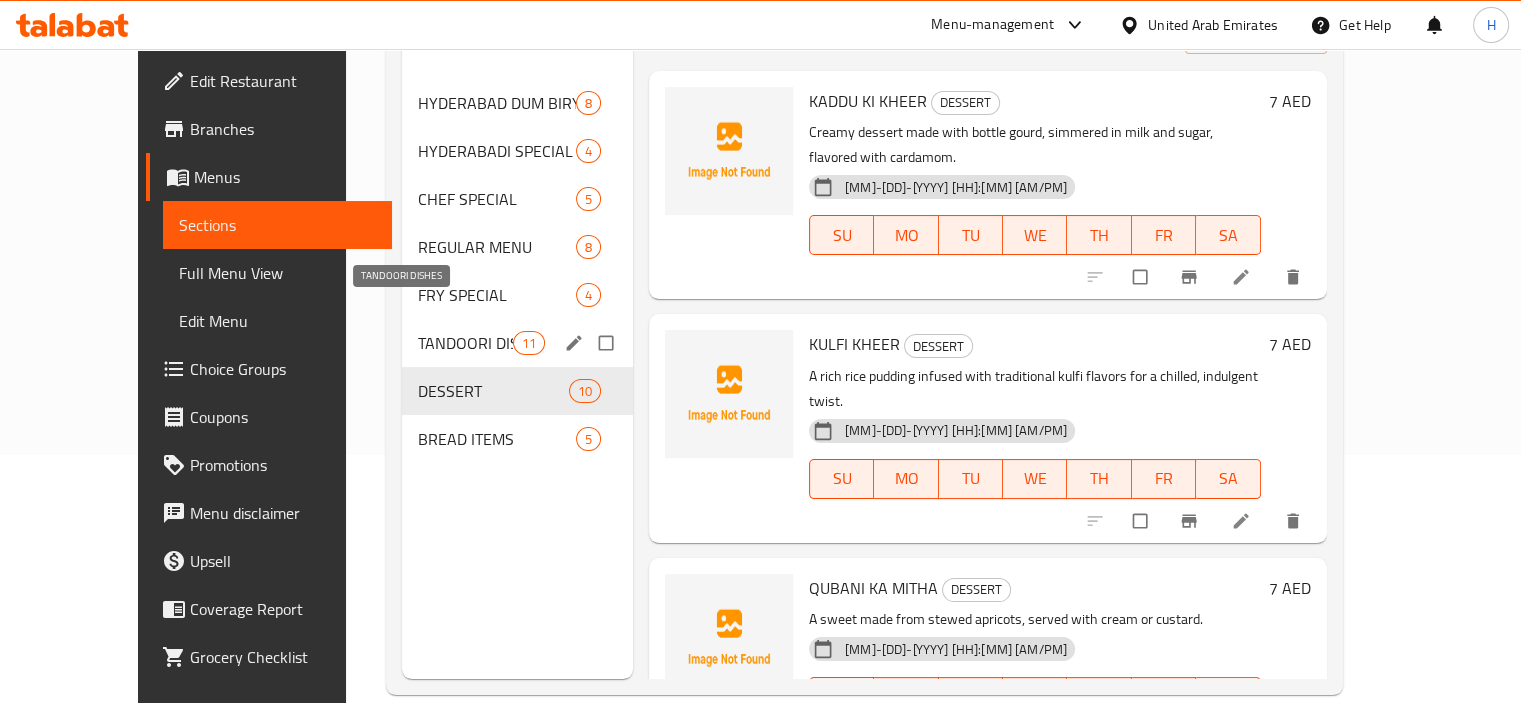 click on "TANDOORI DISHES" at bounding box center [465, 343] 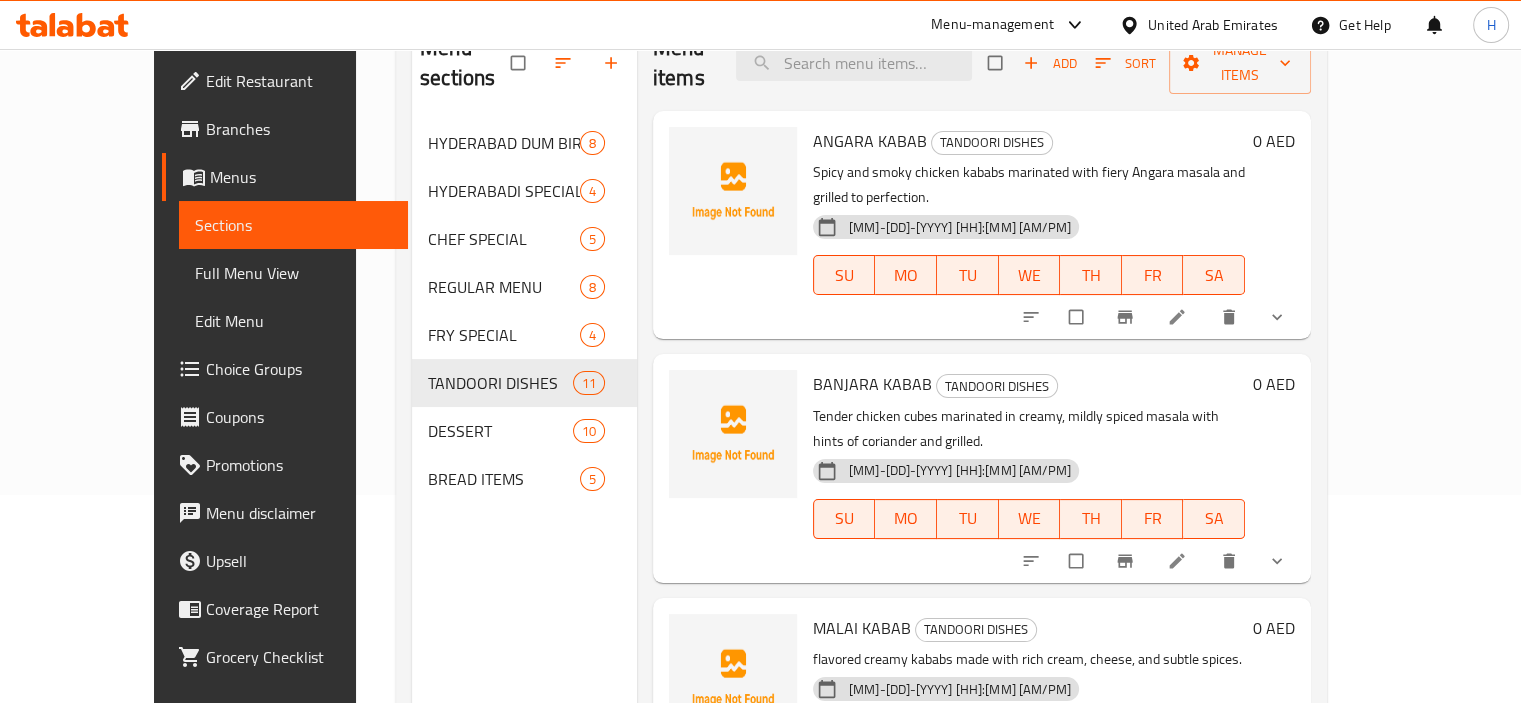 scroll, scrollTop: 140, scrollLeft: 0, axis: vertical 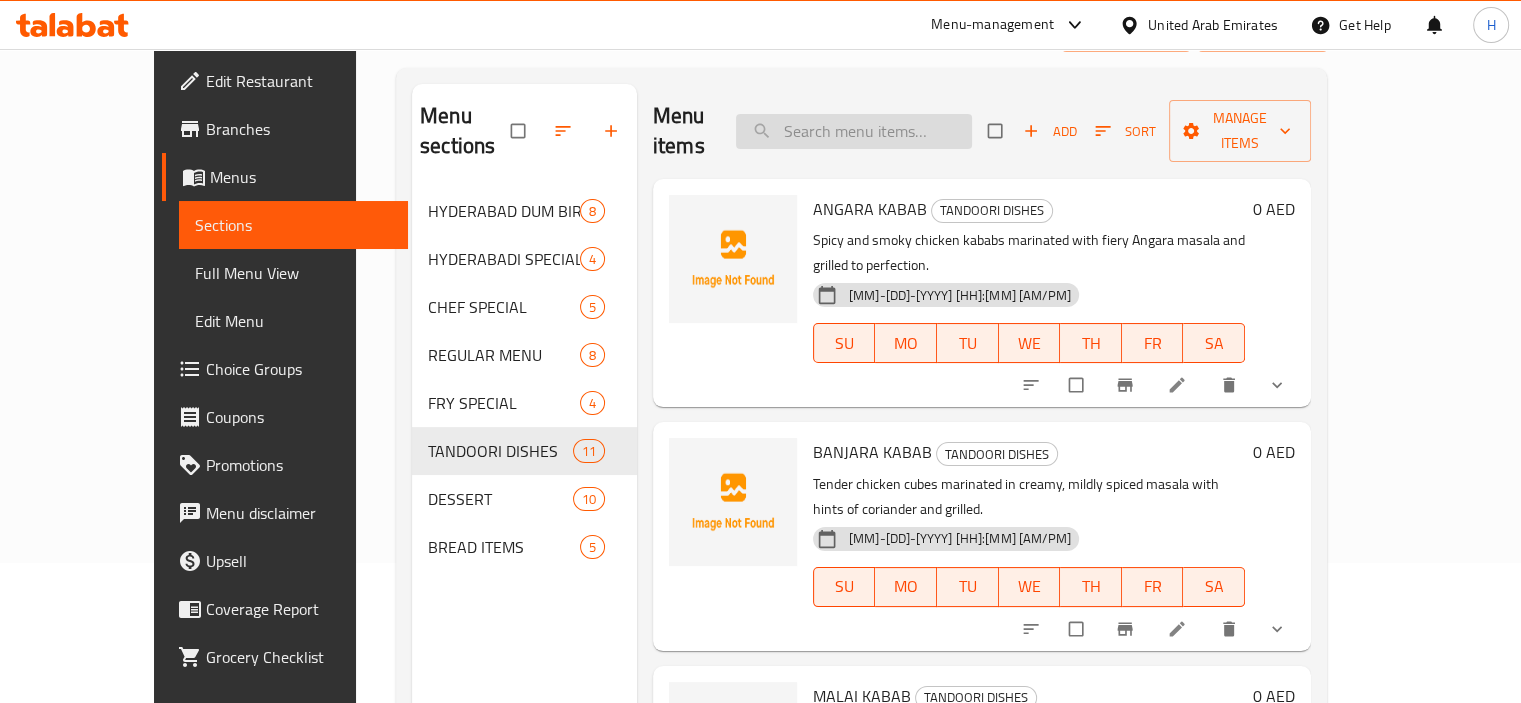click at bounding box center (854, 131) 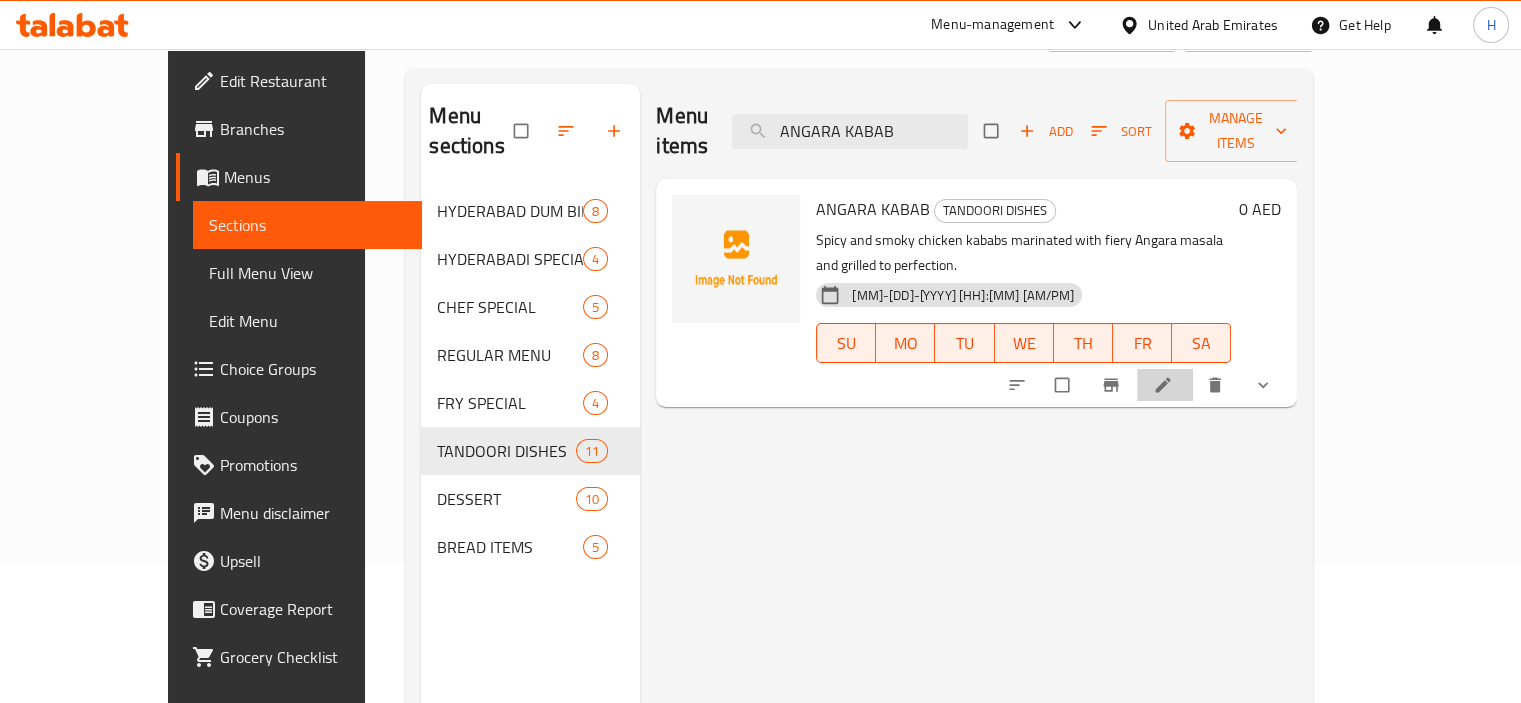 click 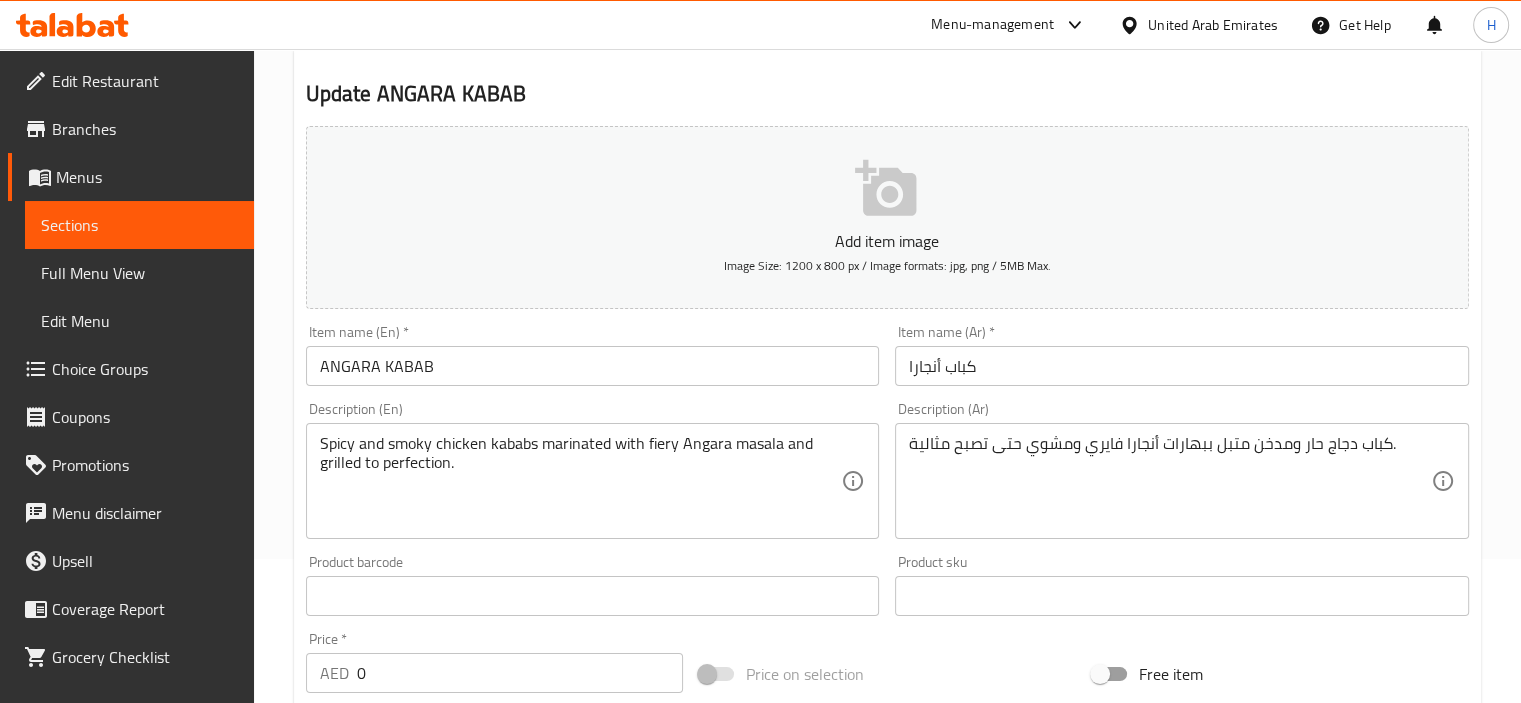 scroll, scrollTop: 144, scrollLeft: 0, axis: vertical 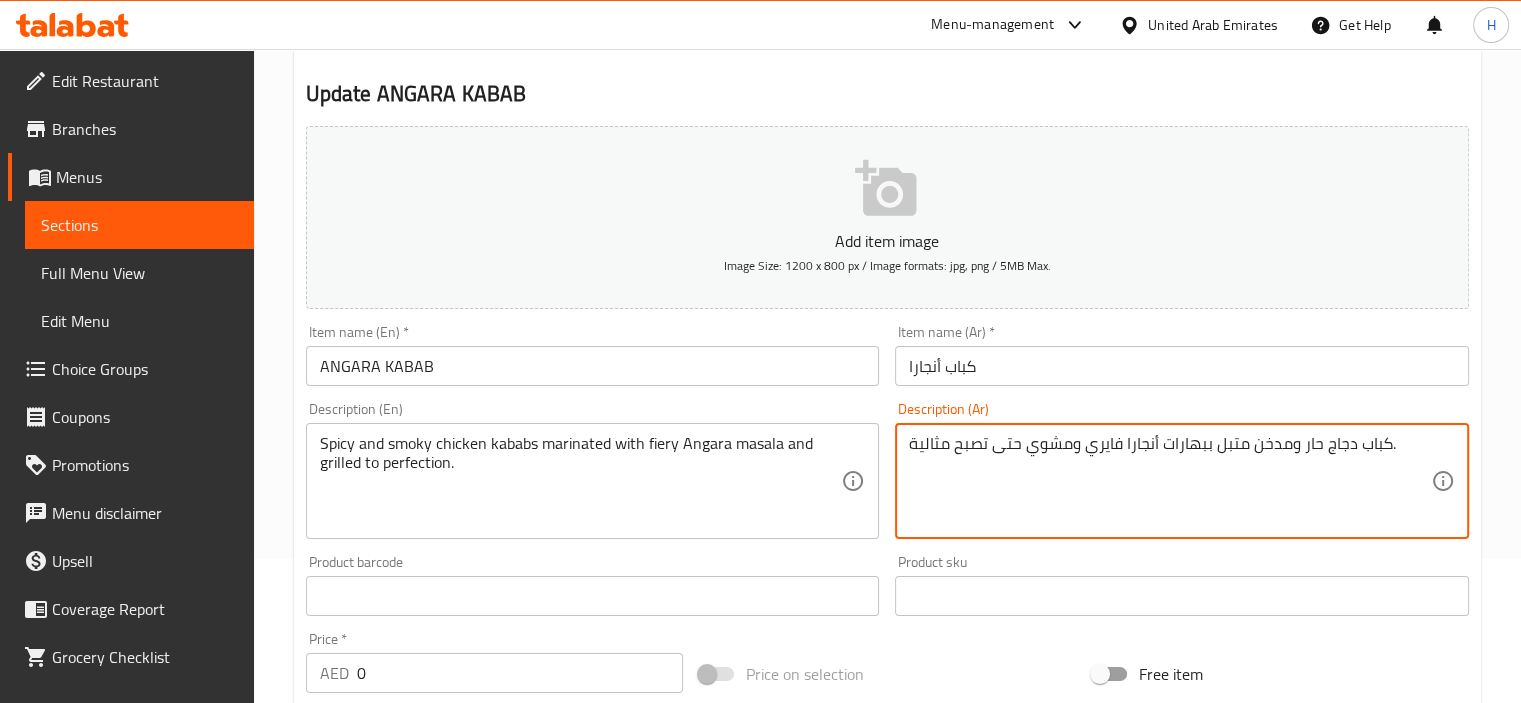 click on "كباب دجاج حار ومدخن متبل ببهارات أنجارا فايري ومشوي حتى تصبح مثالية." at bounding box center [1170, 481] 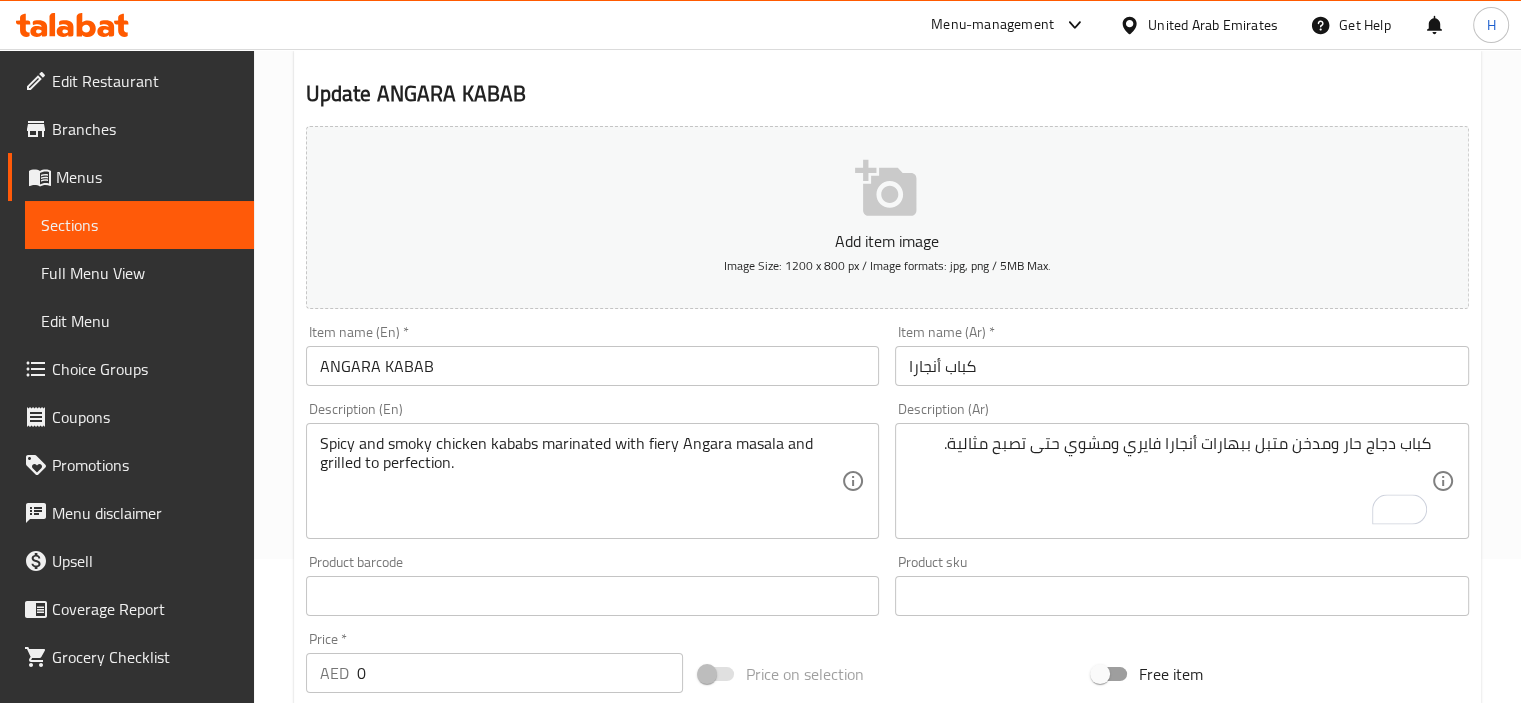 click on "Item name (En)   * ANGARA KABAB Item name (En)  *" at bounding box center (593, 355) 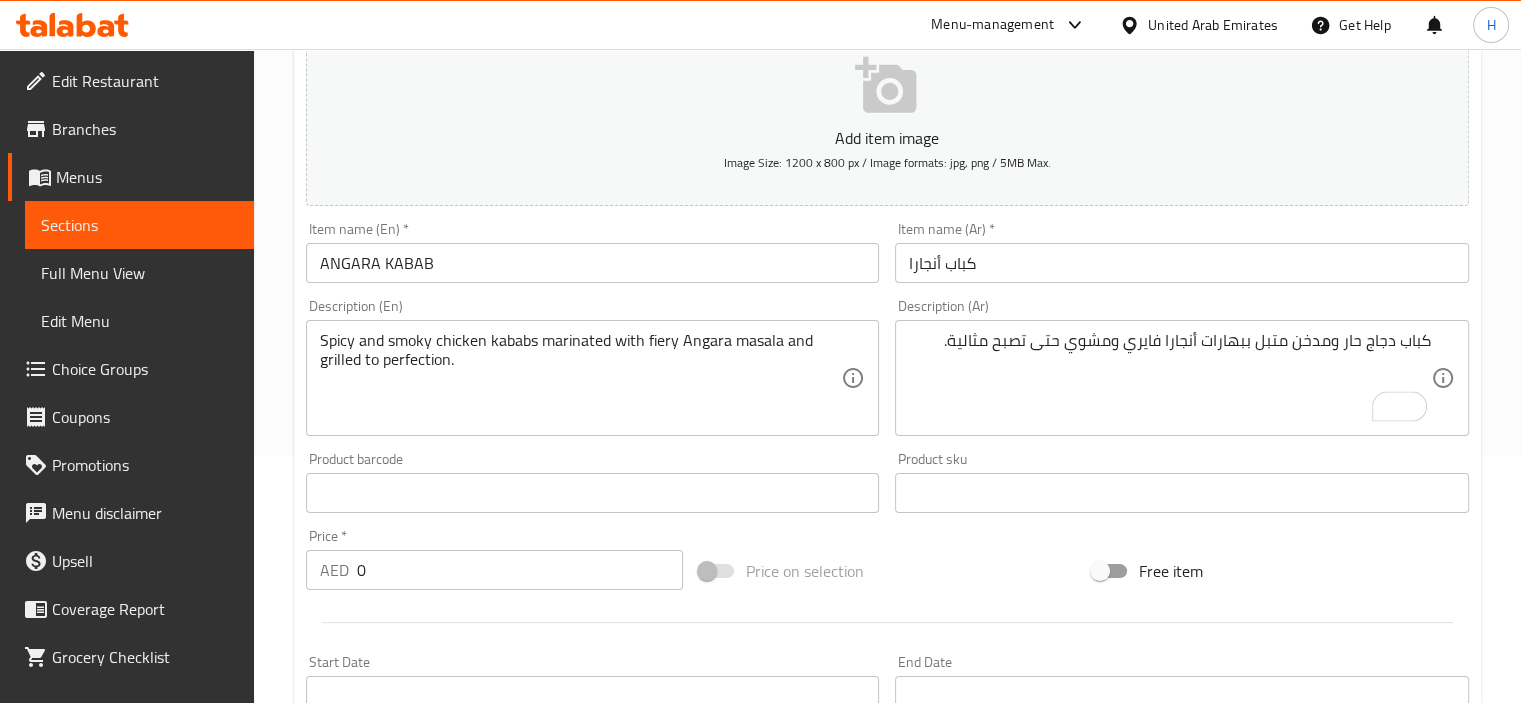 scroll, scrollTop: 248, scrollLeft: 0, axis: vertical 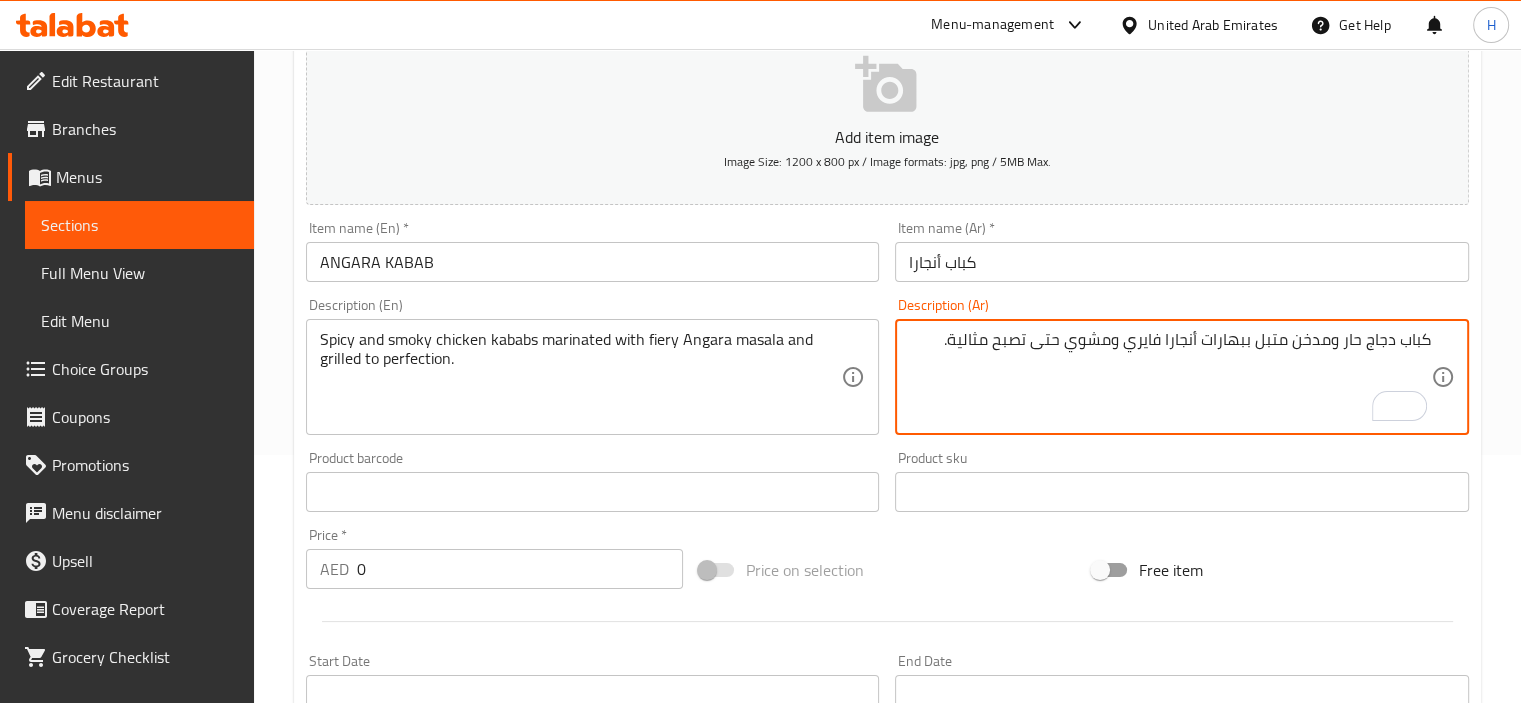 click on "كباب دجاج حار ومدخن متبل ببهارات أنجارا فايري ومشوي حتى تصبح مثالية." at bounding box center [1170, 377] 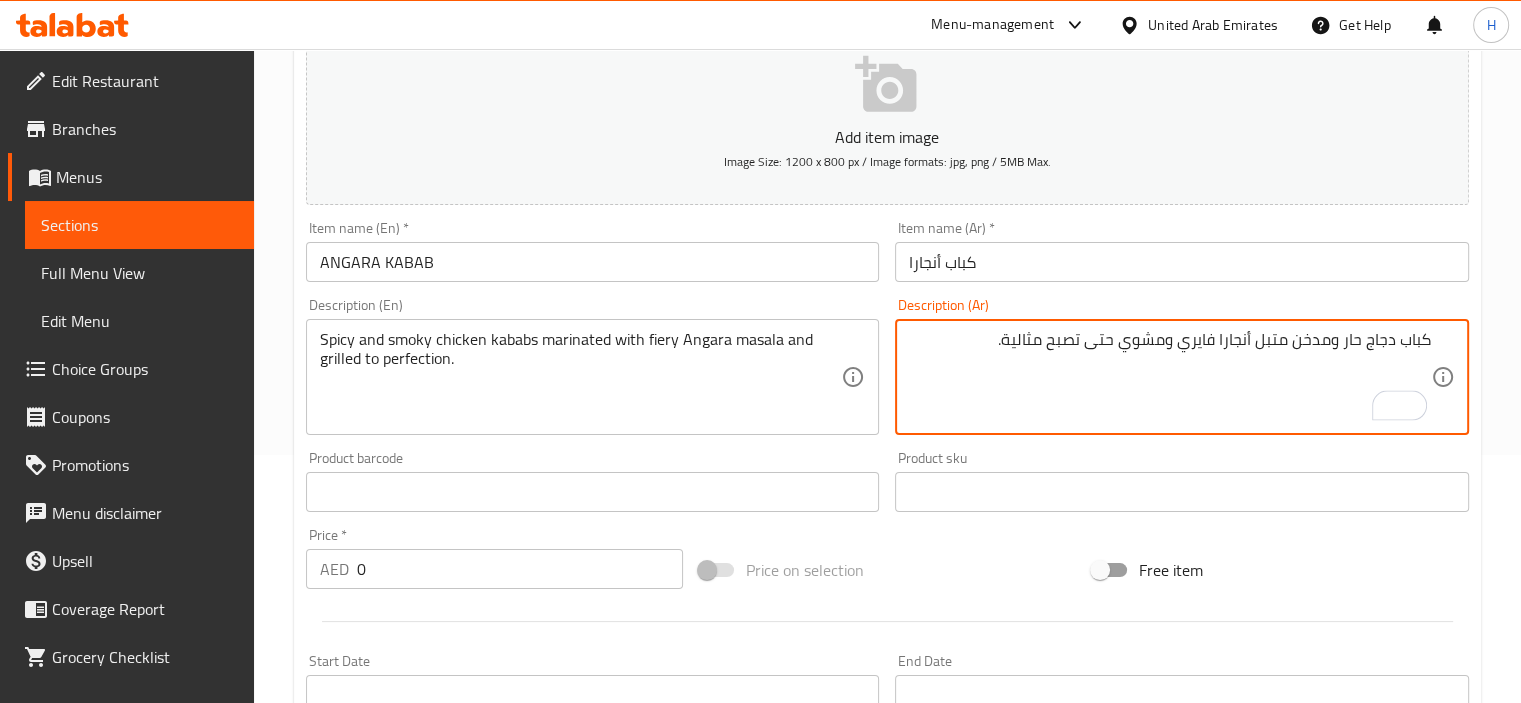 click on "Description (En) Spicy and smoky chicken kababs marinated with fiery Angara masala and grilled to perfection. Description (En)" at bounding box center (593, 366) 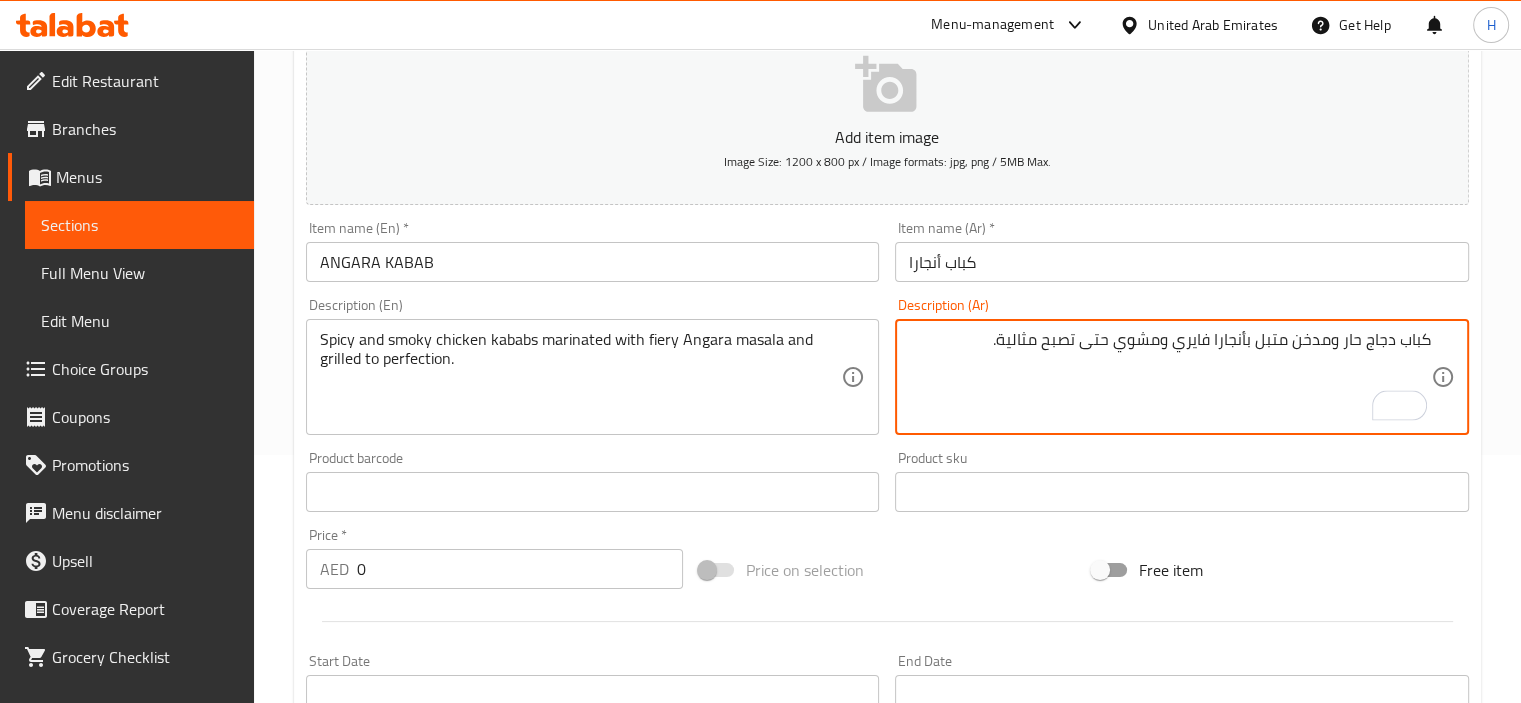click on "Description (Ar) كباب دجاج حار ومدخن متبل بأنجارا فايري ومشوي حتى تصبح مثالية. Description (Ar)" at bounding box center [1182, 366] 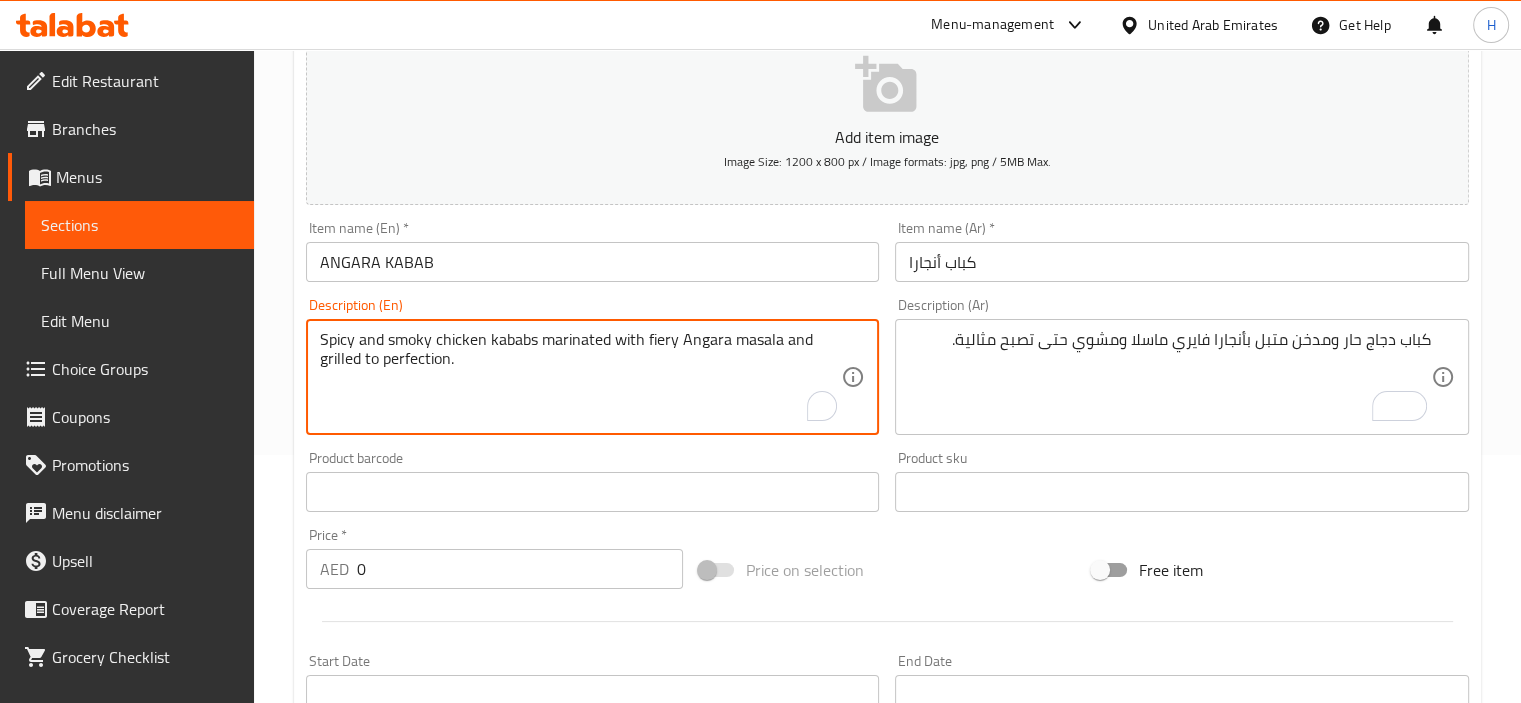 click on "Spicy and smoky chicken kababs marinated with fiery Angara masala and grilled to perfection." at bounding box center (581, 377) 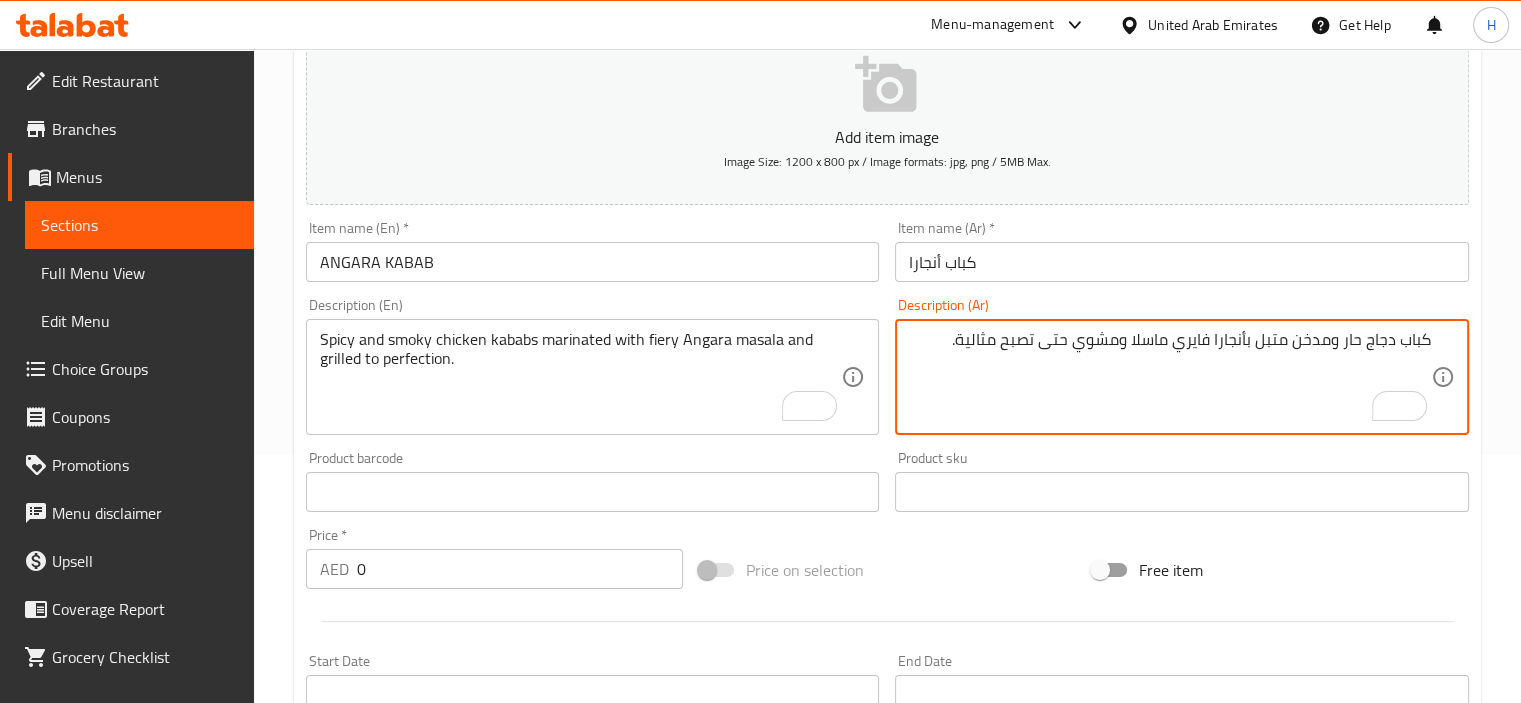 click on "كباب دجاج حار ومدخن متبل بأنجارا فايري ماسلا ومشوي حتى تصبح مثالية." at bounding box center (1170, 377) 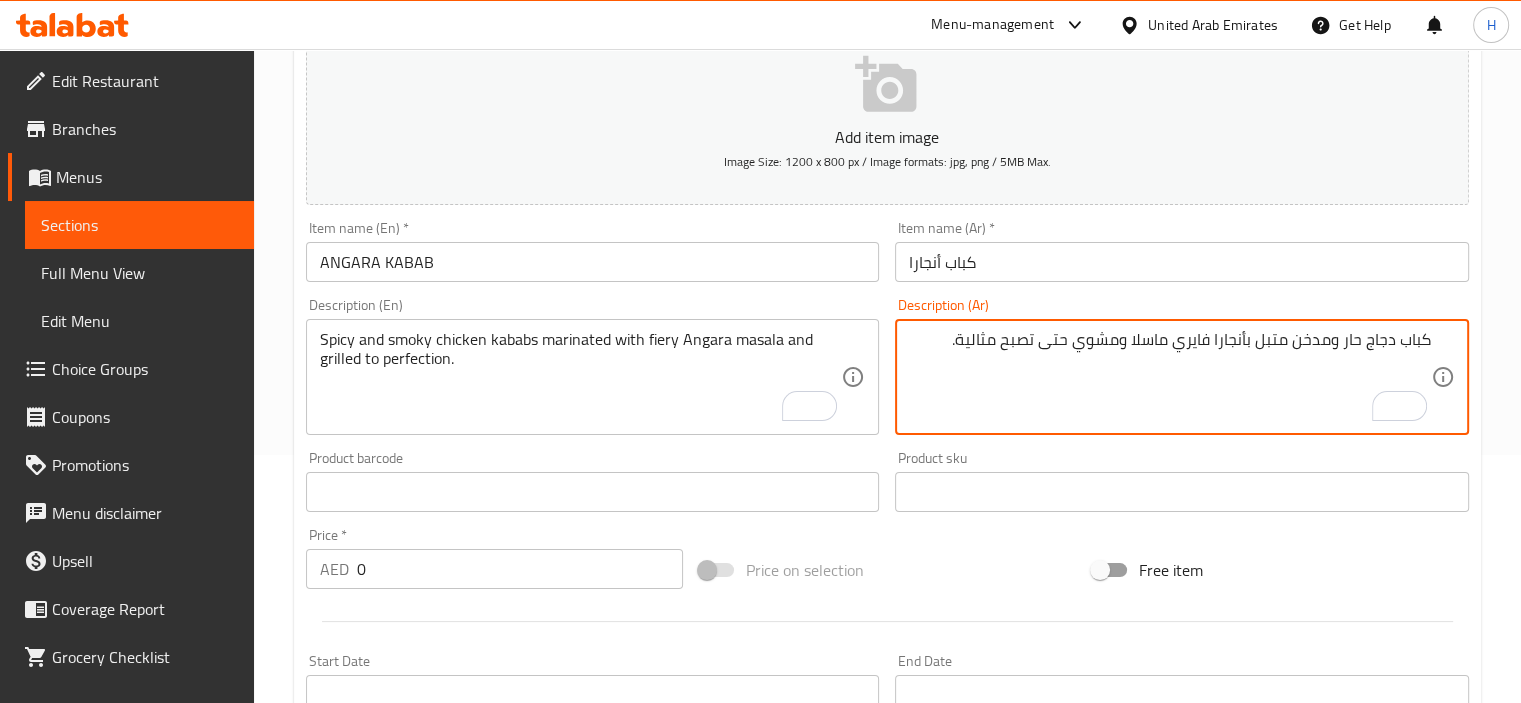 paste on "الا" 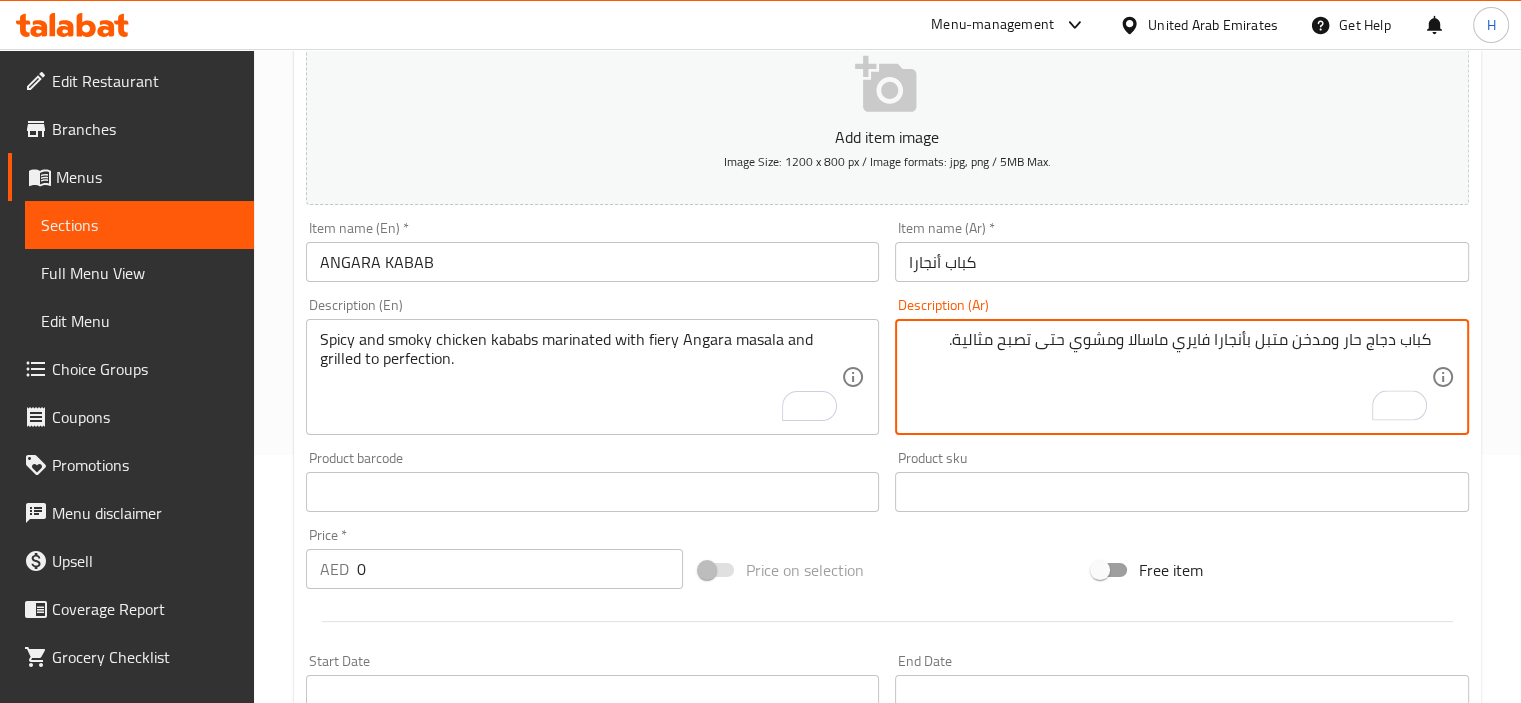 type on "كباب دجاج حار ومدخن متبل بأنجارا فايري ماسالا ومشوي حتى تصبح مثالية." 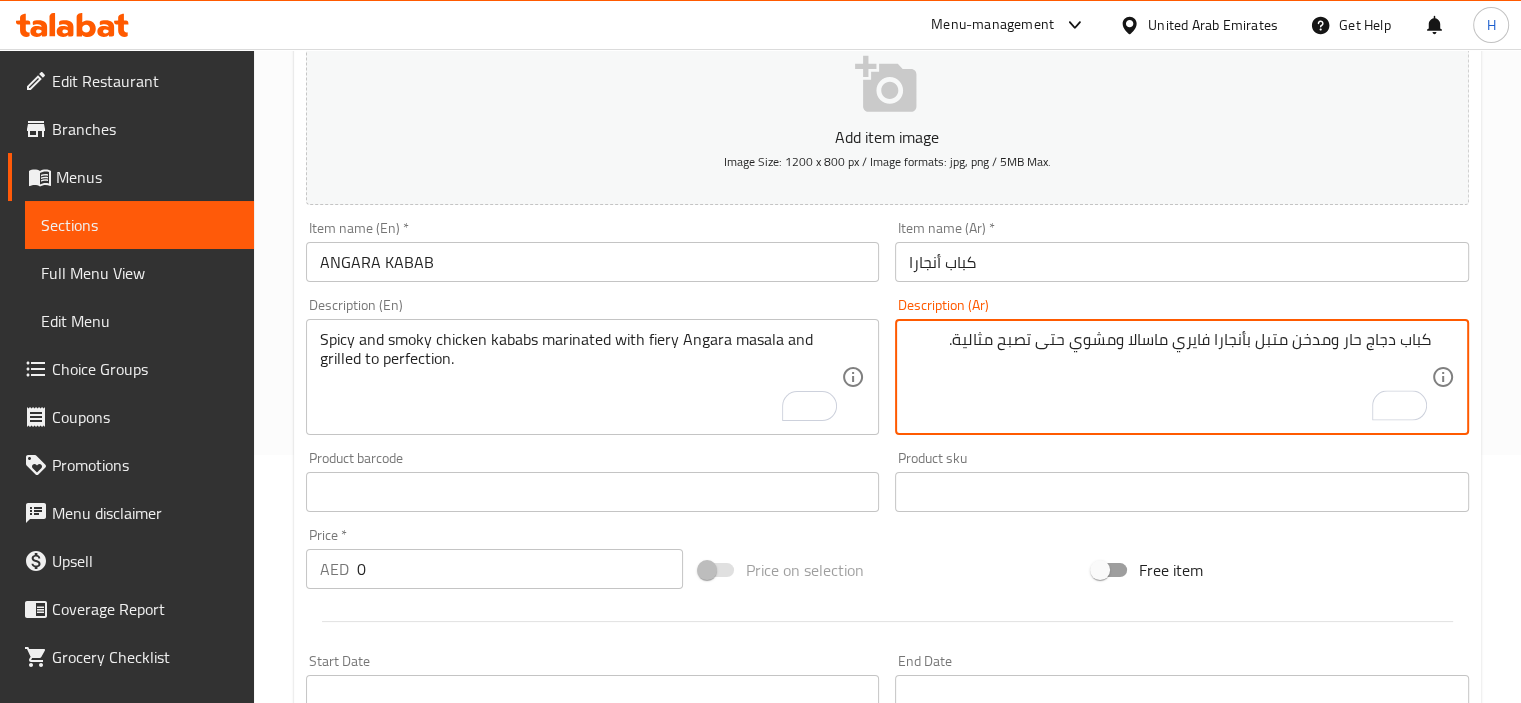 click on "Spicy and smoky chicken kababs marinated with fiery Angara masala and grilled to perfection. Description (En)" at bounding box center [593, 377] 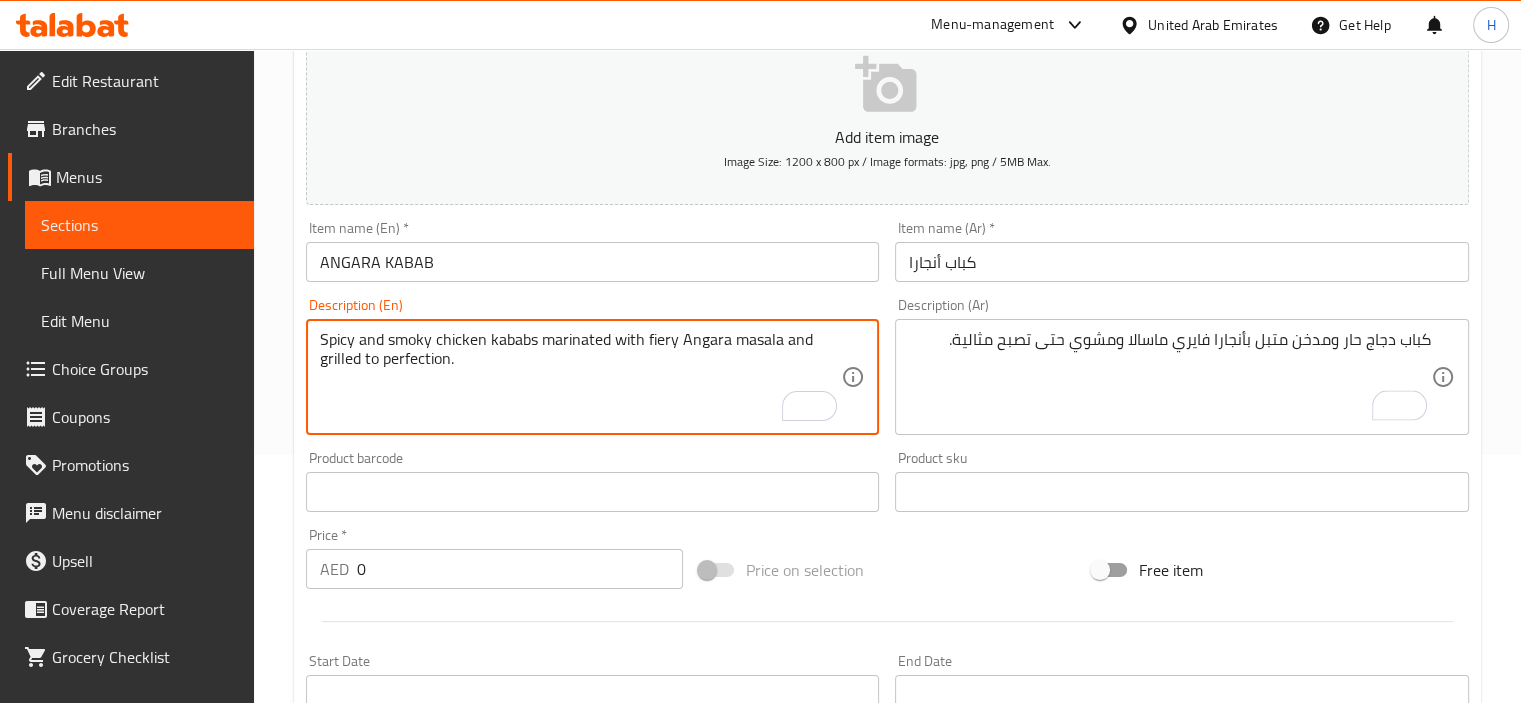 click on "Description (En) Spicy and smoky chicken kababs marinated with fiery Angara masala and grilled to perfection. Description (En)" at bounding box center (593, 366) 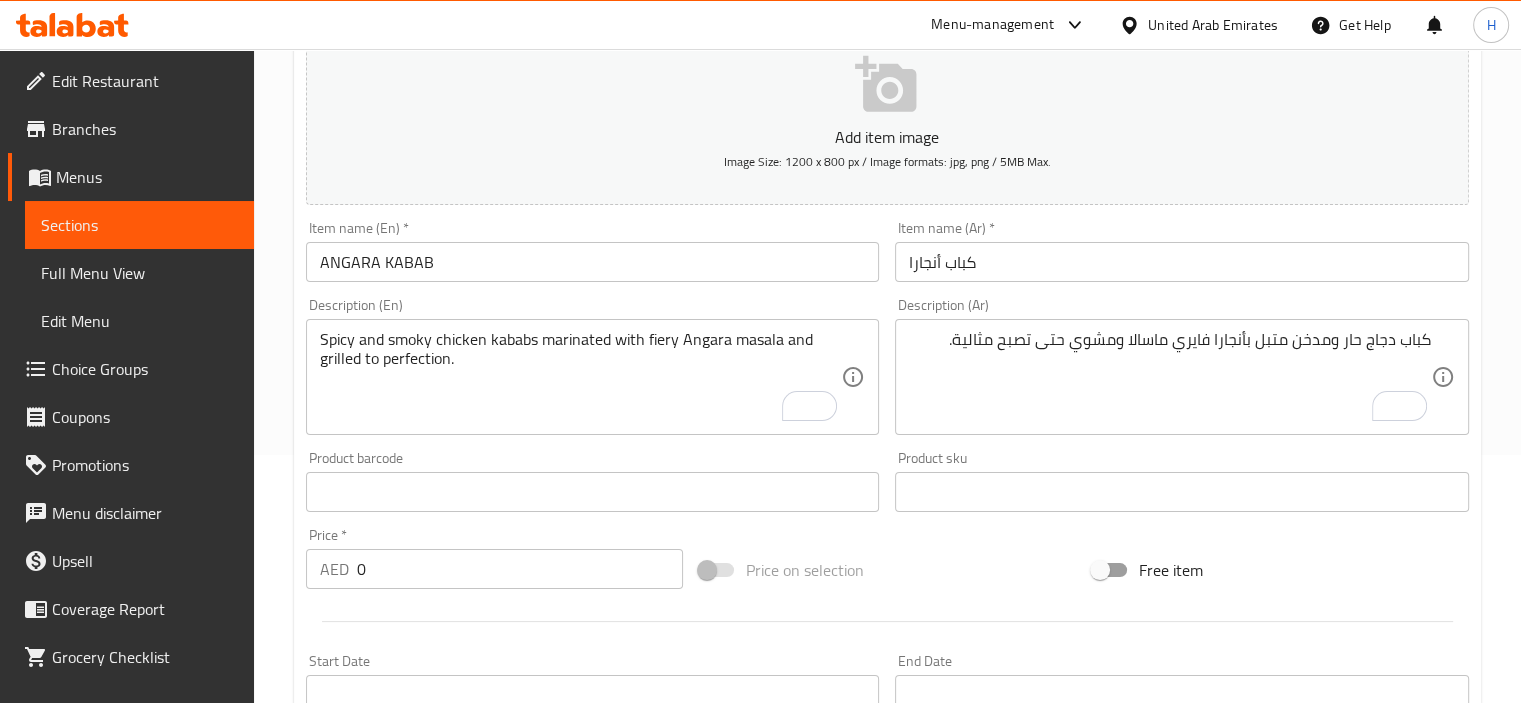 click on "ANGARA KABAB" at bounding box center [593, 262] 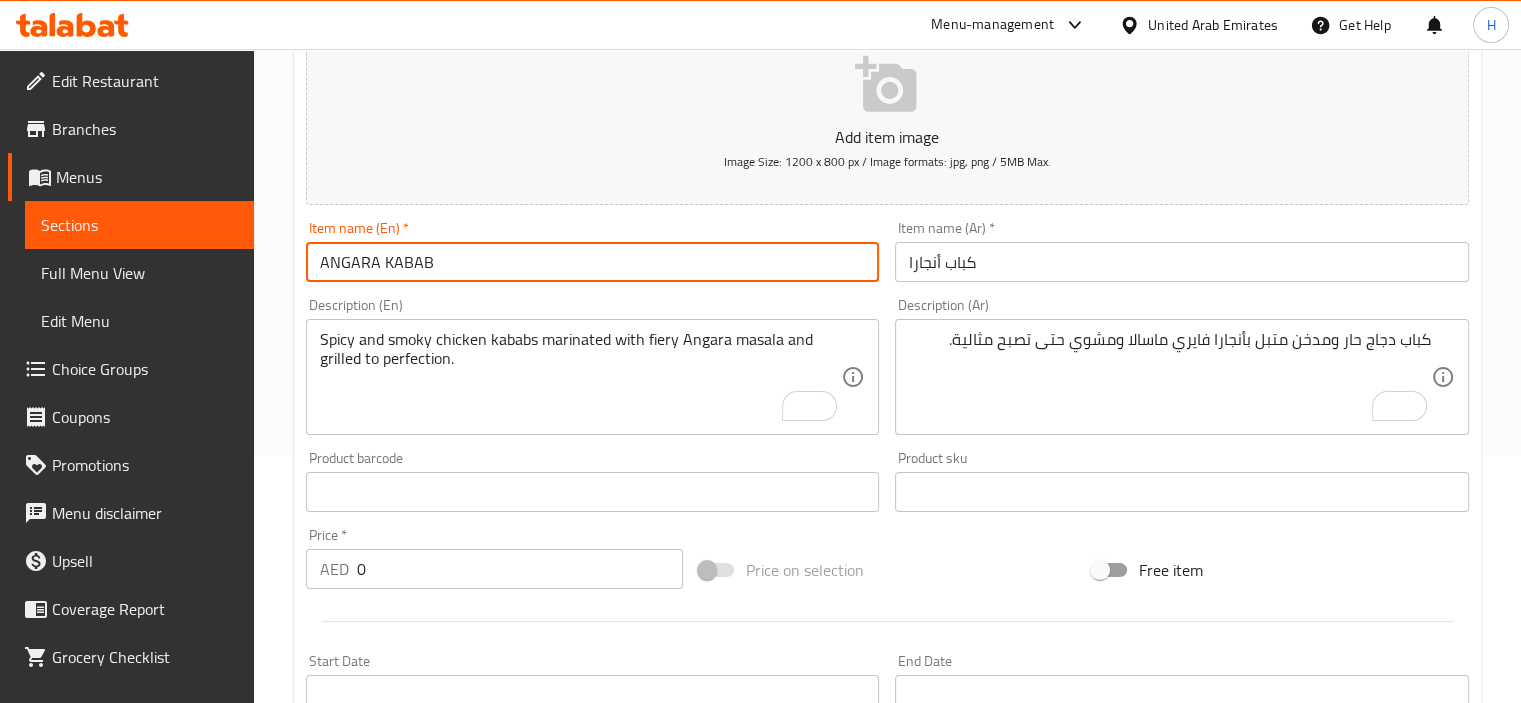 click on "Update" at bounding box center (445, 1123) 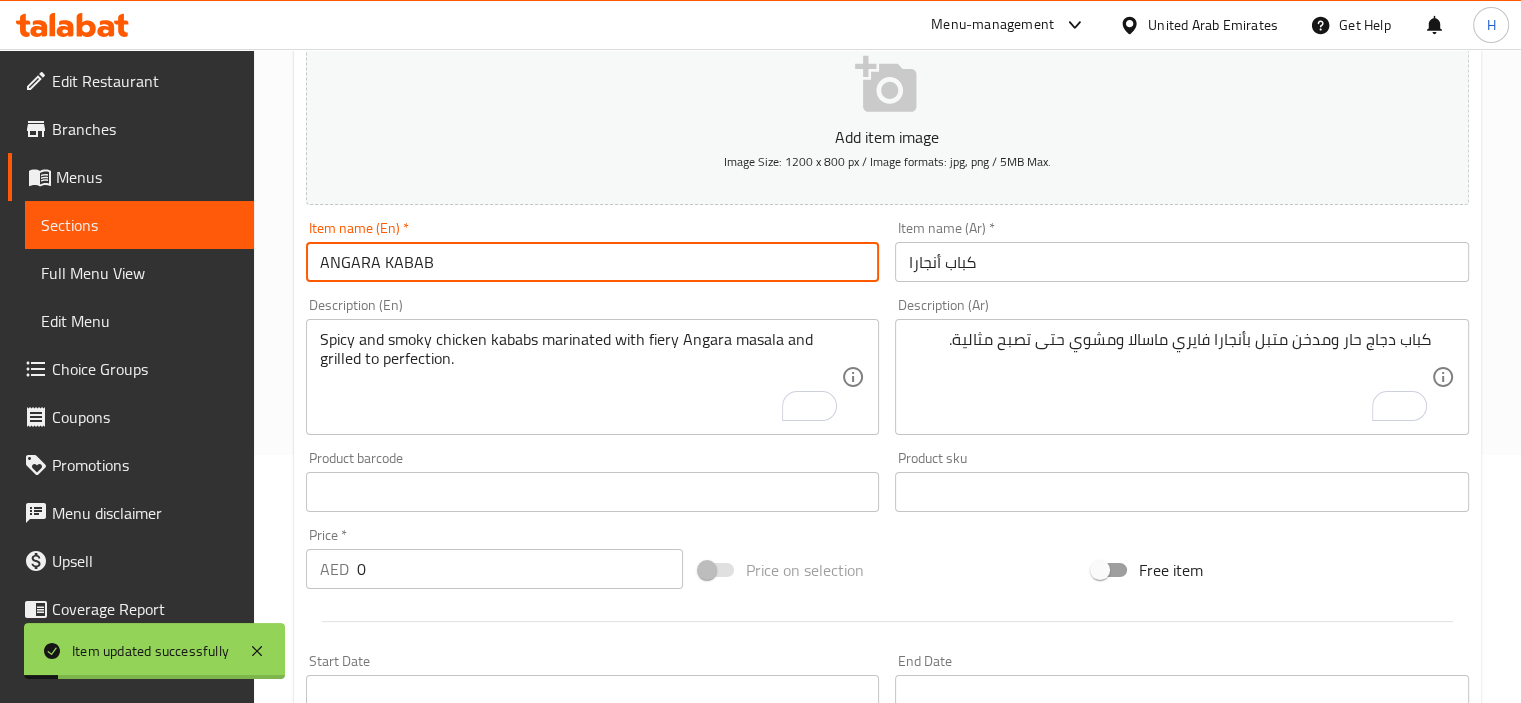 scroll, scrollTop: 0, scrollLeft: 0, axis: both 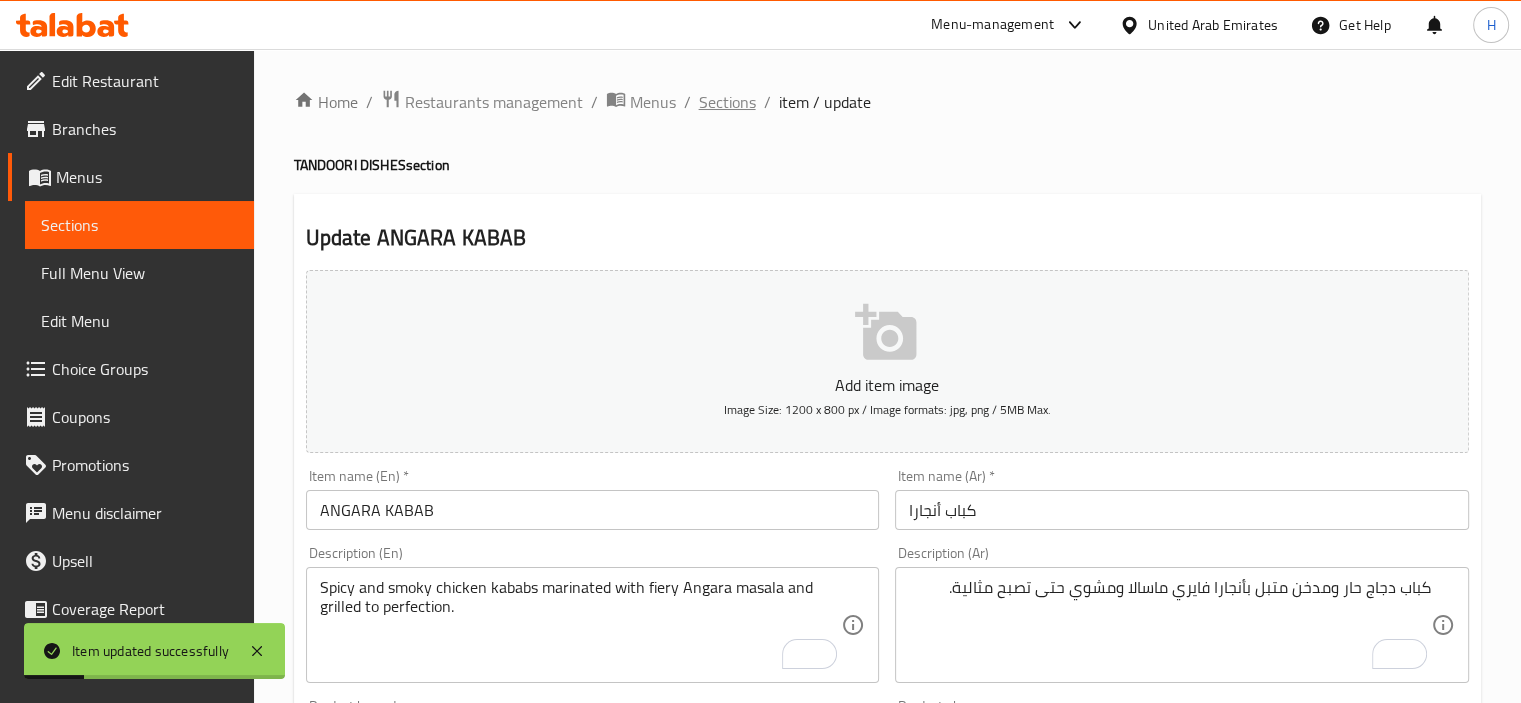 click on "Sections" at bounding box center (727, 102) 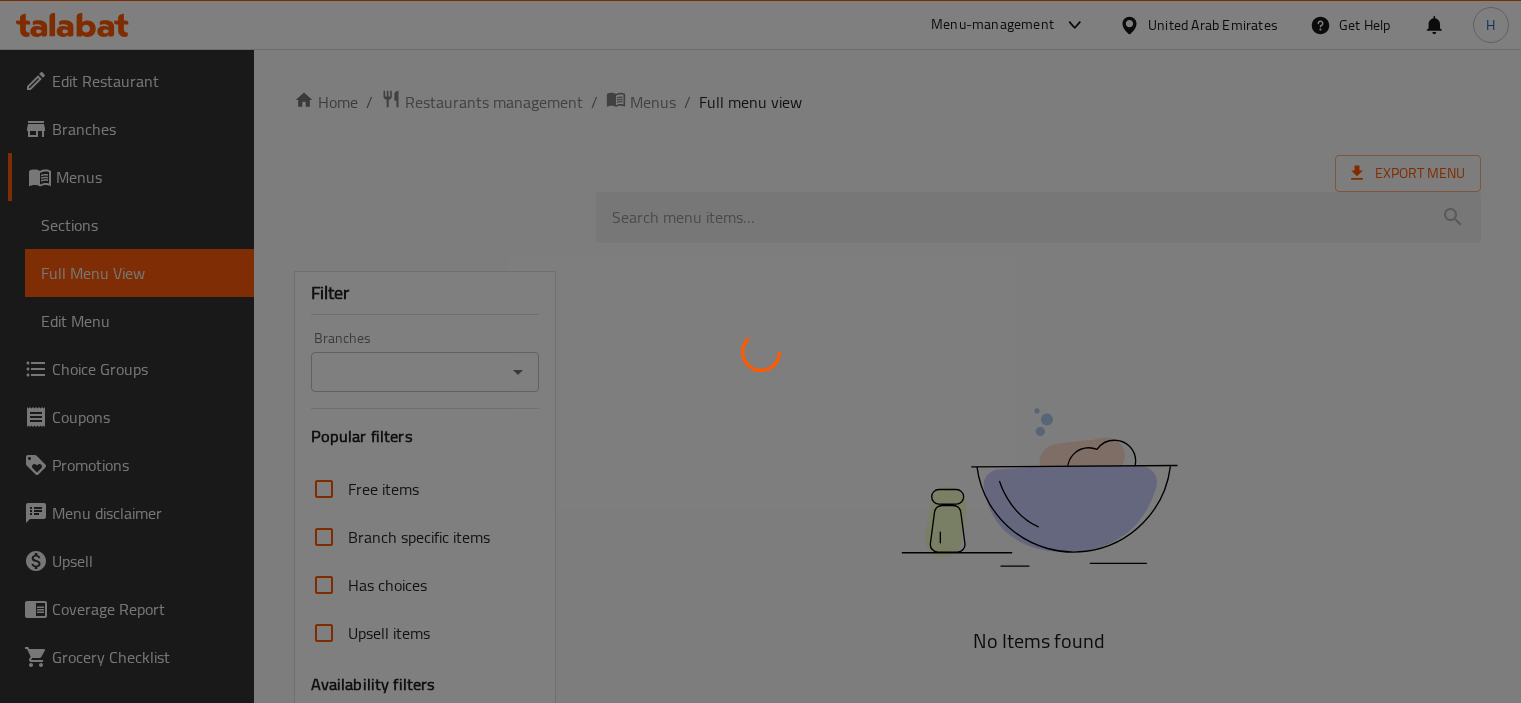 scroll, scrollTop: 0, scrollLeft: 0, axis: both 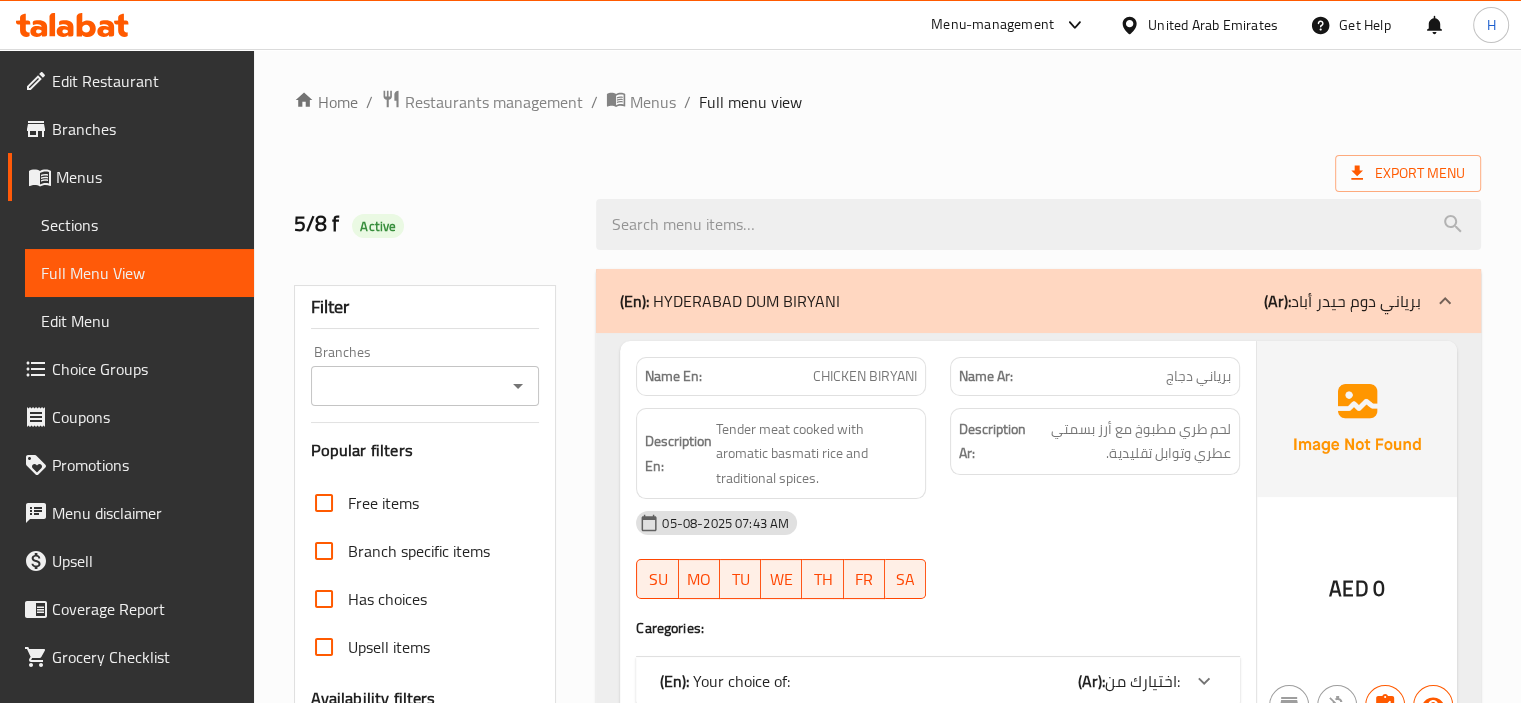 click on "(En):   HYDERABAD DUM BIRYANI (Ar): برياني دوم حيدر أباد" at bounding box center [1020, 301] 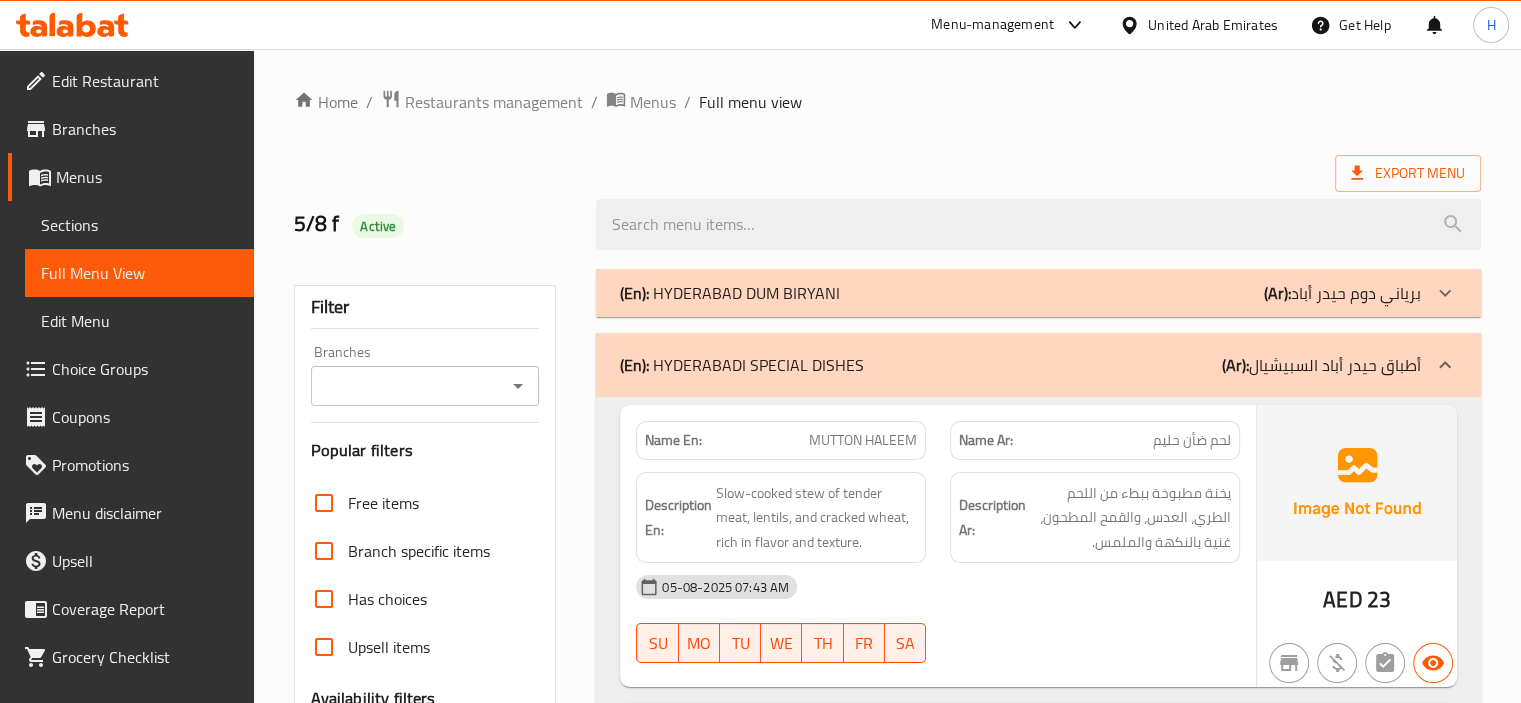 scroll, scrollTop: 39, scrollLeft: 0, axis: vertical 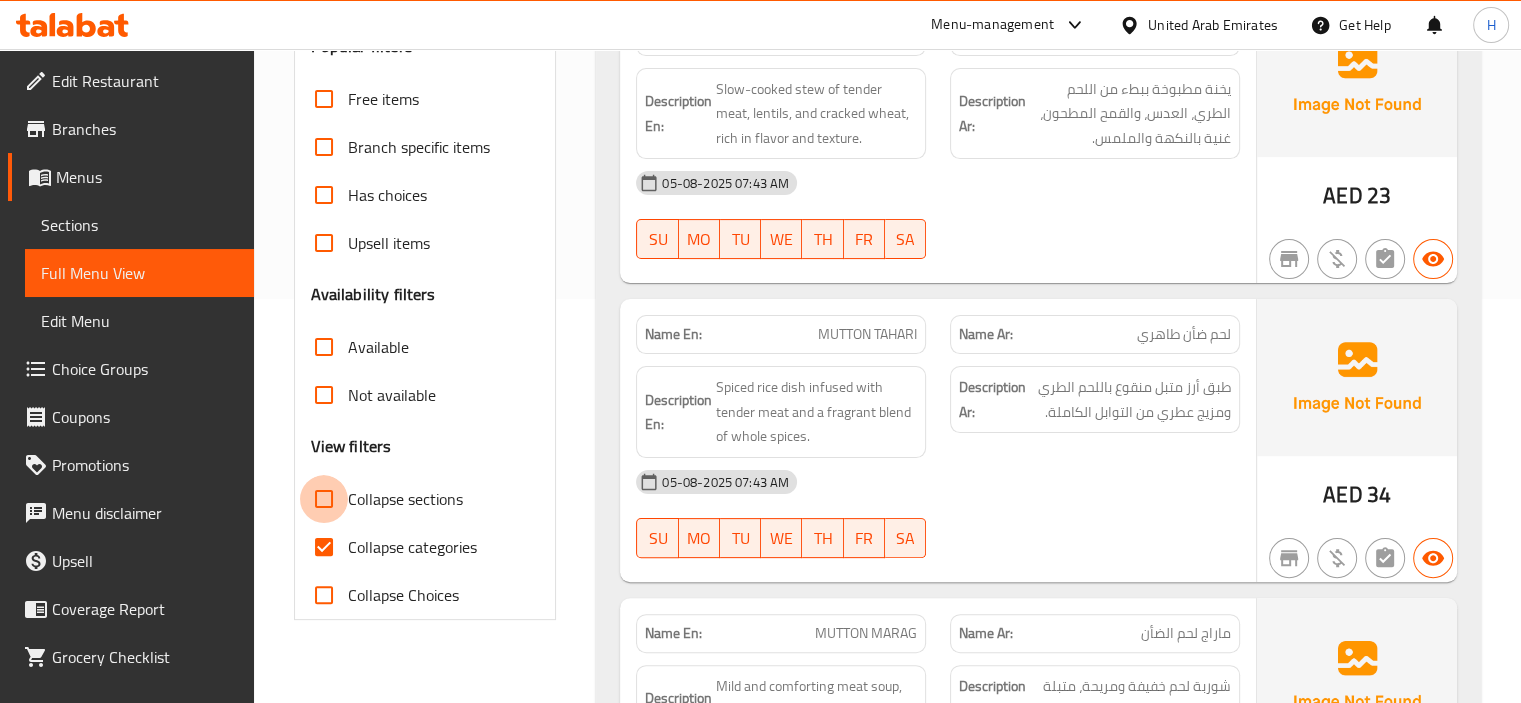 click on "Collapse sections" at bounding box center [324, 499] 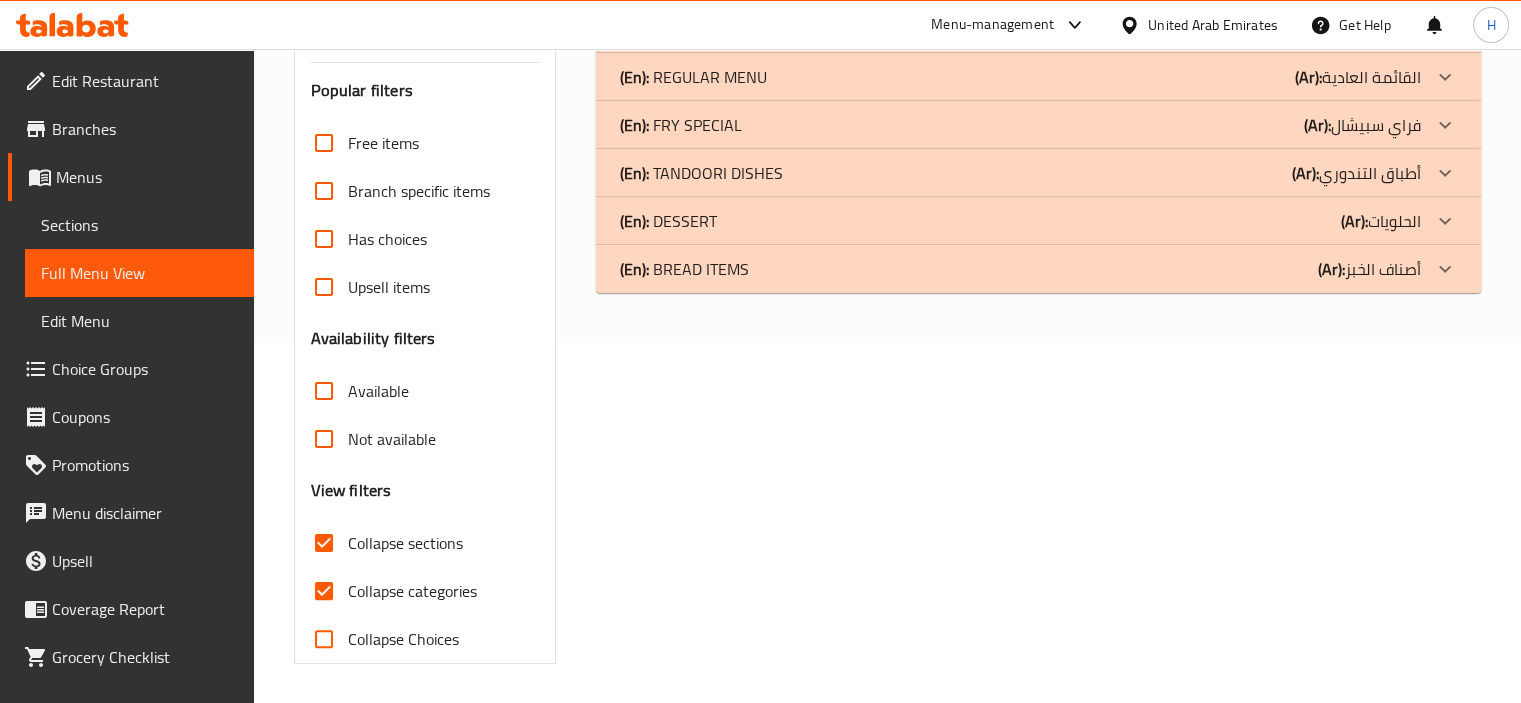 scroll, scrollTop: 226, scrollLeft: 0, axis: vertical 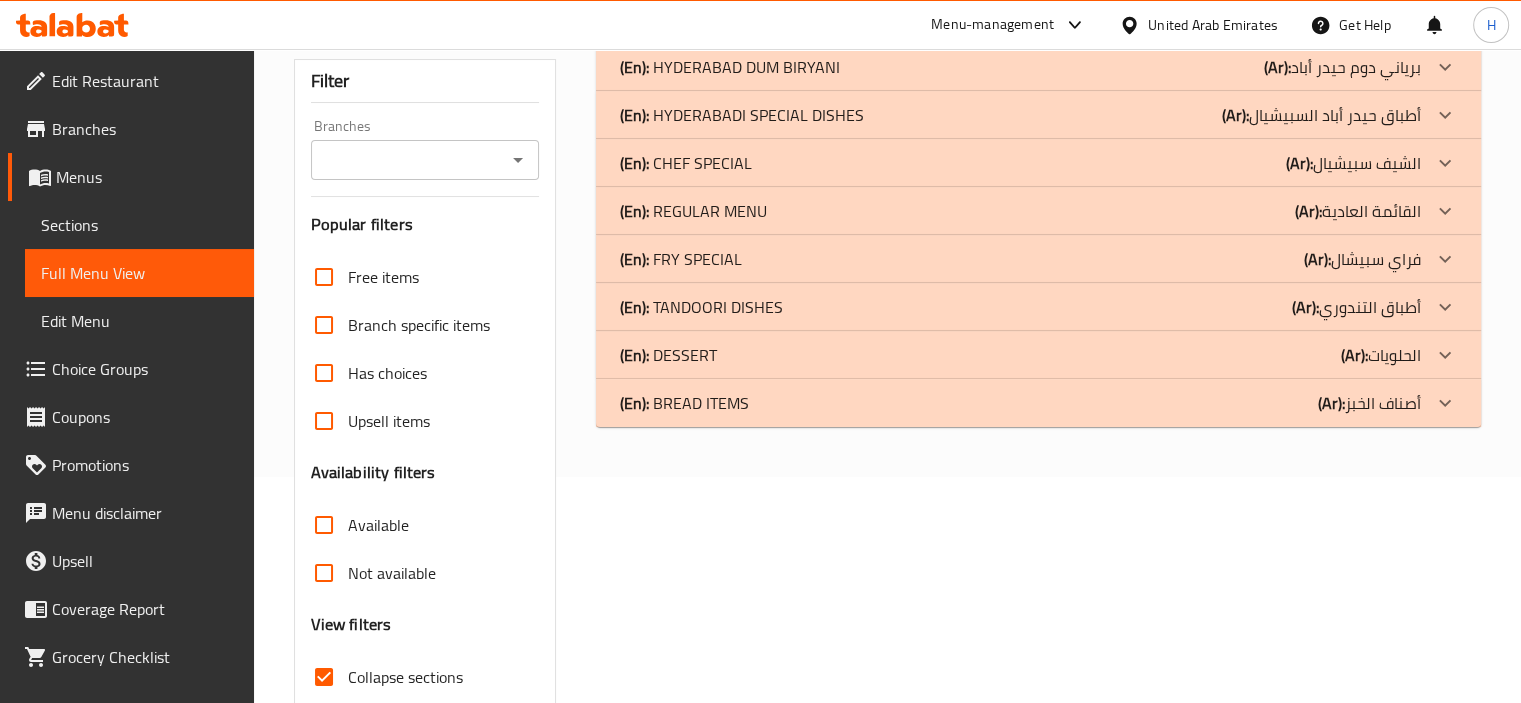 click on "(En):   TANDOORI DISHES (Ar): أطباق التندوري" at bounding box center (1020, 67) 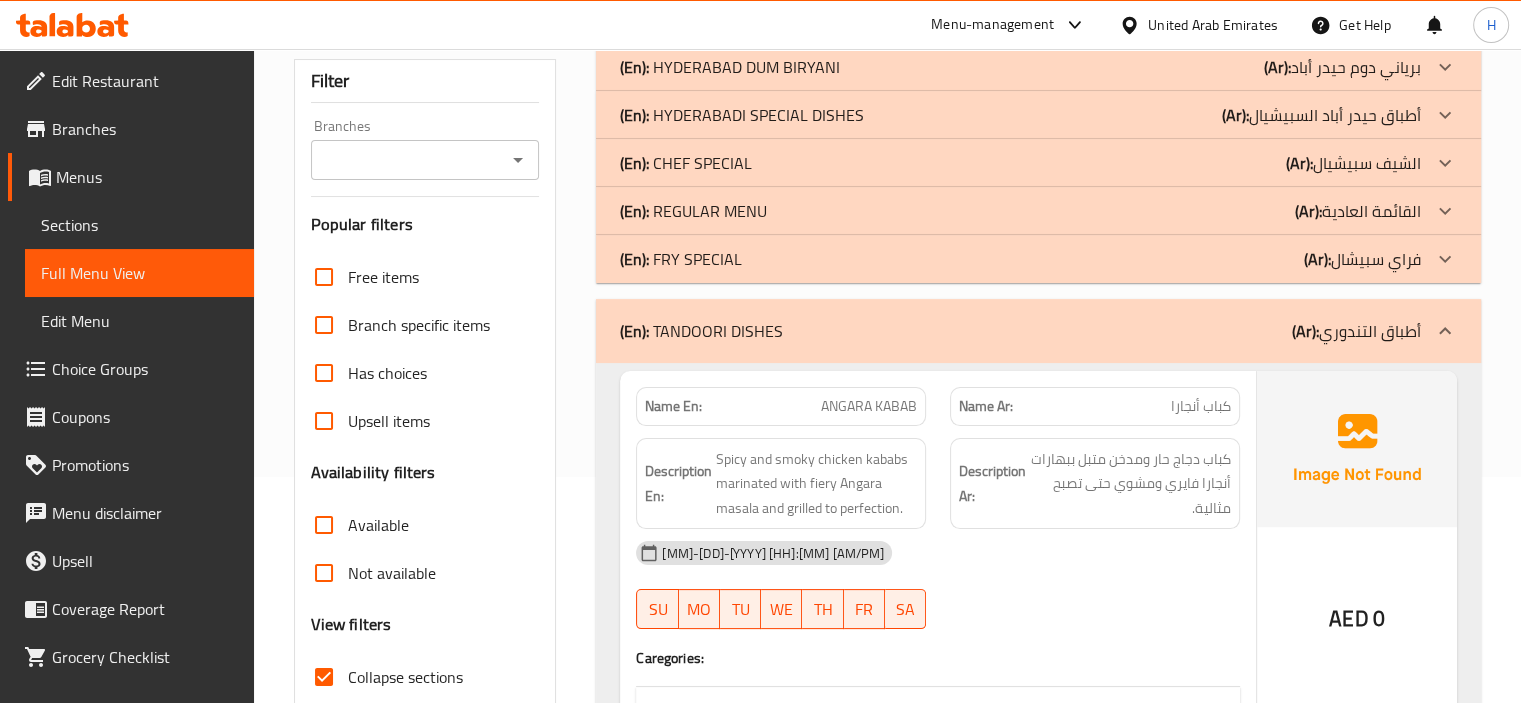 click on "Description Ar: كباب دجاج حار ومدخن متبل ببهارات أنجارا فايري ومشوي حتى تصبح مثالية." at bounding box center (1095, 484) 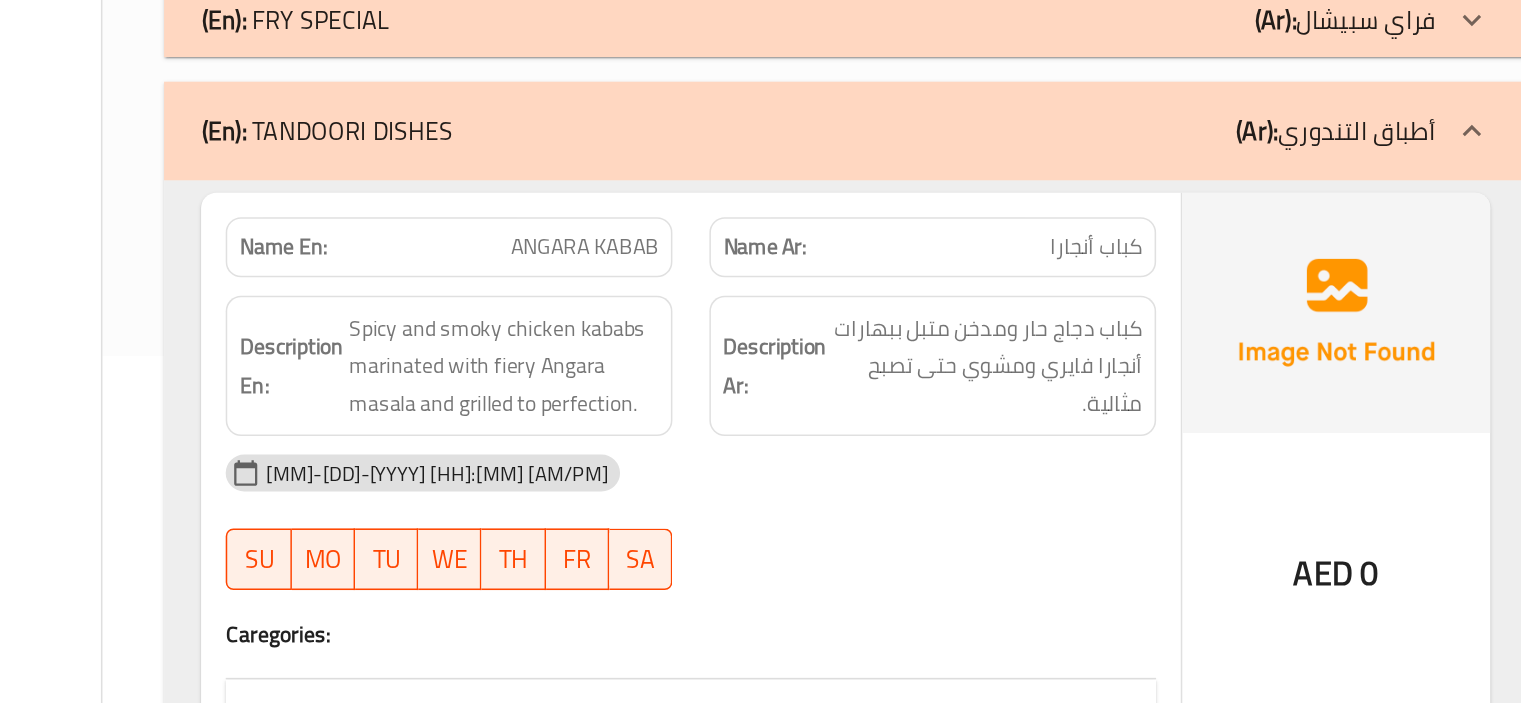 scroll, scrollTop: 235, scrollLeft: 0, axis: vertical 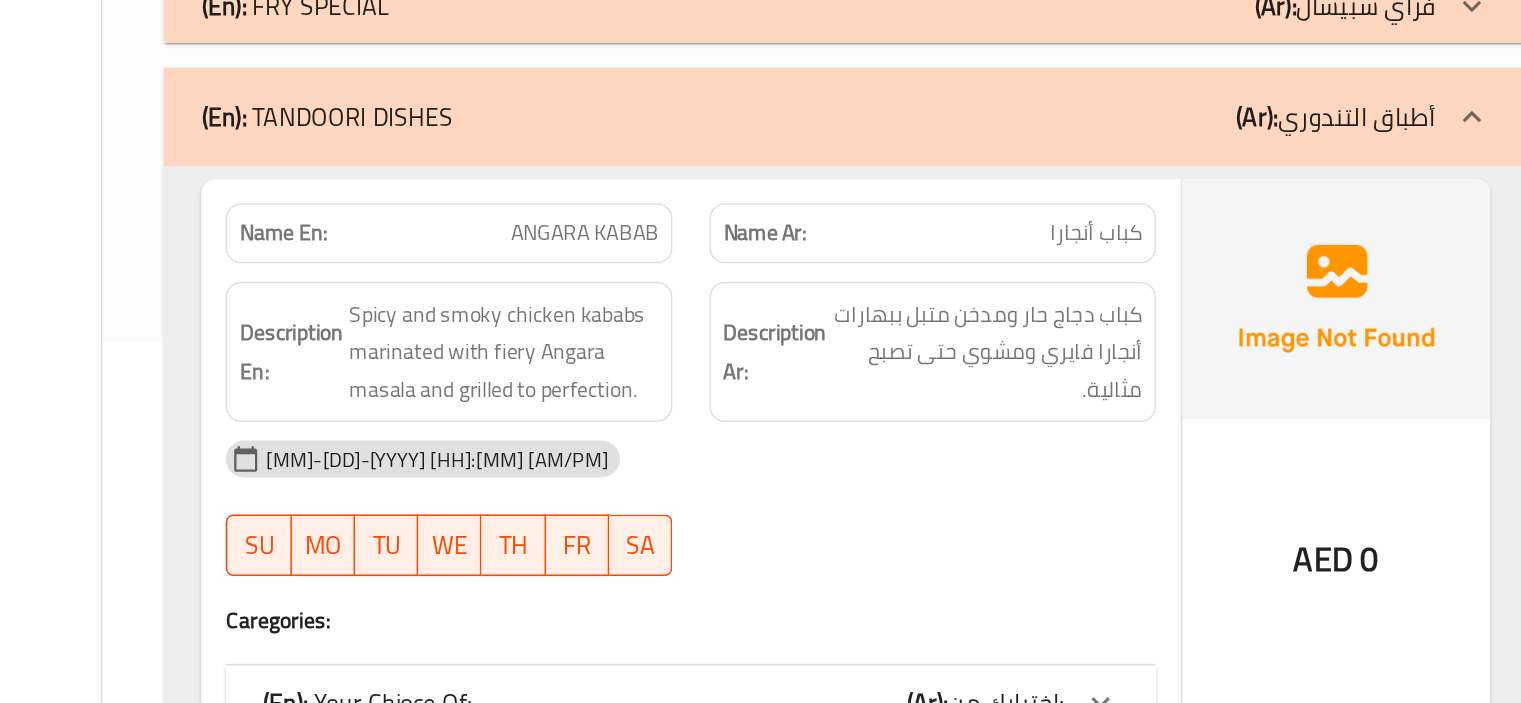 click on "ANGARA KABAB" at bounding box center [869, 397] 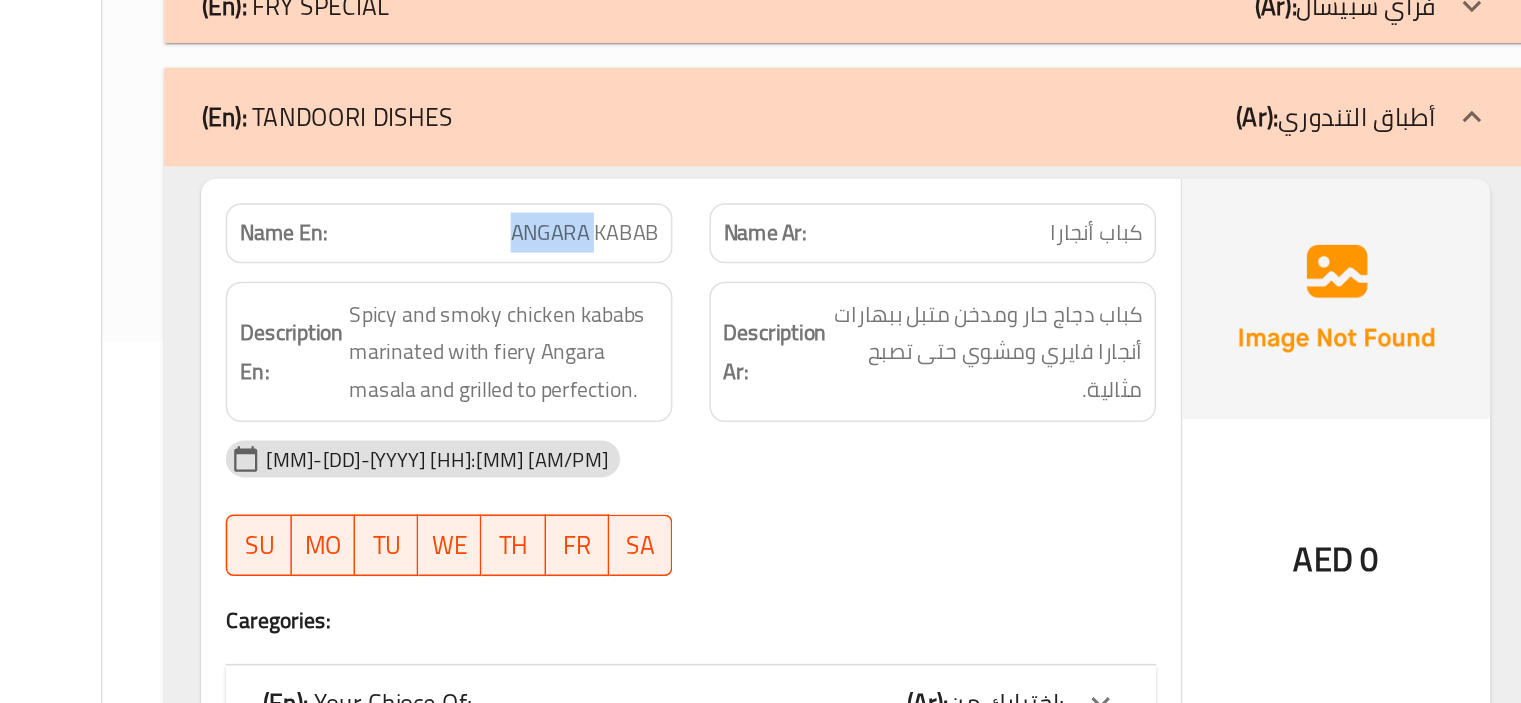 click on "ANGARA KABAB" at bounding box center (869, 397) 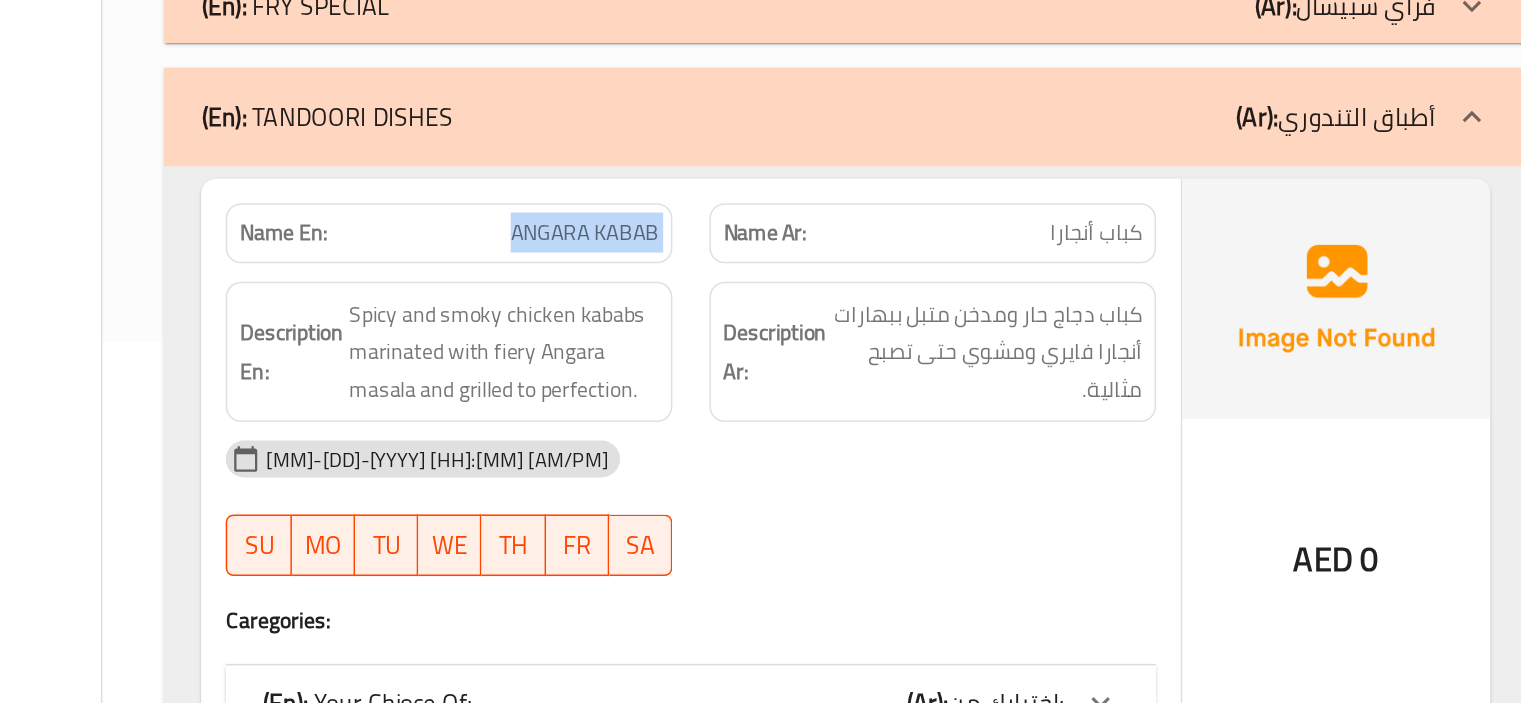 click on "ANGARA KABAB" at bounding box center (869, 397) 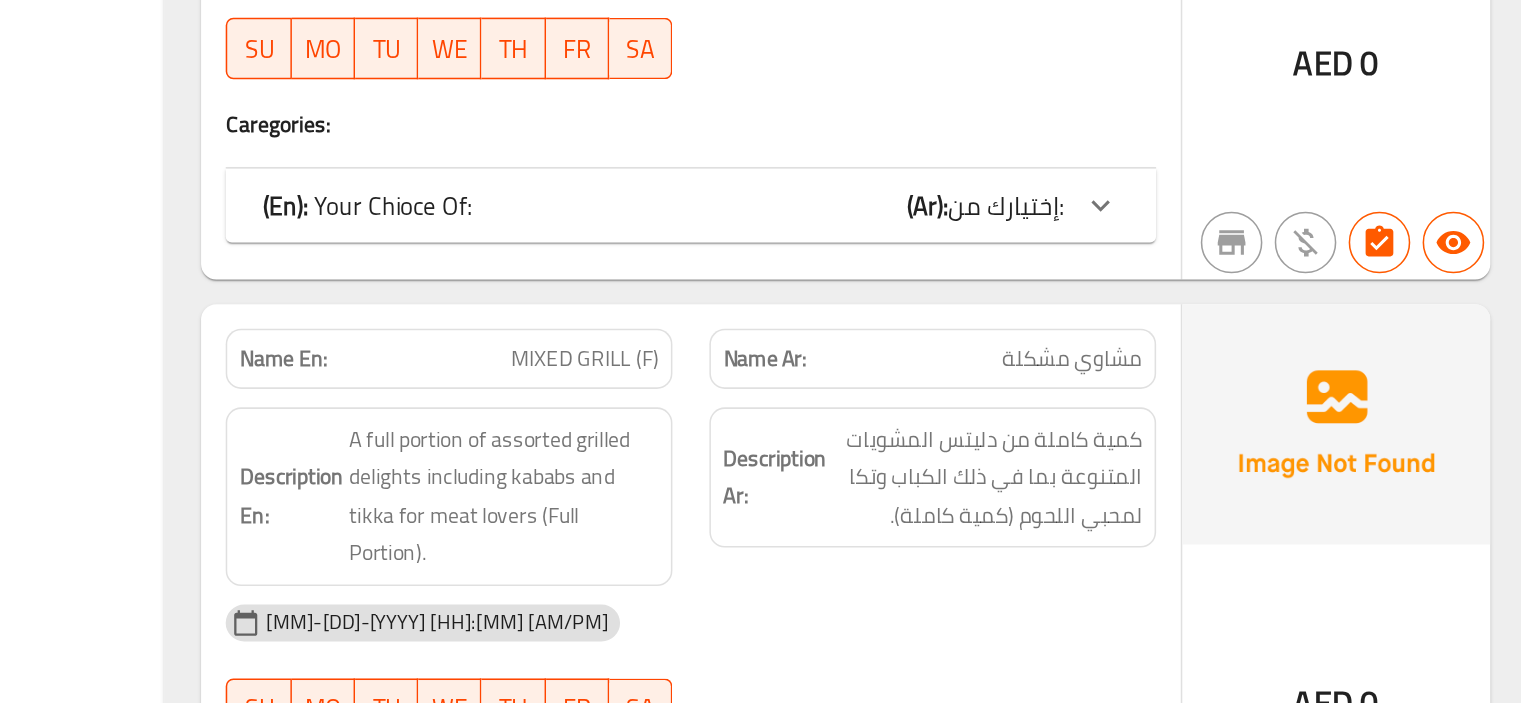 scroll, scrollTop: 3456, scrollLeft: 0, axis: vertical 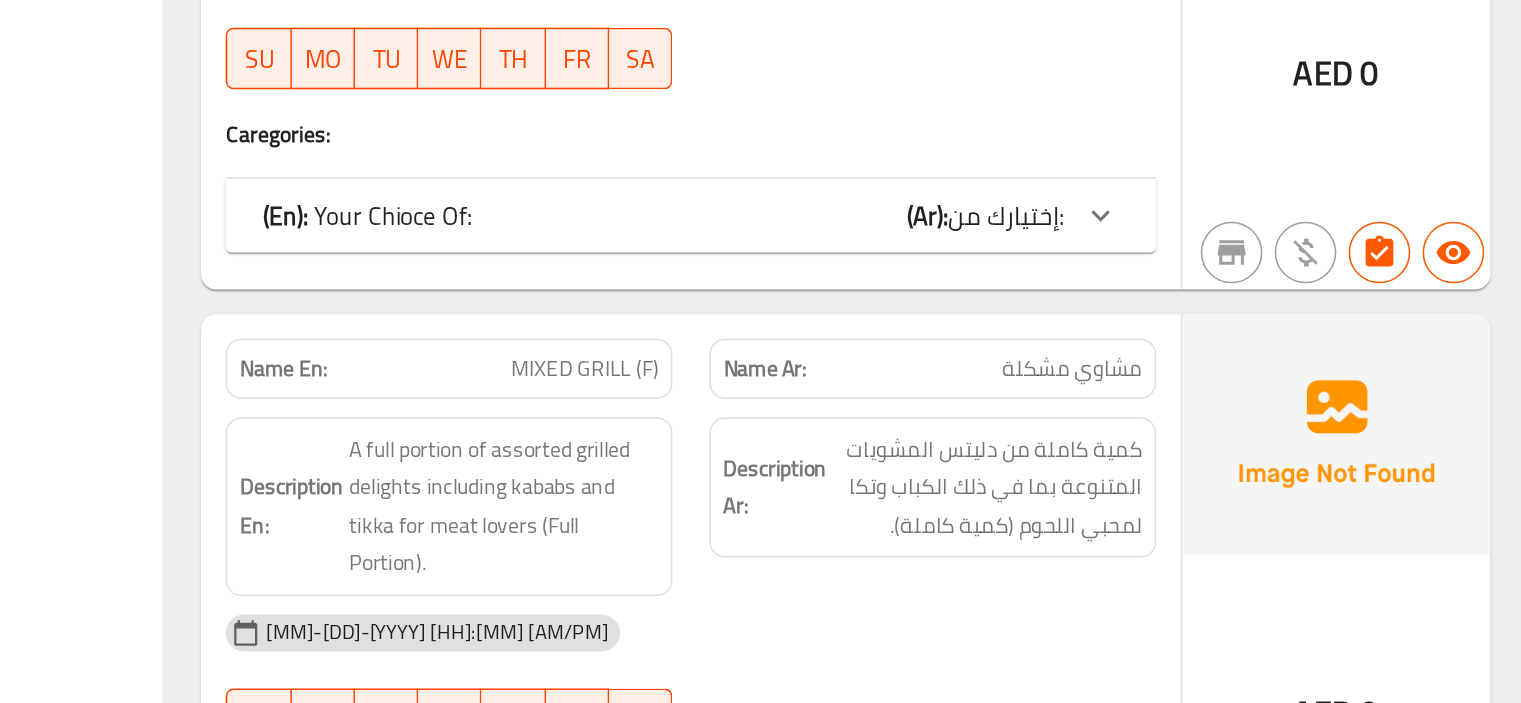 click on "MIXED GRILL (F)" at bounding box center (869, 406) 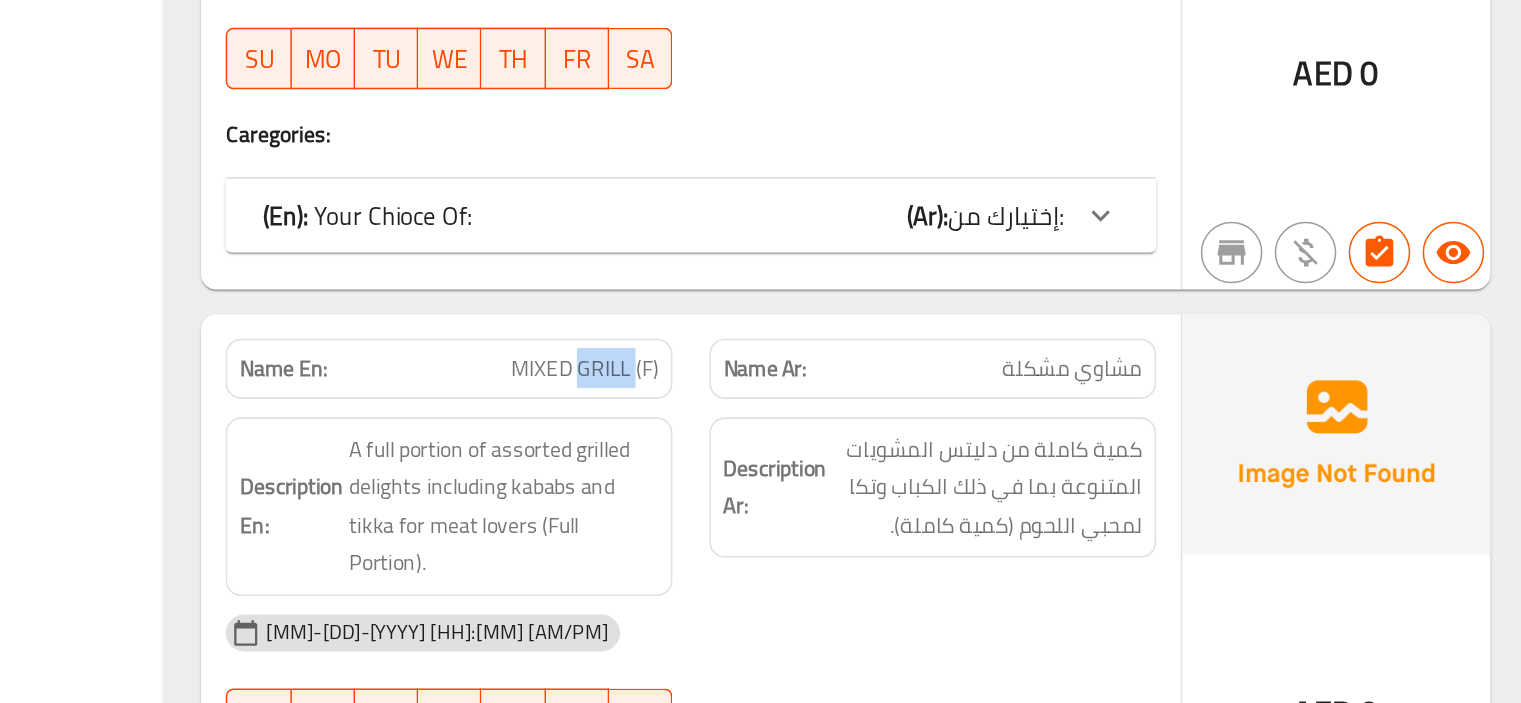 click on "MIXED GRILL (F)" at bounding box center (869, 406) 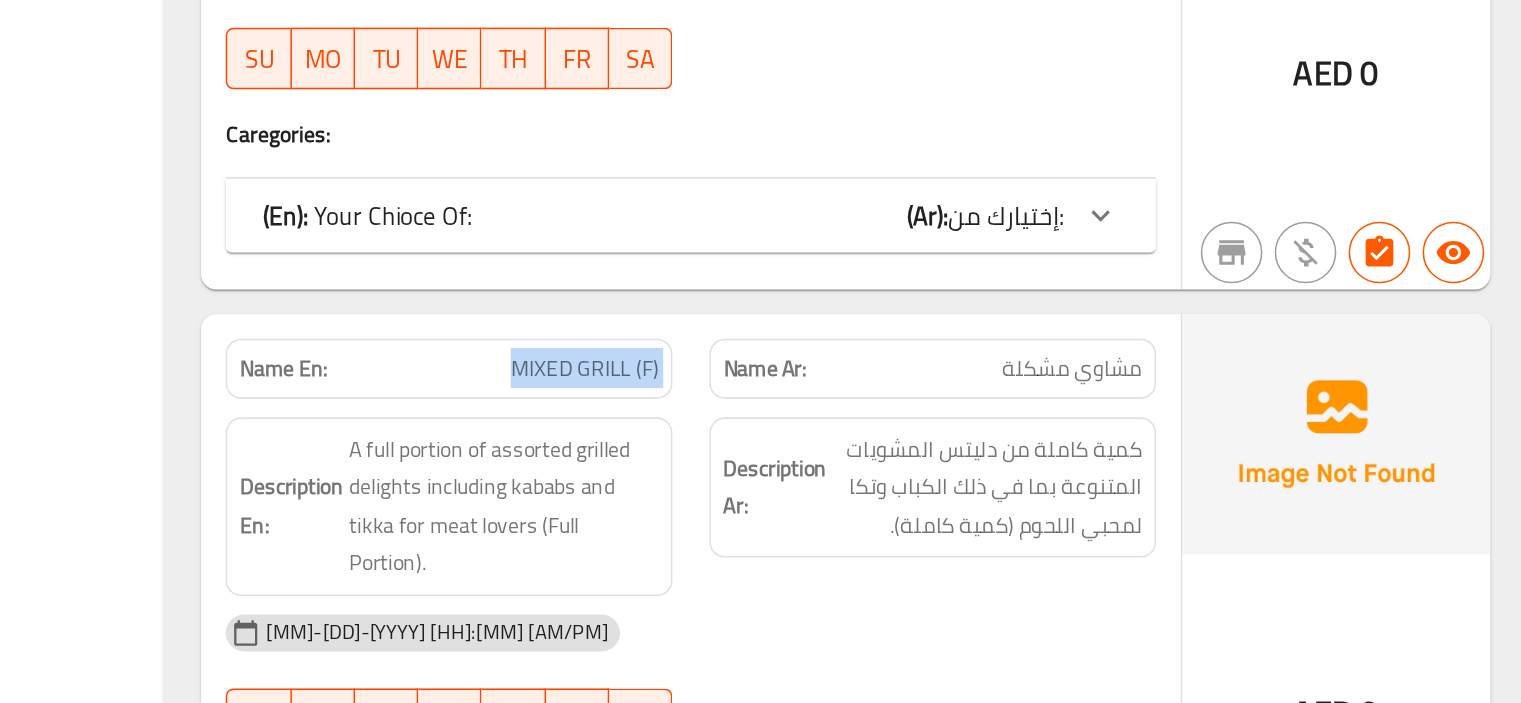 click on "MIXED GRILL (F)" at bounding box center [869, 406] 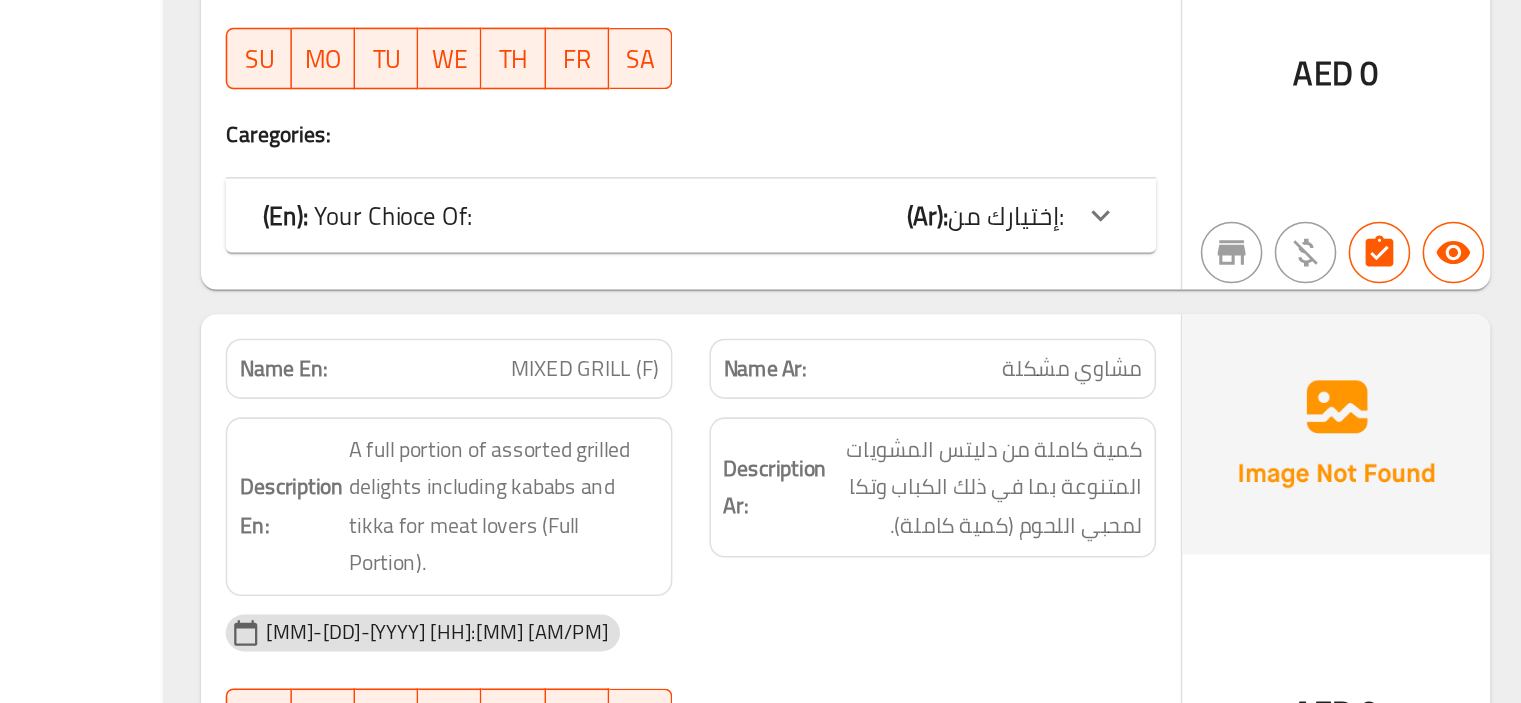 click on "Description Ar: كمية كاملة من دليتس المشويات المتنوعة بما في ذلك الكباب وتكا لمحبي اللحوم (كمية كاملة)." at bounding box center [1095, 496] 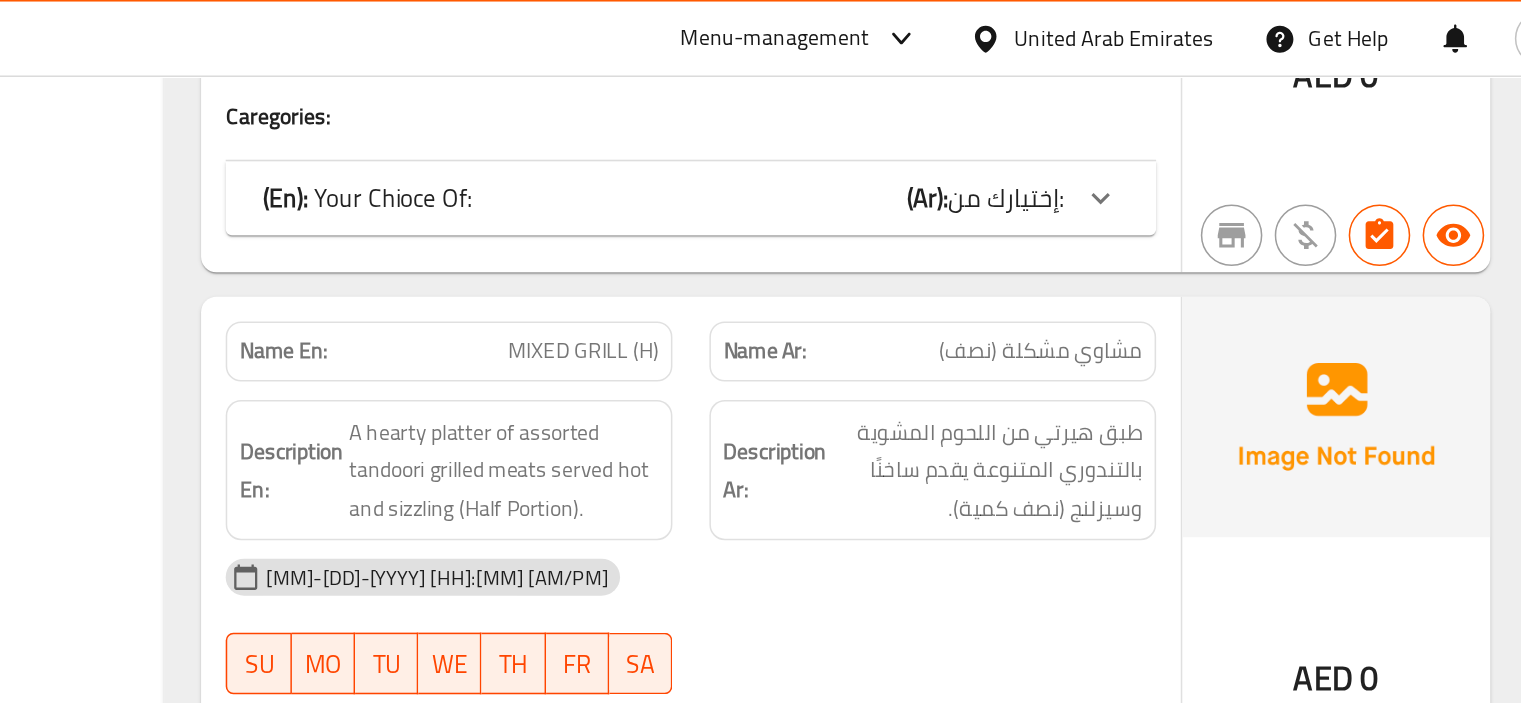 scroll, scrollTop: 3229, scrollLeft: 0, axis: vertical 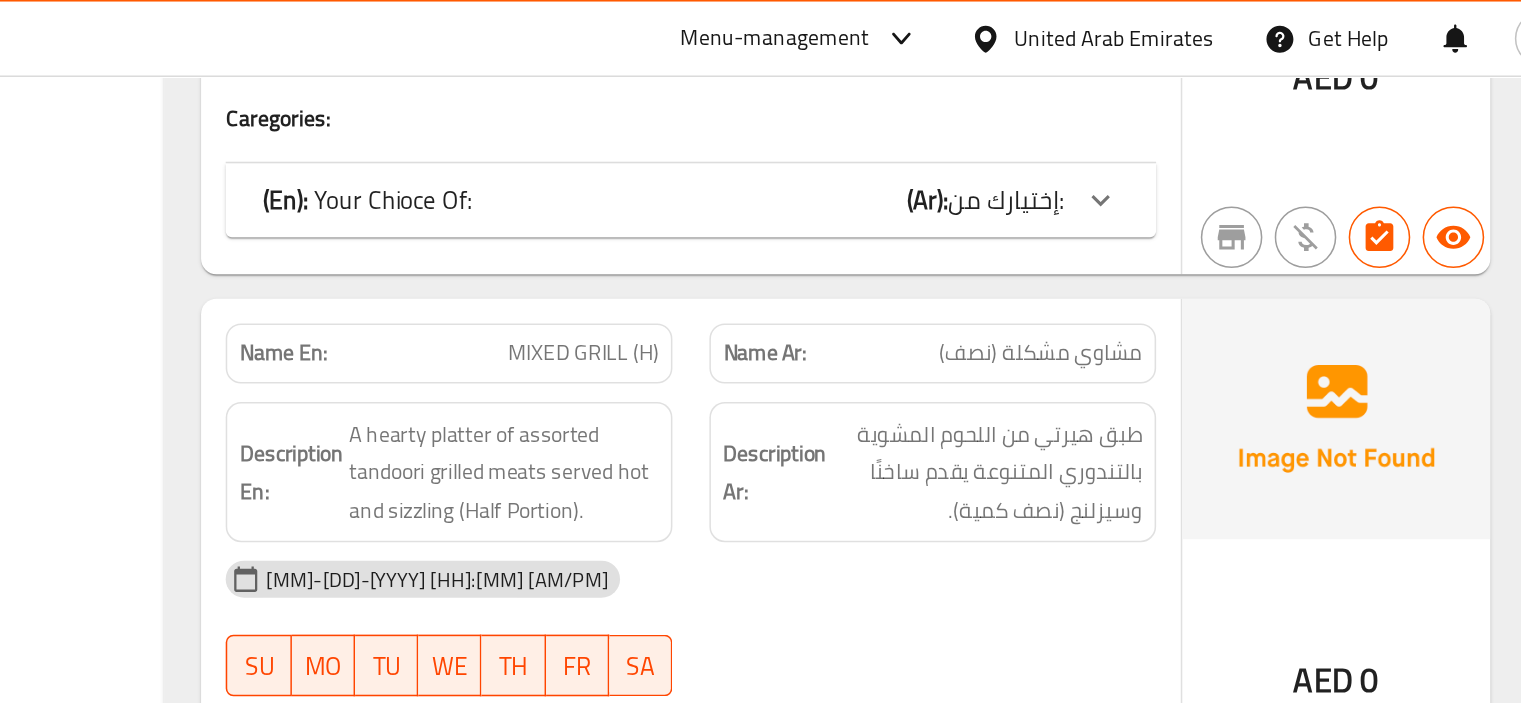 click on "Description Ar: طبق هيرتي من اللحوم المشوية بالتندوري المتنوعة يقدم ساخنًا وسيزلنج (نصف كمية)." at bounding box center (1095, 307) 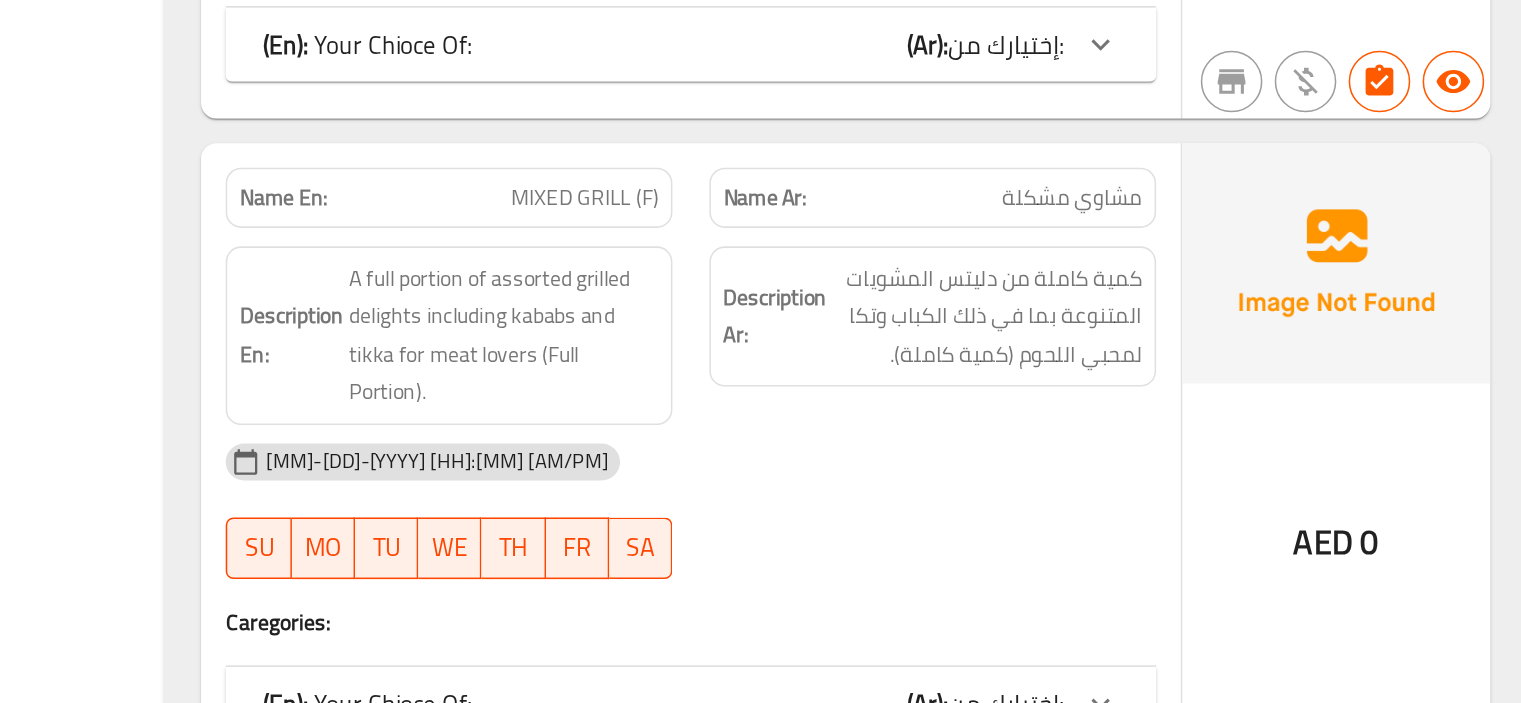 scroll, scrollTop: 3487, scrollLeft: 0, axis: vertical 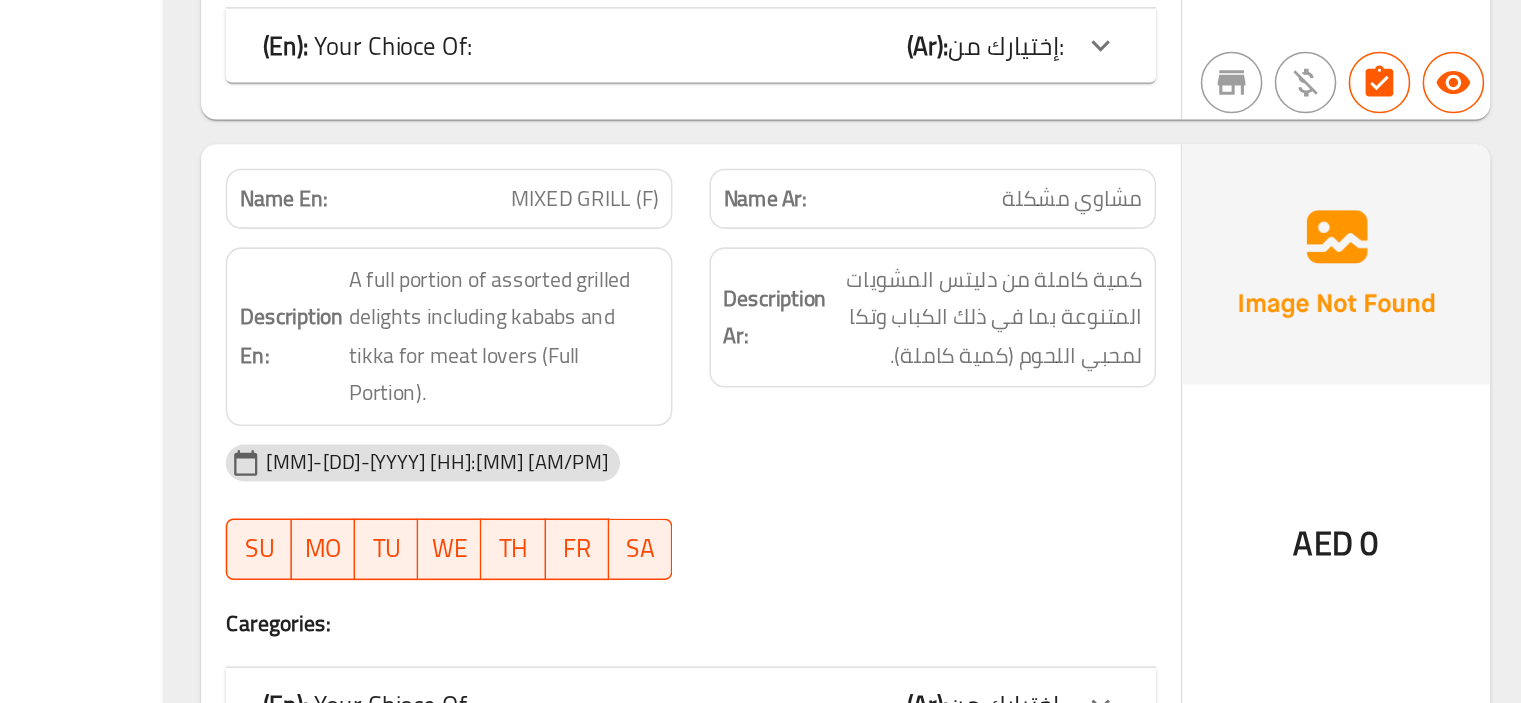 click on "MIXED GRILL (F)" at bounding box center (869, 375) 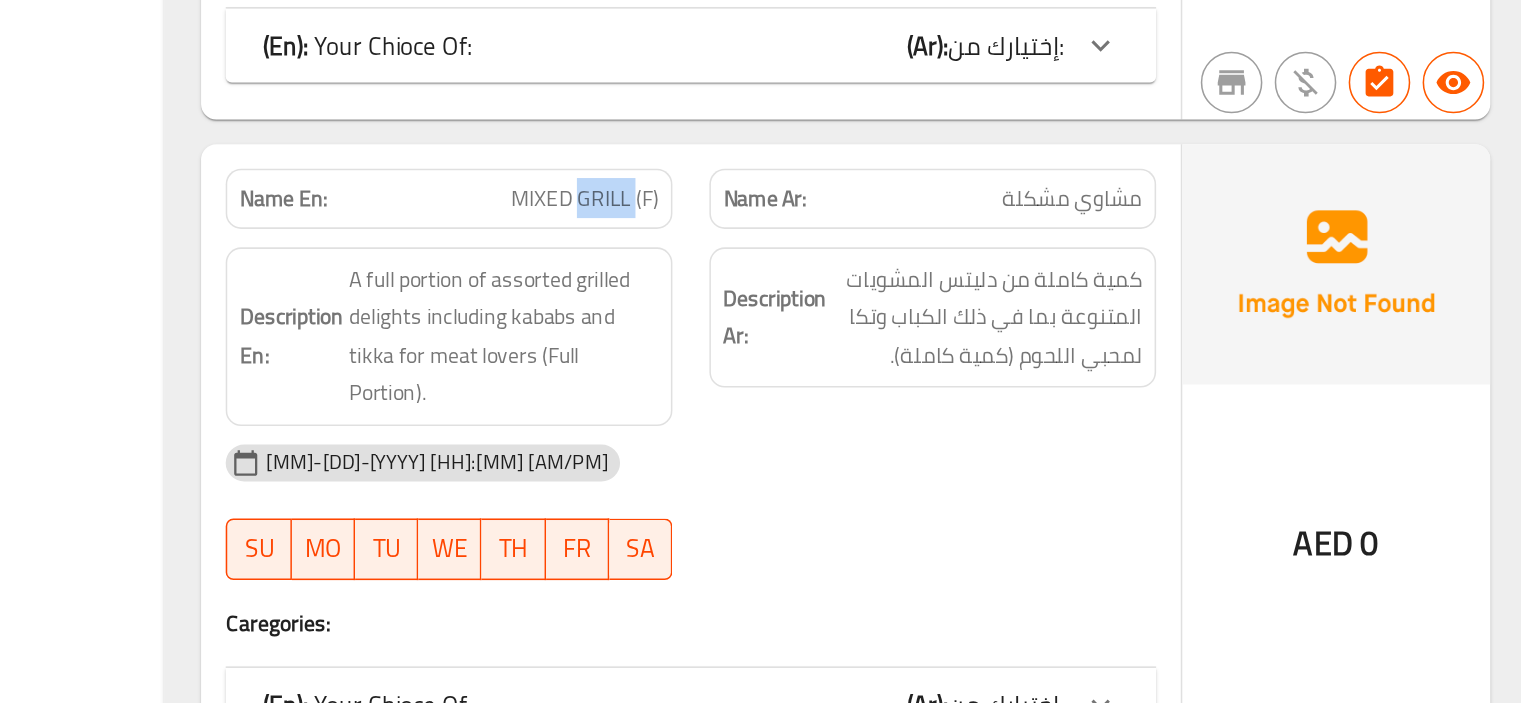 click on "MIXED GRILL (F)" at bounding box center (869, 375) 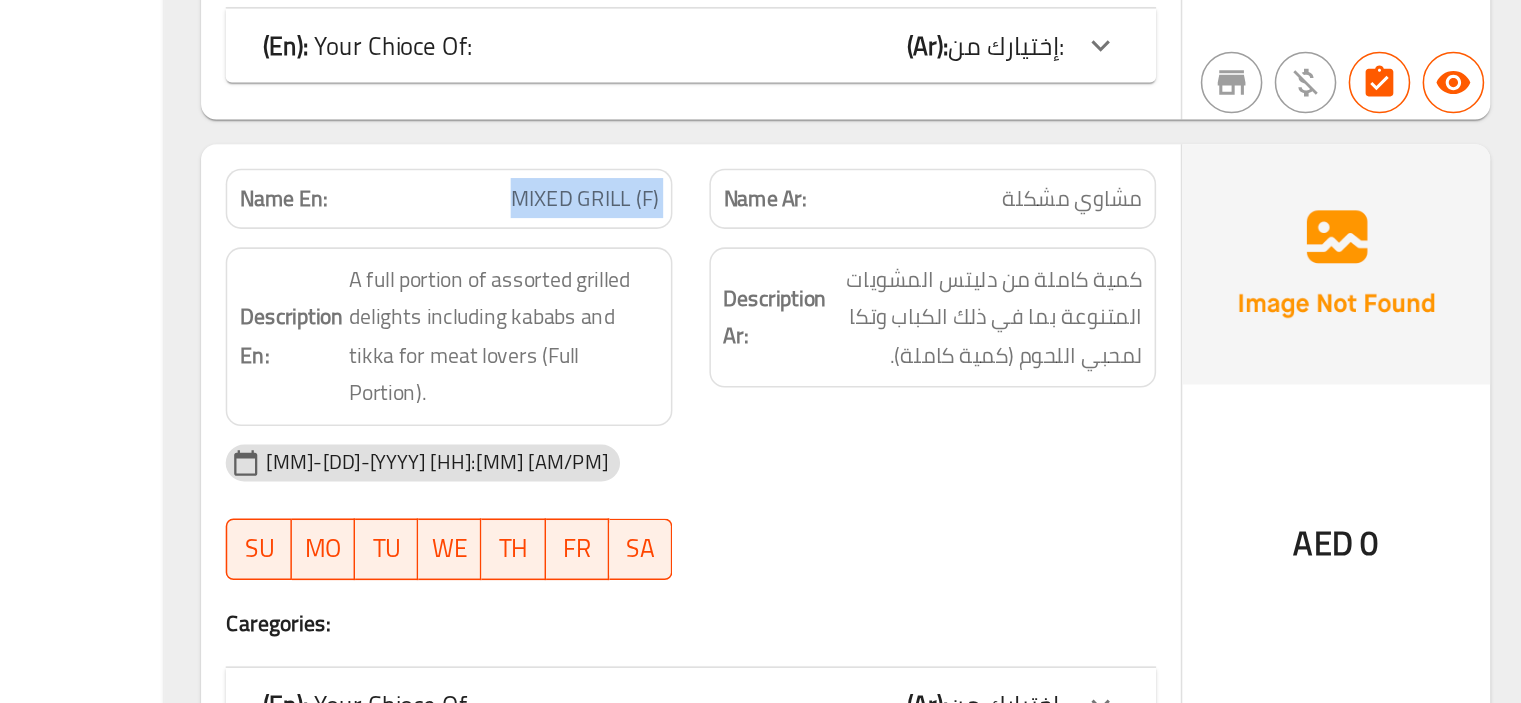 click on "MIXED GRILL (F)" at bounding box center (869, 375) 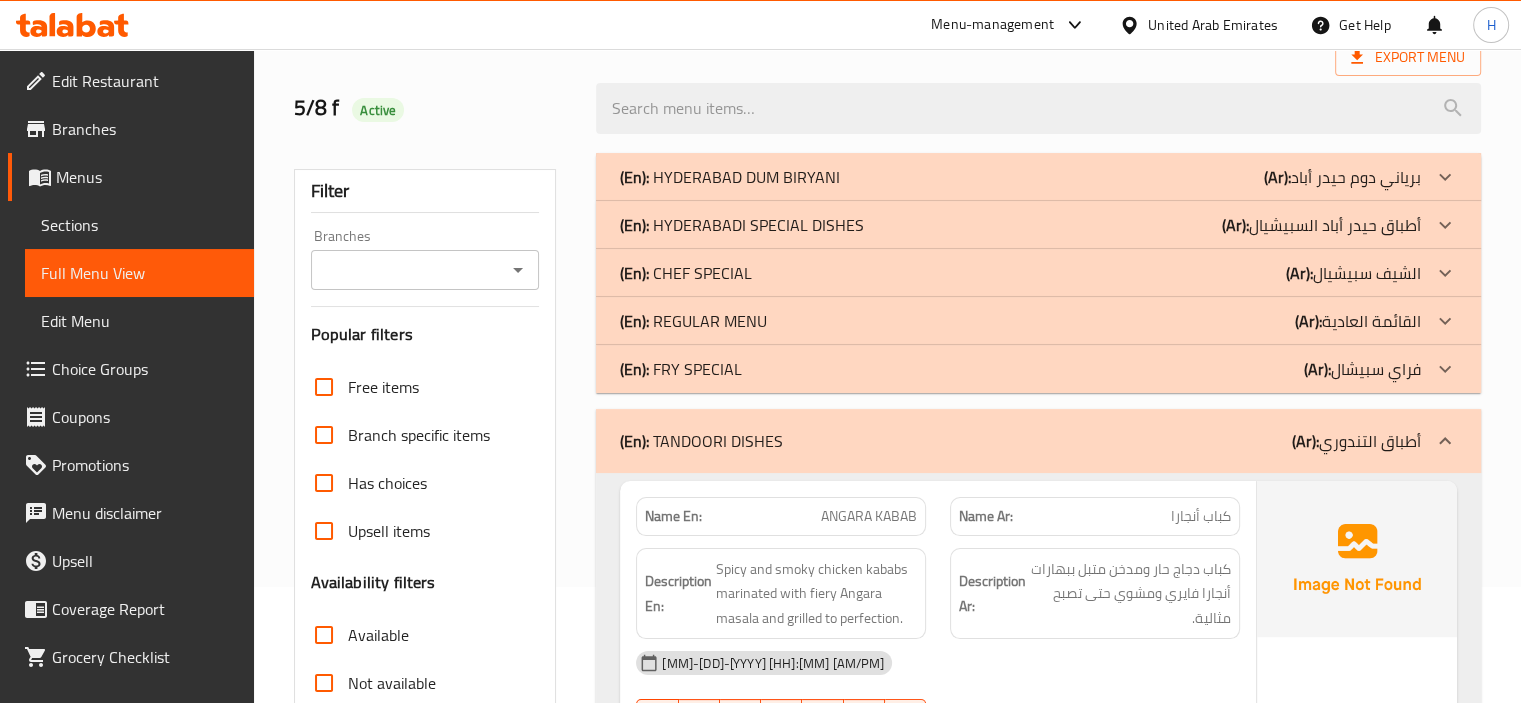 scroll, scrollTop: 115, scrollLeft: 0, axis: vertical 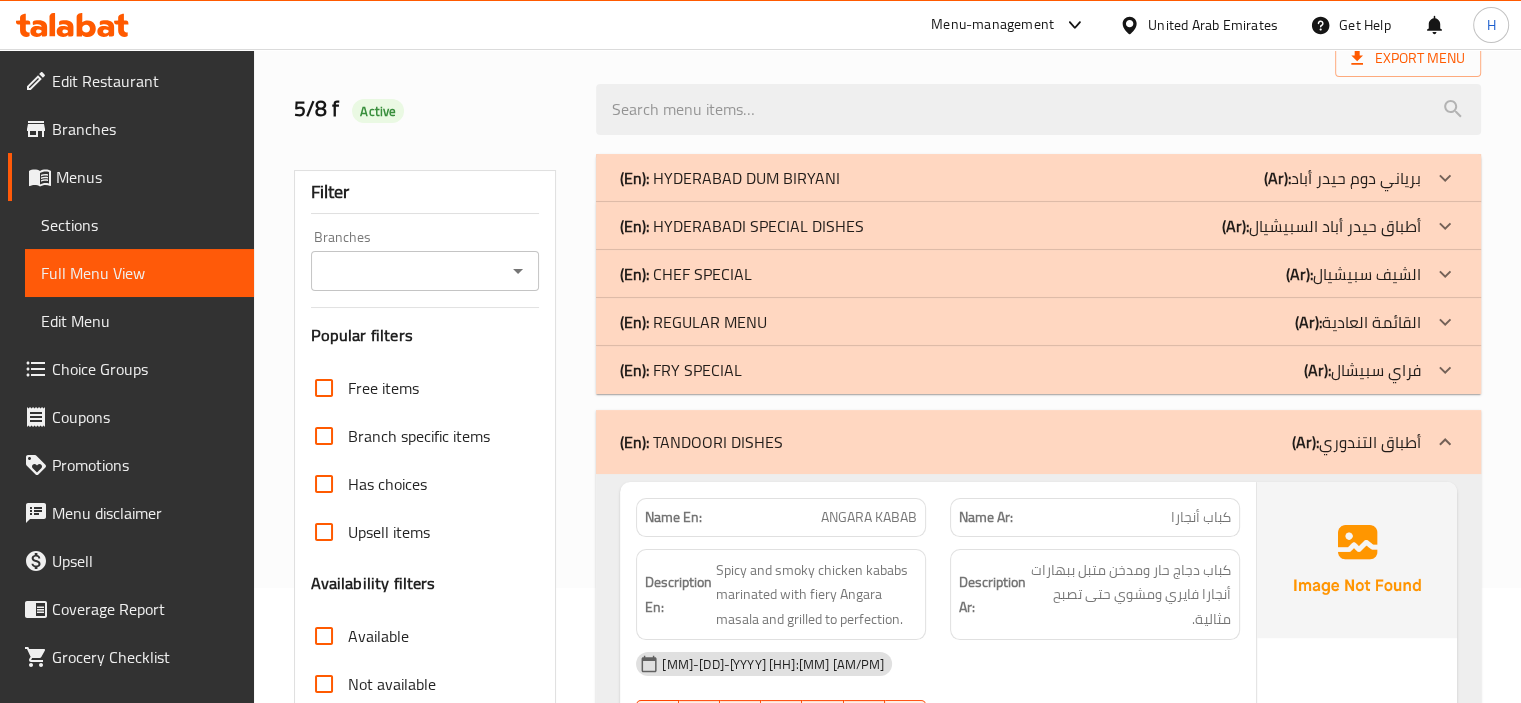 click on "(En):   TANDOORI DISHES (Ar): أطباق التندوري" at bounding box center [1038, 442] 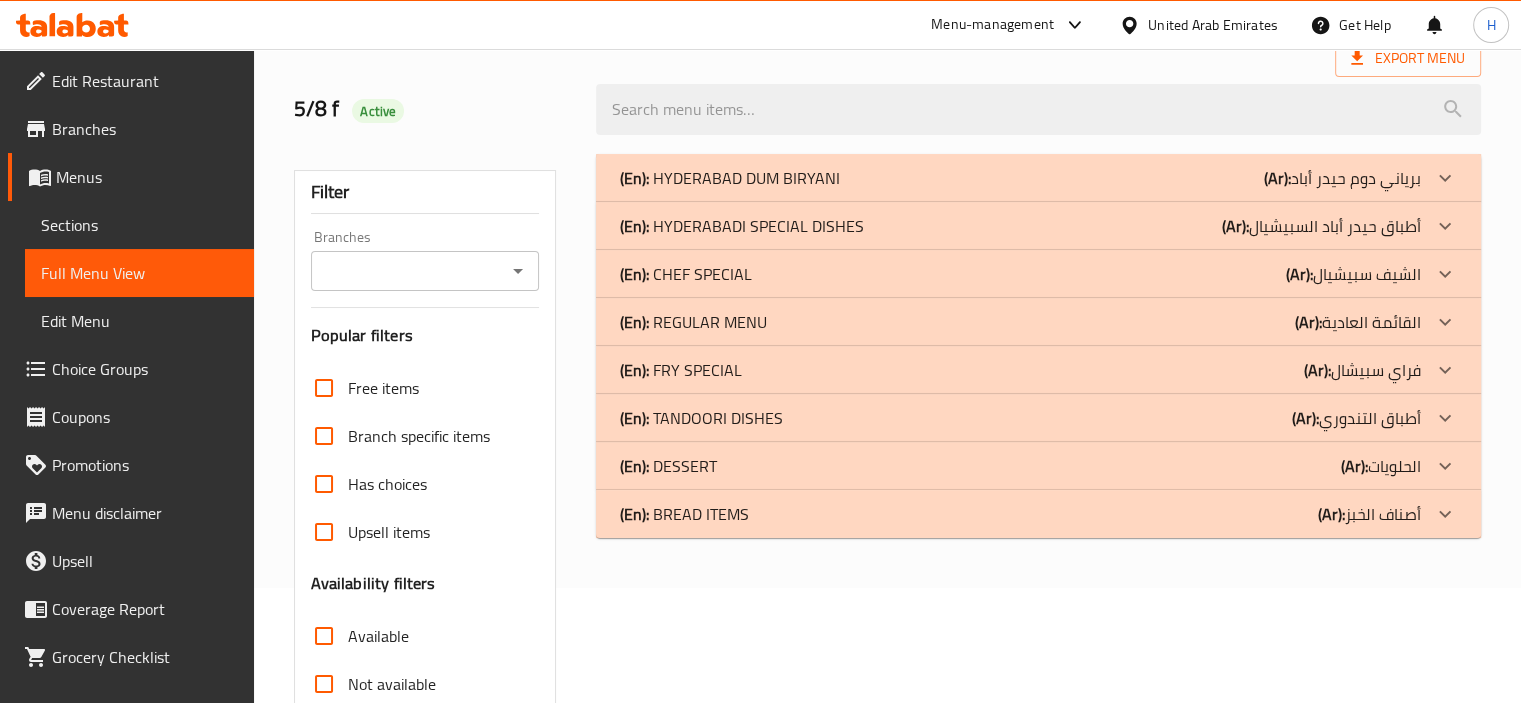 click on "(En):   FRY SPECIAL" at bounding box center (730, 178) 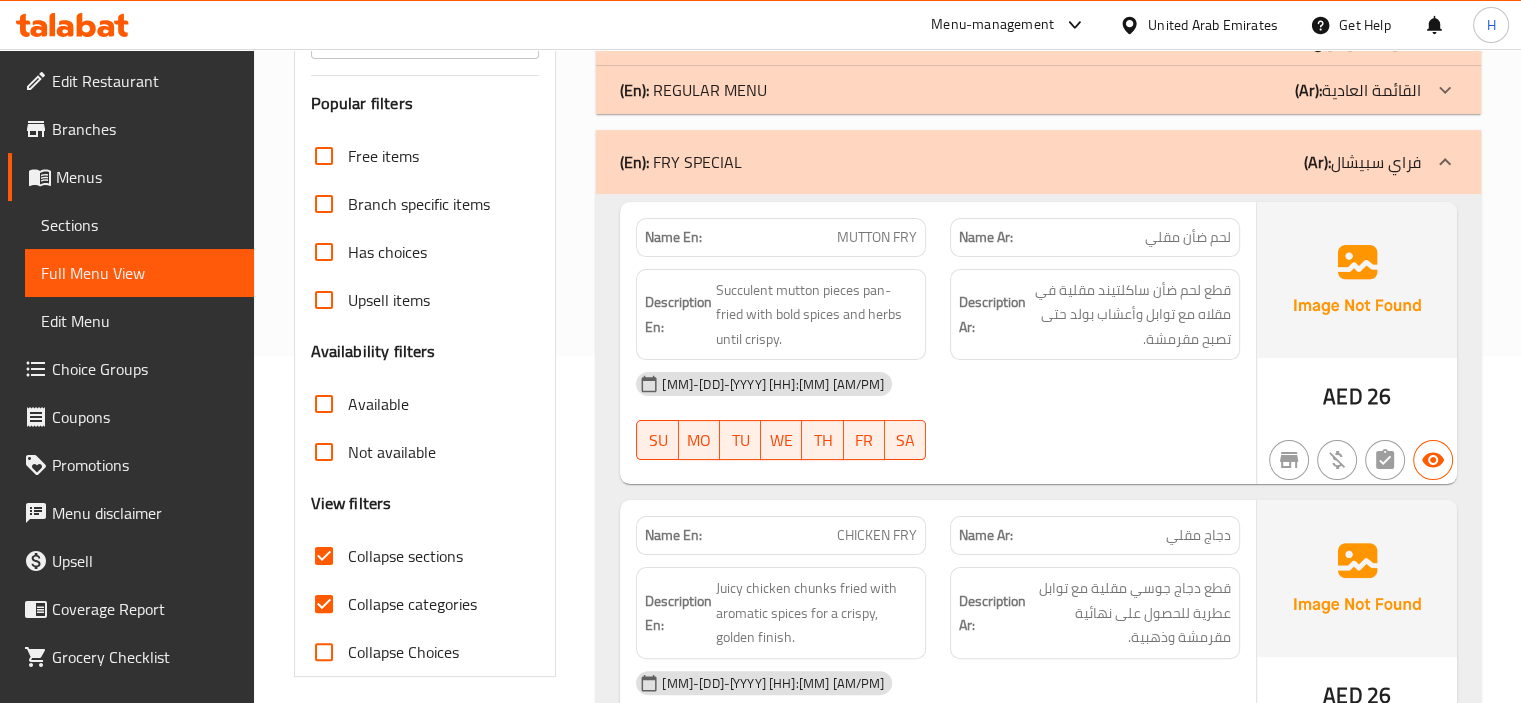 scroll, scrollTop: 318, scrollLeft: 0, axis: vertical 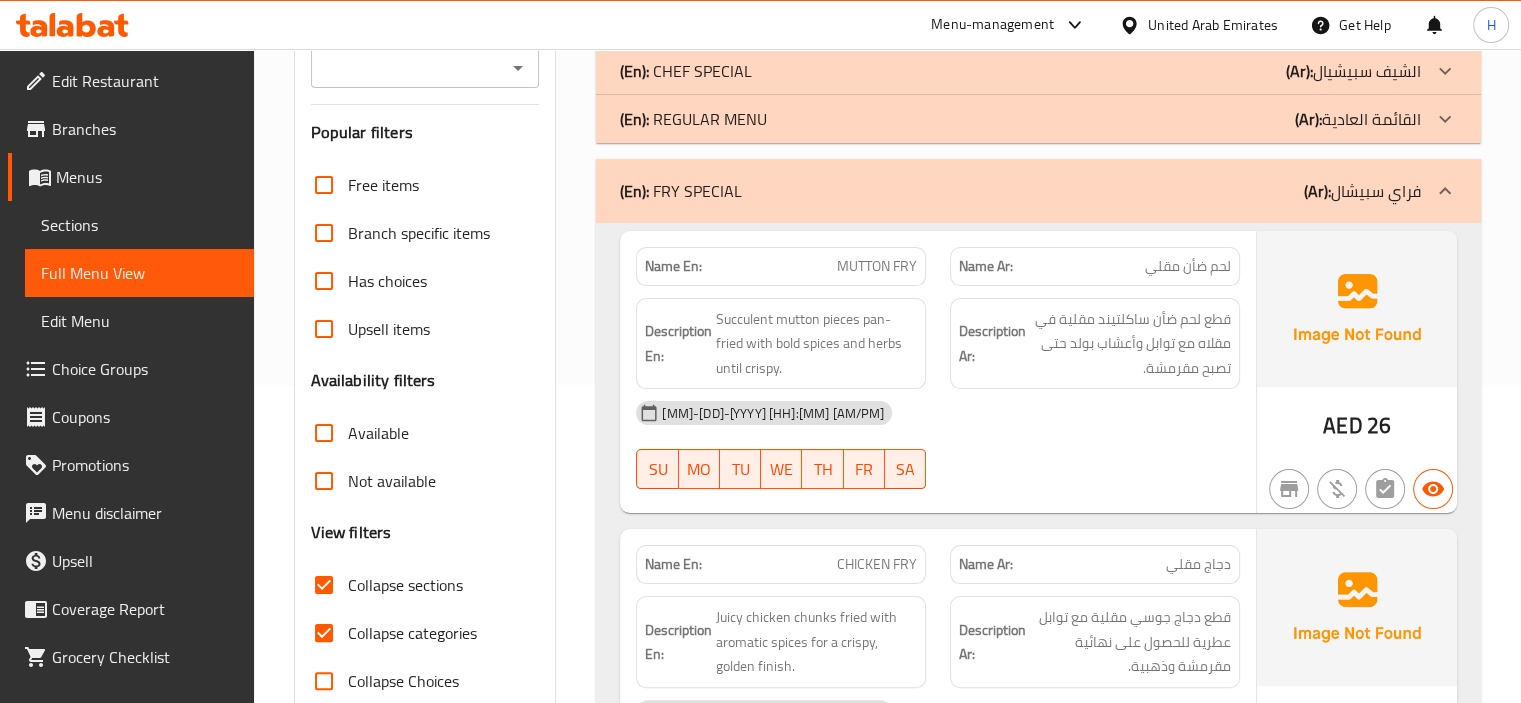 click on "MUTTON FRY" at bounding box center (877, 266) 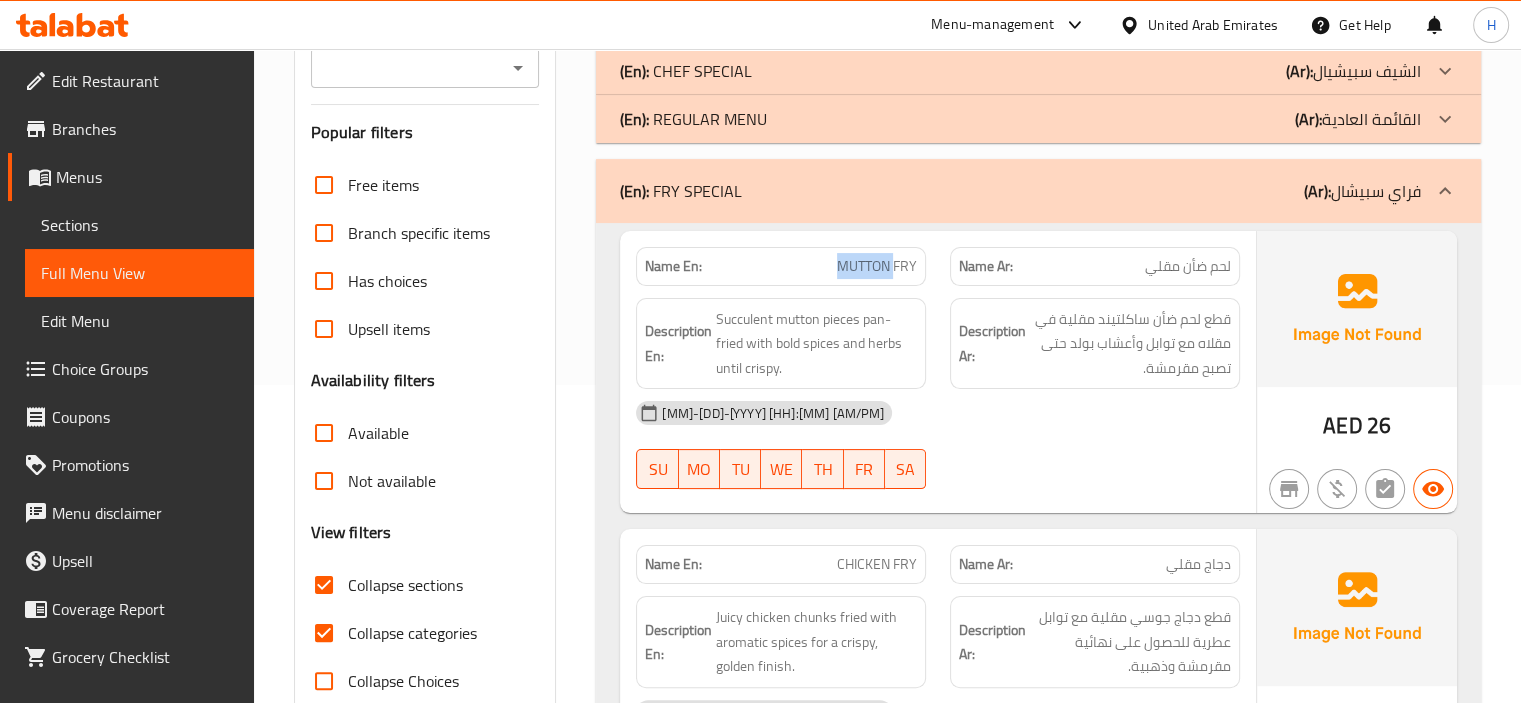 click on "MUTTON FRY" at bounding box center [877, 266] 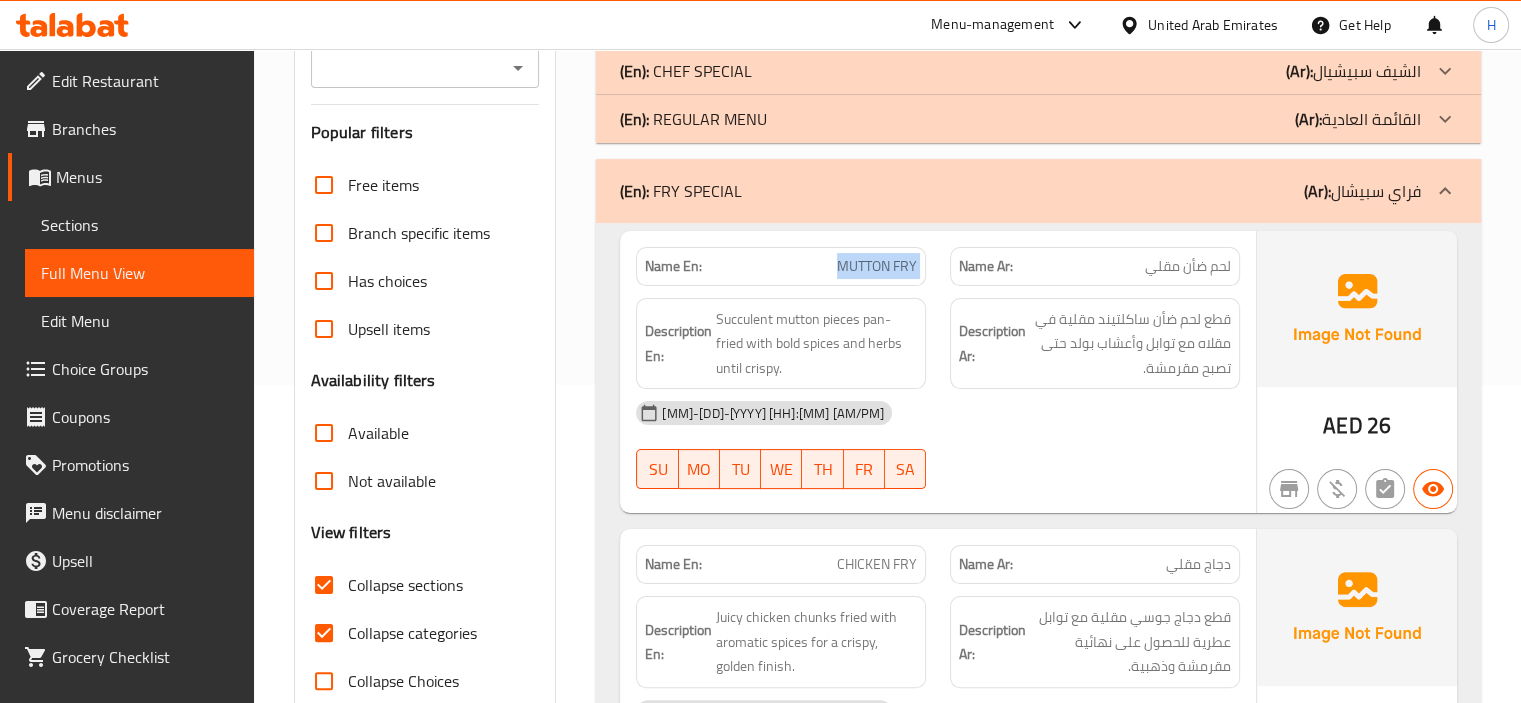 click on "MUTTON FRY" at bounding box center (877, 266) 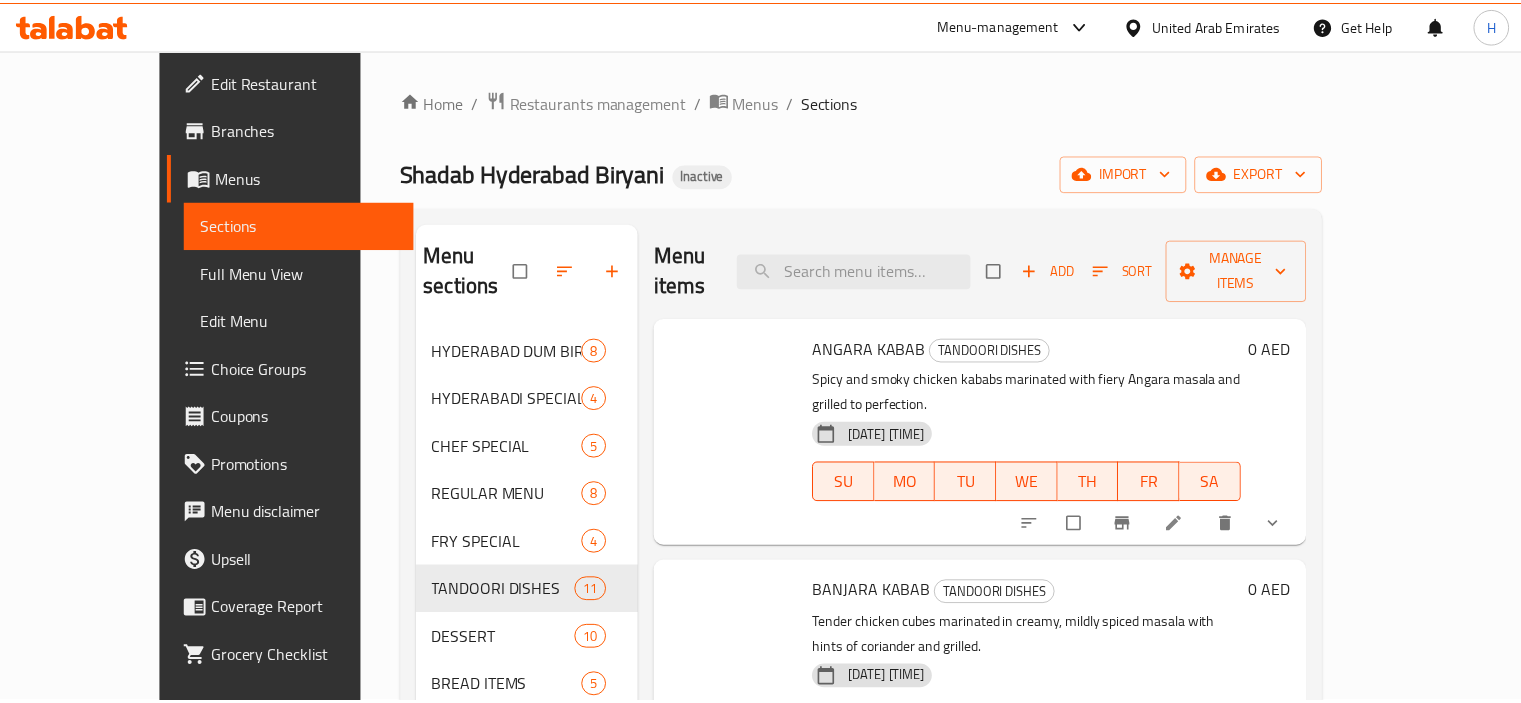scroll, scrollTop: 0, scrollLeft: 0, axis: both 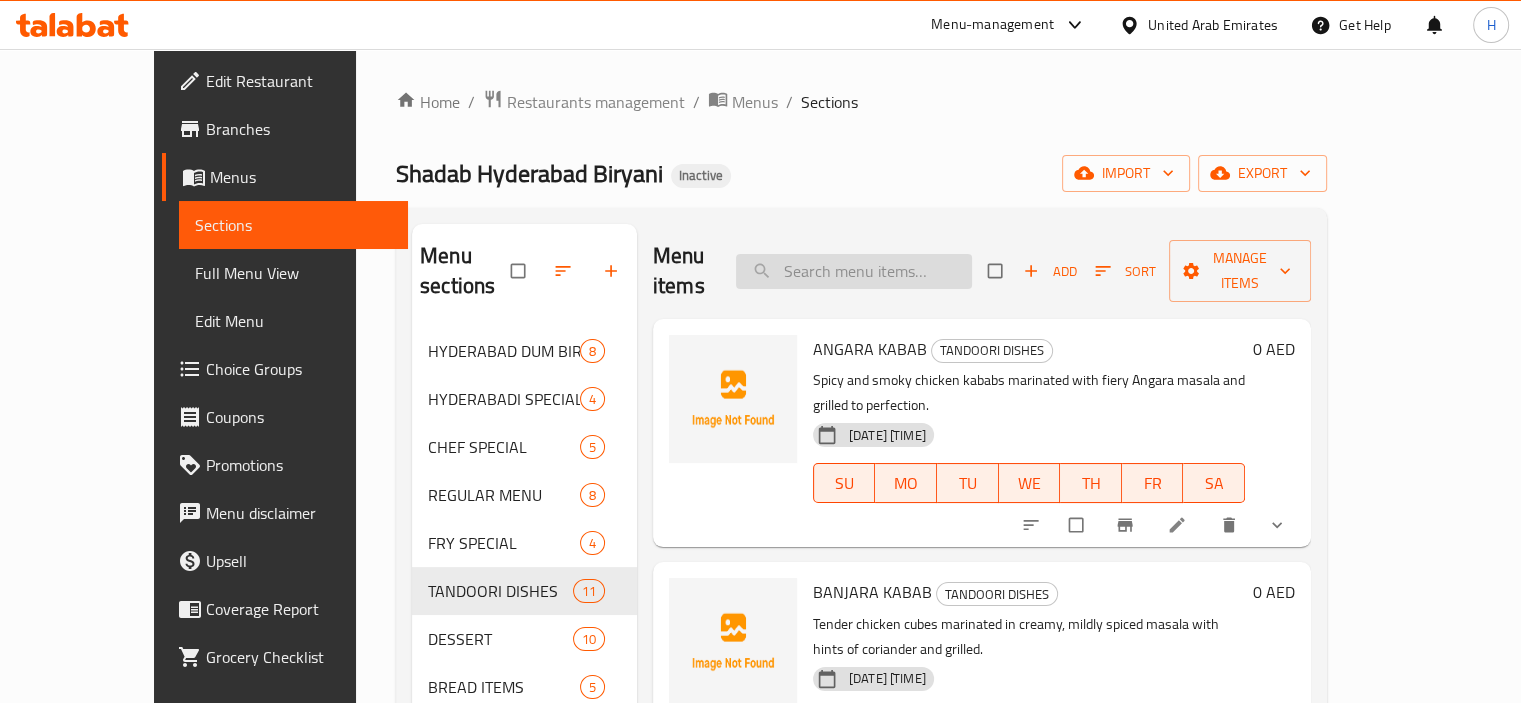 click at bounding box center [854, 271] 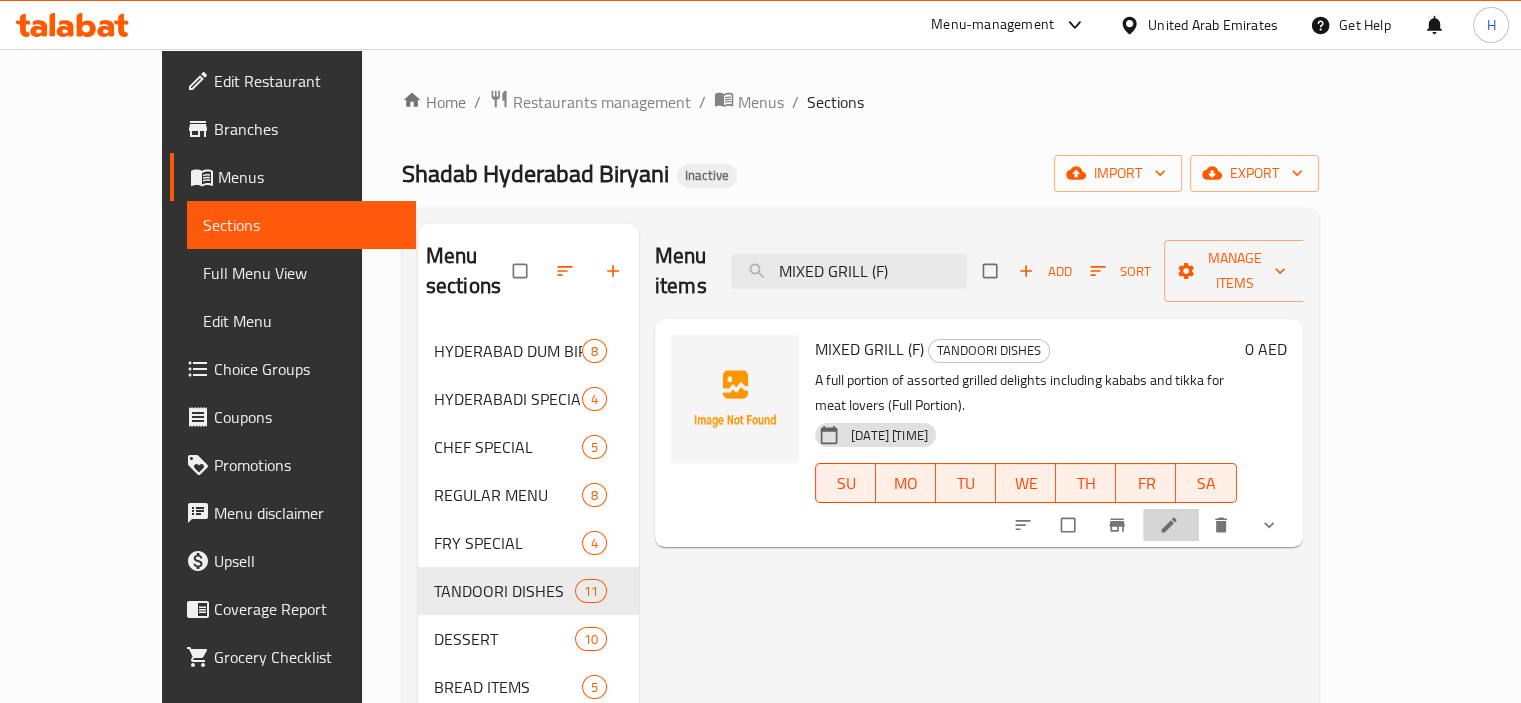 click at bounding box center [1171, 525] 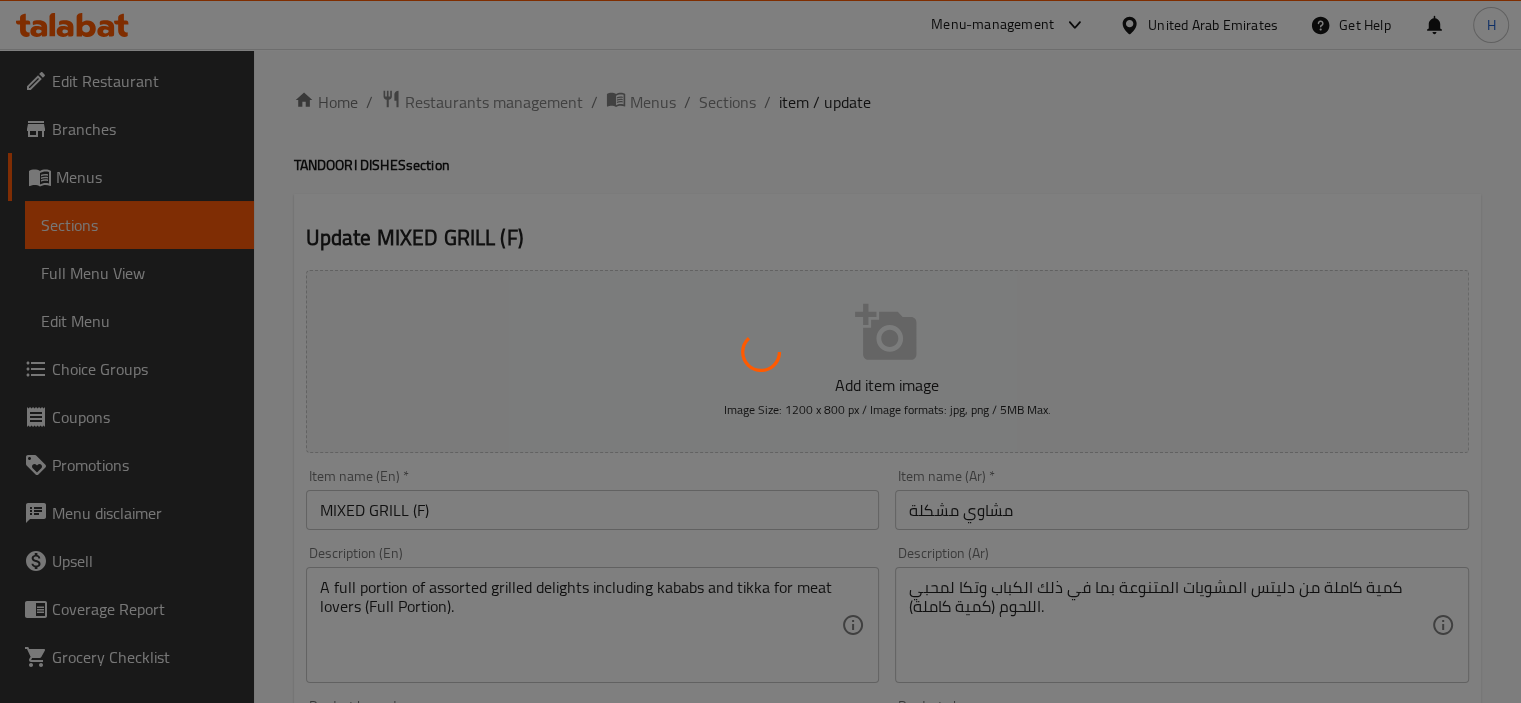 scroll, scrollTop: 104, scrollLeft: 0, axis: vertical 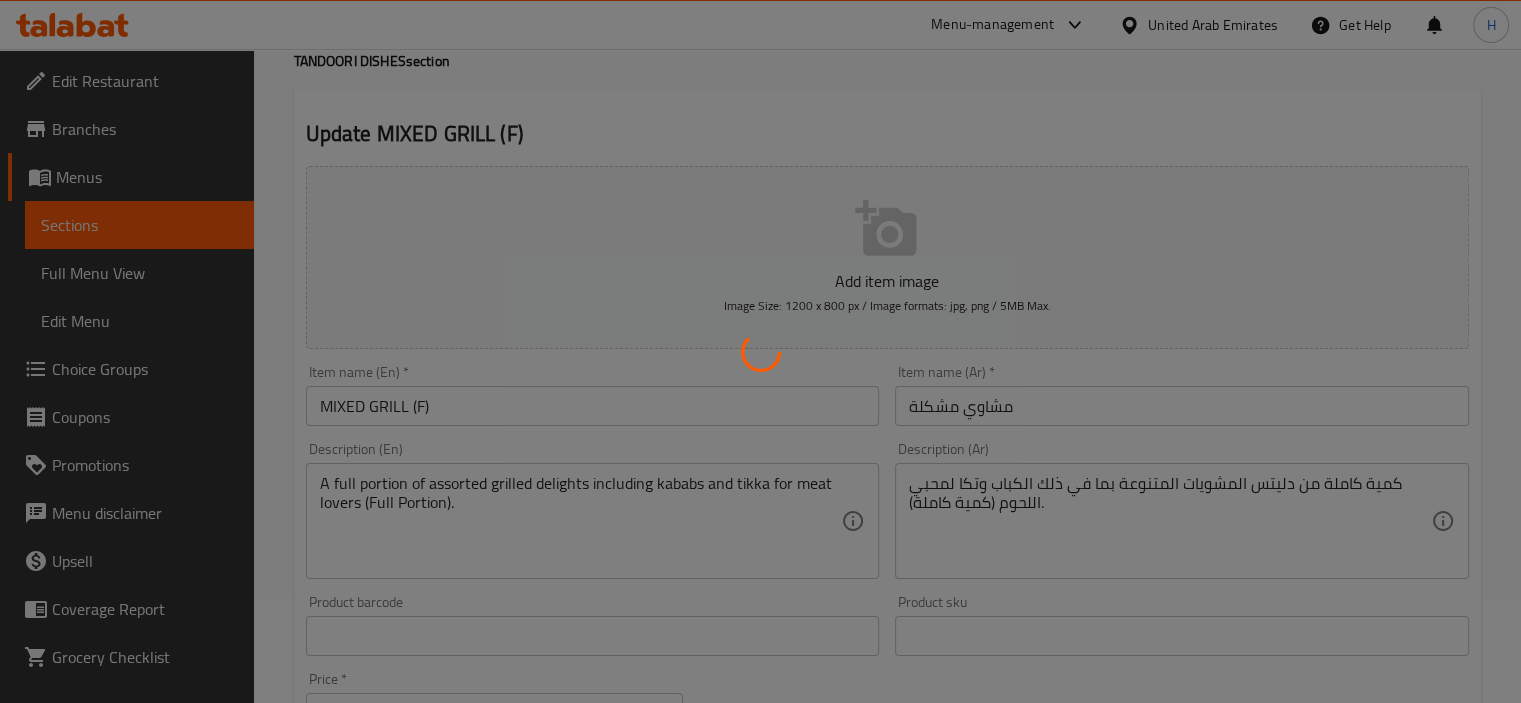 click at bounding box center (760, 351) 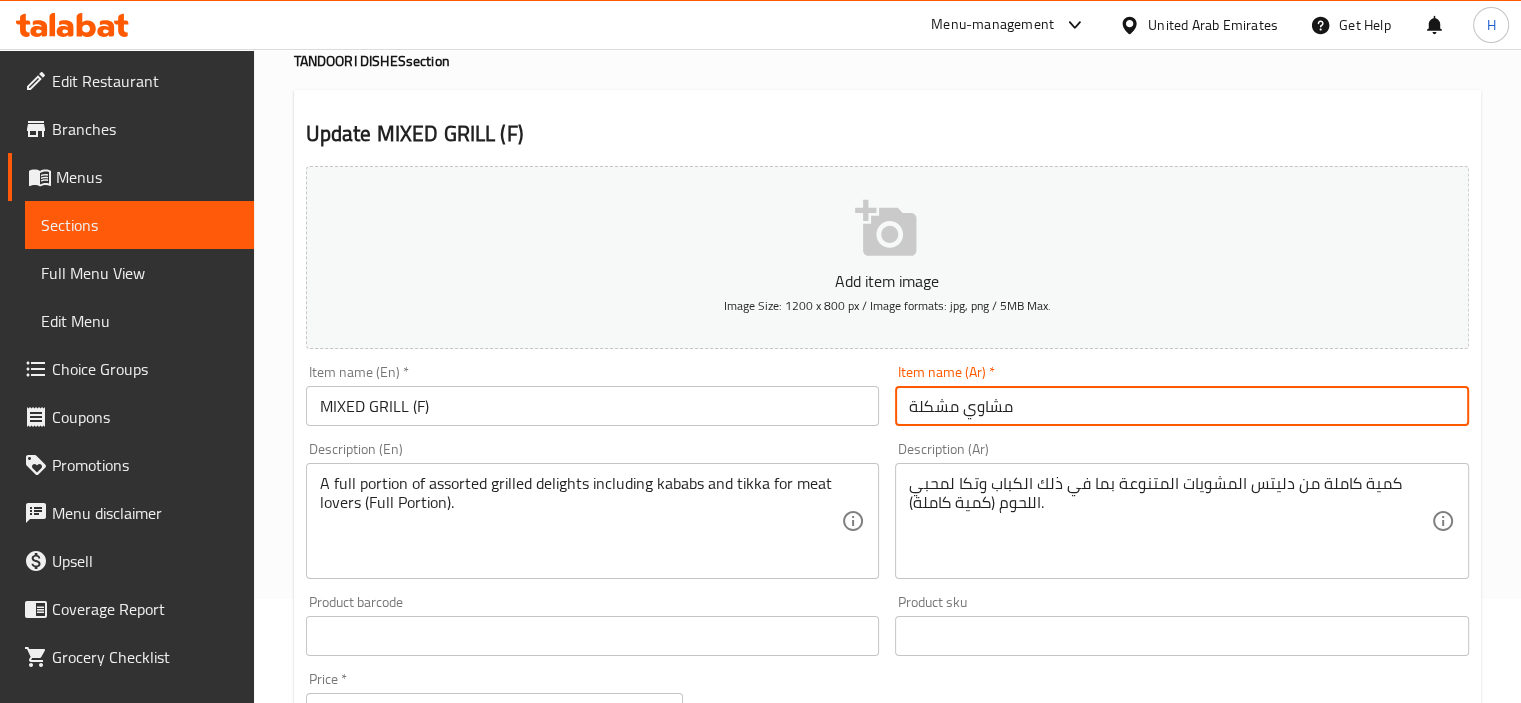 click on "مشاوي مشكلة" at bounding box center [1182, 406] 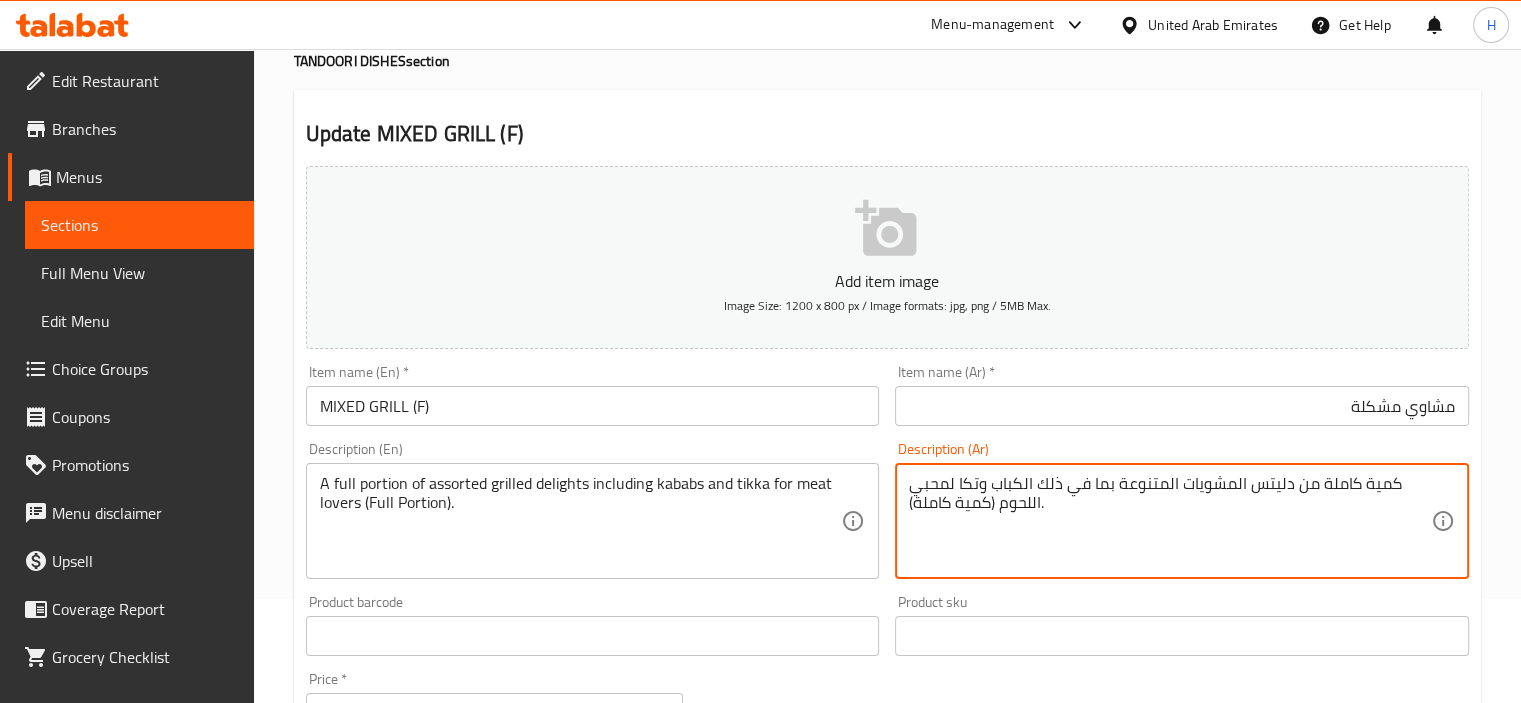 click on "كمية كاملة من دليتس المشويات المتنوعة بما في ذلك الكباب وتكا لمحبي اللحوم (كمية كاملة)." at bounding box center [1170, 521] 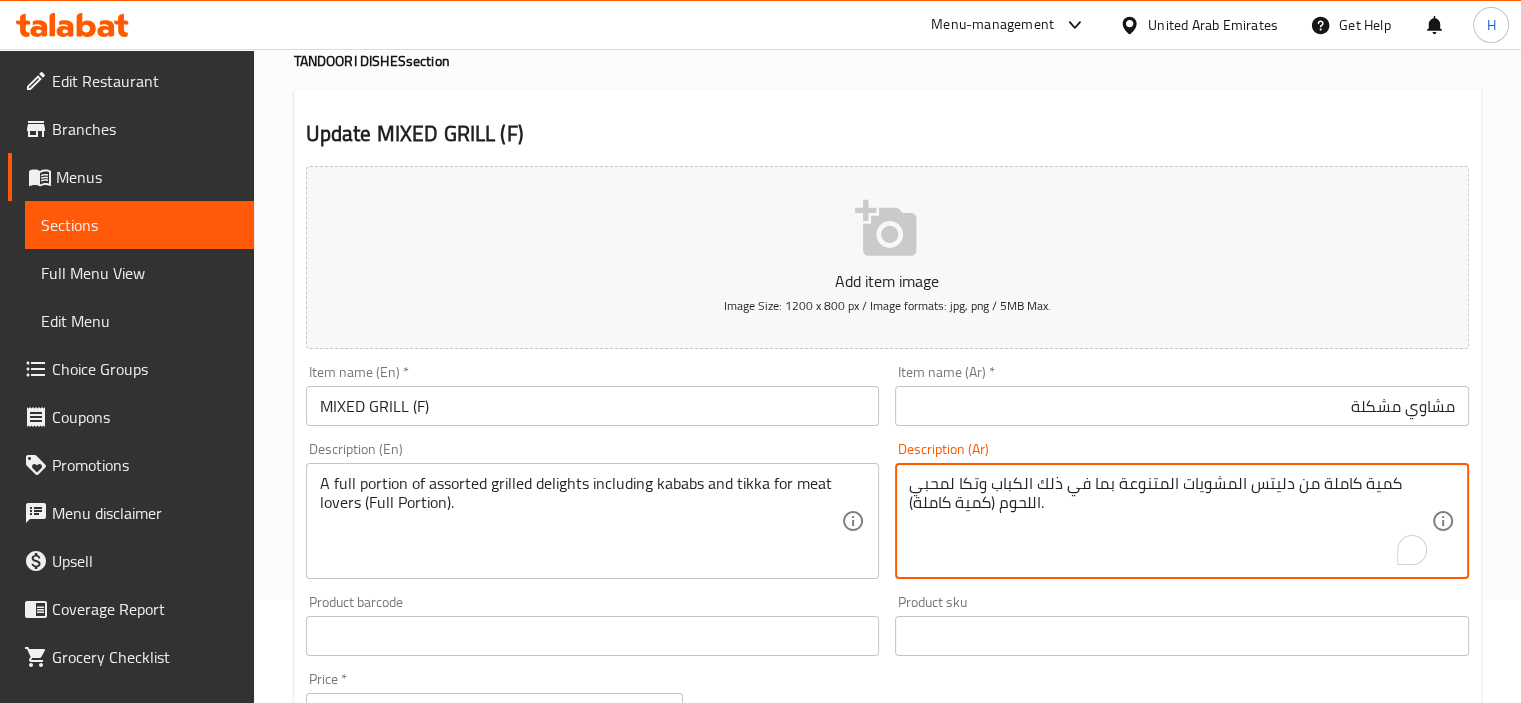click on "مشاوي مشكلة" at bounding box center (1182, 406) 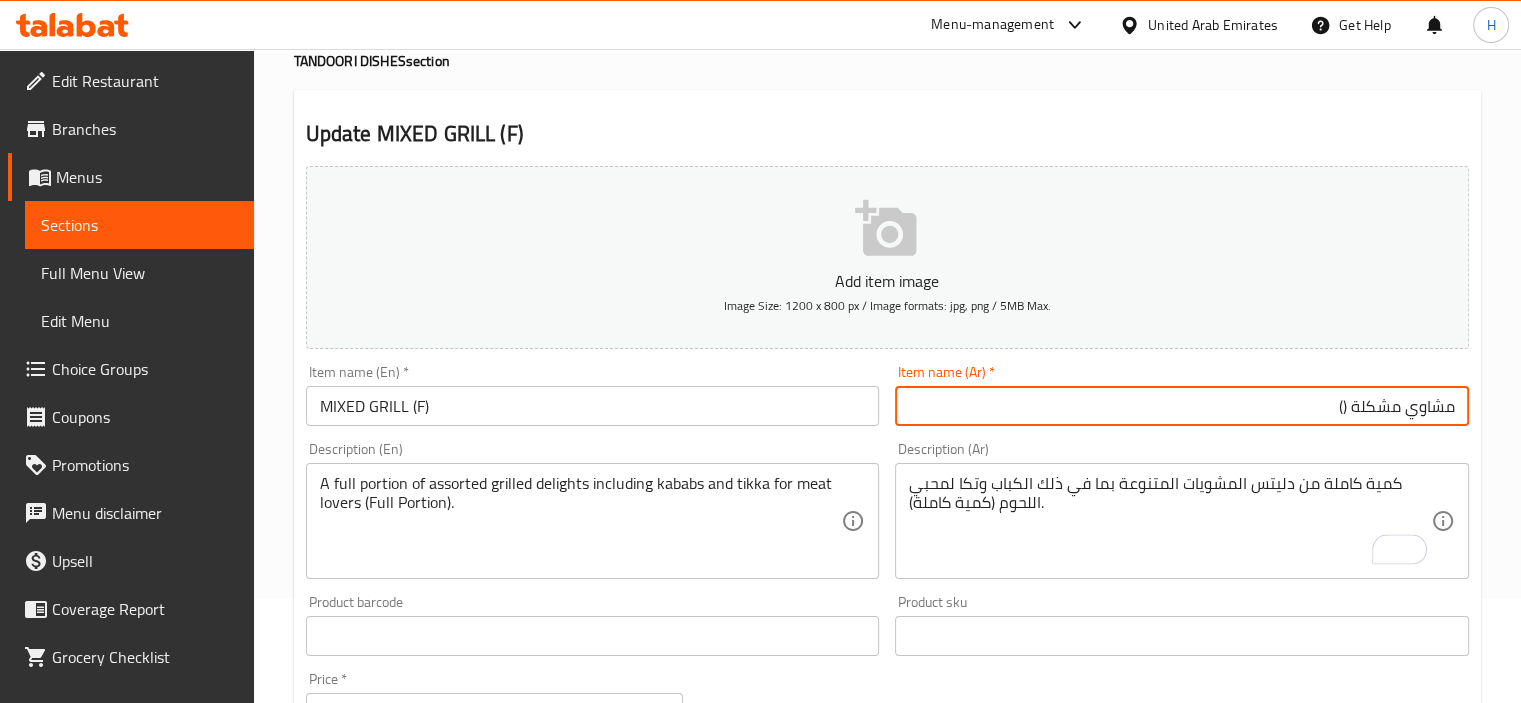paste on "كاملة" 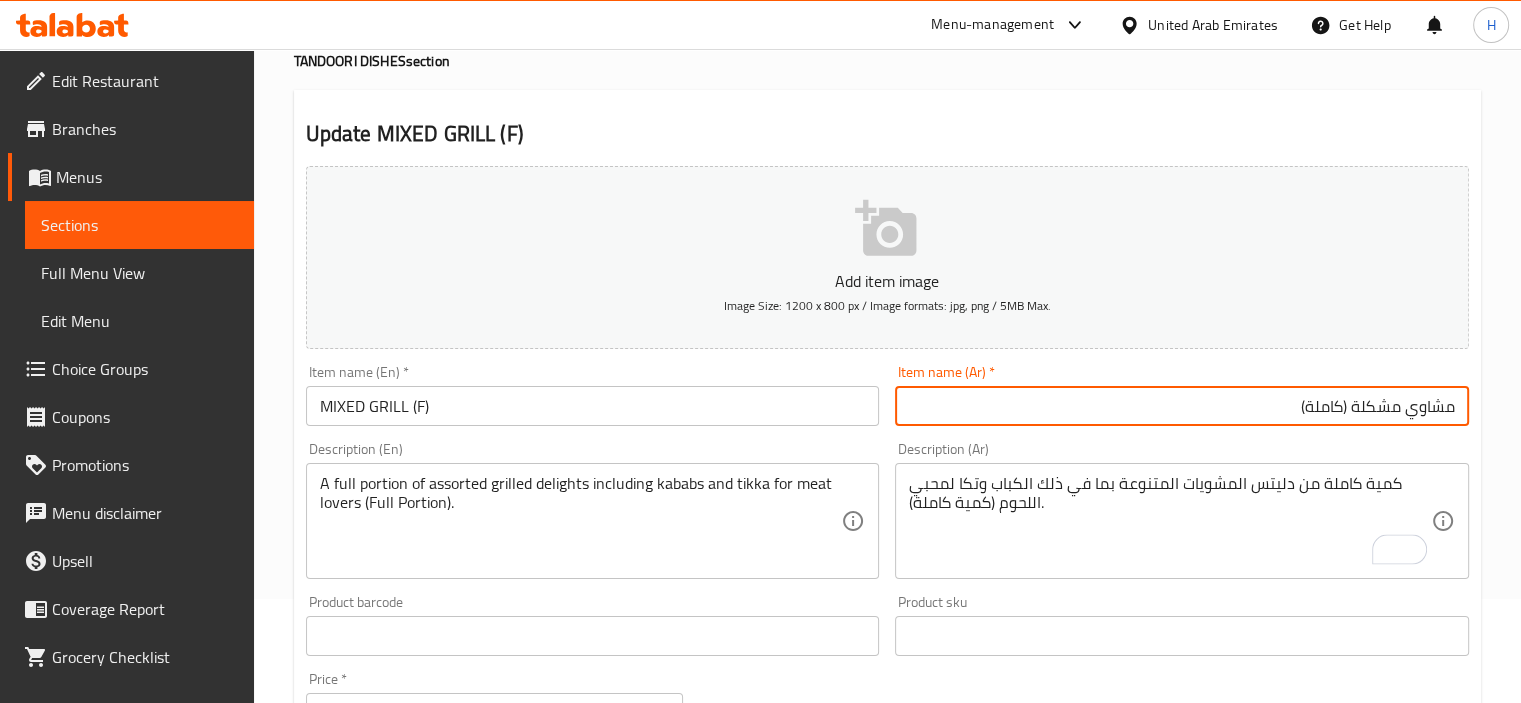 type on "مشاوي مشكلة (كاملة)" 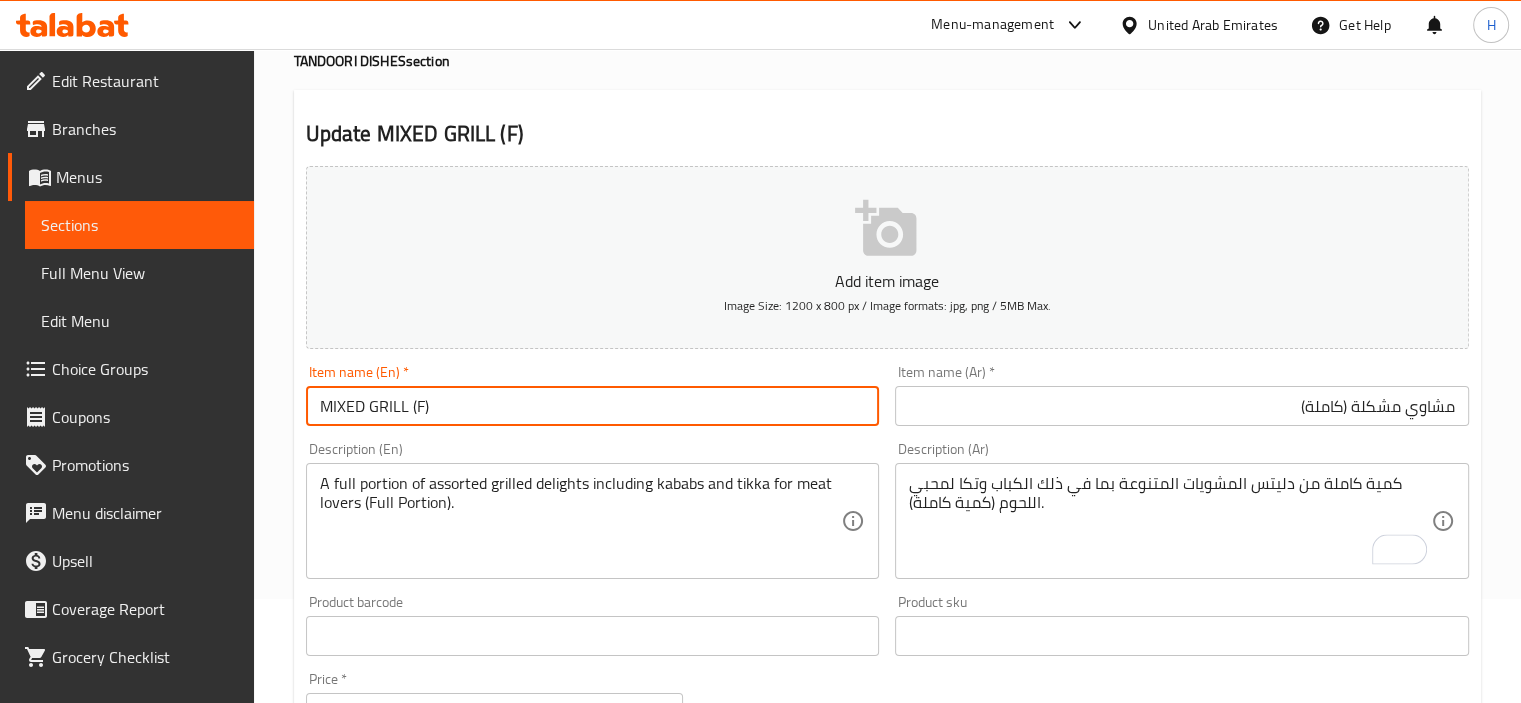 click on "Update" at bounding box center (445, 1267) 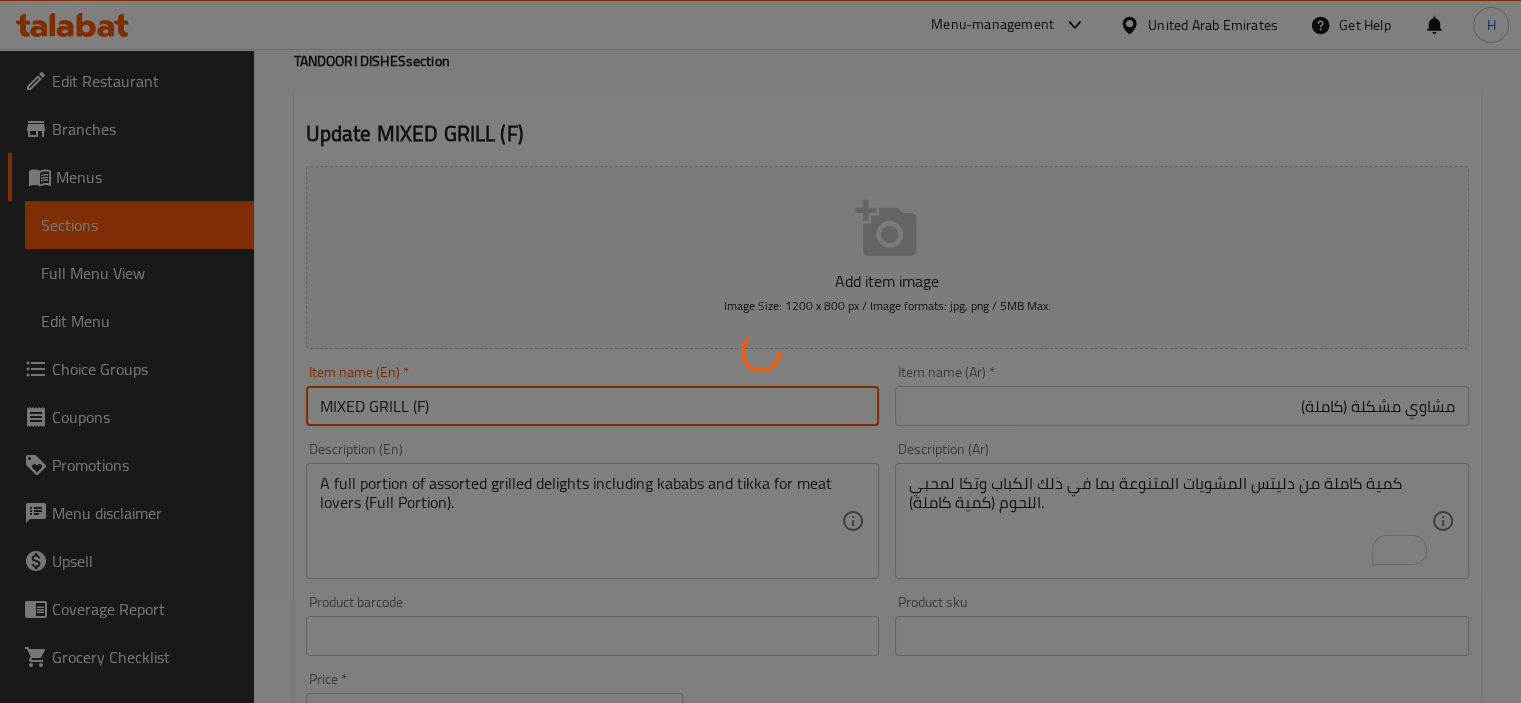 scroll, scrollTop: 0, scrollLeft: 0, axis: both 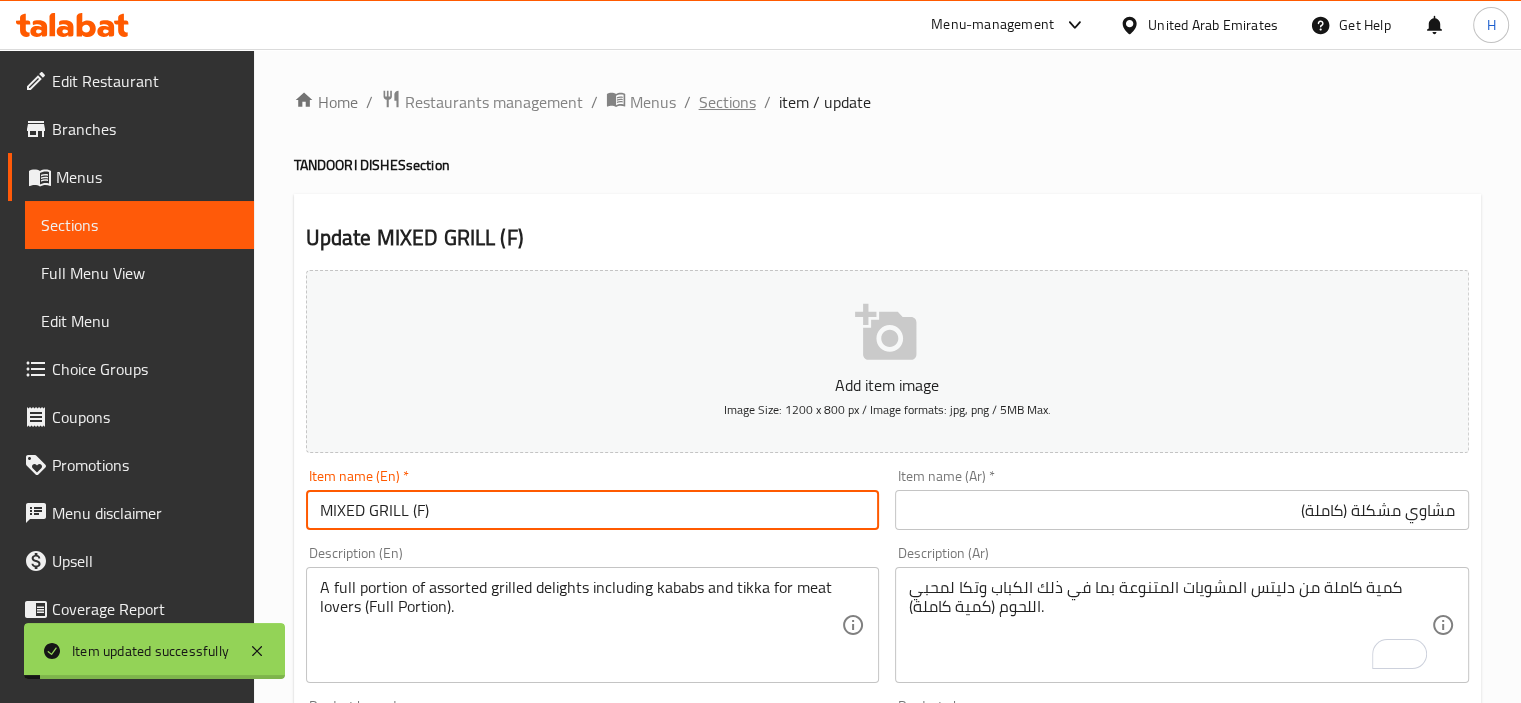 click on "Sections" at bounding box center [727, 102] 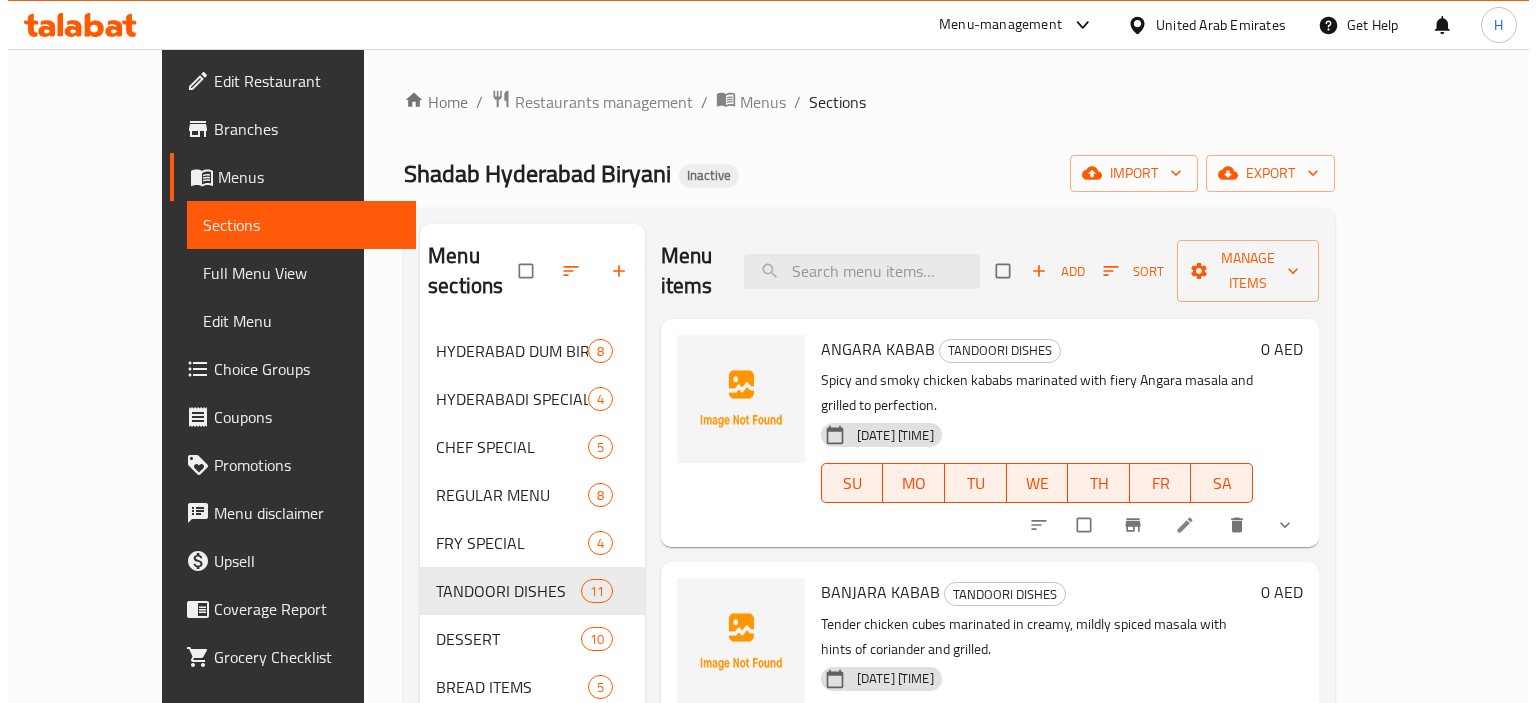 scroll, scrollTop: 0, scrollLeft: 0, axis: both 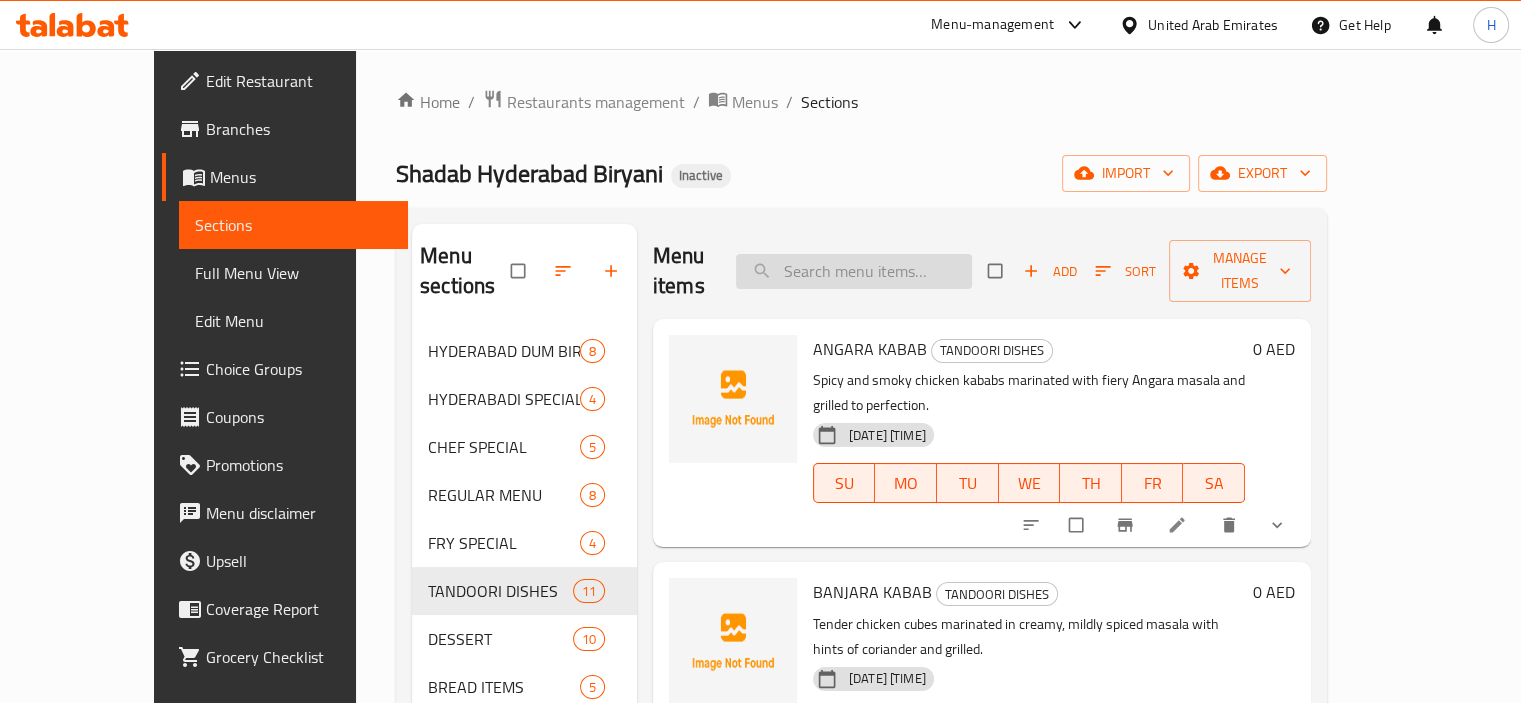 click at bounding box center [854, 271] 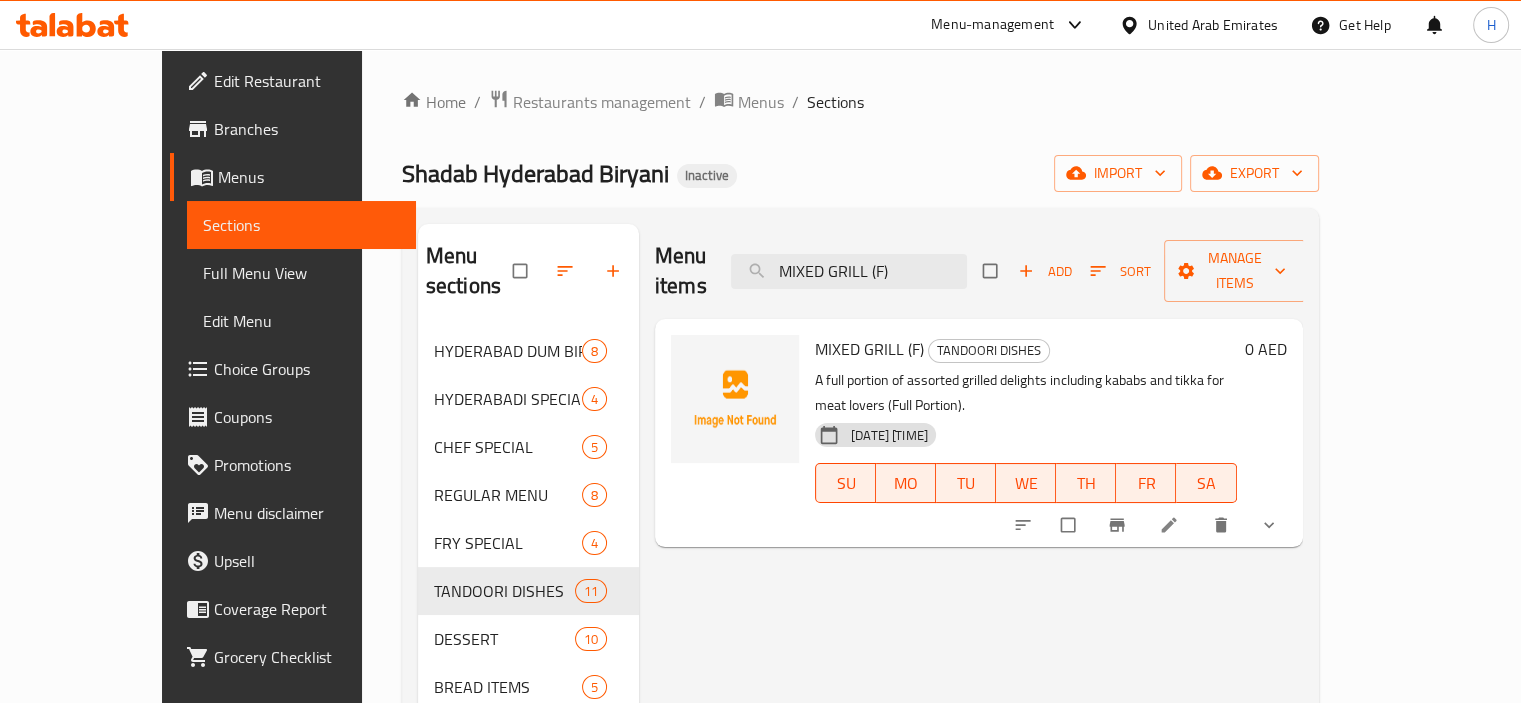 type on "MIXED GRILL (F)" 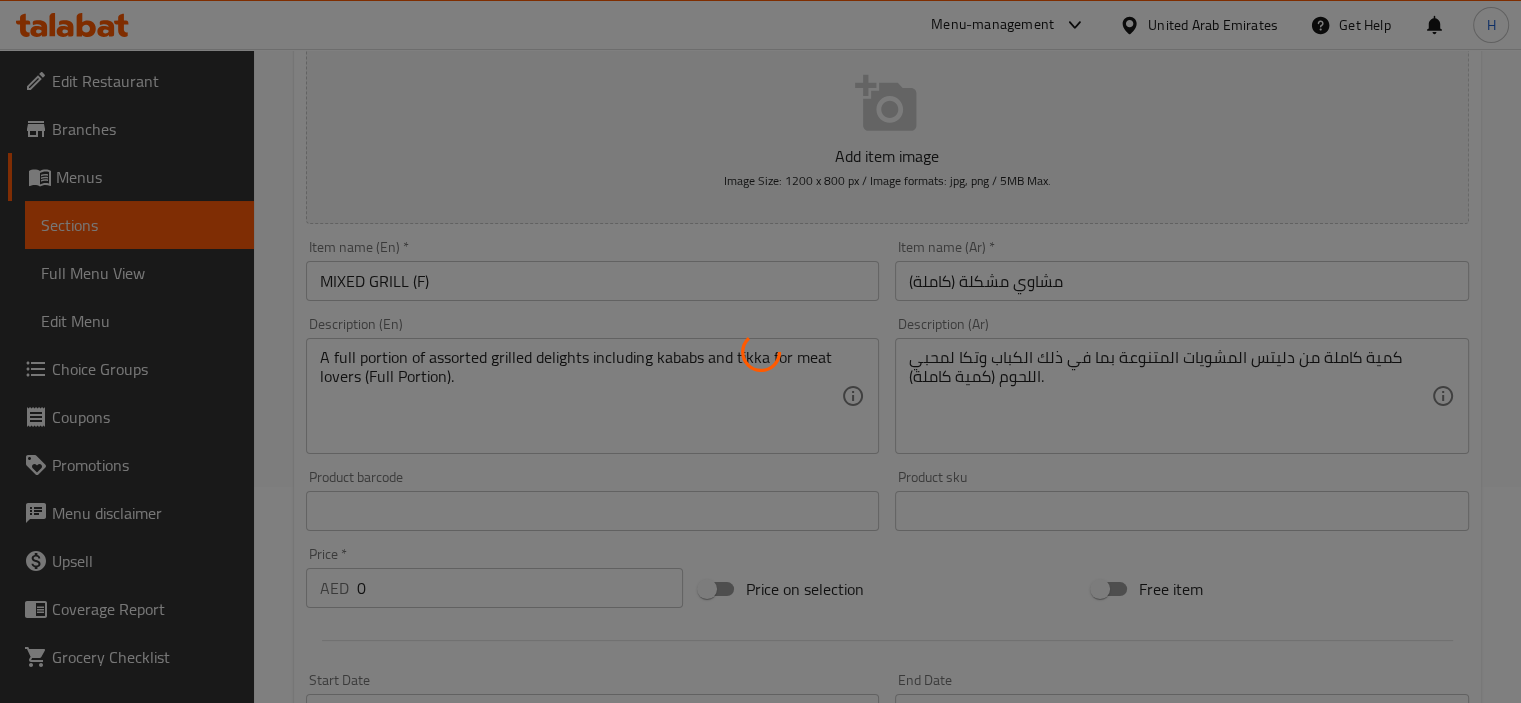 scroll, scrollTop: 270, scrollLeft: 0, axis: vertical 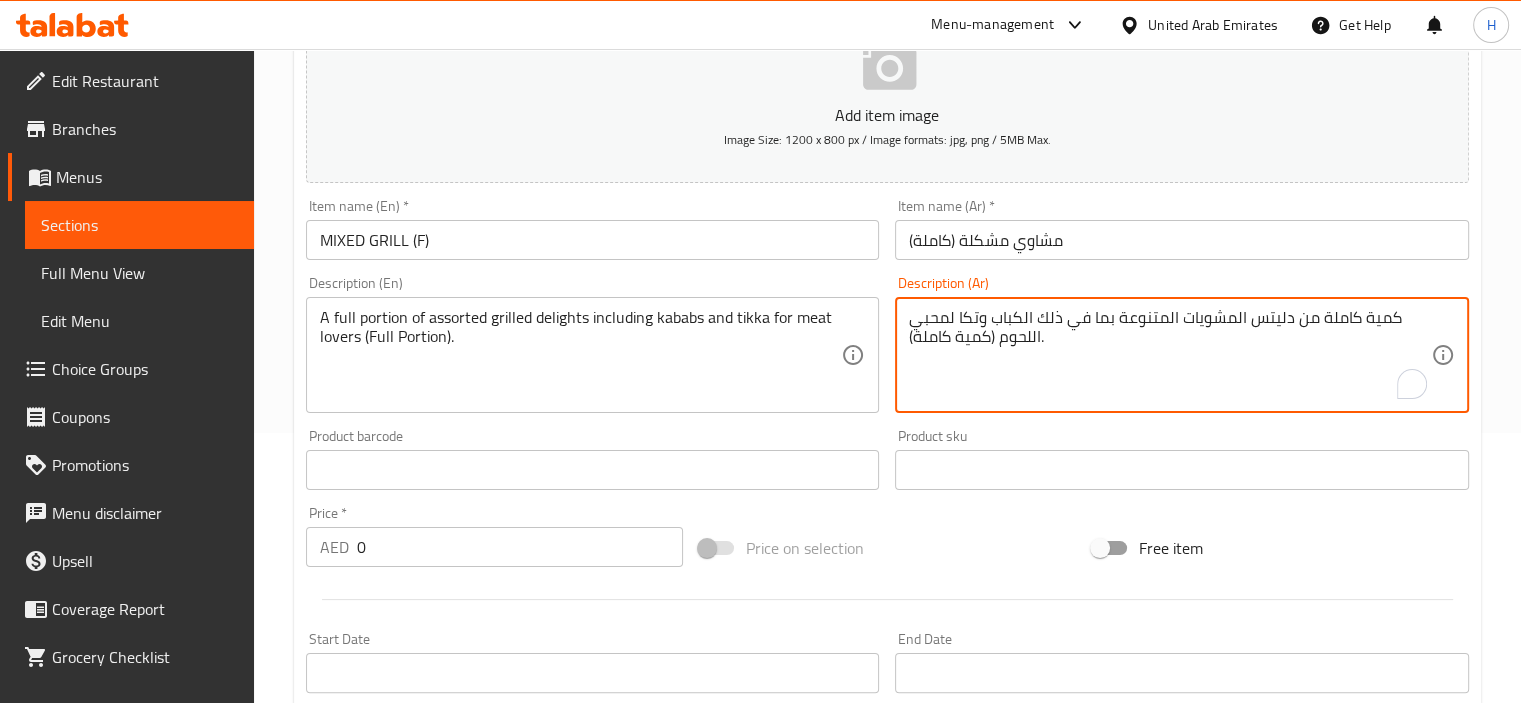click on "كمية كاملة من دليتس المشويات المتنوعة بما في ذلك الكباب وتكا لمحبي اللحوم (كمية كاملة)." at bounding box center [1170, 355] 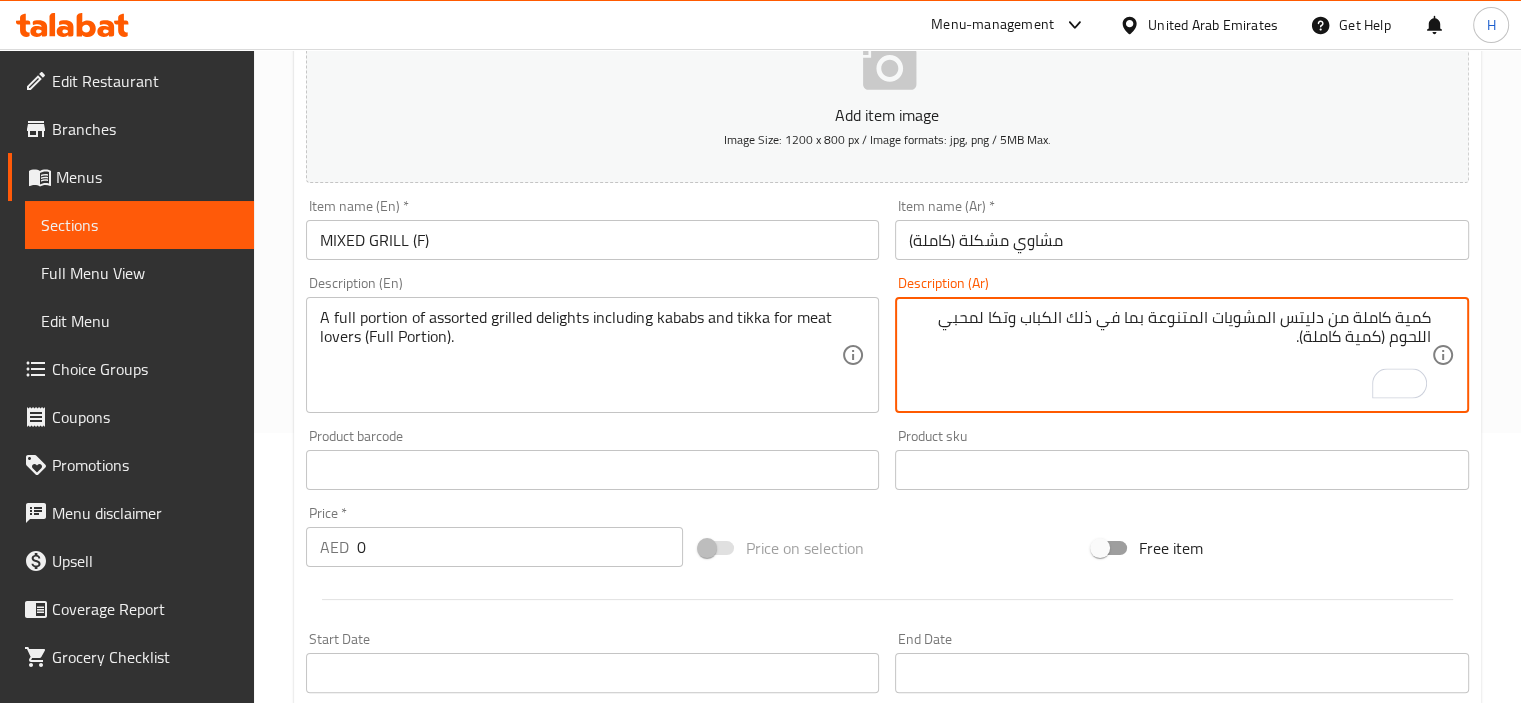 click on "Description (Ar) كمية كاملة من دليتس المشويات المتنوعة بما في ذلك الكباب وتكا لمحبي اللحوم (كمية كاملة). Description (Ar)" at bounding box center [1182, 344] 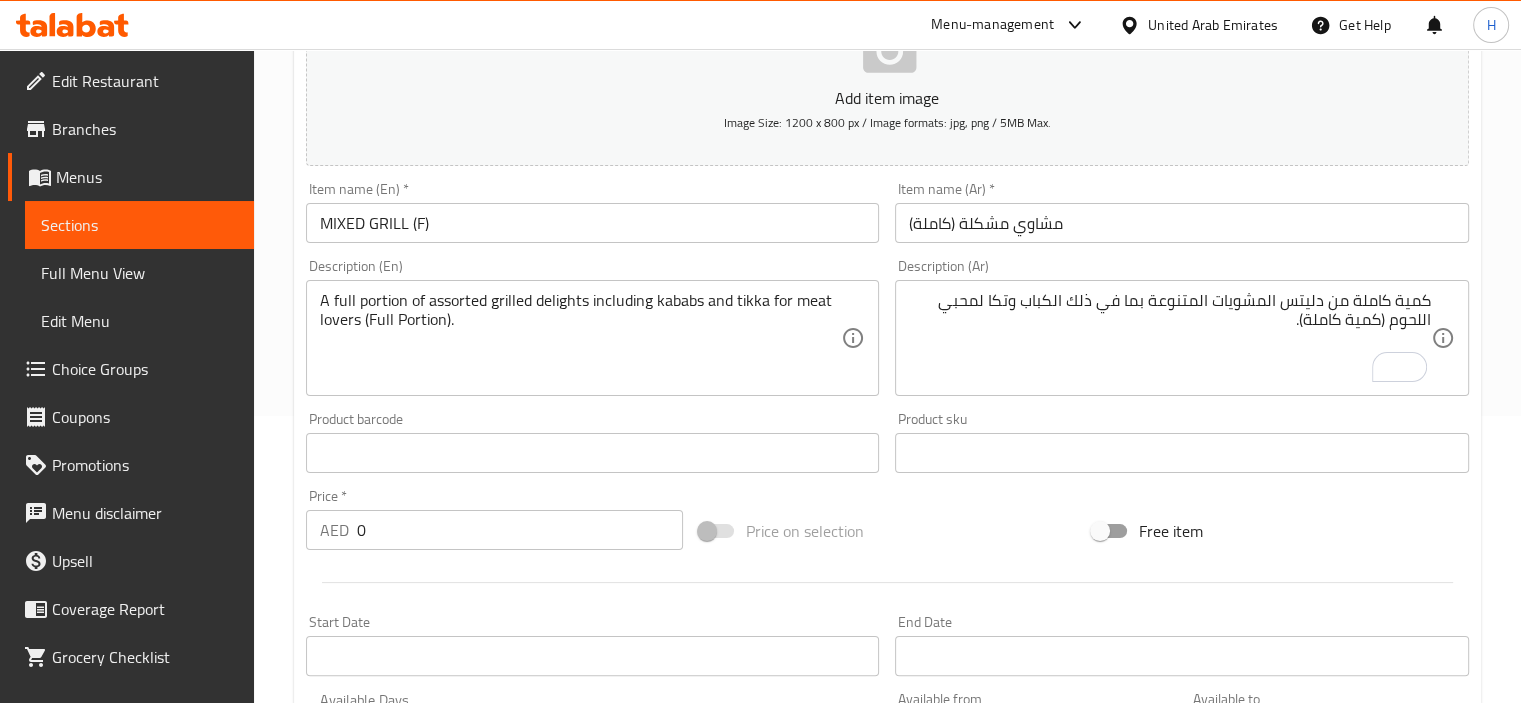 scroll, scrollTop: 0, scrollLeft: 0, axis: both 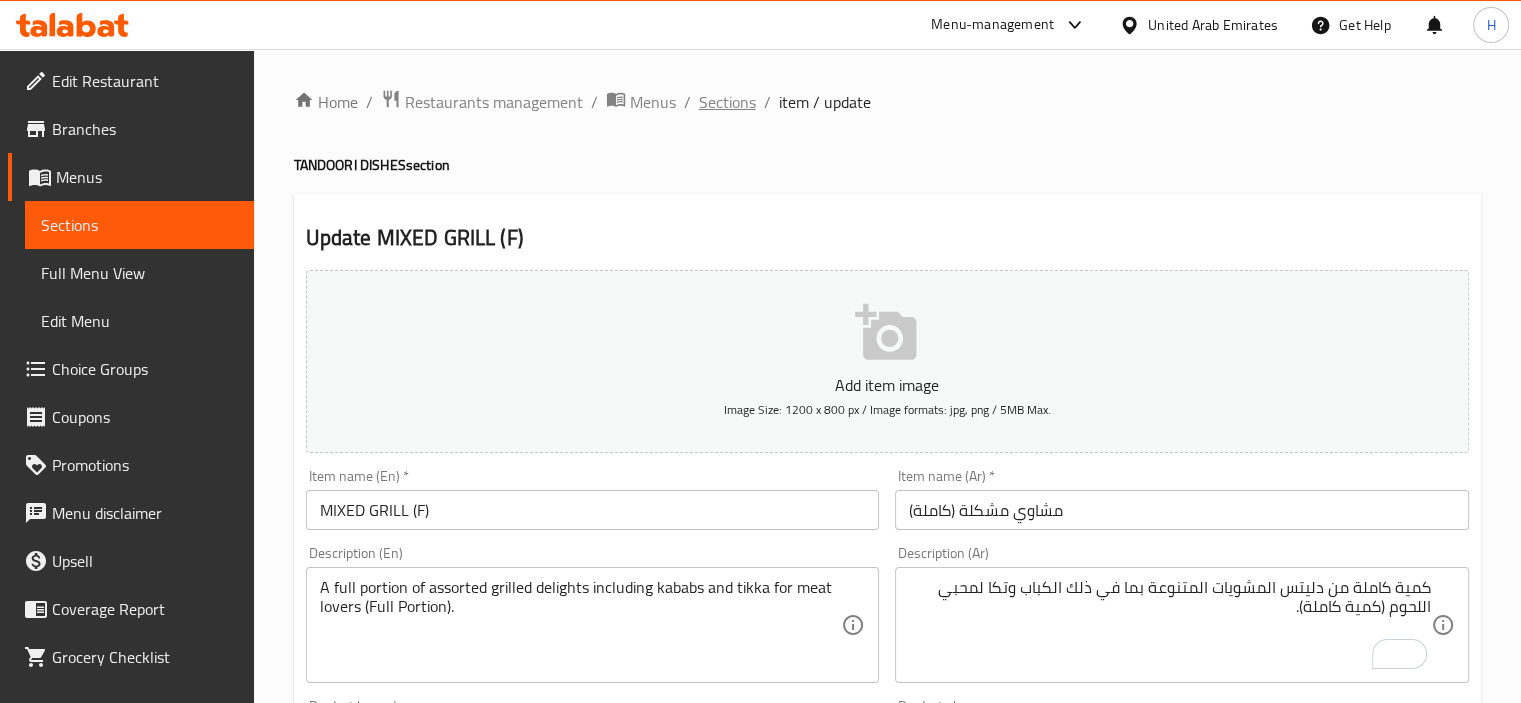 click on "Sections" at bounding box center [727, 102] 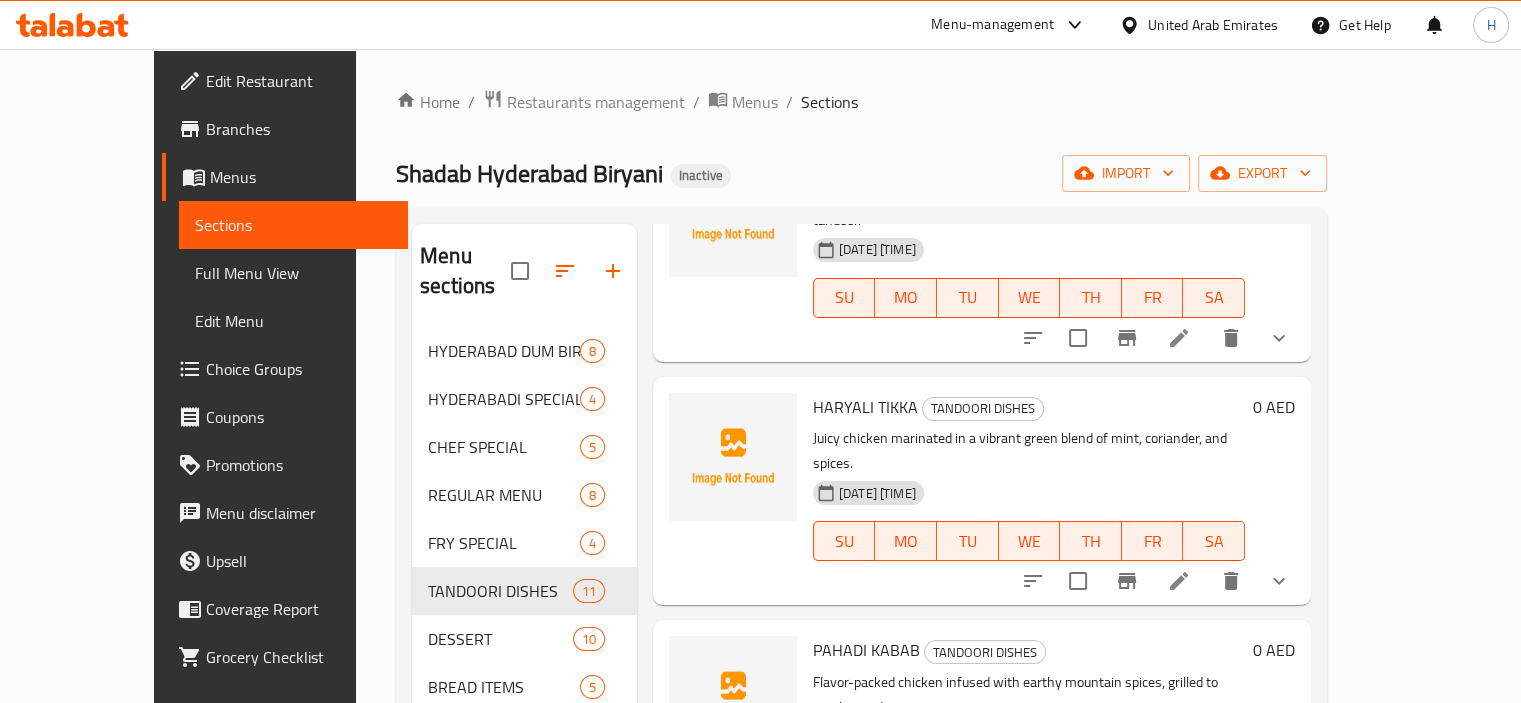 scroll, scrollTop: 1750, scrollLeft: 0, axis: vertical 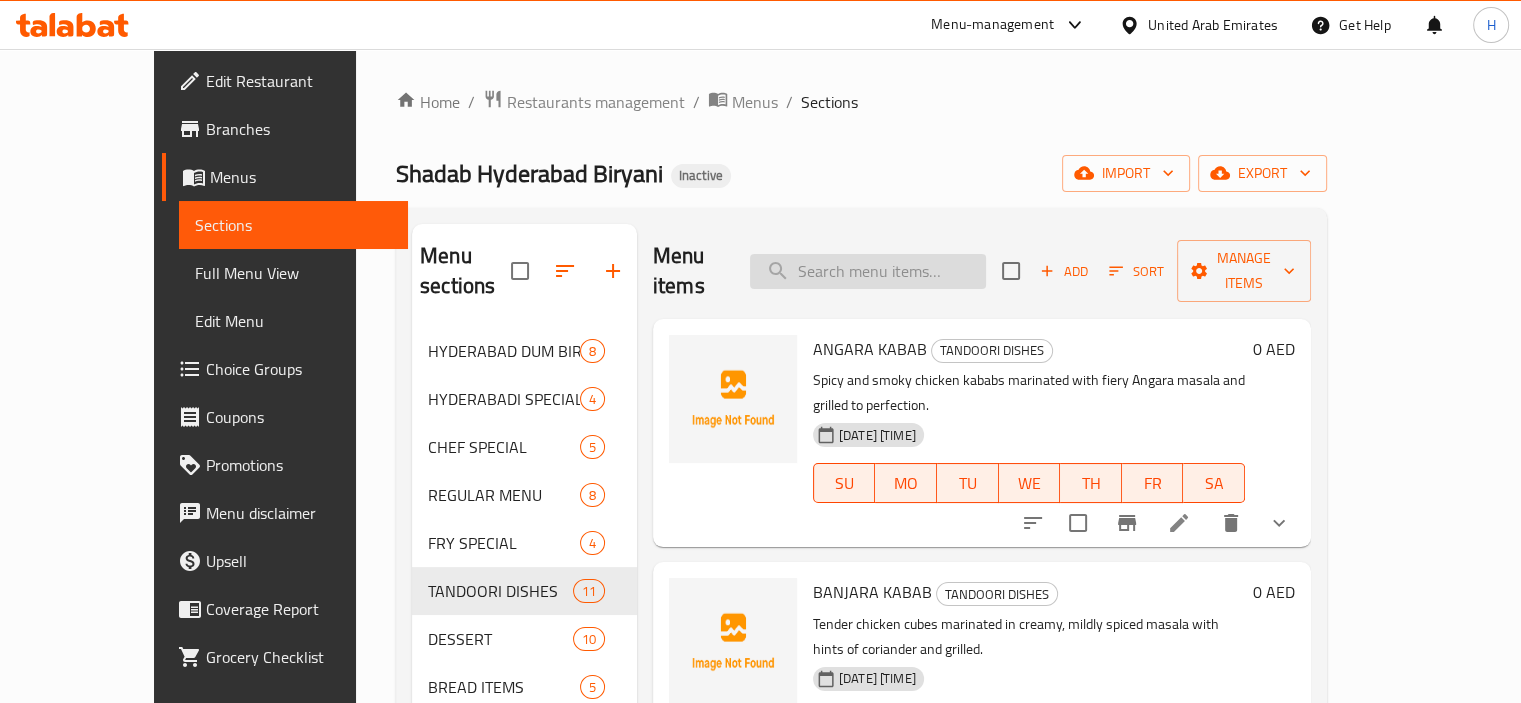 click at bounding box center (868, 271) 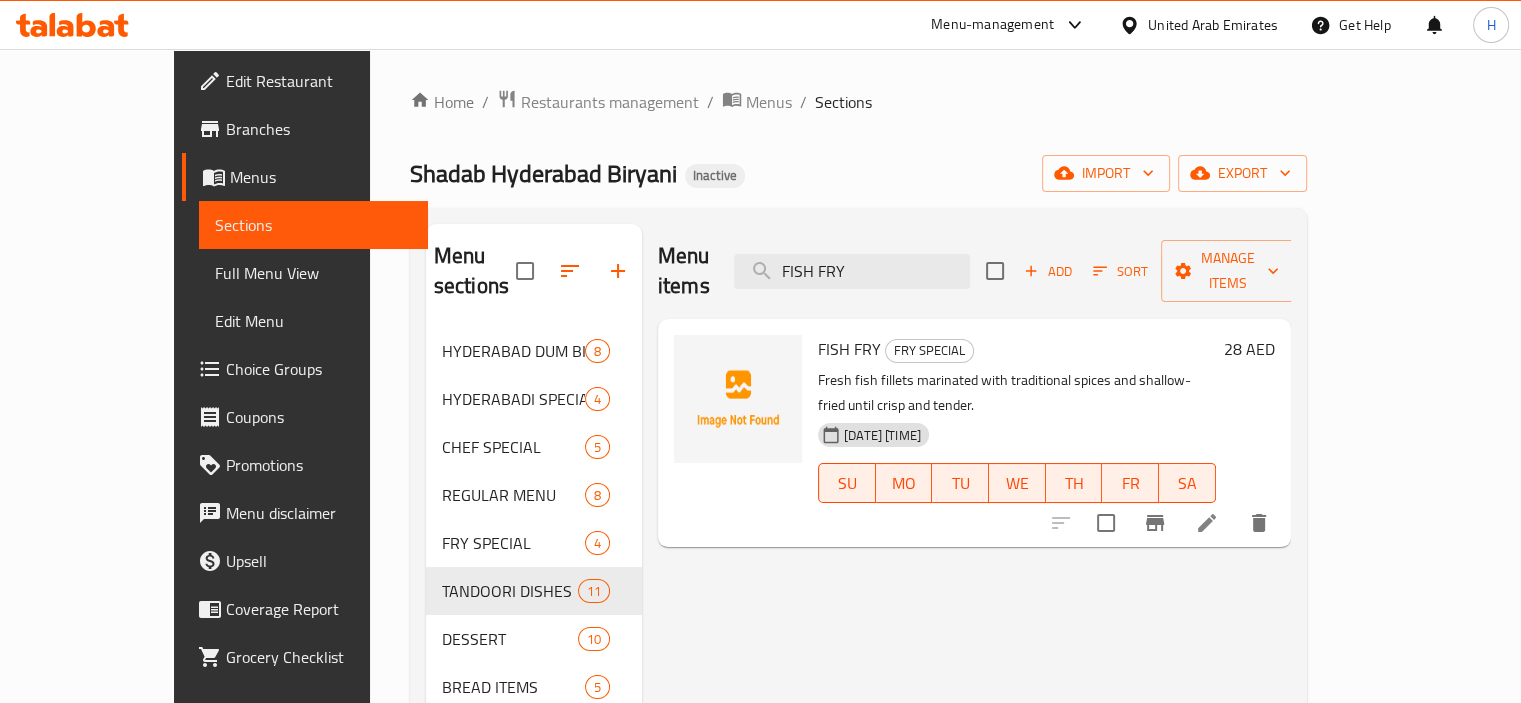 click 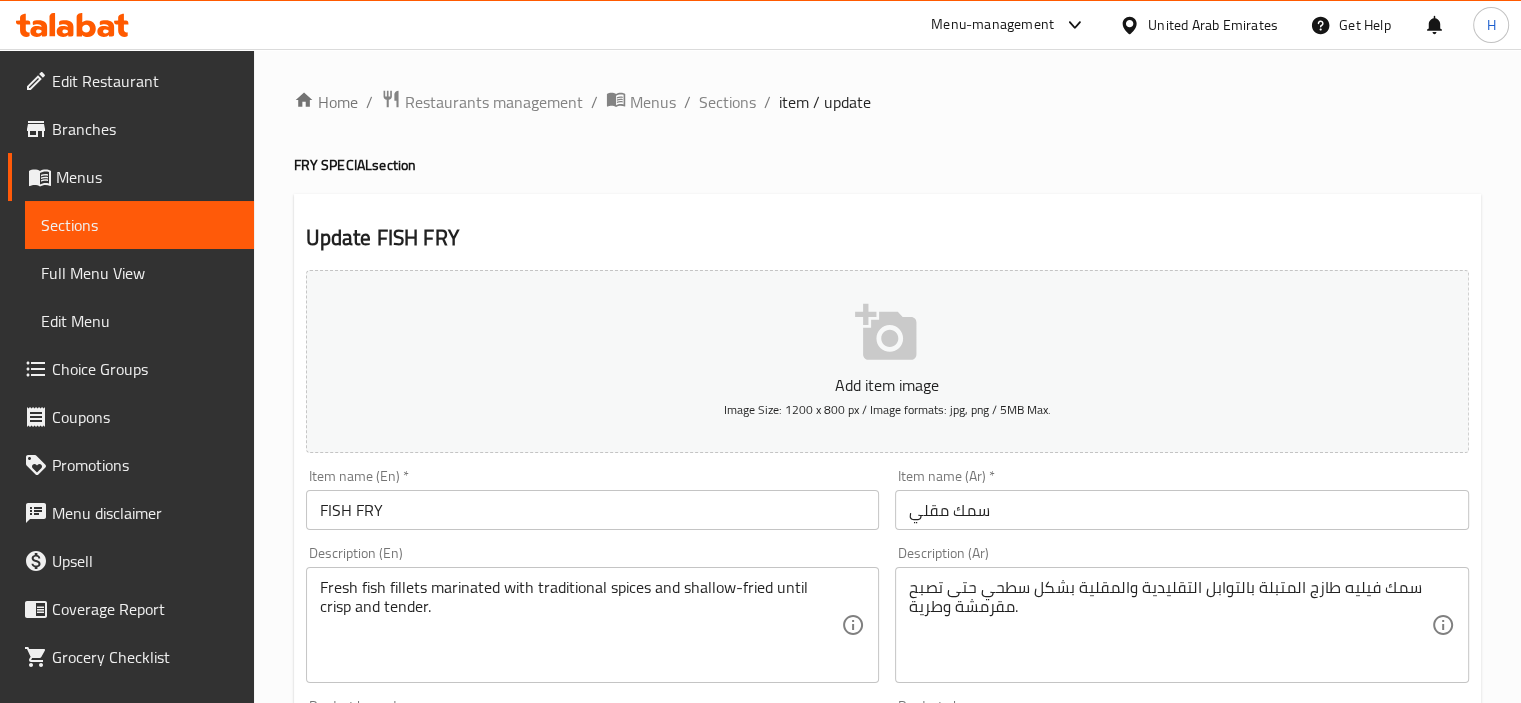 scroll, scrollTop: 144, scrollLeft: 0, axis: vertical 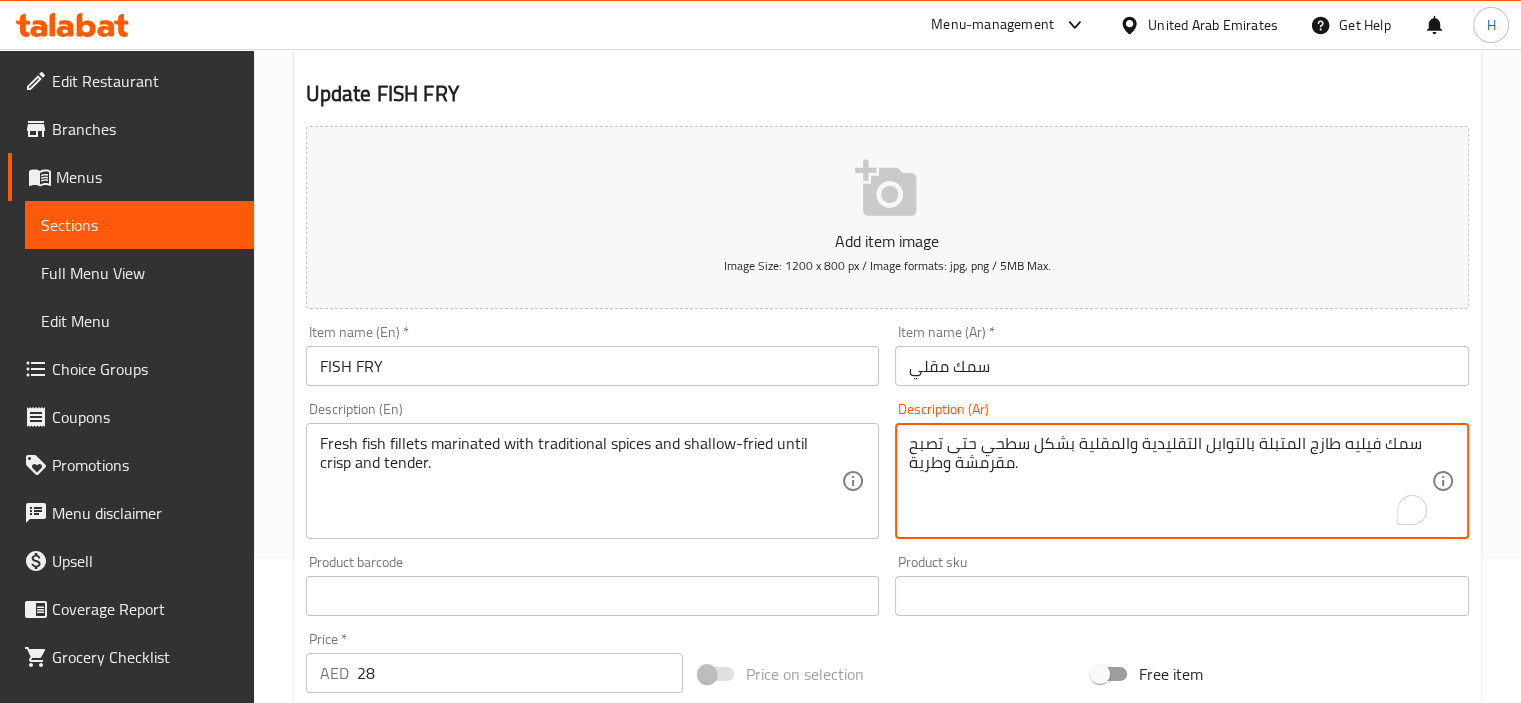 click on "سمك فيليه طازج المتبلة بالتوابل التقليدية والمقلية بشكل سطحي حتى تصبح مقرمشة وطرية." at bounding box center [1170, 481] 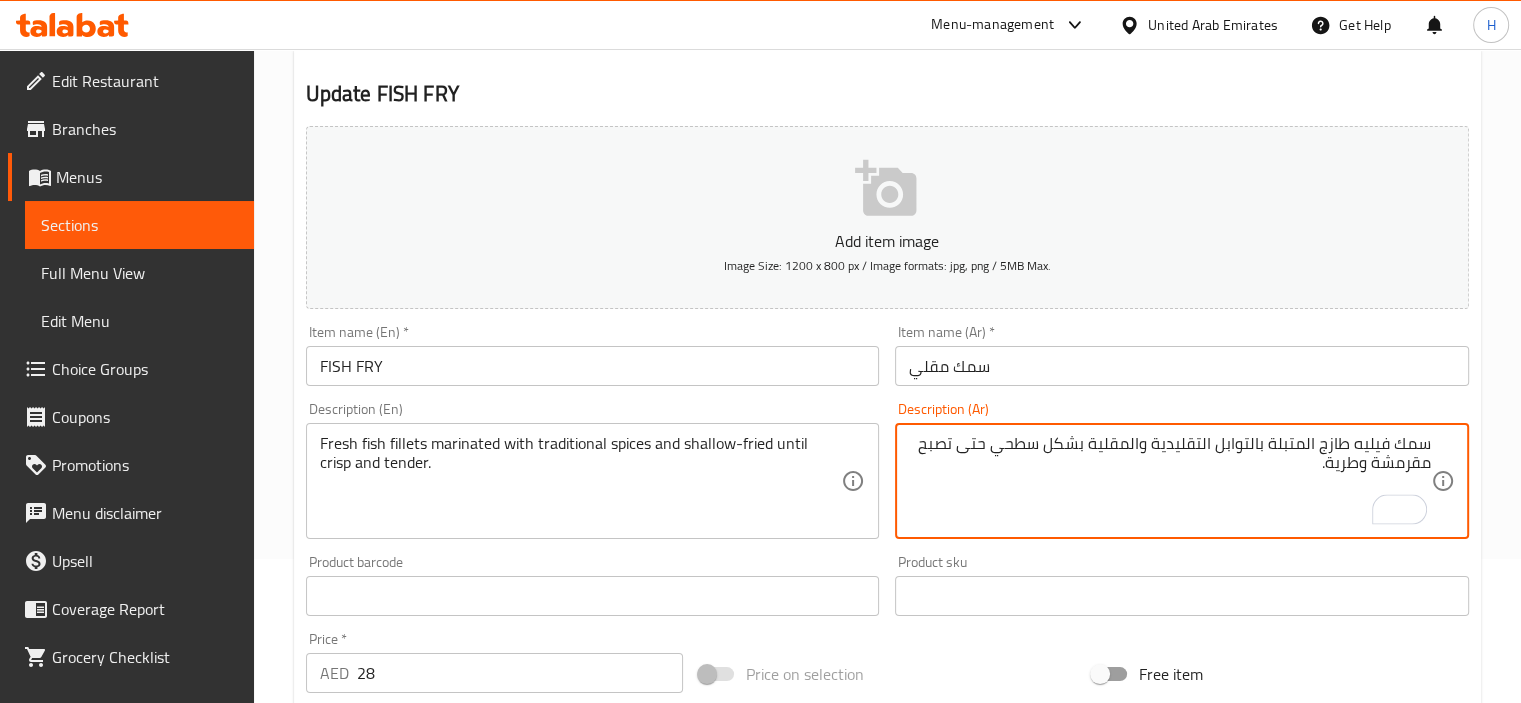 click on "Description (Ar) سمك فيليه طازج المتبلة بالتوابل التقليدية والمقلية بشكل سطحي حتى تصبح مقرمشة وطرية. Description (Ar)" at bounding box center [1182, 470] 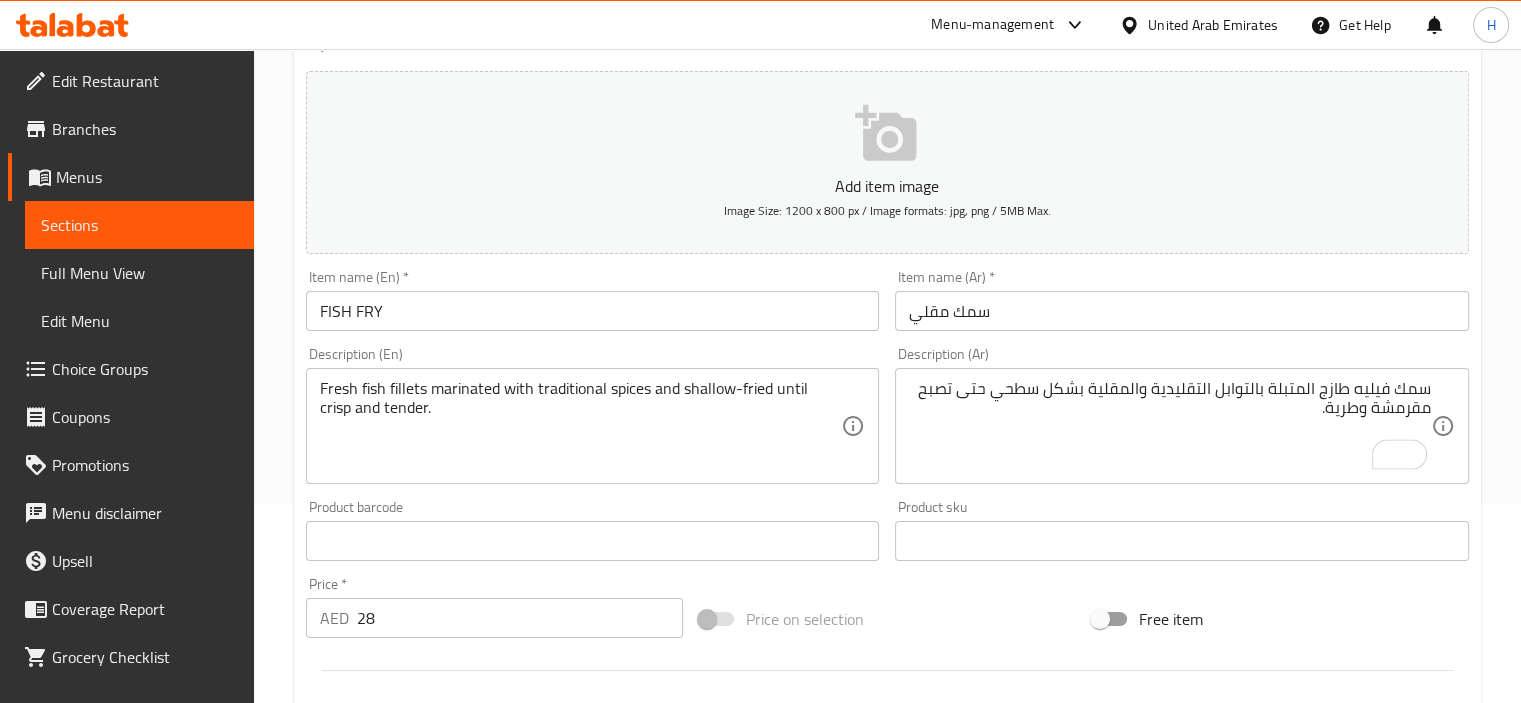 scroll, scrollTop: 200, scrollLeft: 0, axis: vertical 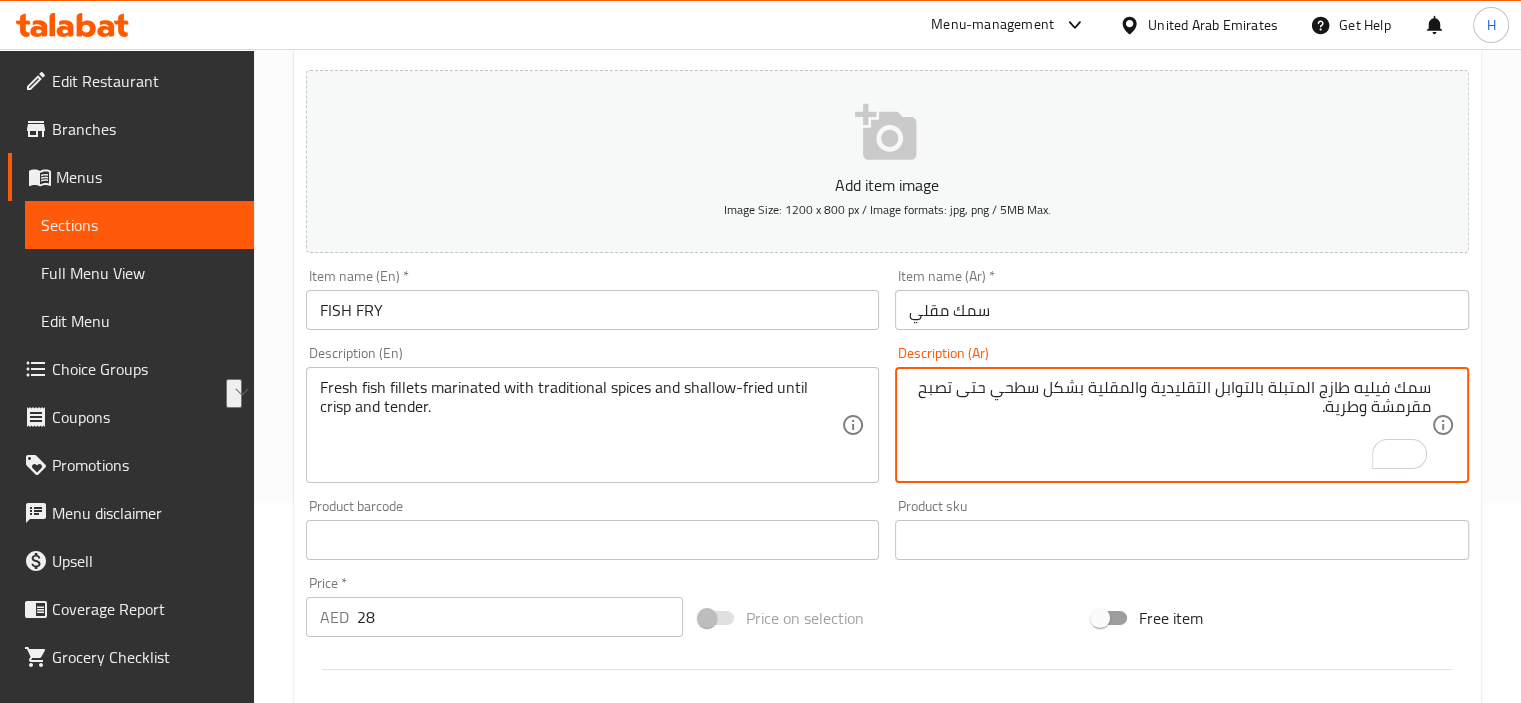 drag, startPoint x: 997, startPoint y: 389, endPoint x: 1088, endPoint y: 396, distance: 91.26884 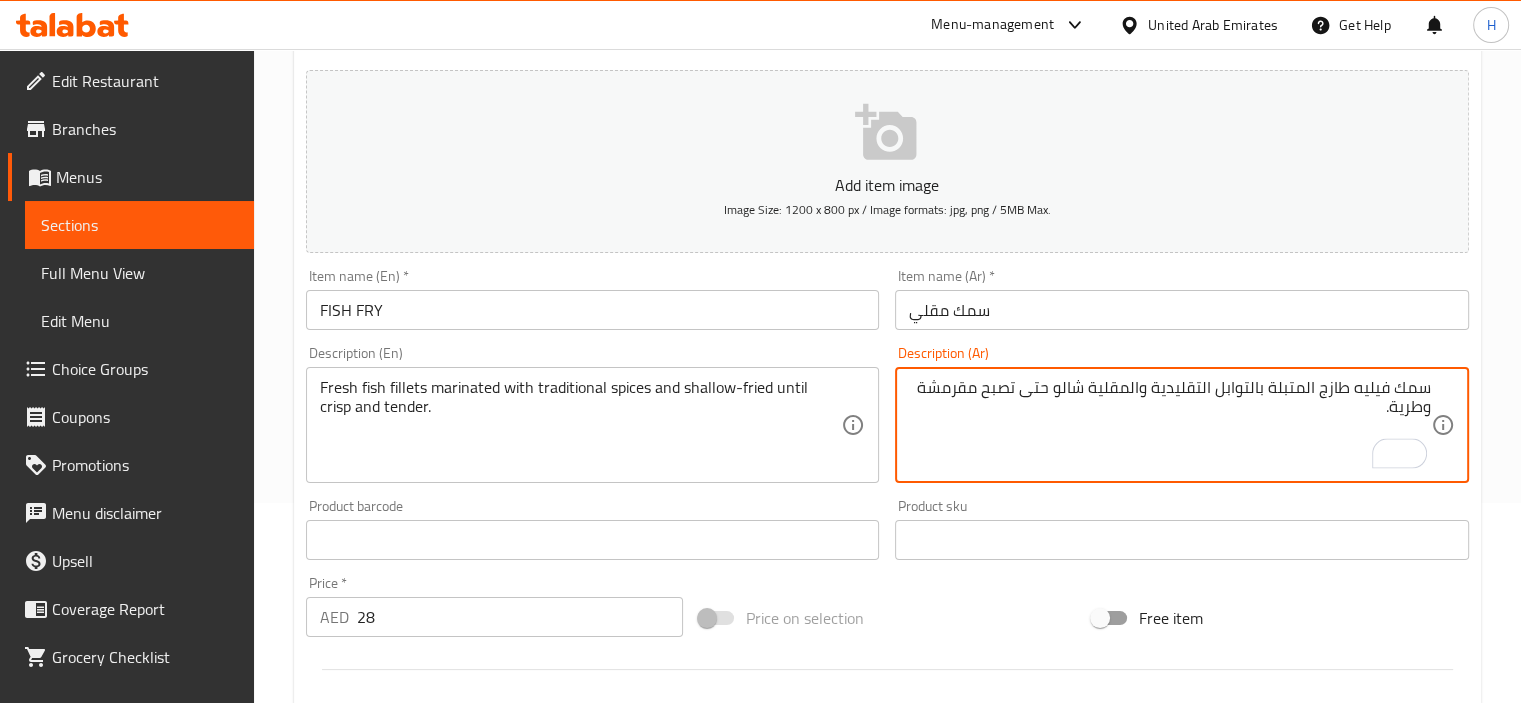 type on "سمك فيليه طازج المتبلة بالتوابل التقليدية والمقلية شالو حتى تصبح مقرمشة وطرية." 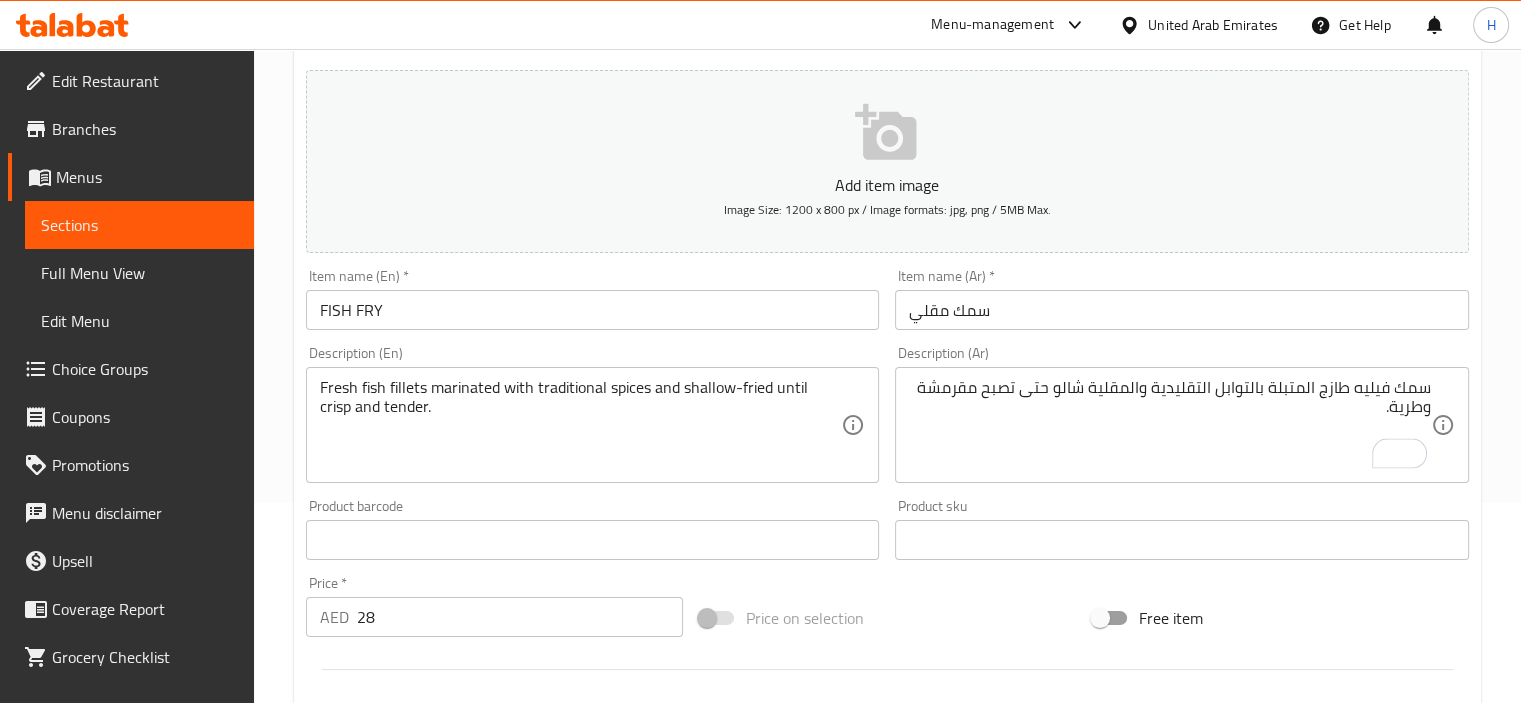 click on "FISH FRY" at bounding box center (593, 310) 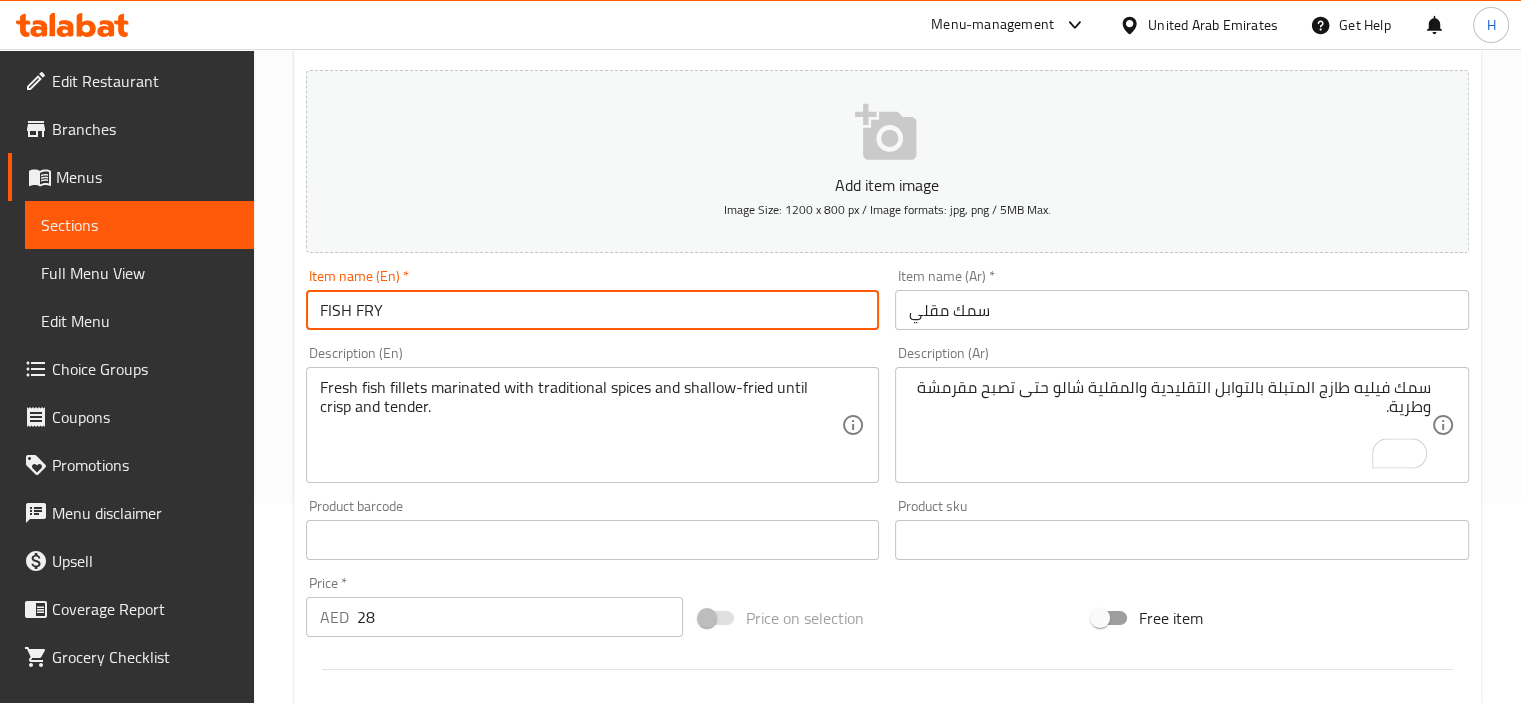 click on "Update" at bounding box center (445, 1126) 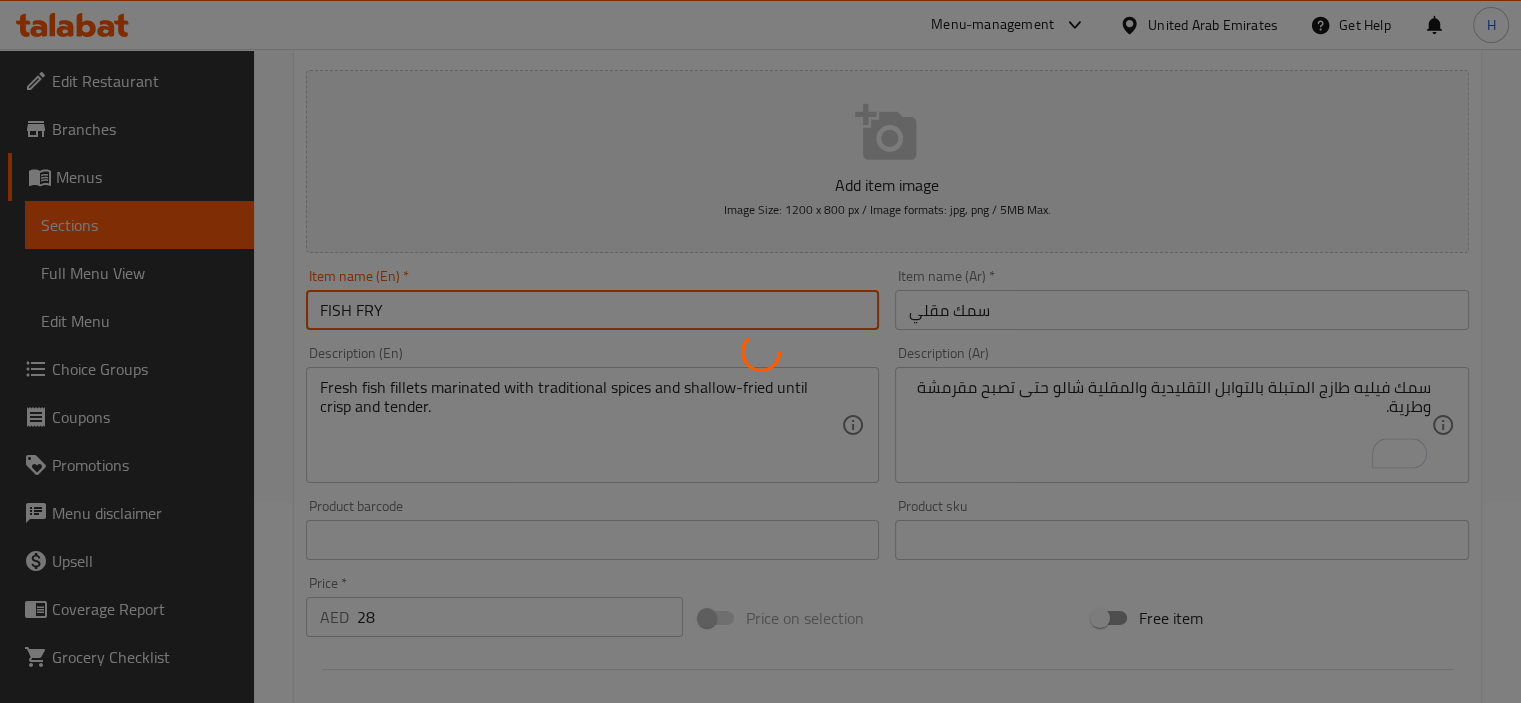 scroll, scrollTop: 0, scrollLeft: 0, axis: both 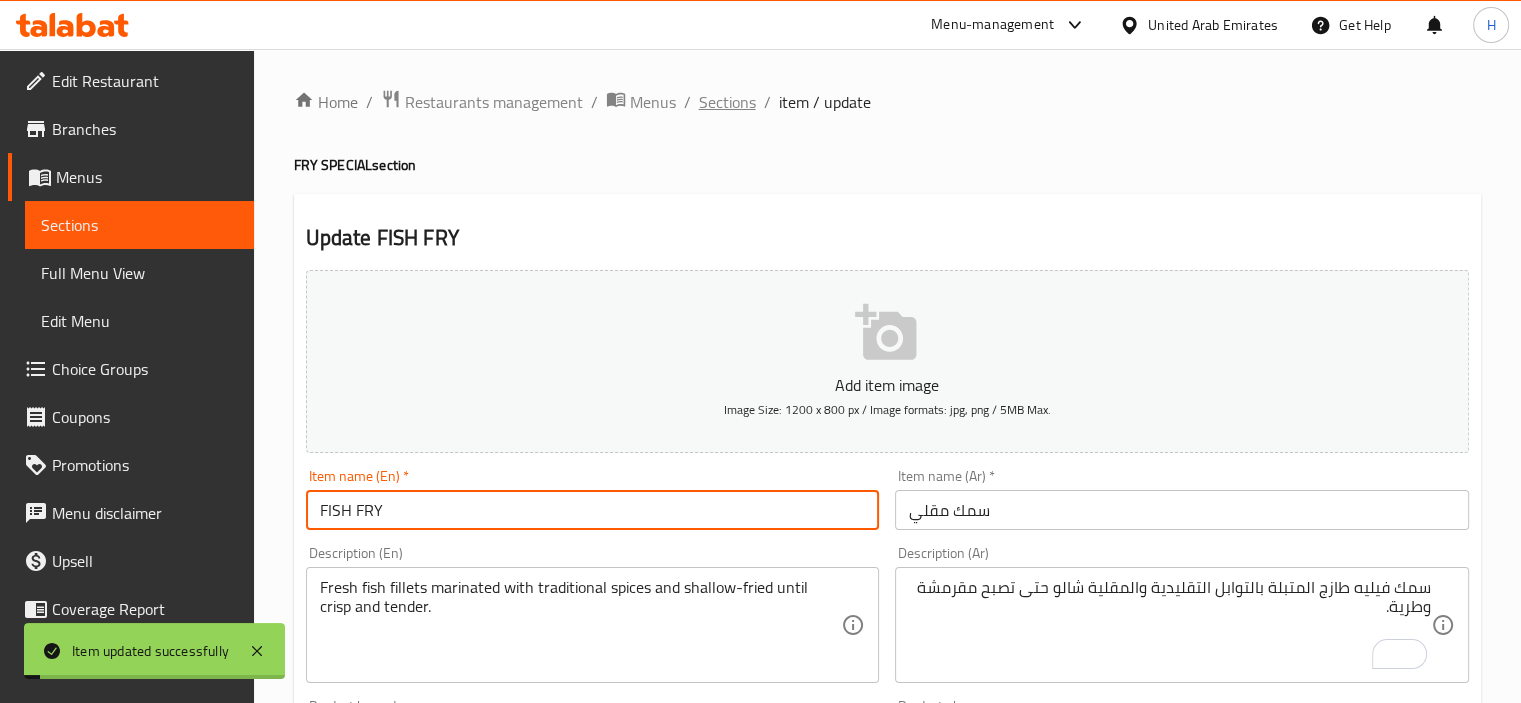click on "Sections" at bounding box center (727, 102) 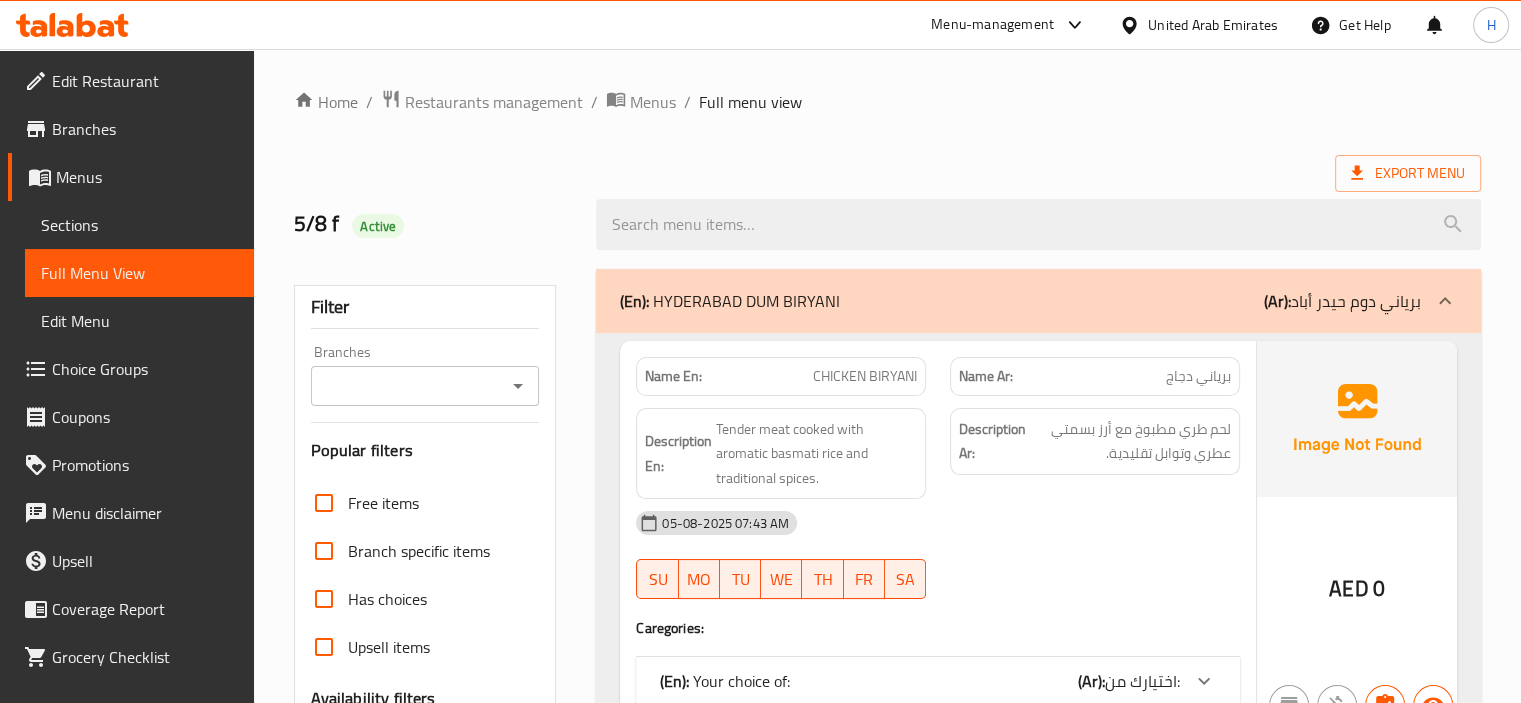 scroll, scrollTop: 588, scrollLeft: 0, axis: vertical 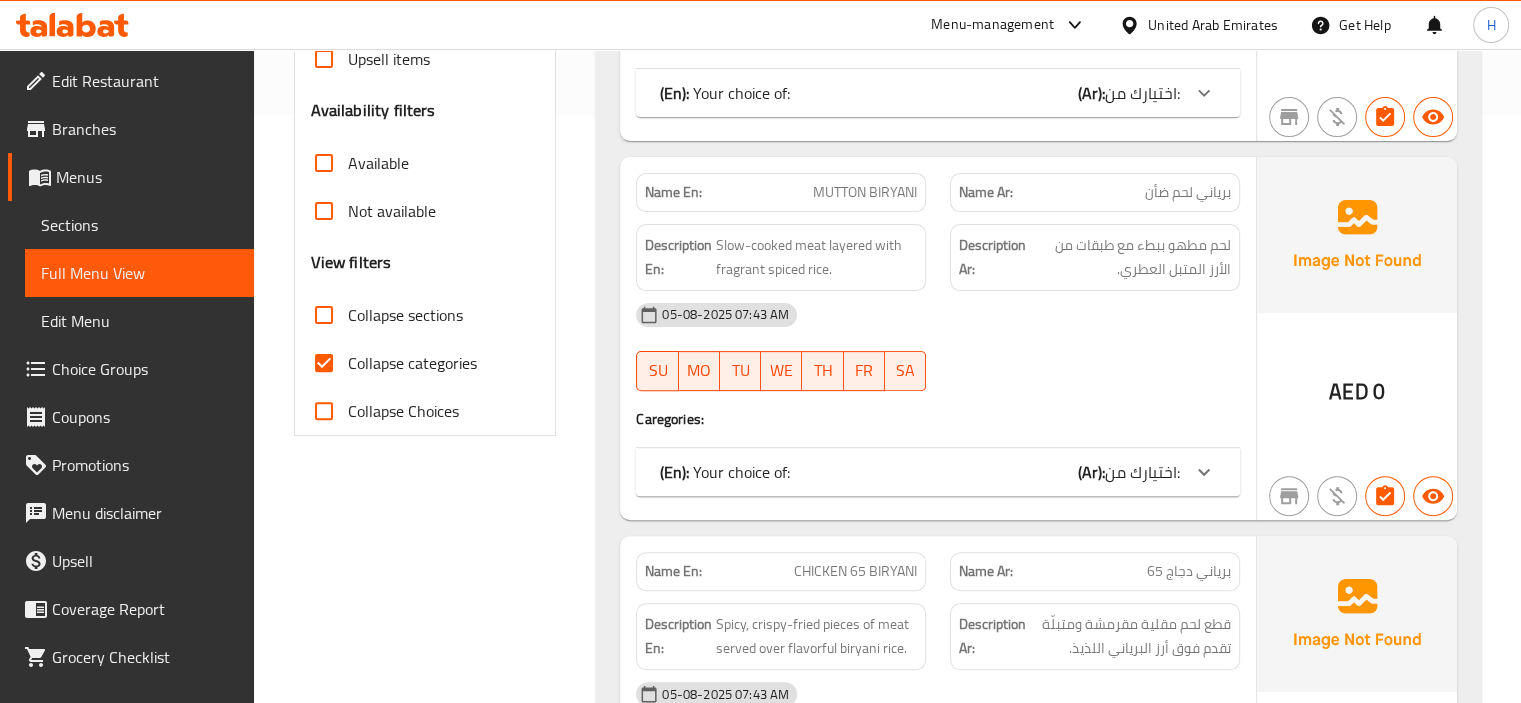 click on "Collapse sections" at bounding box center [324, 315] 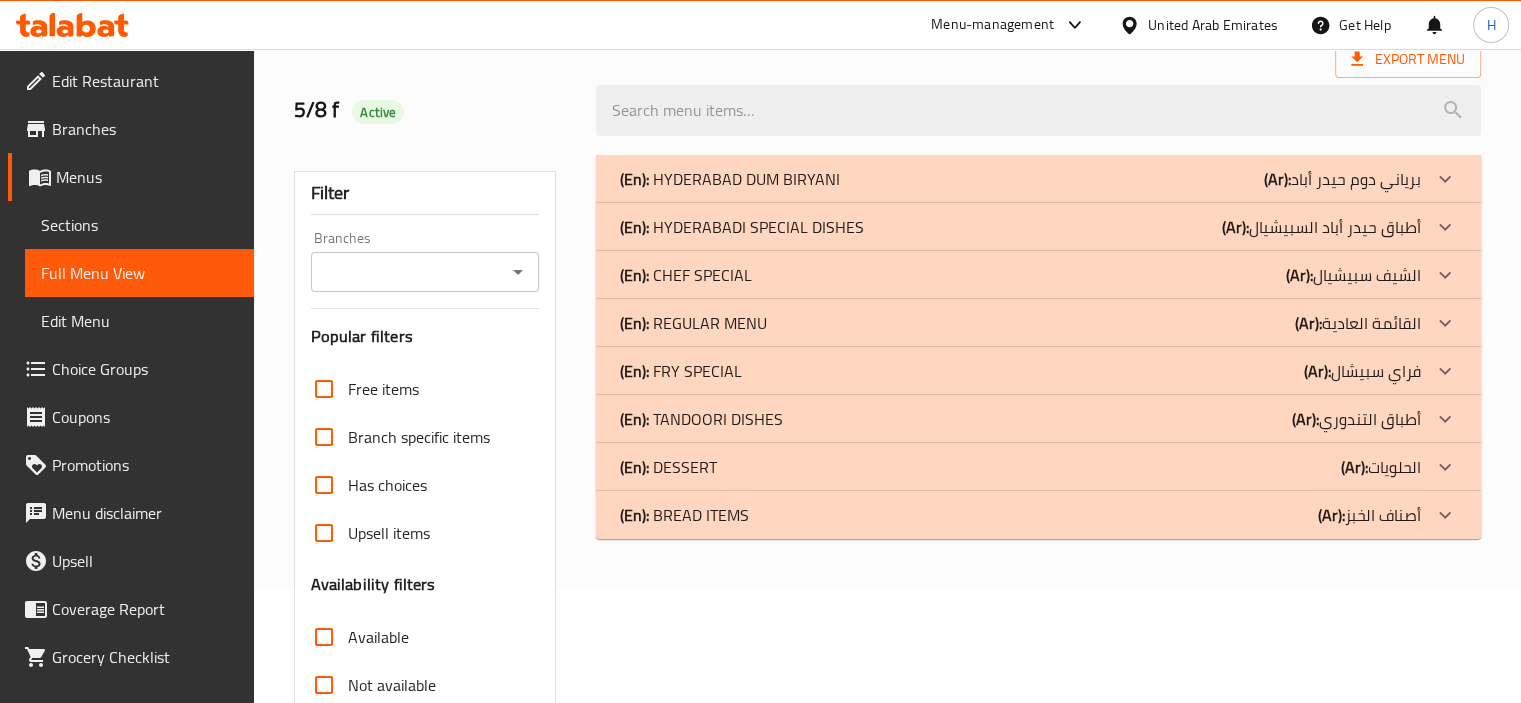 scroll, scrollTop: 115, scrollLeft: 0, axis: vertical 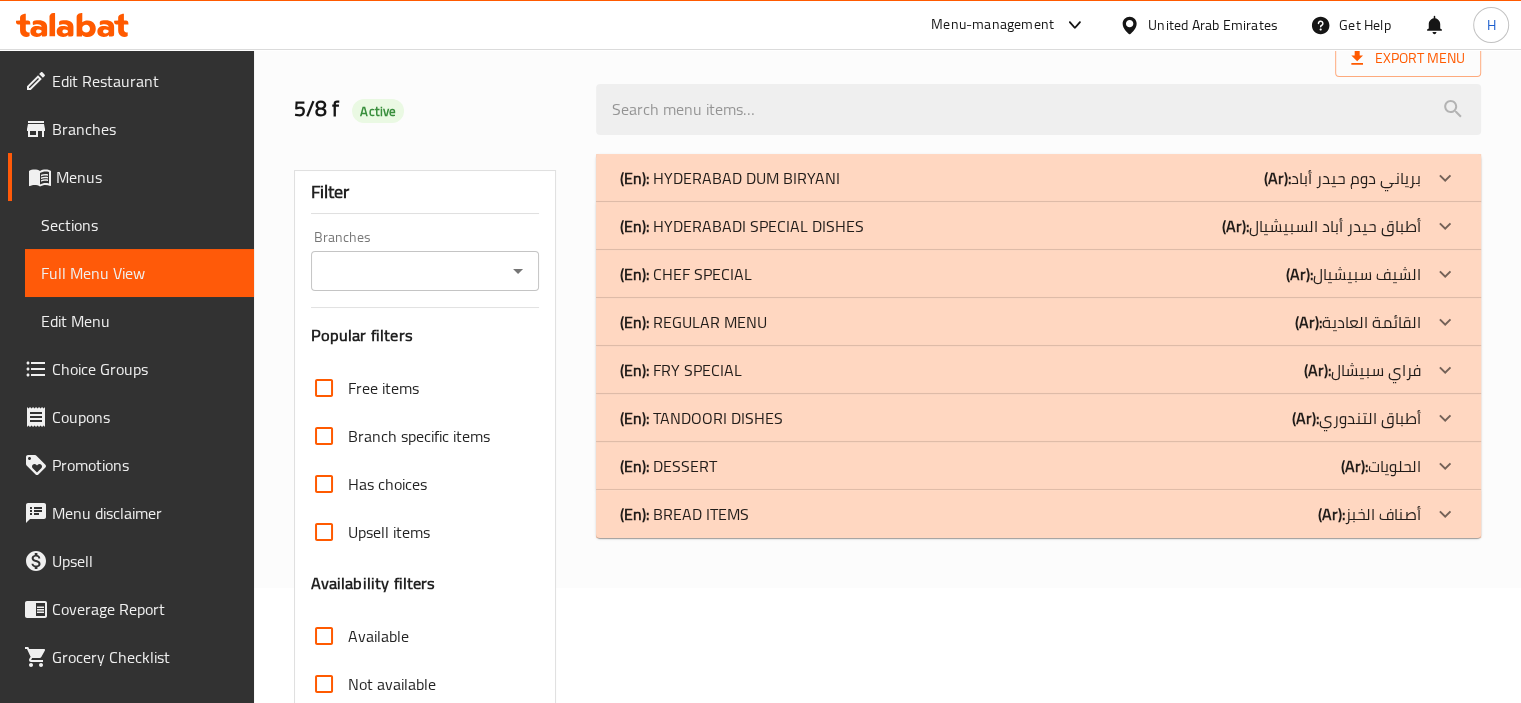 click on "(En):   FRY SPECIAL" at bounding box center (730, 178) 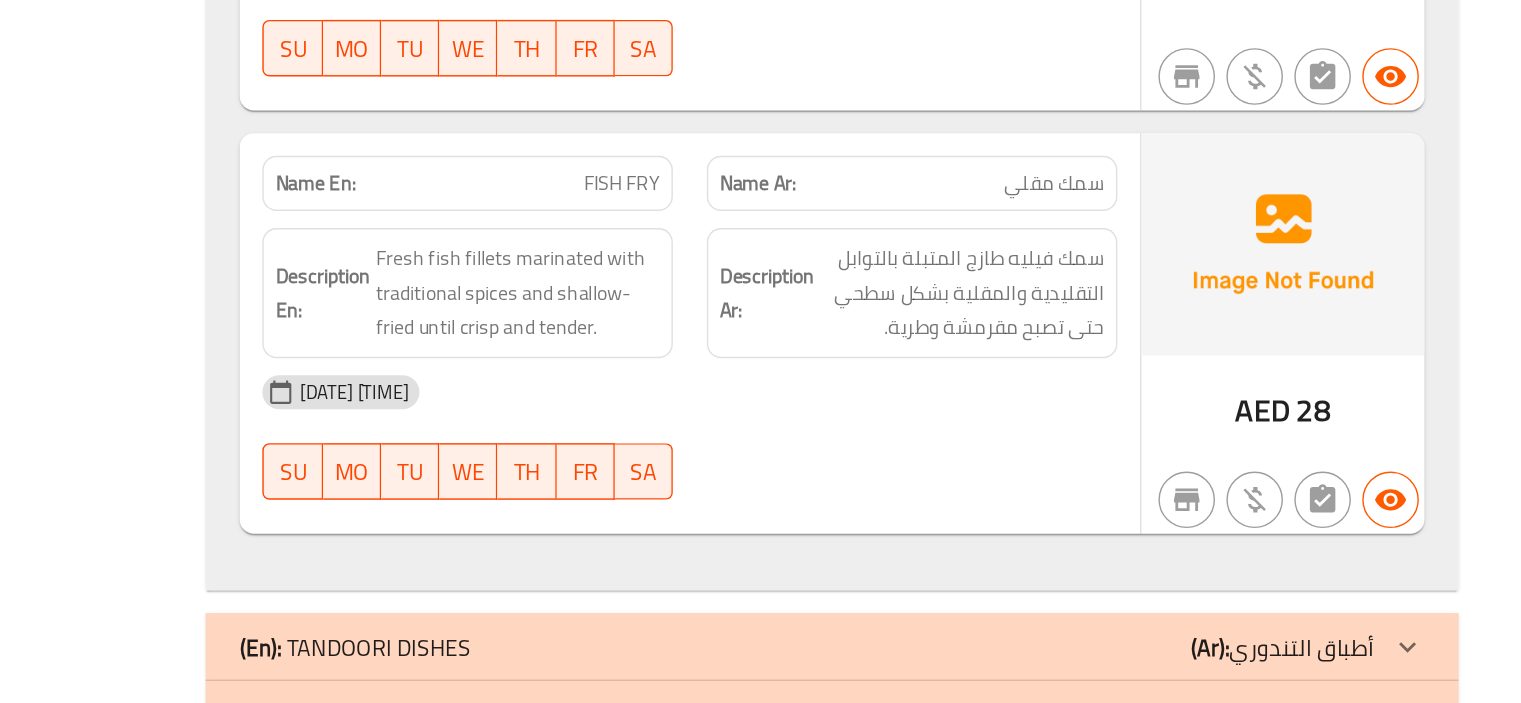 scroll, scrollTop: 1144, scrollLeft: 0, axis: vertical 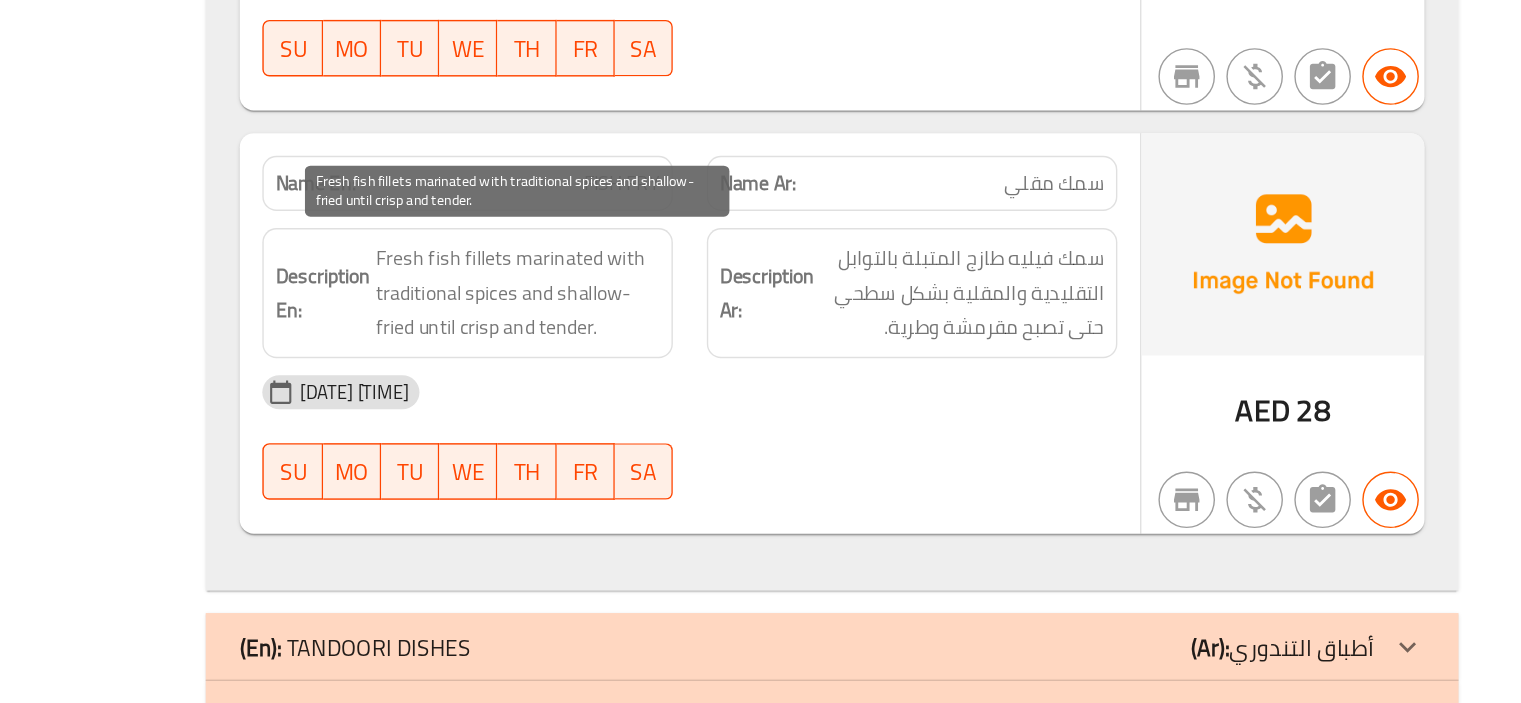 click on "Fresh fish fillets marinated with traditional spices and shallow-fried until crisp and tender." at bounding box center (816, 413) 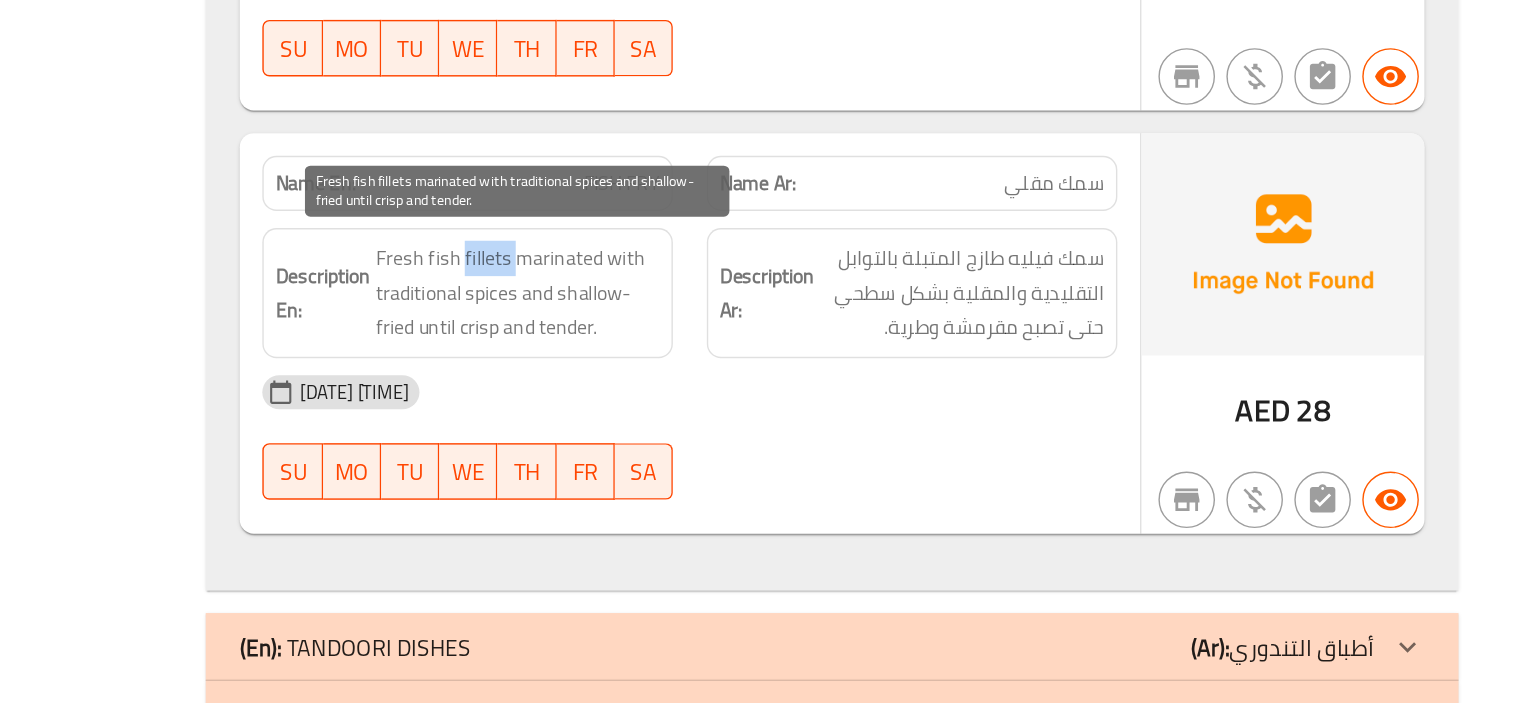 click on "Fresh fish fillets marinated with traditional spices and shallow-fried until crisp and tender." at bounding box center [816, 413] 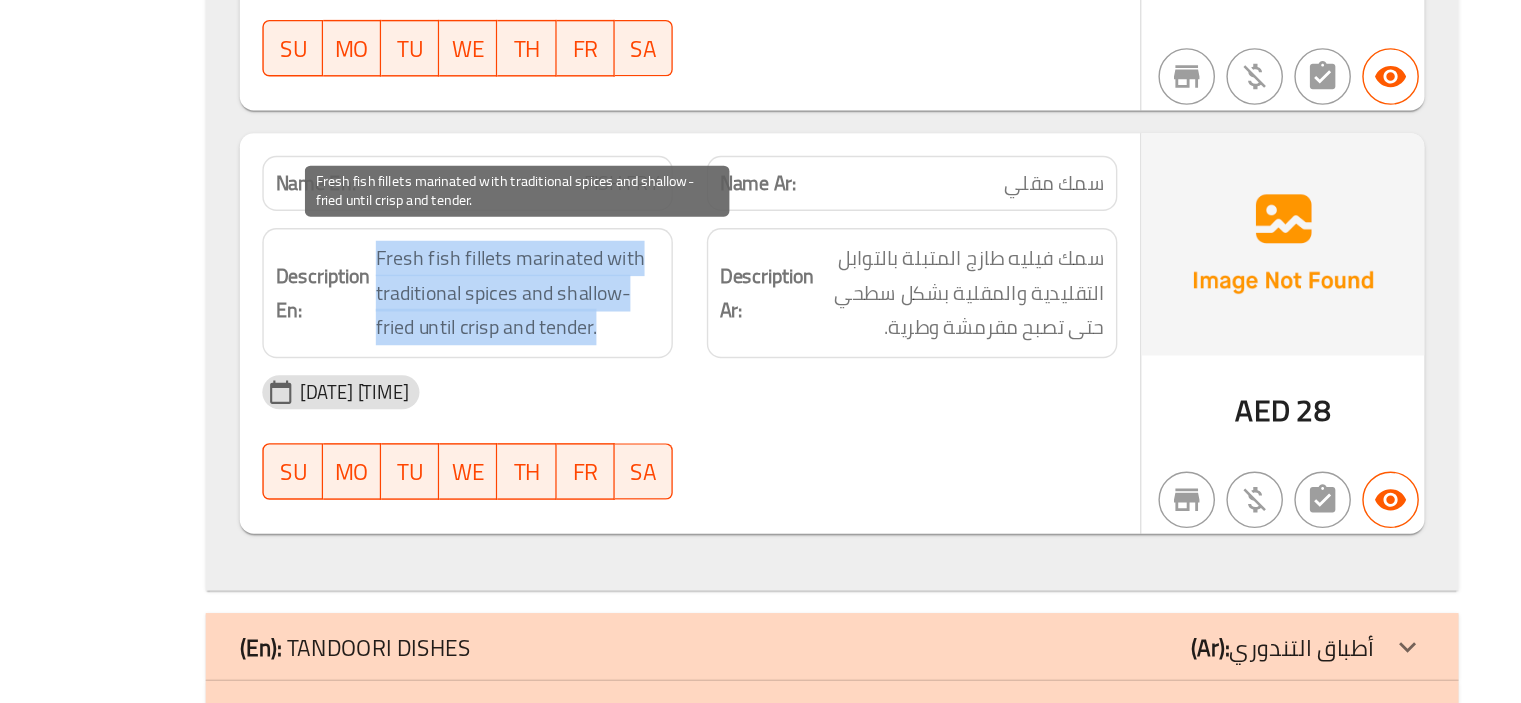 click on "Fresh fish fillets marinated with traditional spices and shallow-fried until crisp and tender." at bounding box center [816, 413] 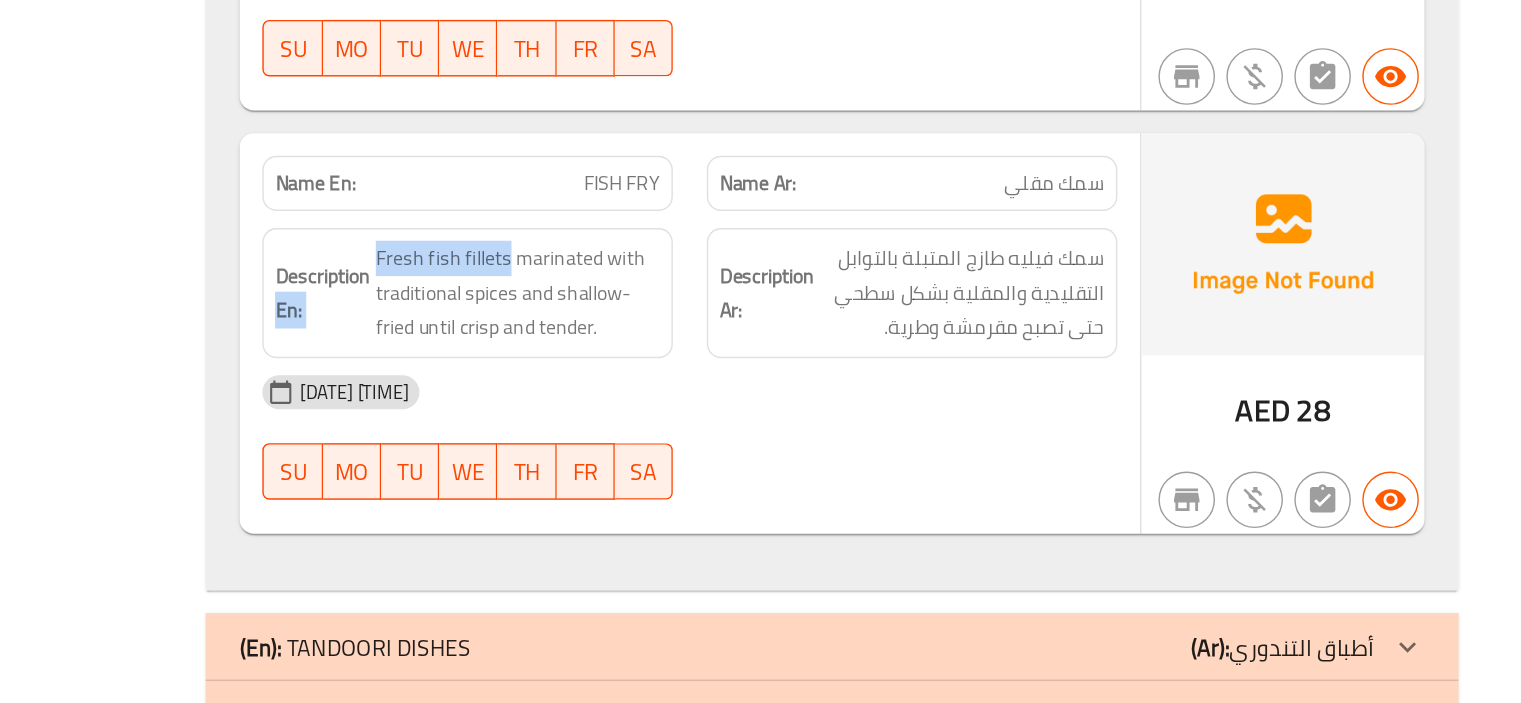drag, startPoint x: 808, startPoint y: 386, endPoint x: 710, endPoint y: 384, distance: 98.02041 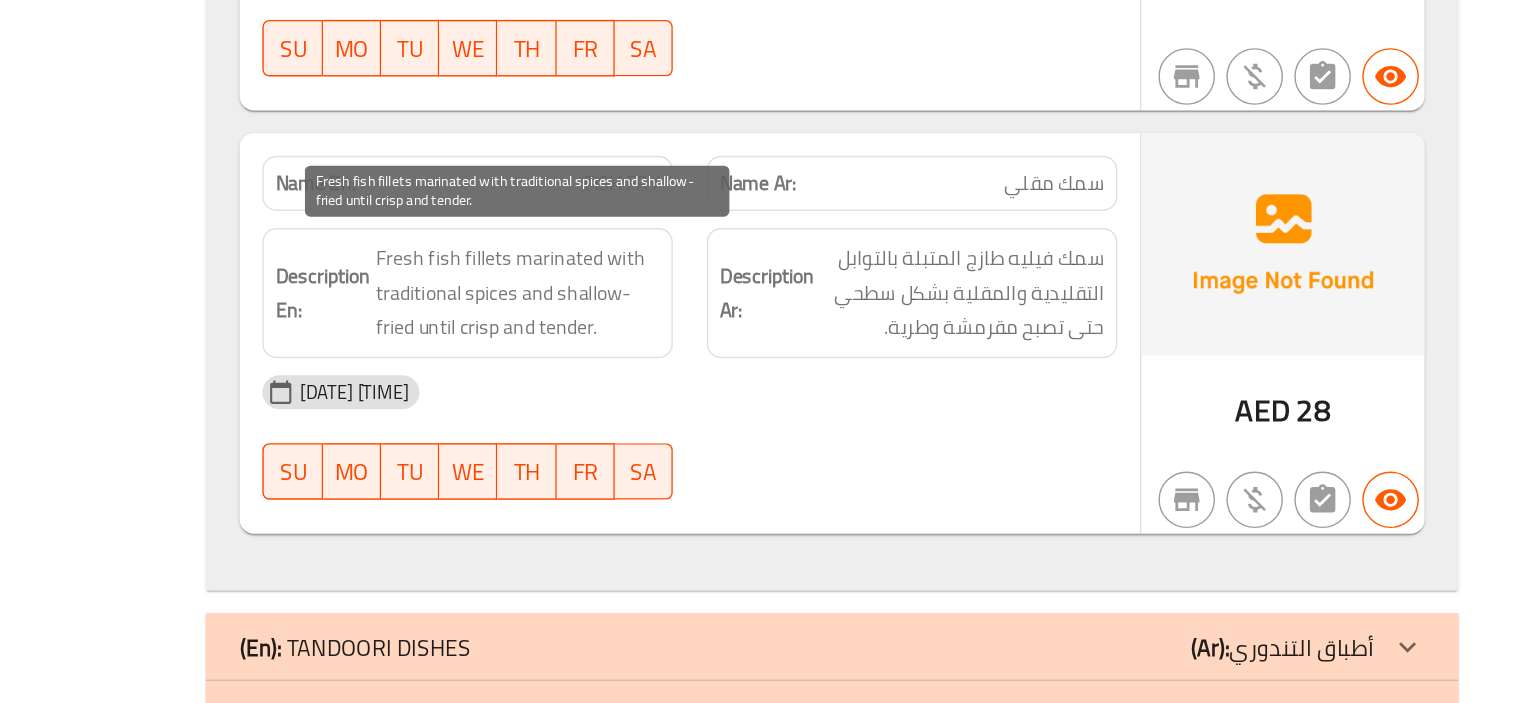 click on "Fresh fish fillets marinated with traditional spices and shallow-fried until crisp and tender." at bounding box center [816, 413] 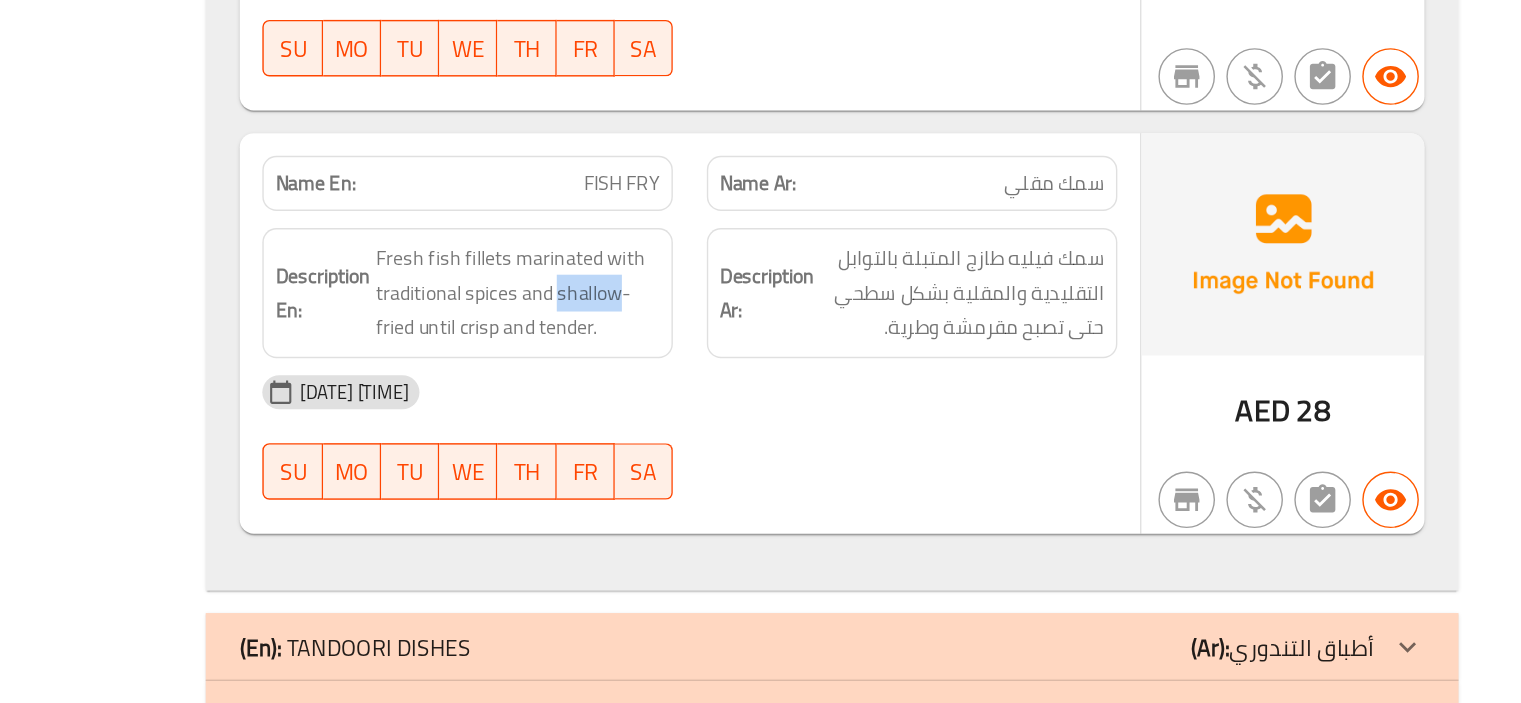 click on "Description En: Fresh fish fillets marinated with traditional spices and shallow-fried until crisp and tender." at bounding box center [781, 413] 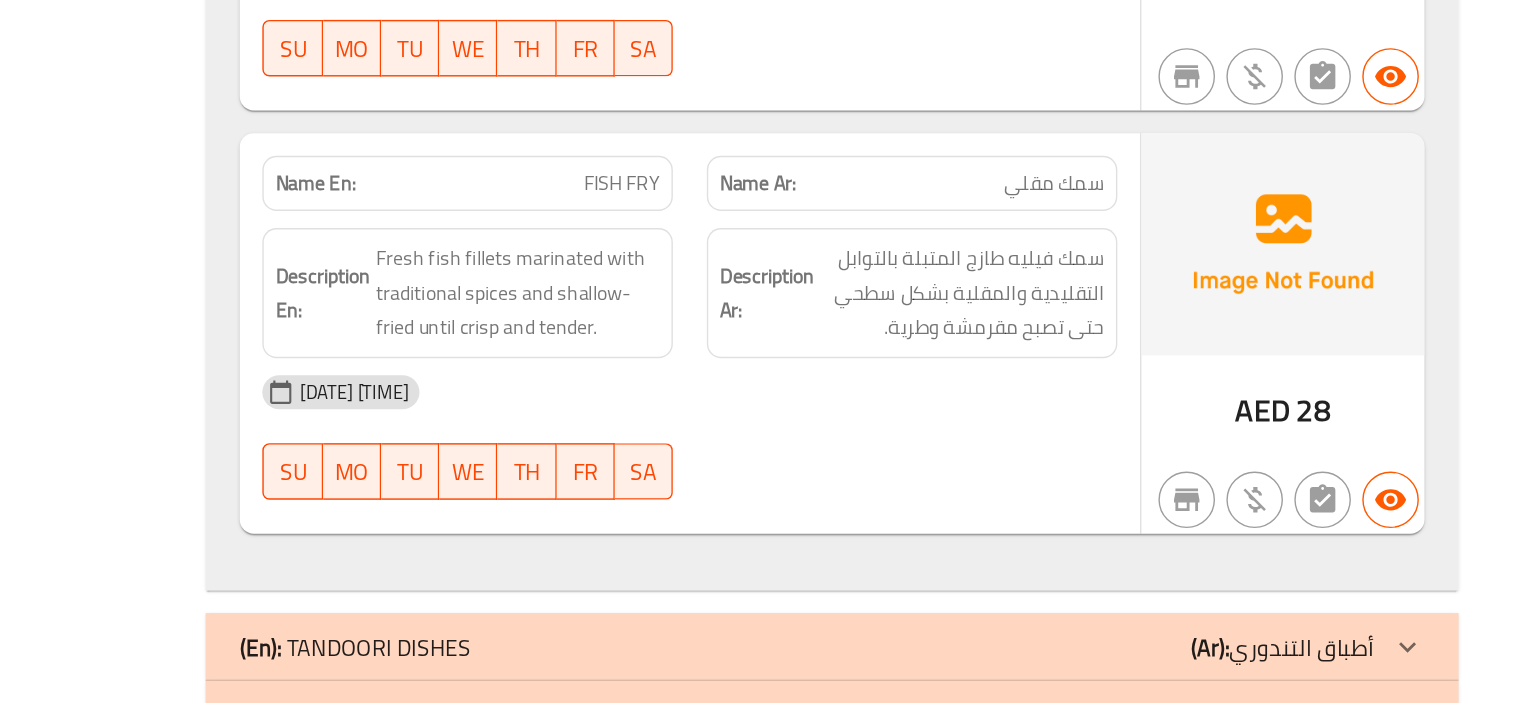 drag, startPoint x: 904, startPoint y: 358, endPoint x: 896, endPoint y: 341, distance: 18.788294 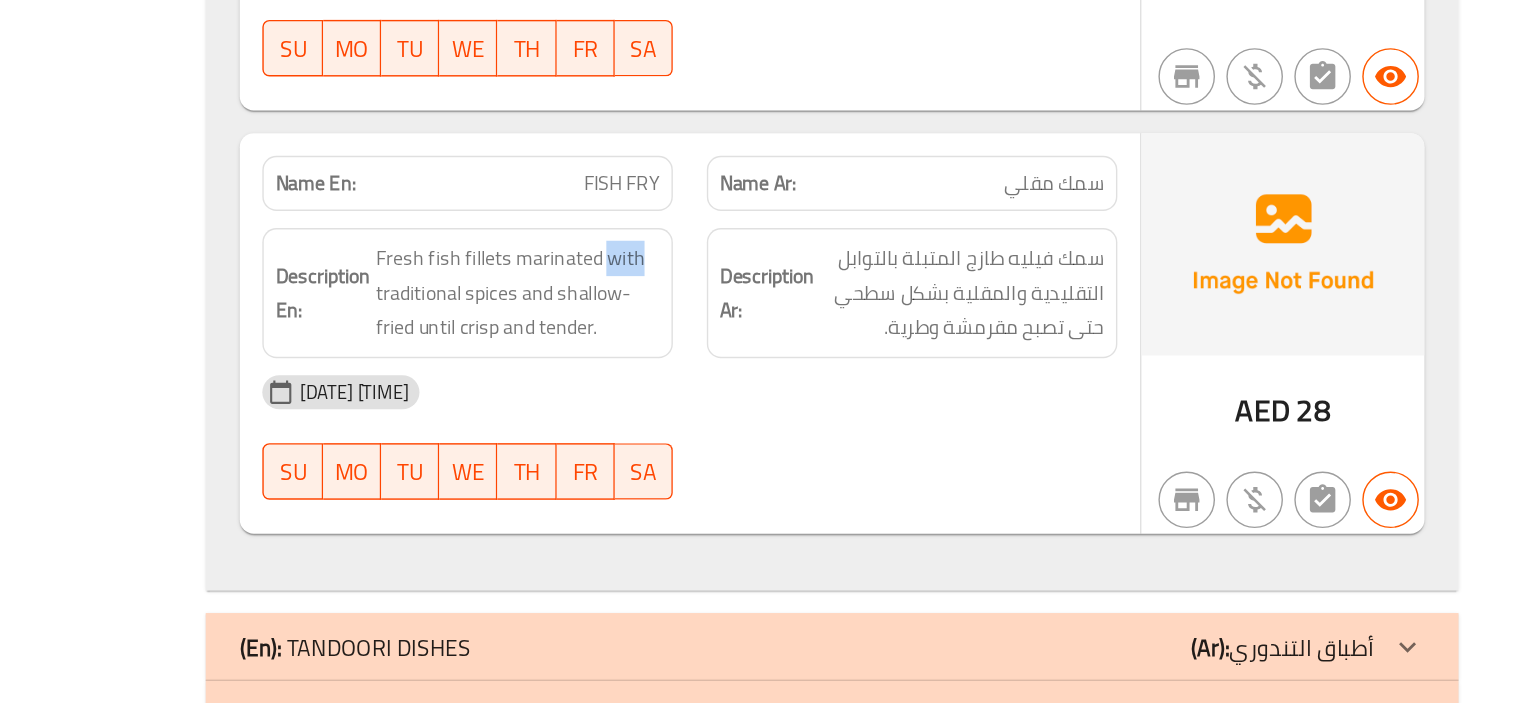 click on "FISH FRY" at bounding box center [890, 335] 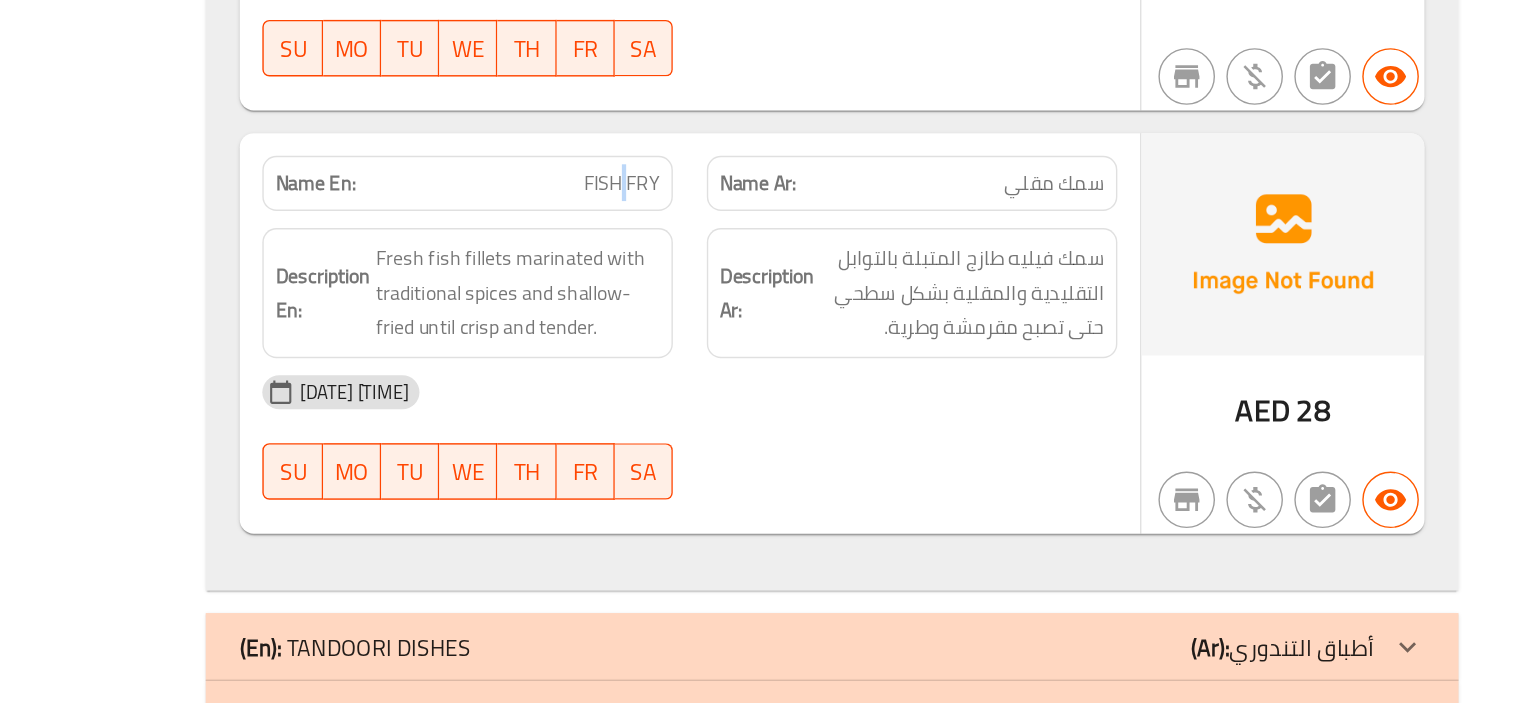 click on "FISH FRY" at bounding box center [890, 335] 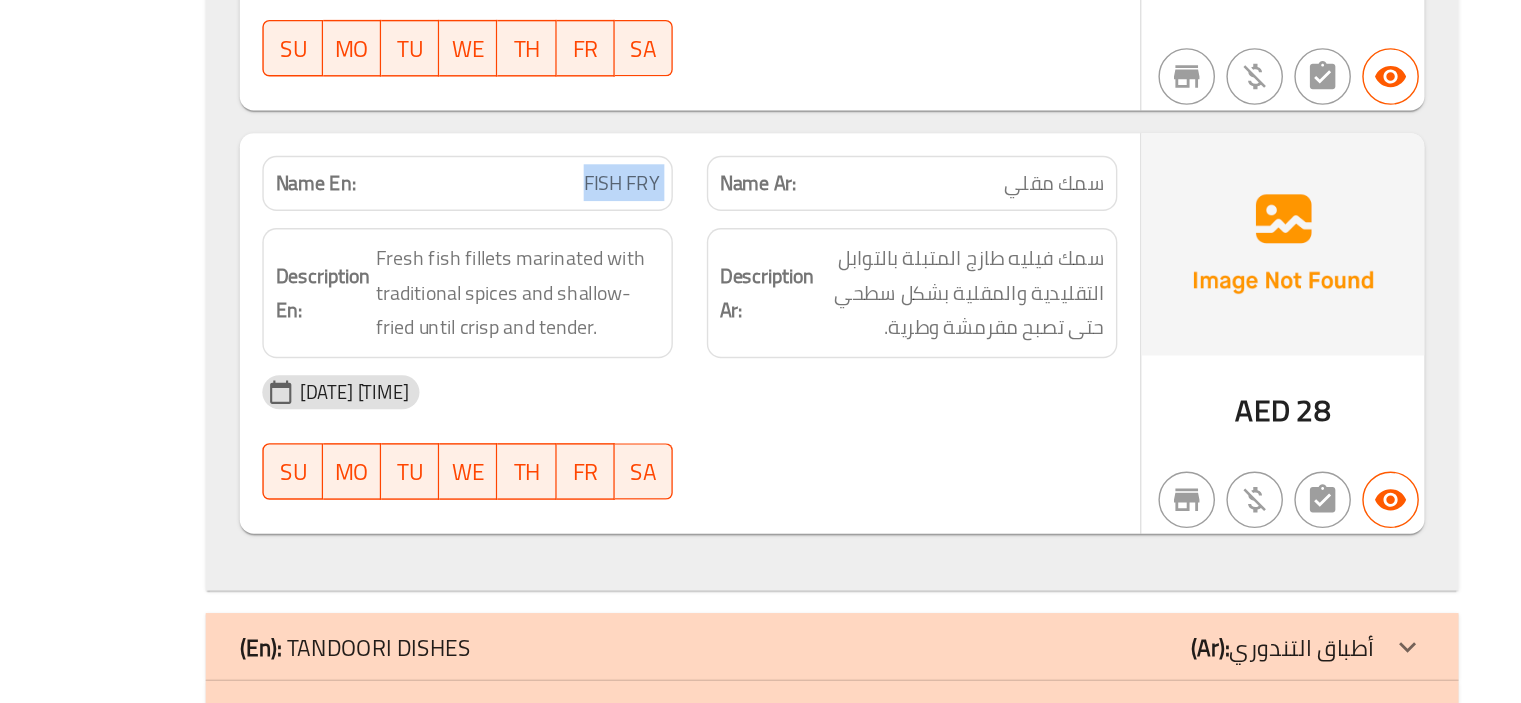 click on "FISH FRY" at bounding box center [890, 335] 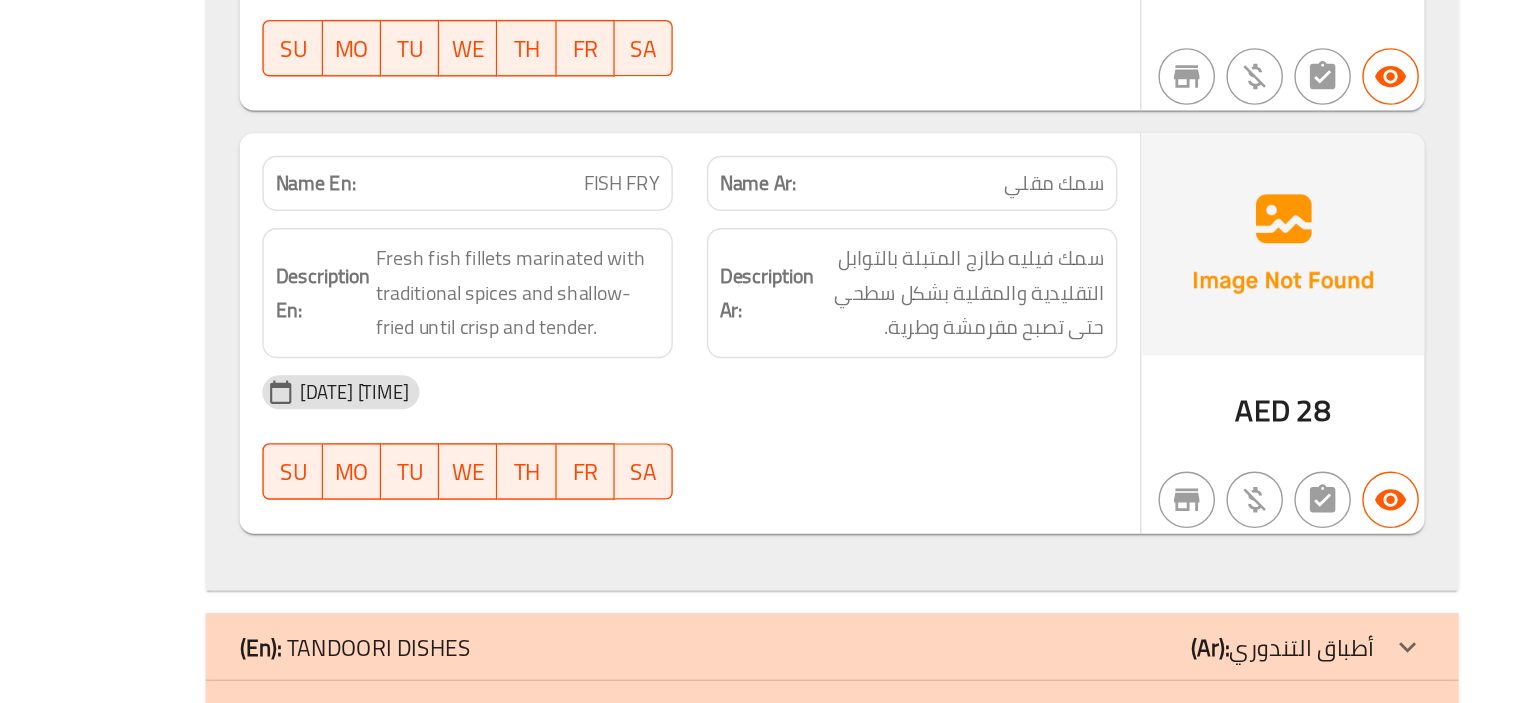 scroll, scrollTop: 1144, scrollLeft: 0, axis: vertical 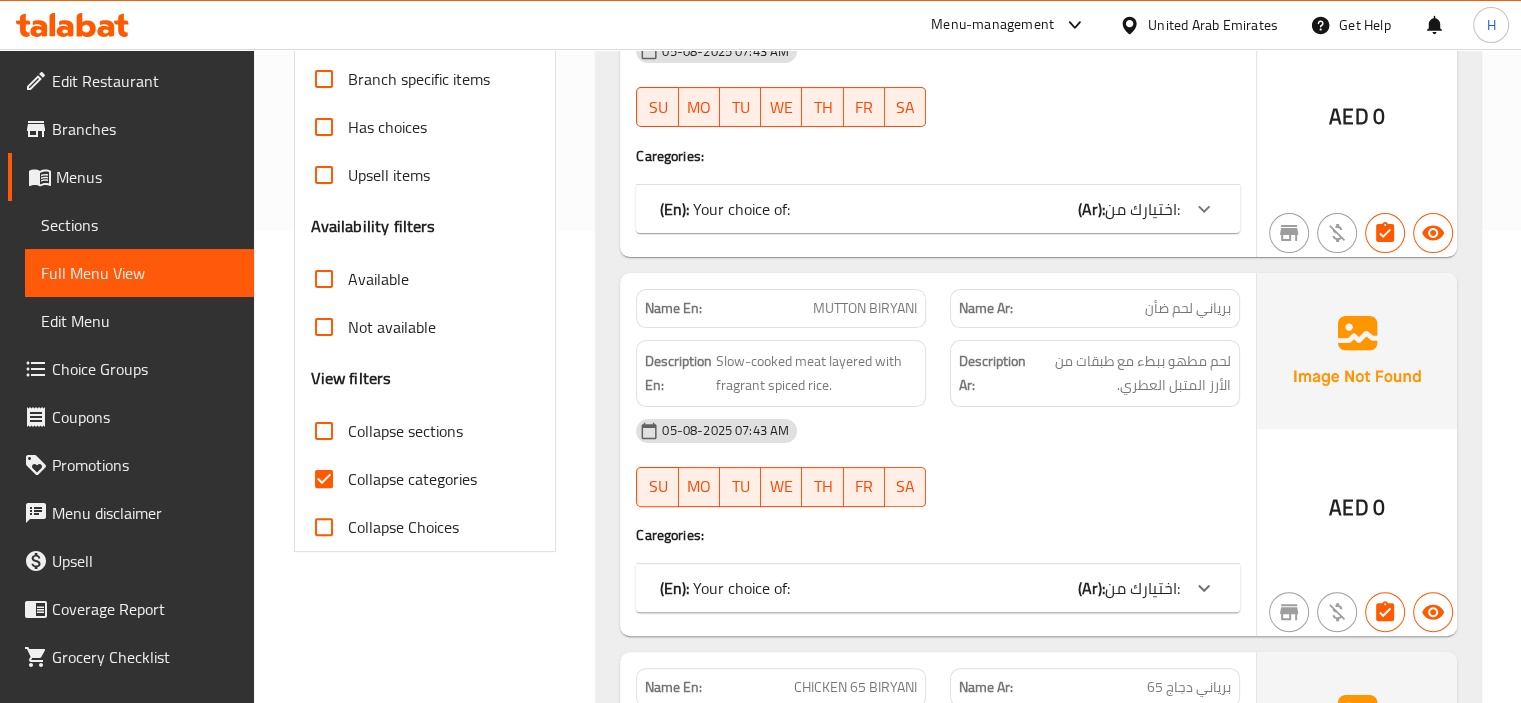 click on "Collapse categories" at bounding box center [324, 479] 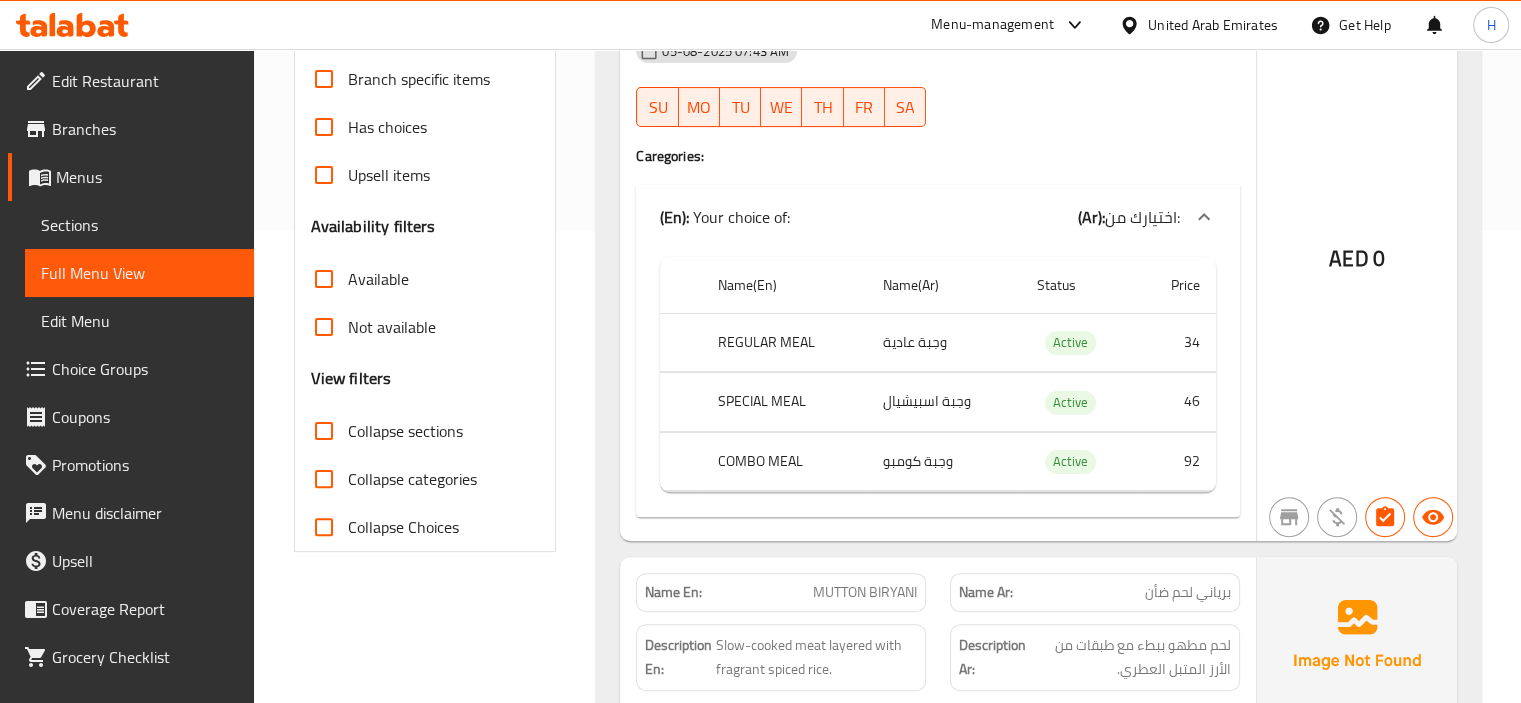 click on "Collapse sections" at bounding box center (324, 431) 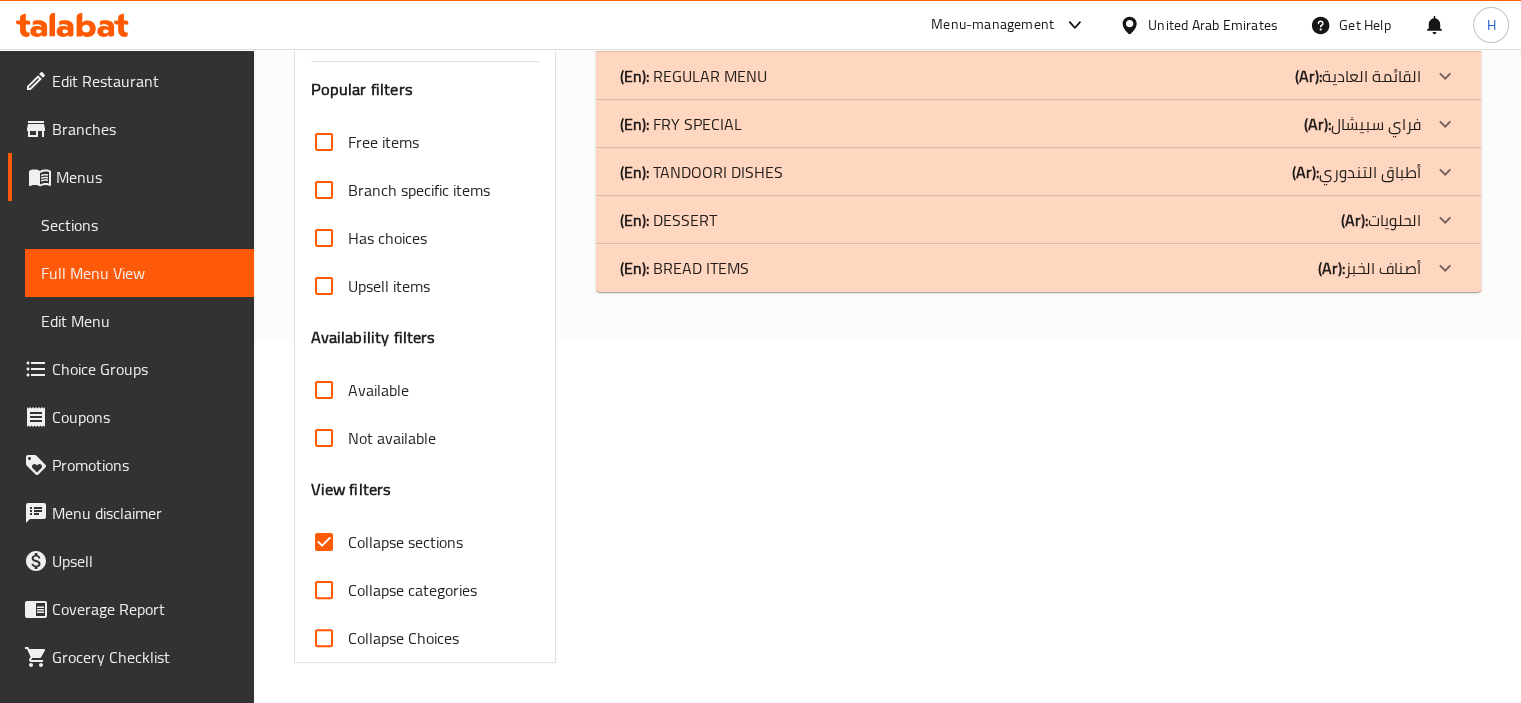 scroll, scrollTop: 360, scrollLeft: 0, axis: vertical 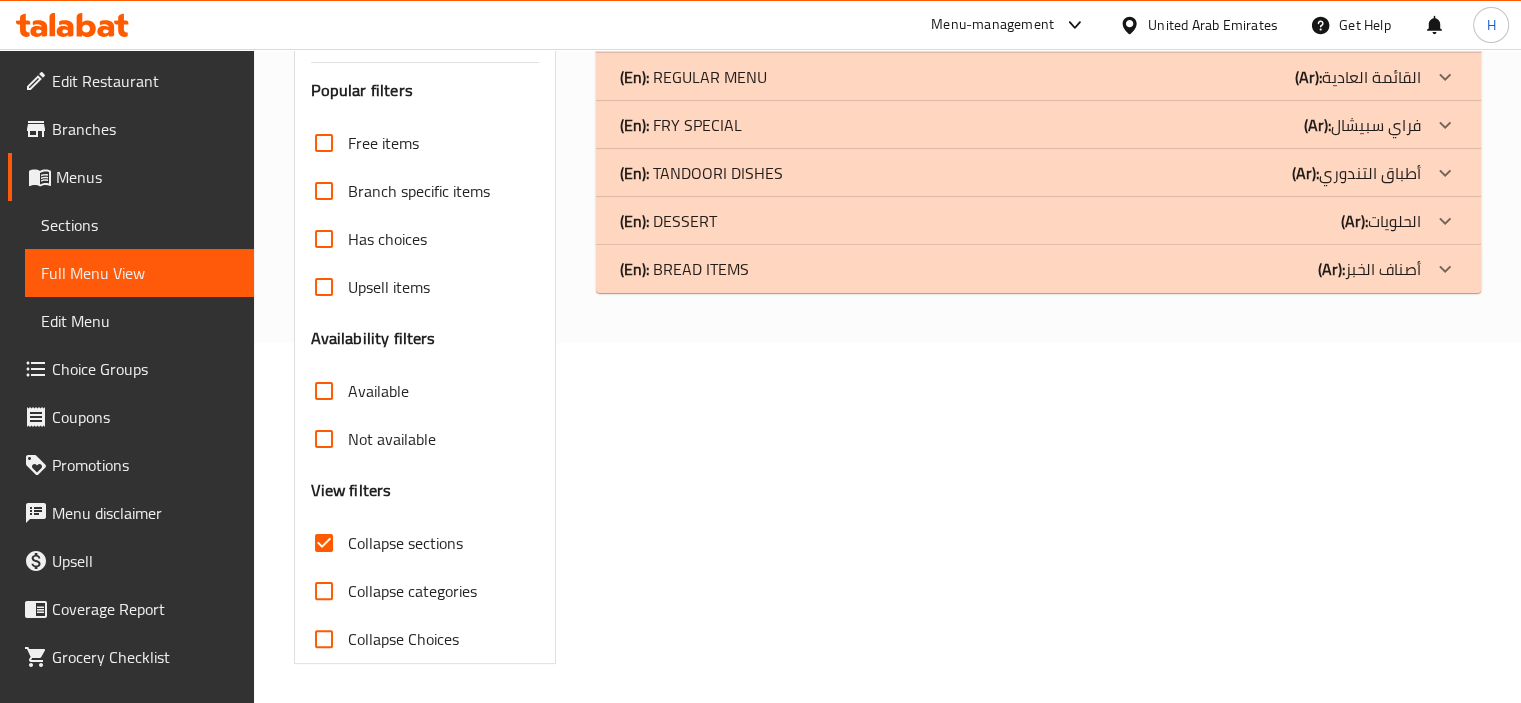 click on "(En):   BREAD ITEMS (Ar): أصناف الخبز" at bounding box center [1020, -67] 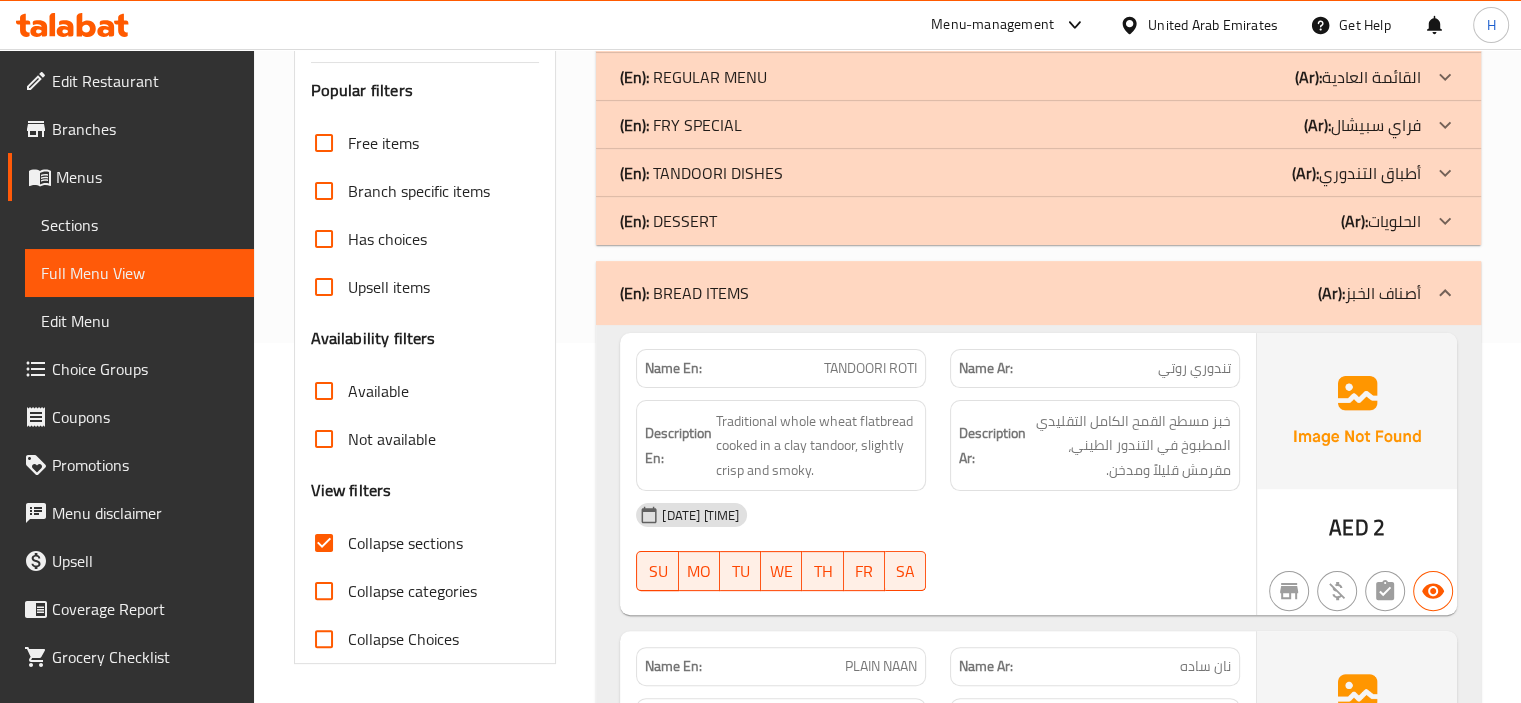click on "(En):   DESSERT (Ar): الحلويات" at bounding box center (1020, -67) 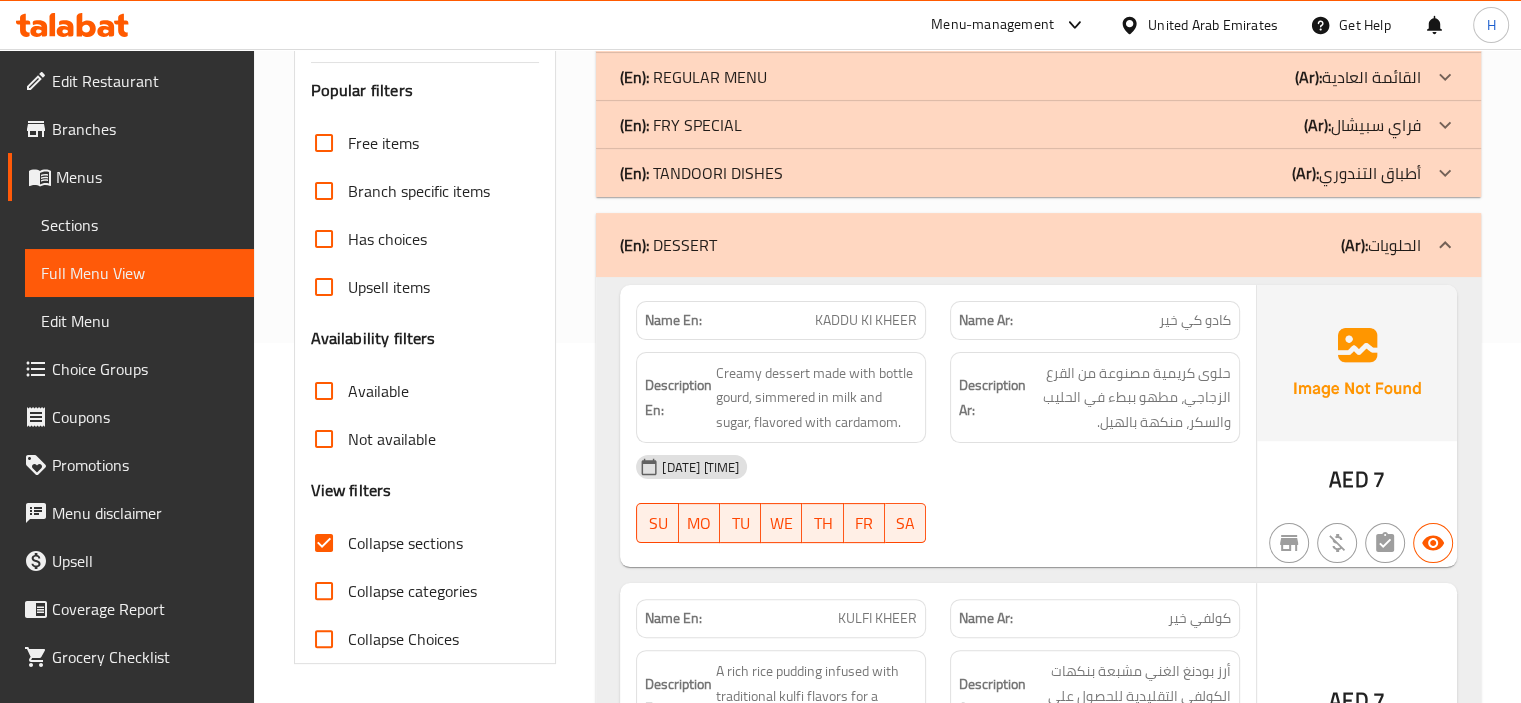 click on "(En):   TANDOORI DISHES" at bounding box center [730, -67] 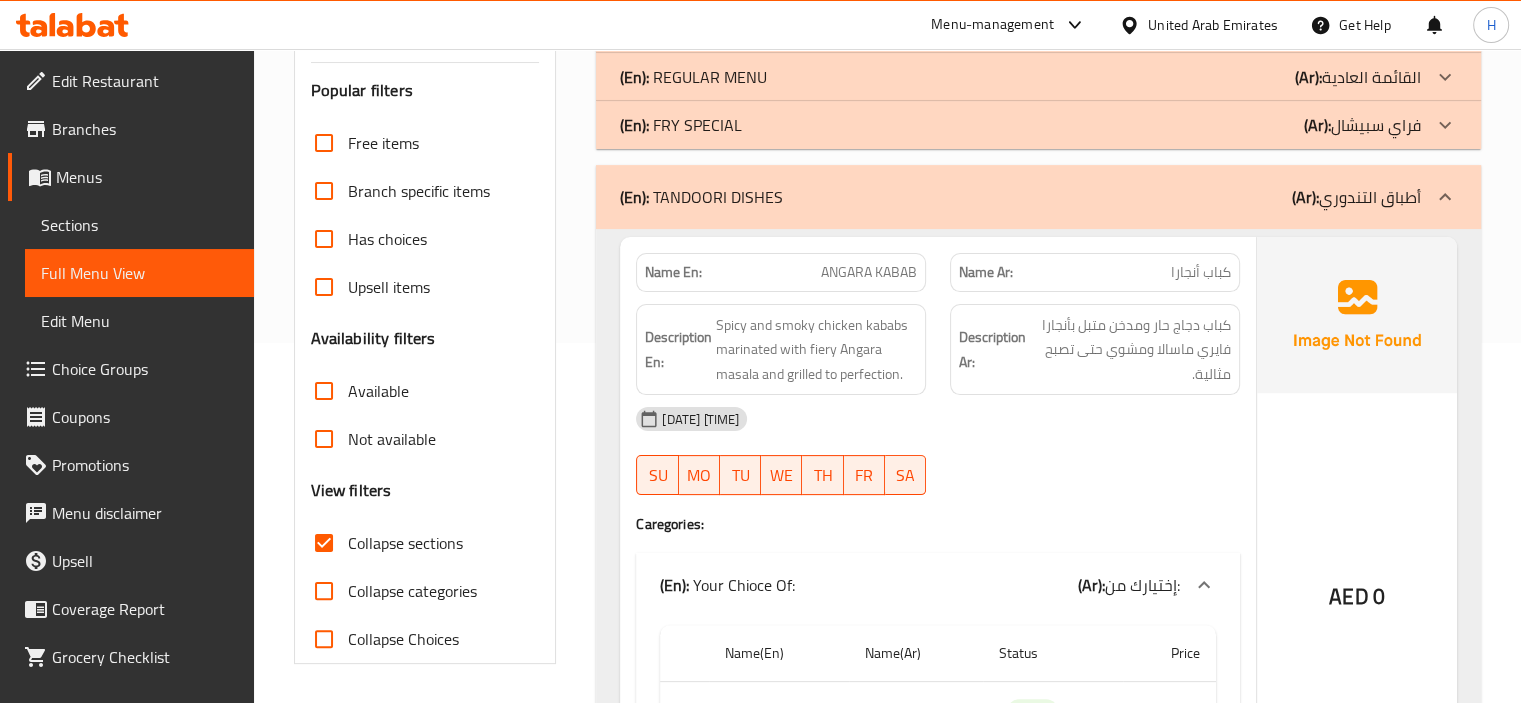 click on "(En):   FRY SPECIAL" at bounding box center [730, -67] 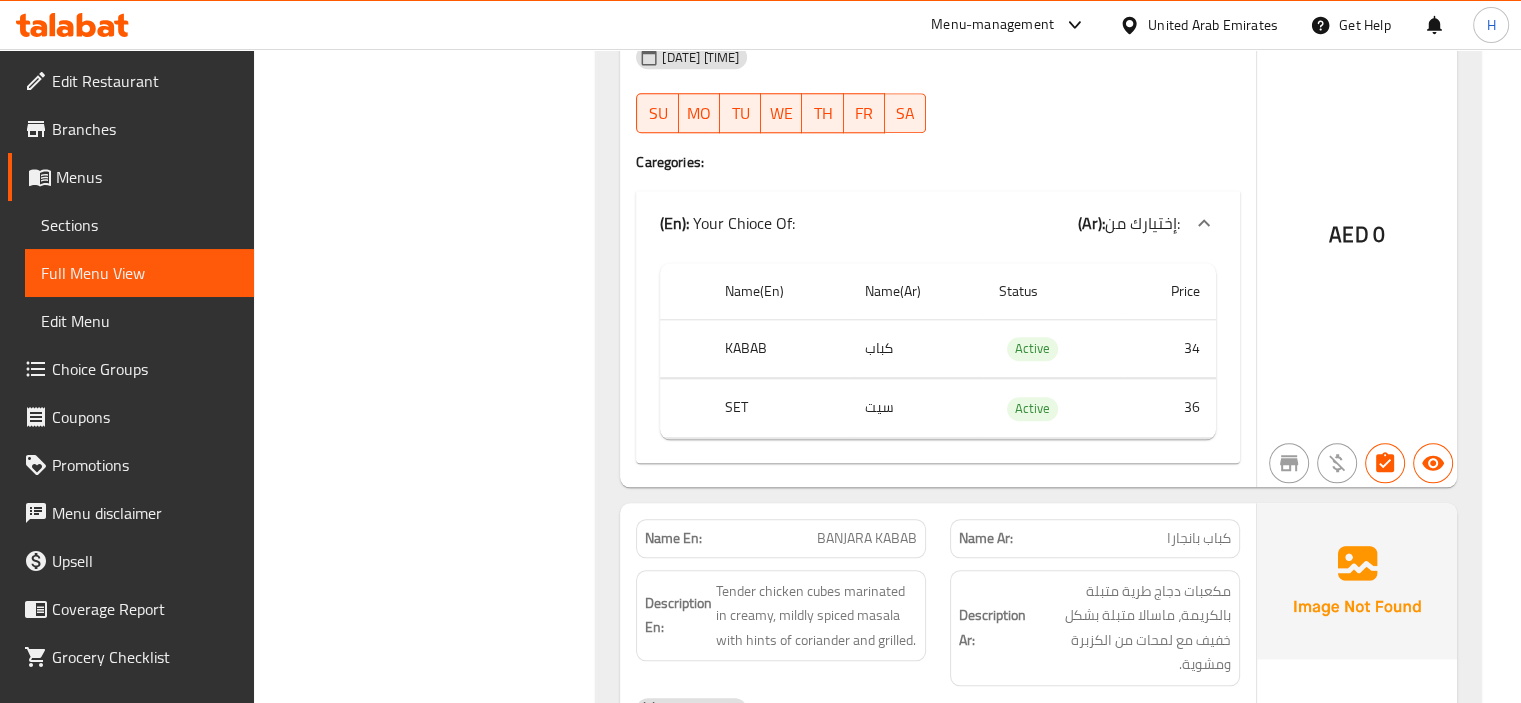 scroll, scrollTop: 1980, scrollLeft: 0, axis: vertical 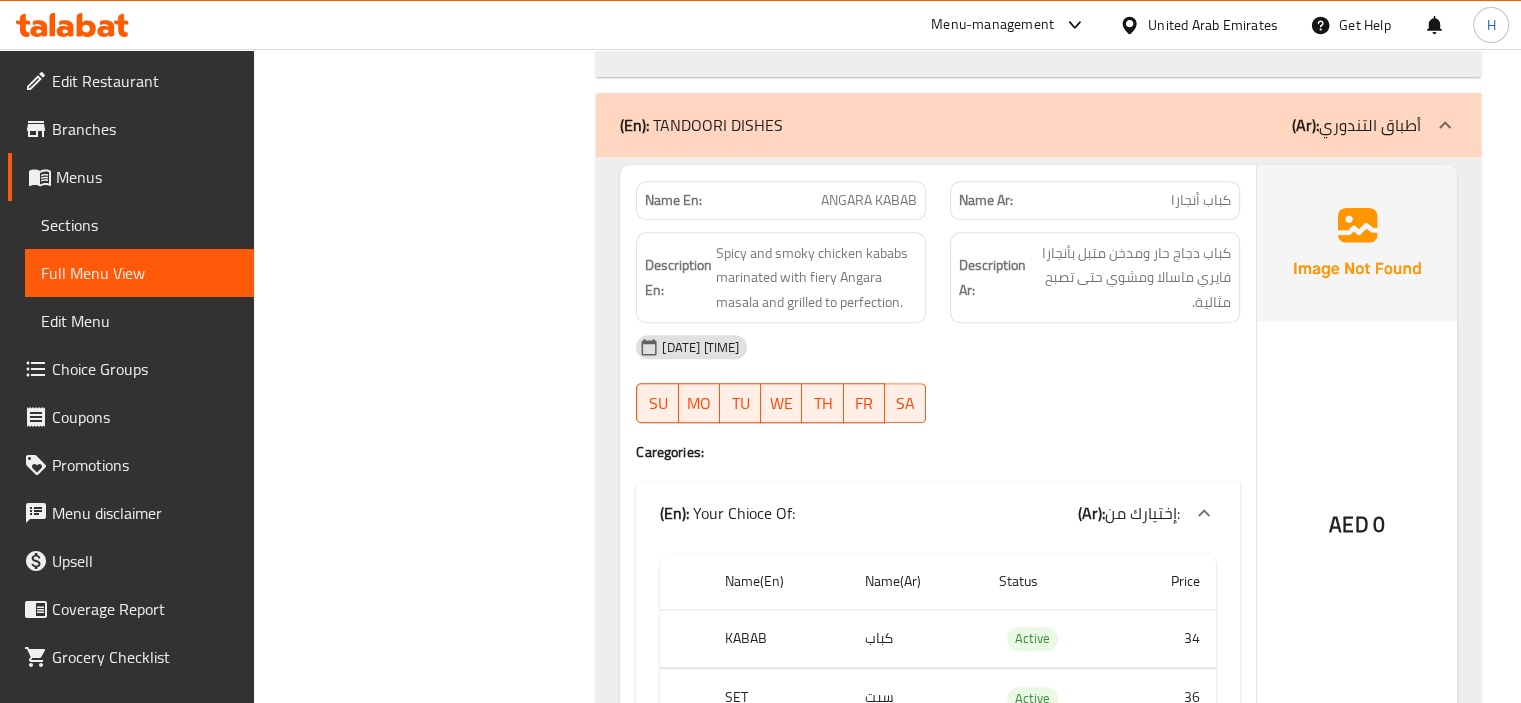 click on "[DATE] [TIME] SU MO TU WE TH FR SA" at bounding box center (938, -927) 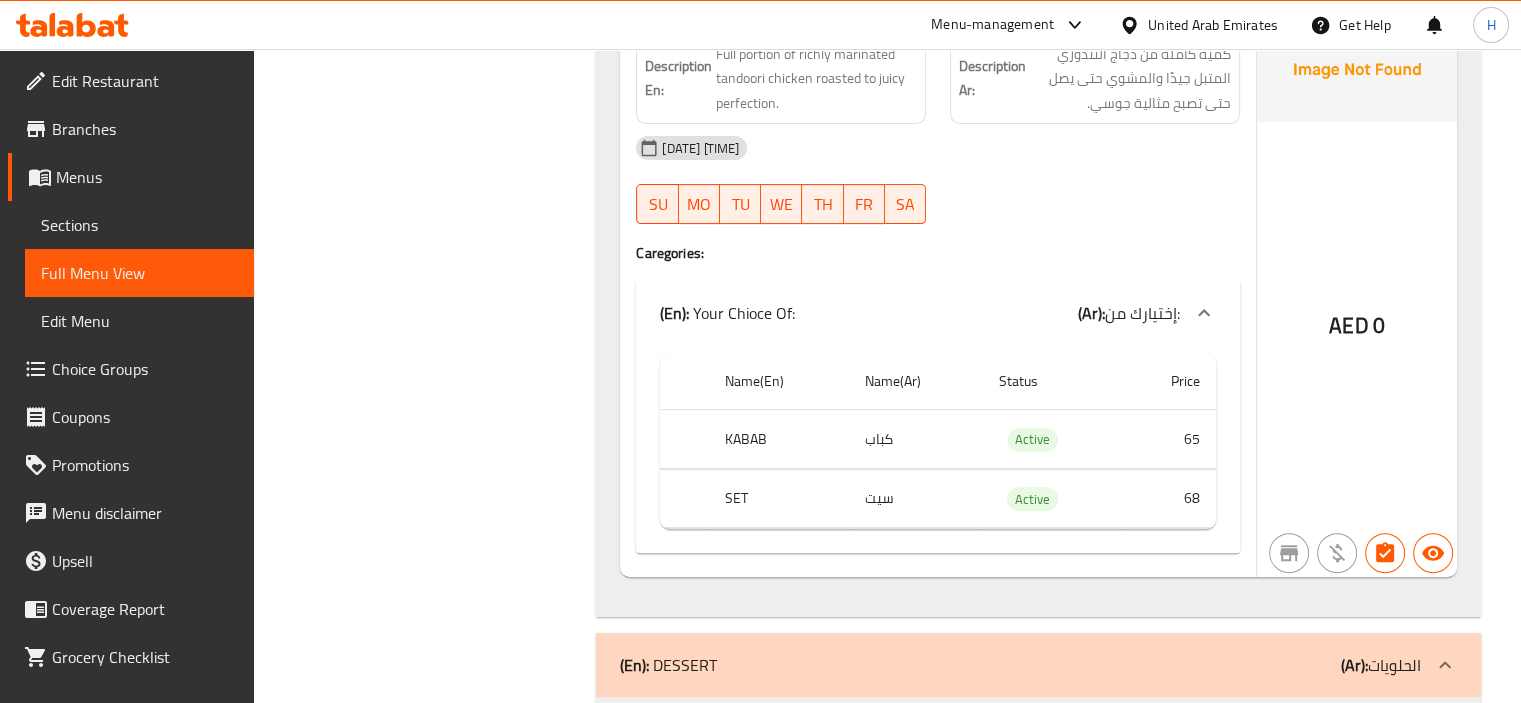 scroll, scrollTop: 8304, scrollLeft: 0, axis: vertical 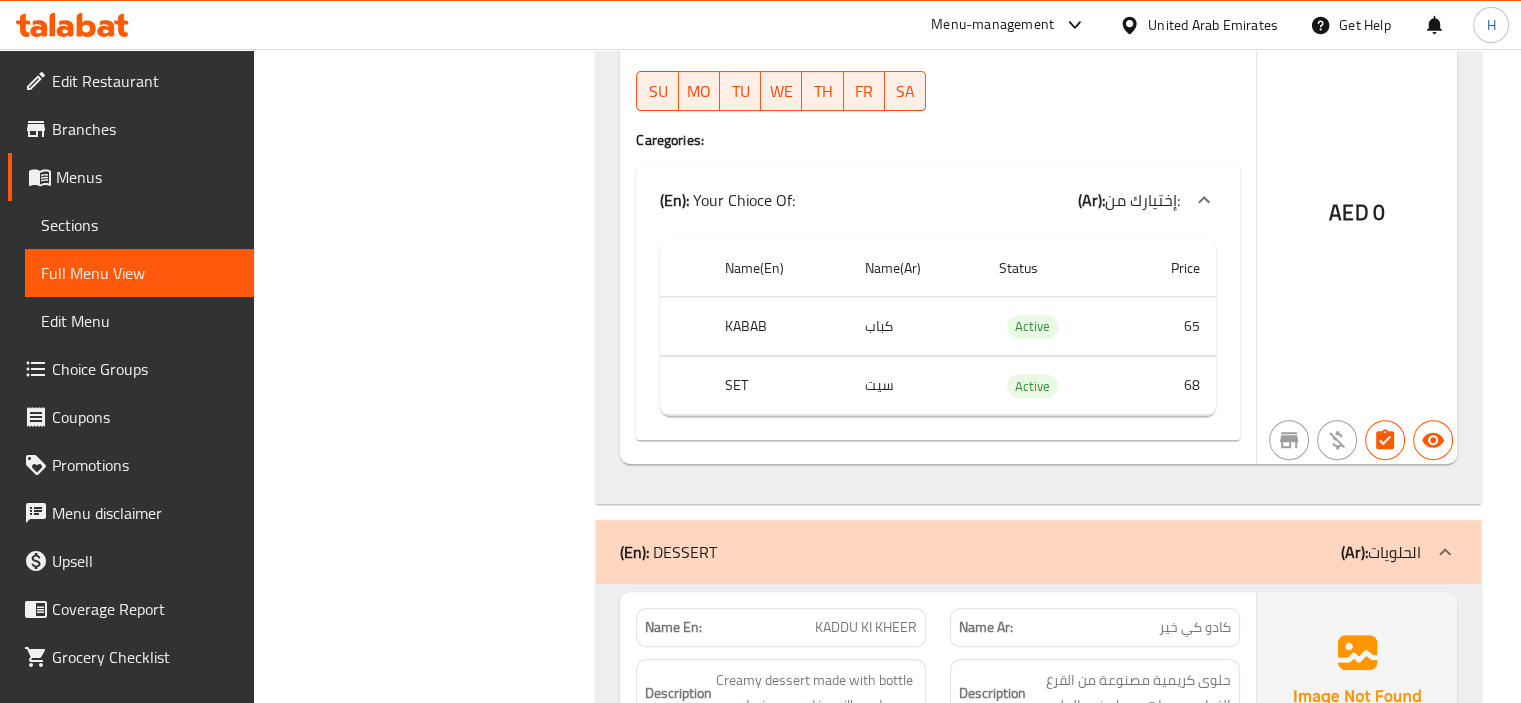 click on "(En):   HYDERABAD DUM BIRYANI (Ar): برياني دوم حيدر أباد Name En: CHICKEN BIRYANI Name Ar: برياني دجاج Description En: Tender meat cooked with aromatic basmati rice and traditional spices. Description Ar: لحم طري مطبوخ مع أرز بسمتي عطري وتوابل تقليدية. 05-08-2025 07:43 AM SU MO TU WE TH FR SA Caregories: (En):   Your choice of: (Ar): اختيارك من: Name(En) Name(Ar) Status Price REGULAR MEAL وجبة عادية Active 34 SPECIAL MEAL وجبة اسبيشيال Active 46 COMBO MEAL وجبة كومبو Active 92 AED 0 Name En: MUTTON BIRYANI Name Ar: برياني لحم ضأن Description En: Slow-cooked meat layered with fragrant spiced rice. Description Ar: لحم مطهو ببطء مع طبقات من الأرز المتبل العطري. 05-08-2025 07:43 AM SU MO TU WE TH FR SA Caregories: (En):   Your choice of: (Ar): اختيارك من: Name(En) Name(Ar) Status Price REGULAR MEAL وجبة عادية Active 38 SPECIAL MEAL Active 52 110" at bounding box center (1038, -1275) 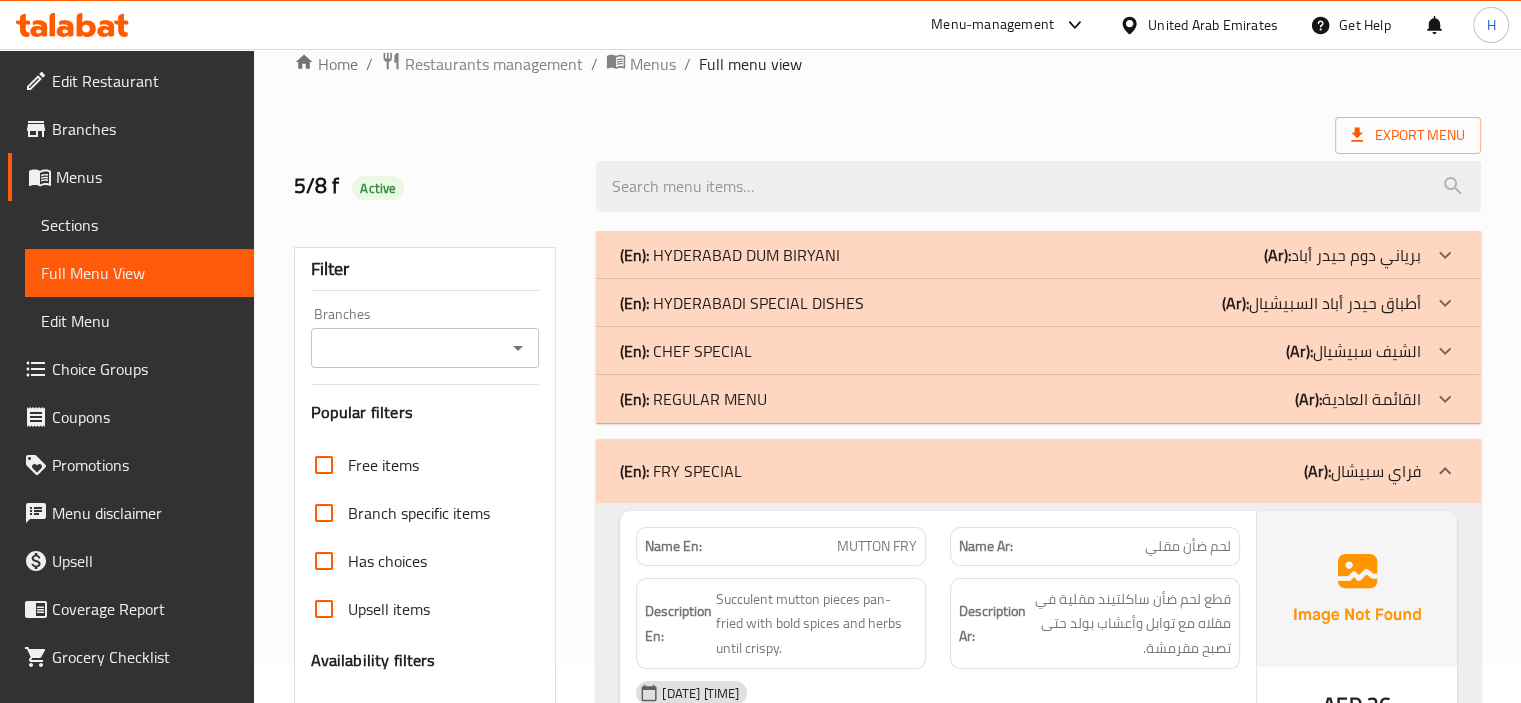 scroll, scrollTop: 0, scrollLeft: 0, axis: both 